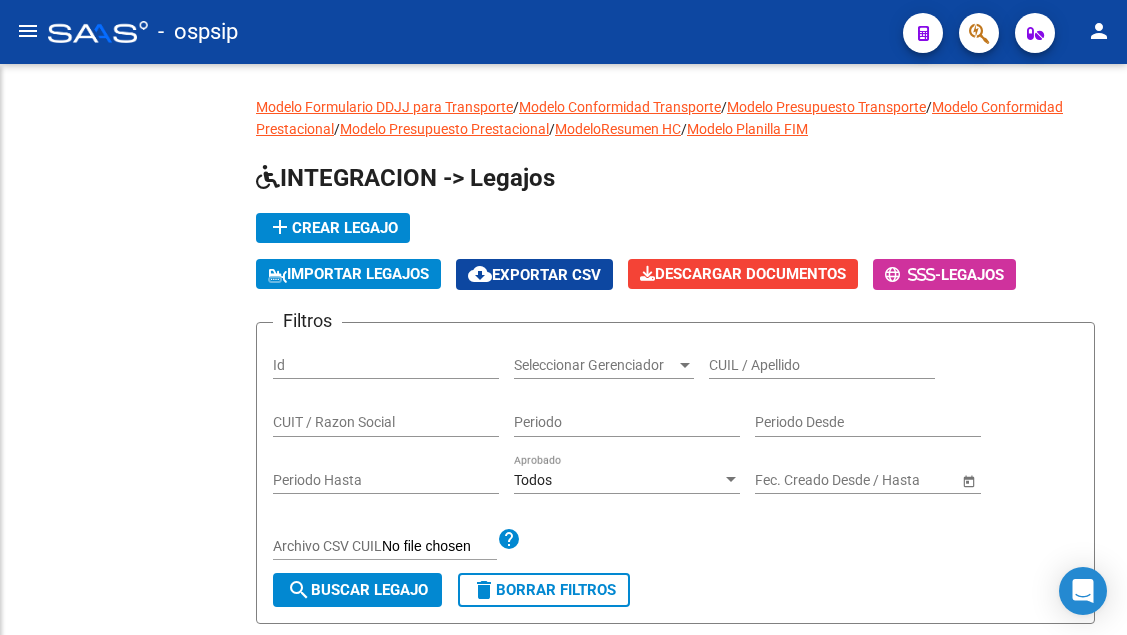 scroll, scrollTop: 0, scrollLeft: 0, axis: both 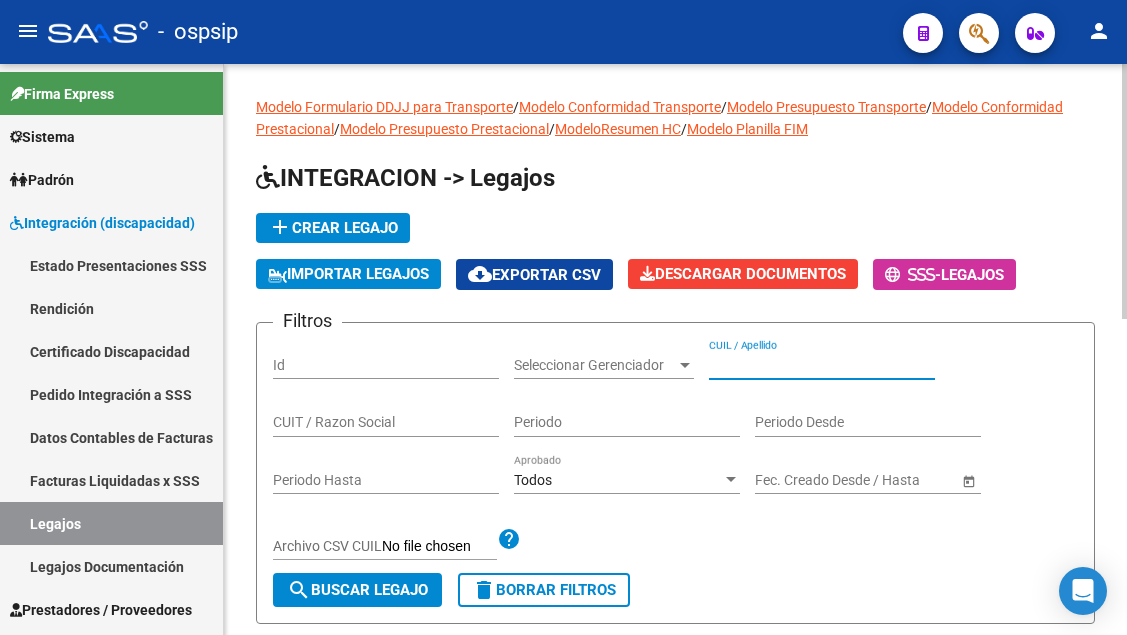 click on "CUIL / Apellido" at bounding box center [822, 365] 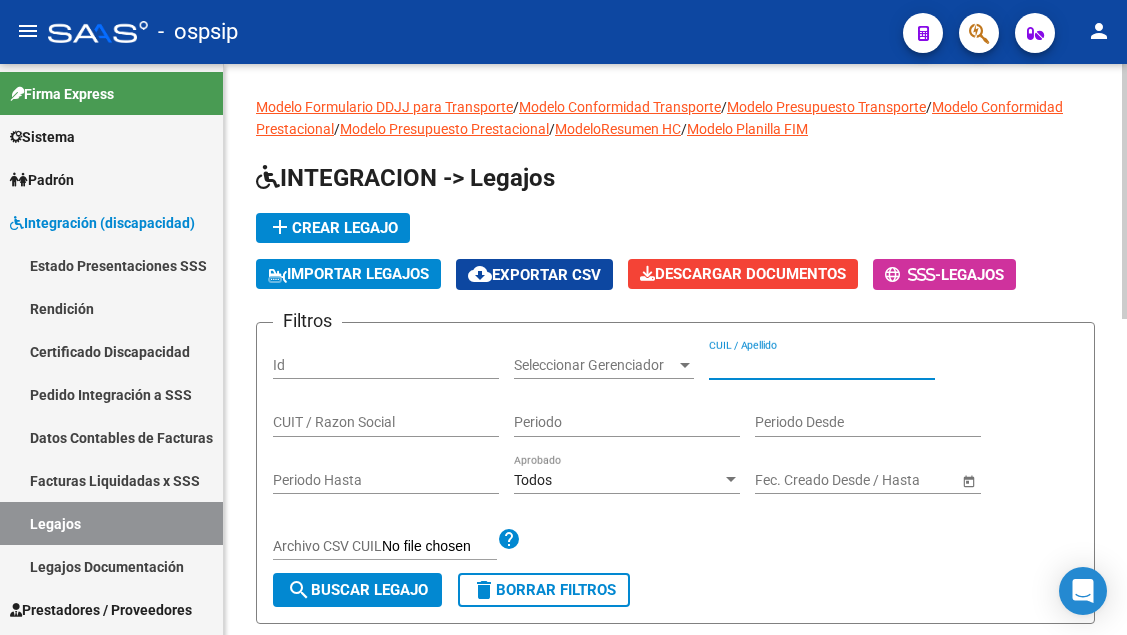 click on "CUIL / Apellido" at bounding box center [822, 365] 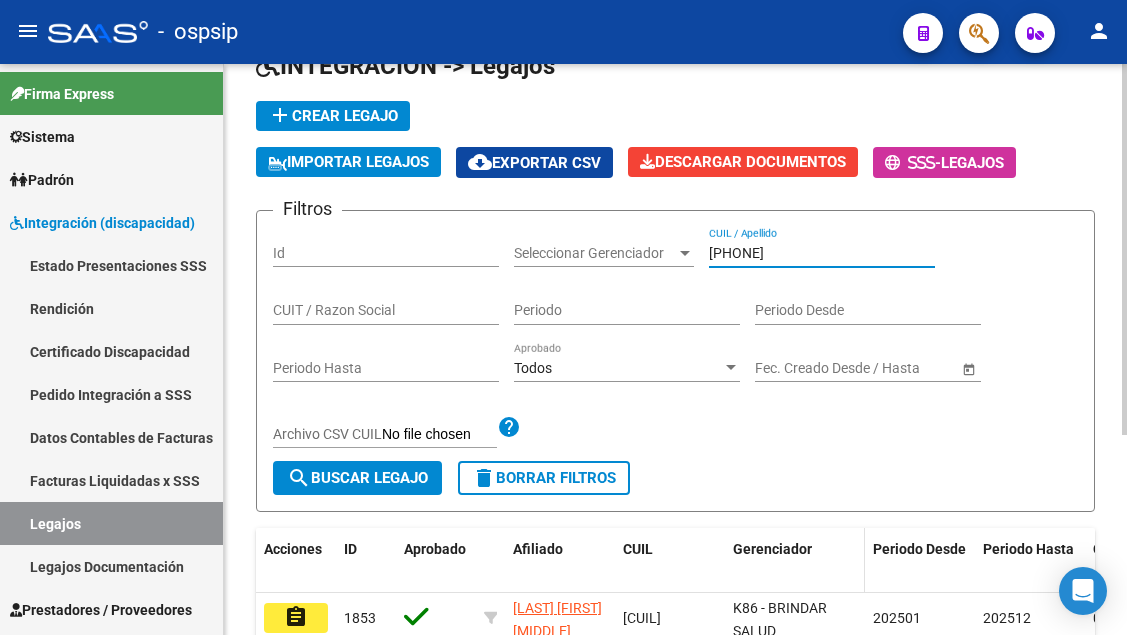 scroll, scrollTop: 300, scrollLeft: 0, axis: vertical 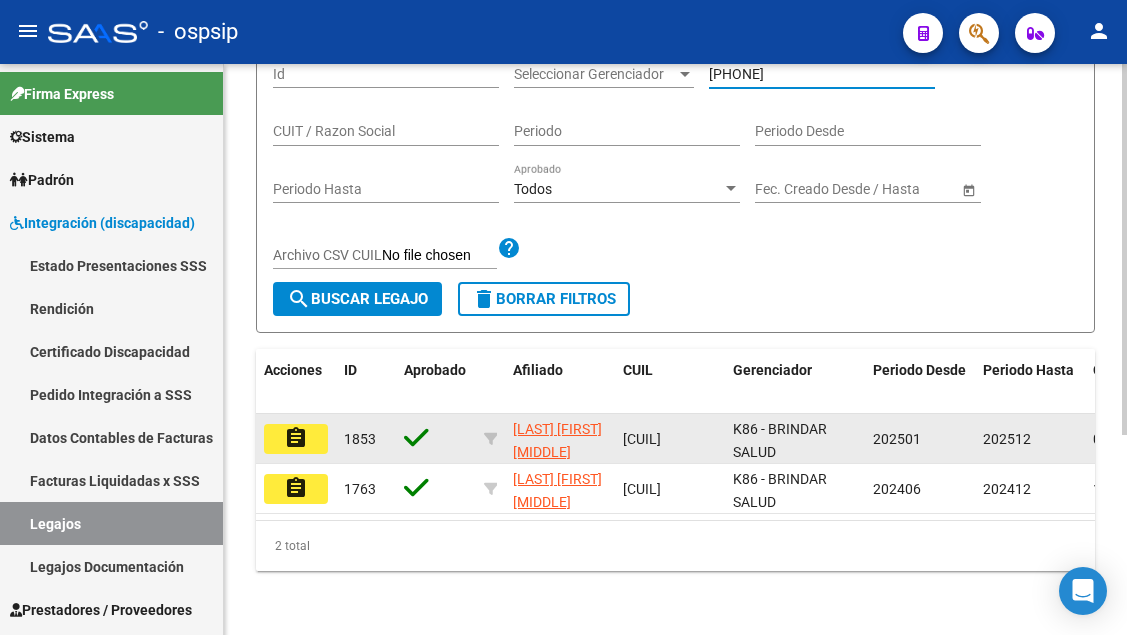 type on "[PHONE]" 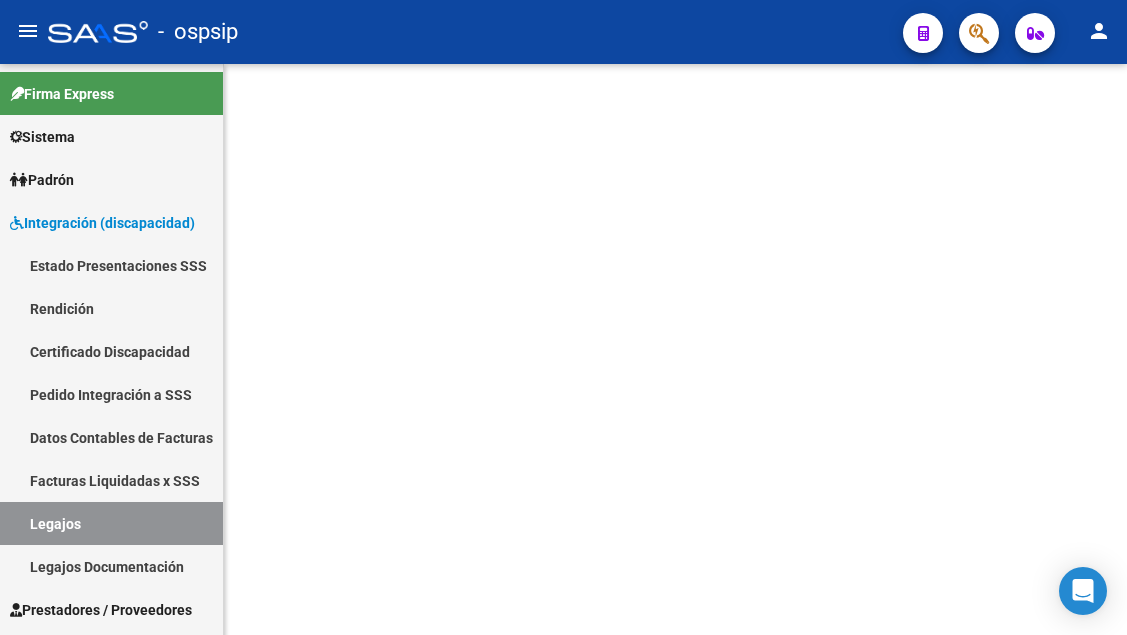 scroll, scrollTop: 0, scrollLeft: 0, axis: both 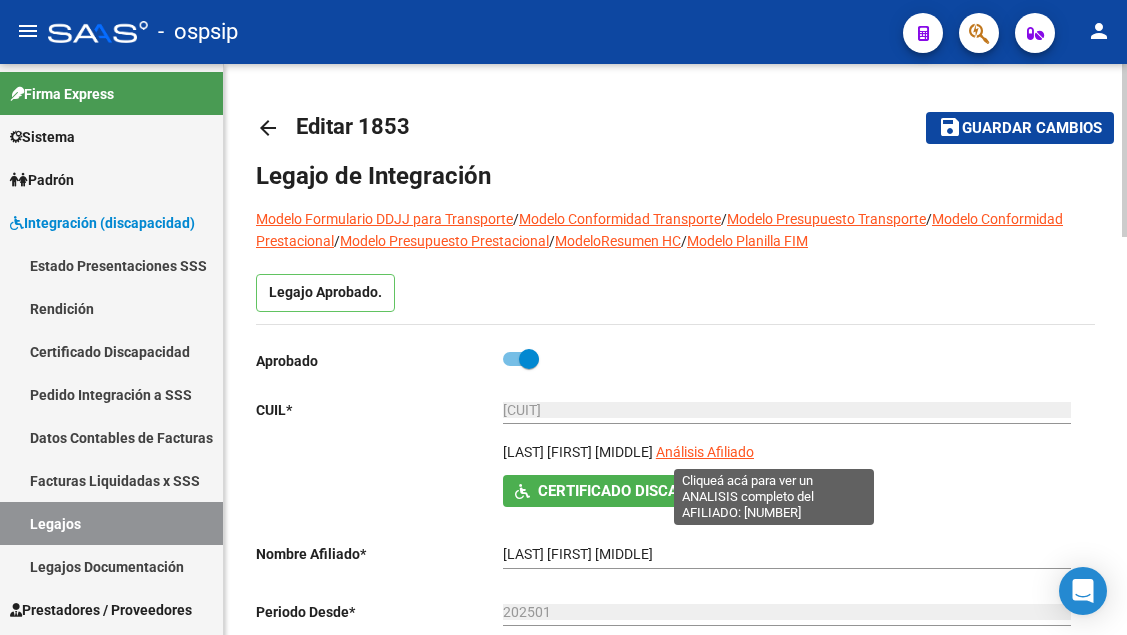 click on "Análisis Afiliado" 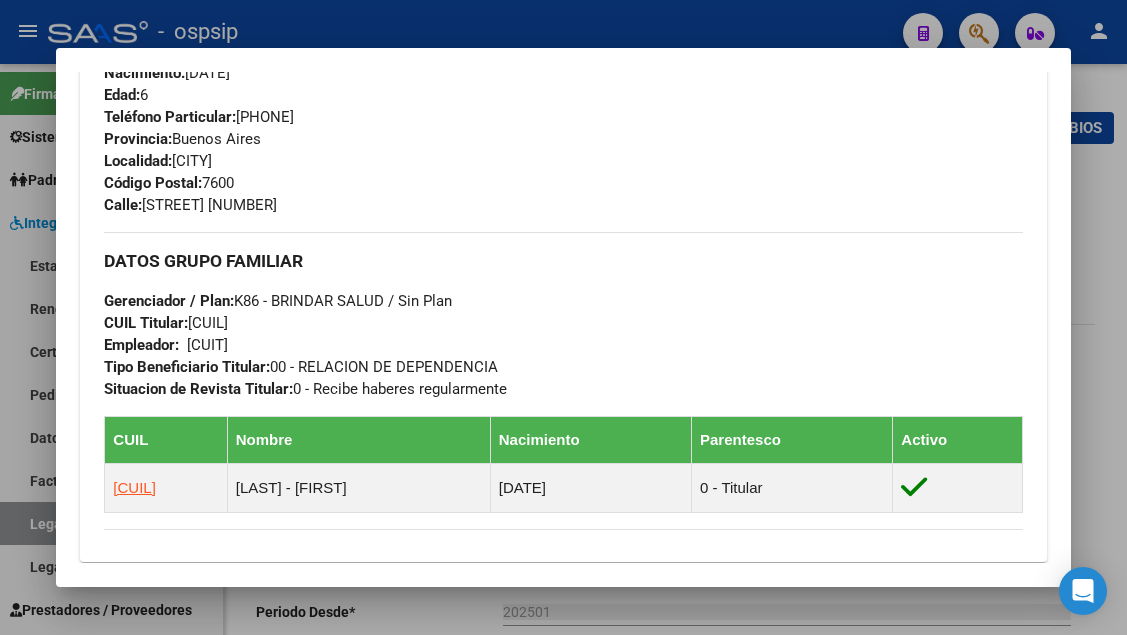 scroll, scrollTop: 900, scrollLeft: 0, axis: vertical 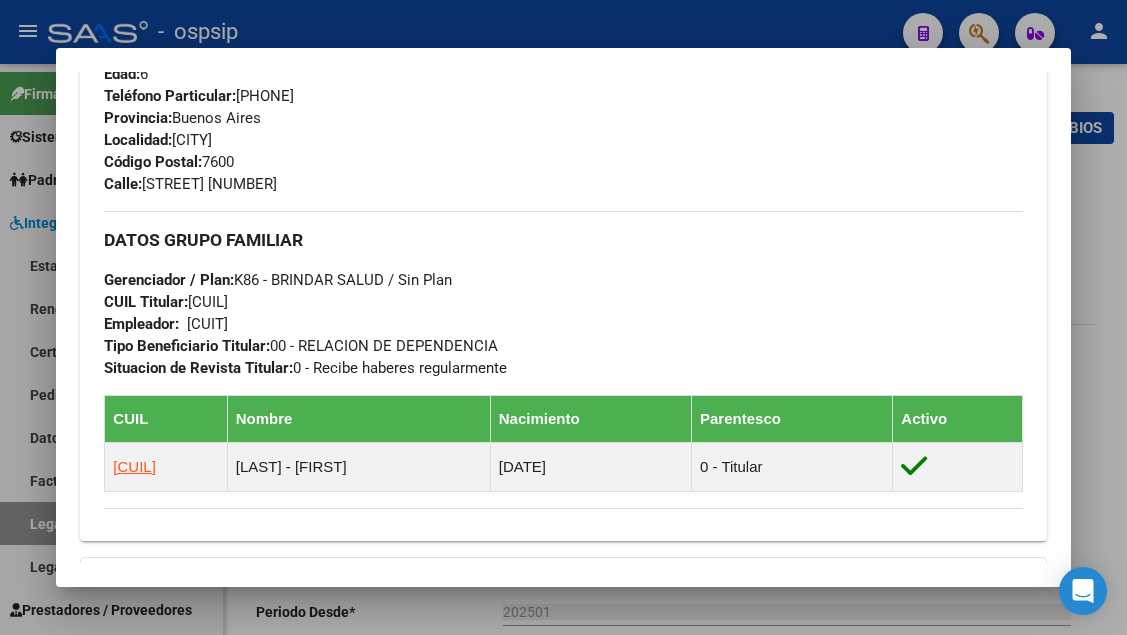 click at bounding box center [563, 317] 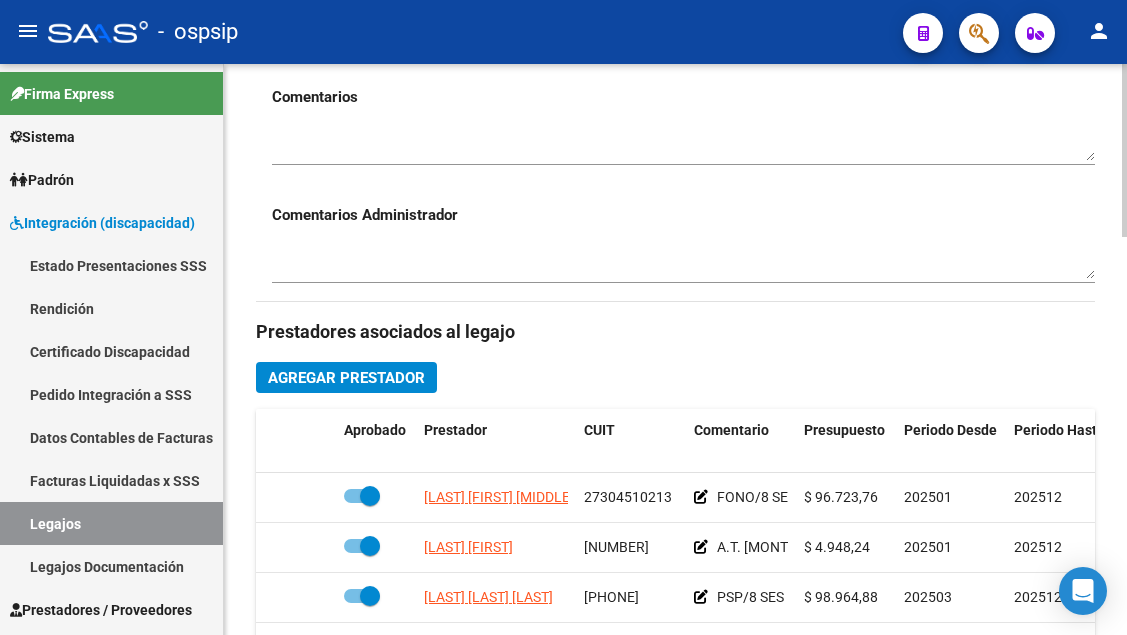 scroll, scrollTop: 800, scrollLeft: 0, axis: vertical 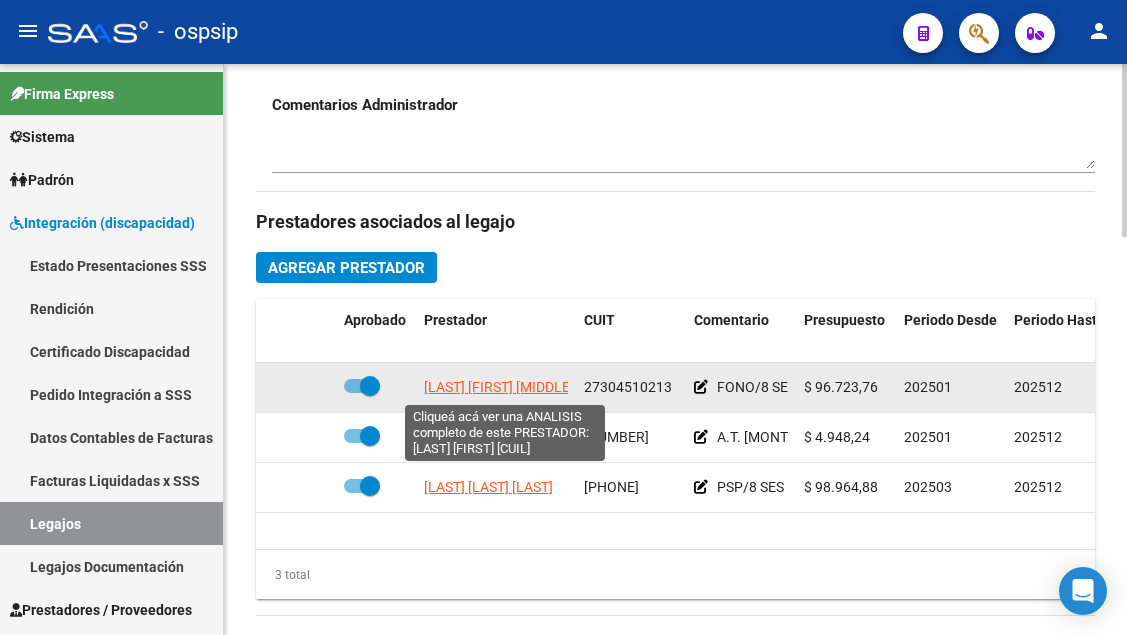 click on "[LAST] [FIRST] [MIDDLE]" 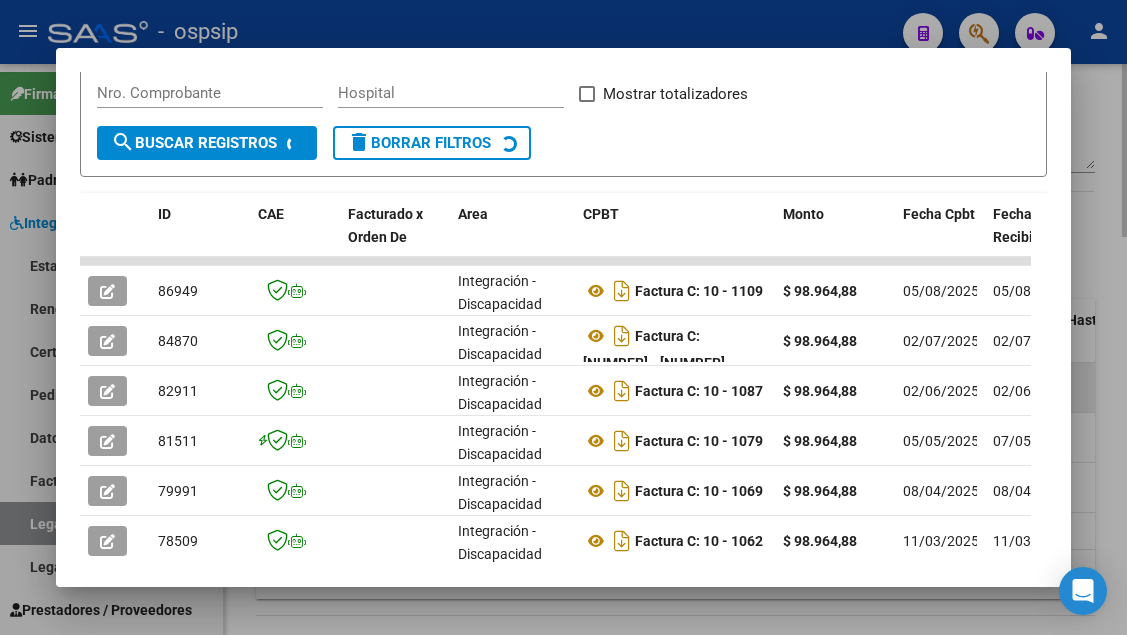 scroll, scrollTop: 485, scrollLeft: 0, axis: vertical 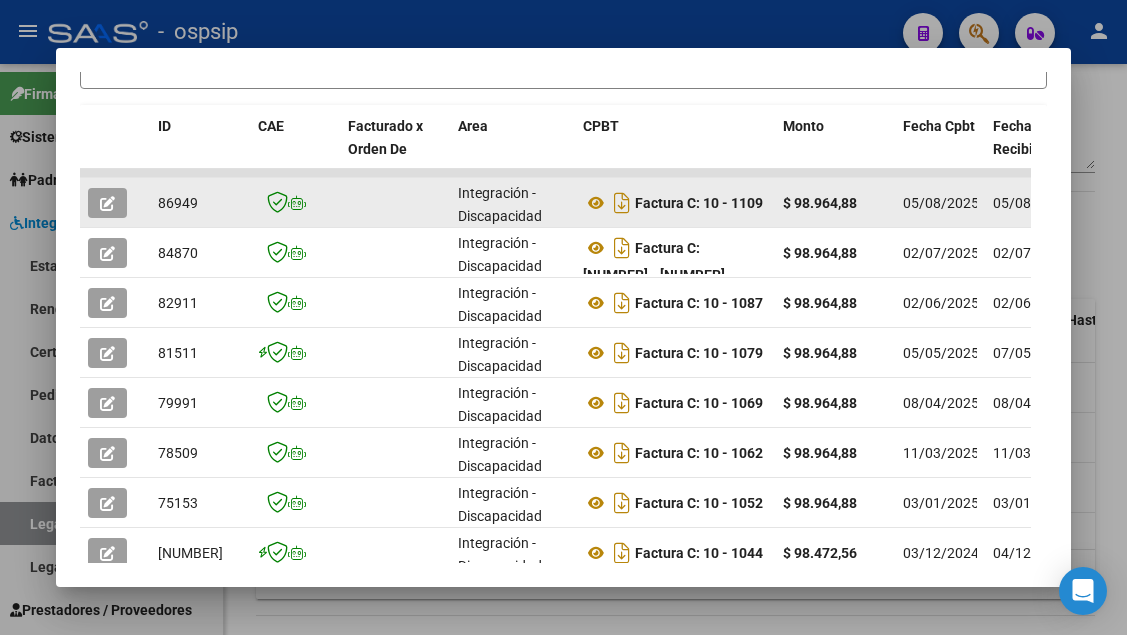 click 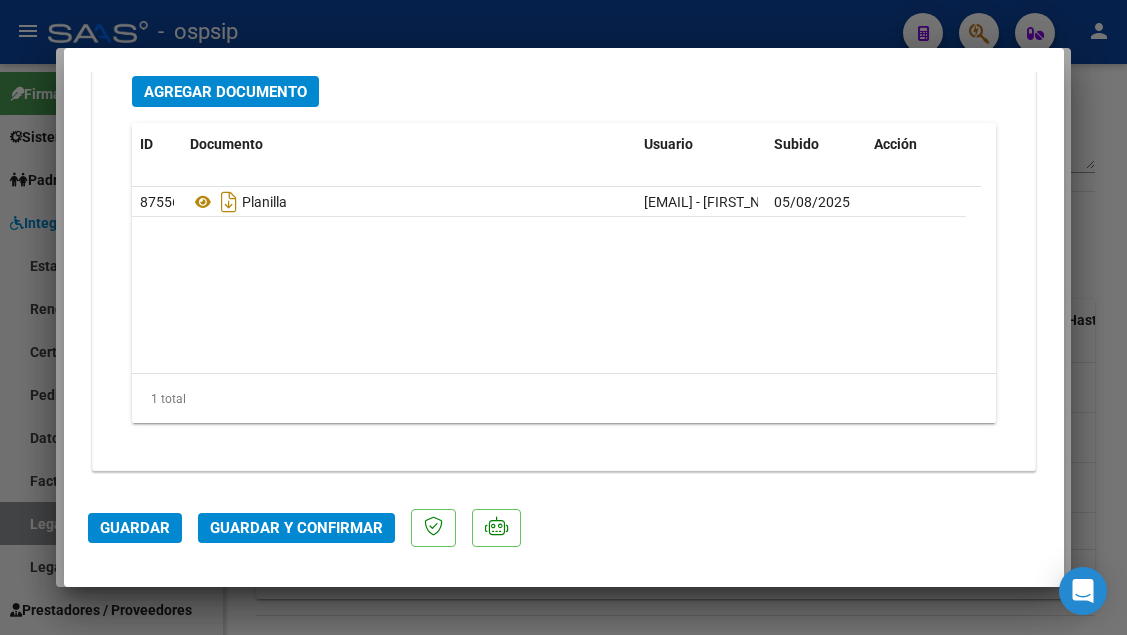 scroll, scrollTop: 2515, scrollLeft: 0, axis: vertical 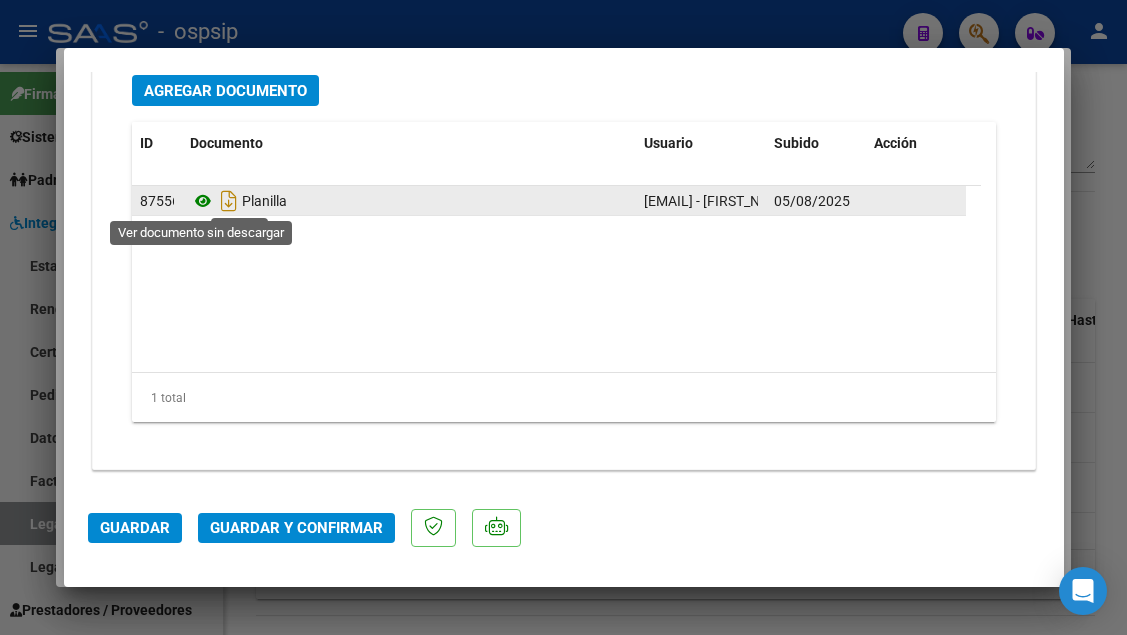 click 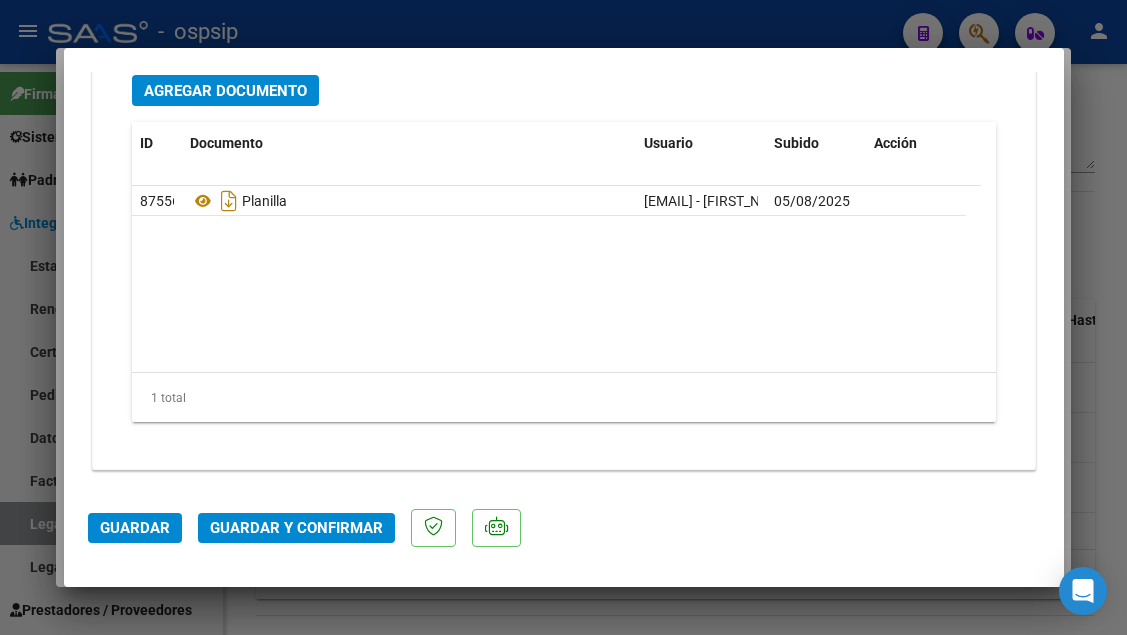 click on "Guardar y Confirmar" 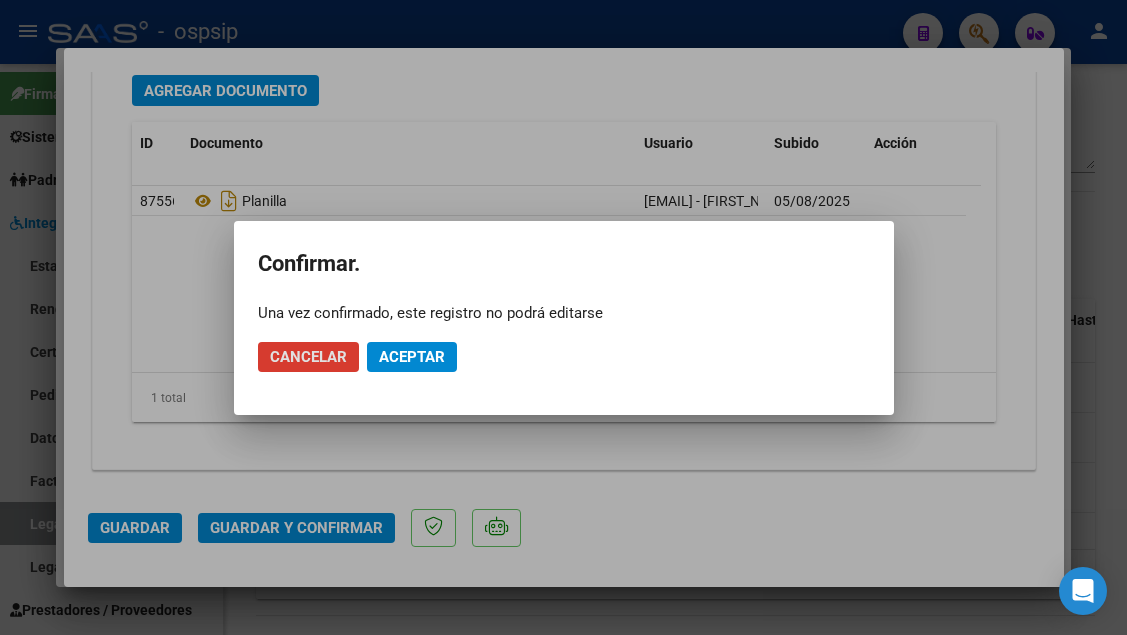 click on "Aceptar" 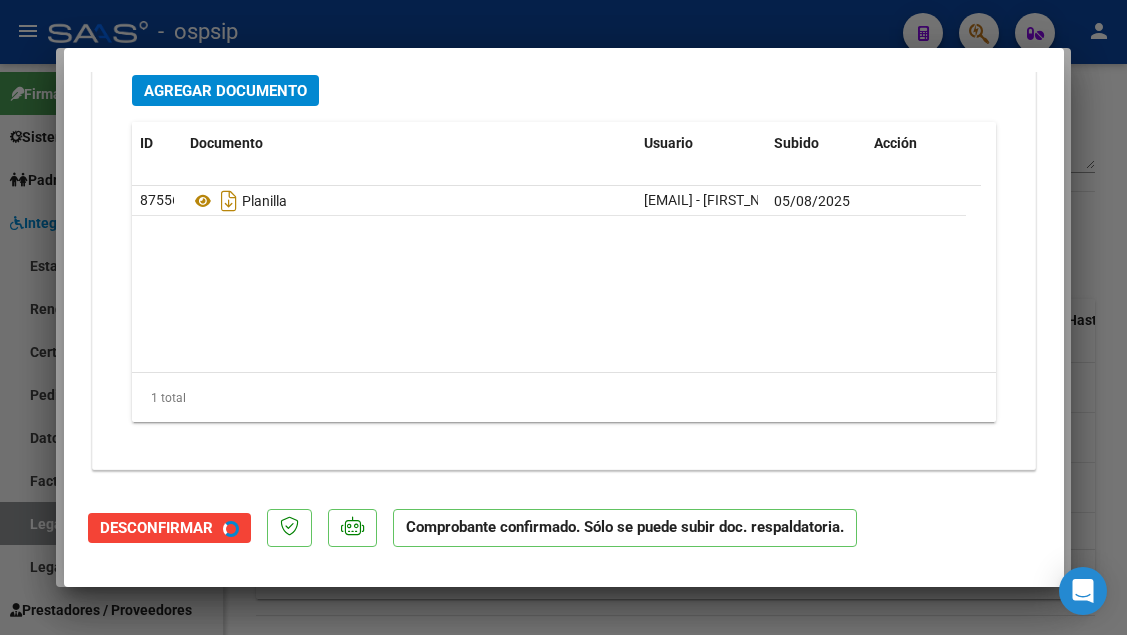 scroll, scrollTop: 2288, scrollLeft: 0, axis: vertical 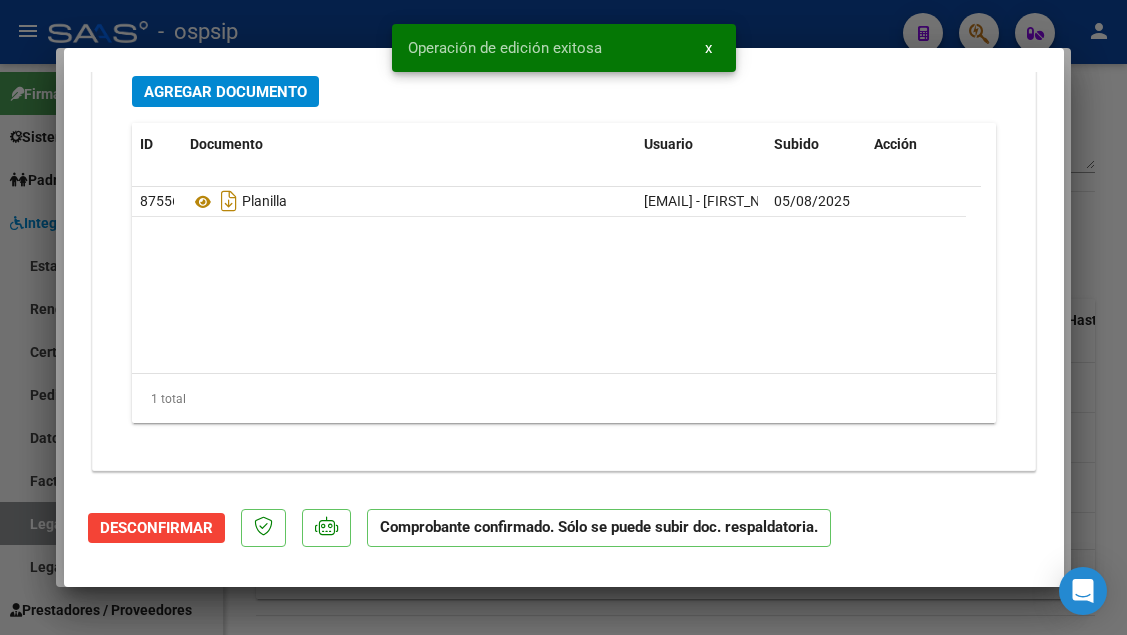 click at bounding box center (563, 317) 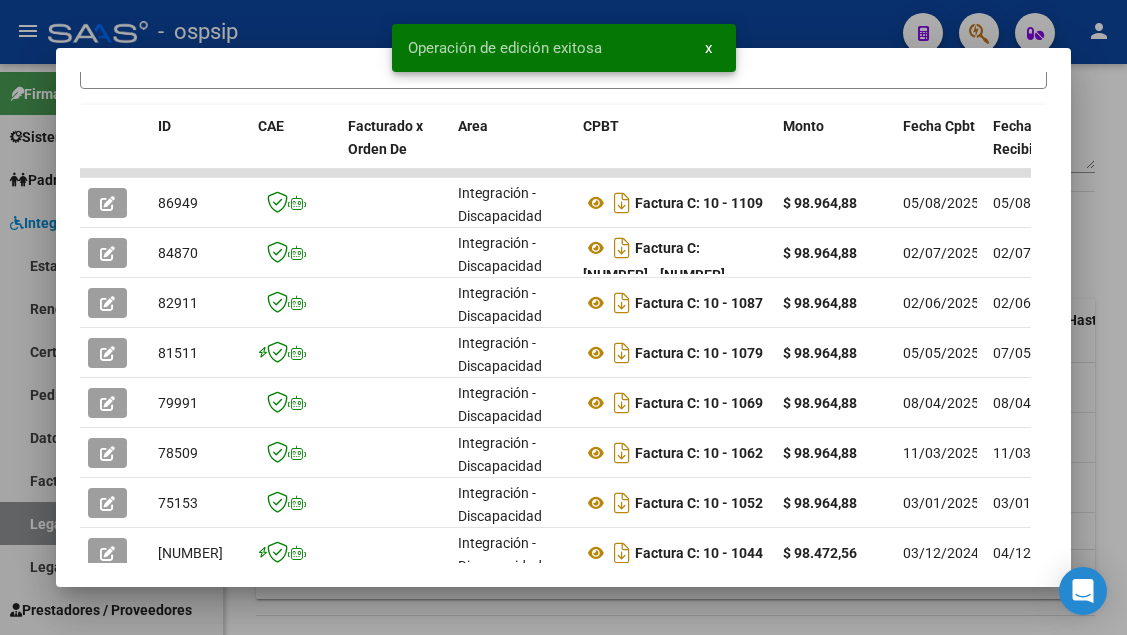 click at bounding box center [563, 317] 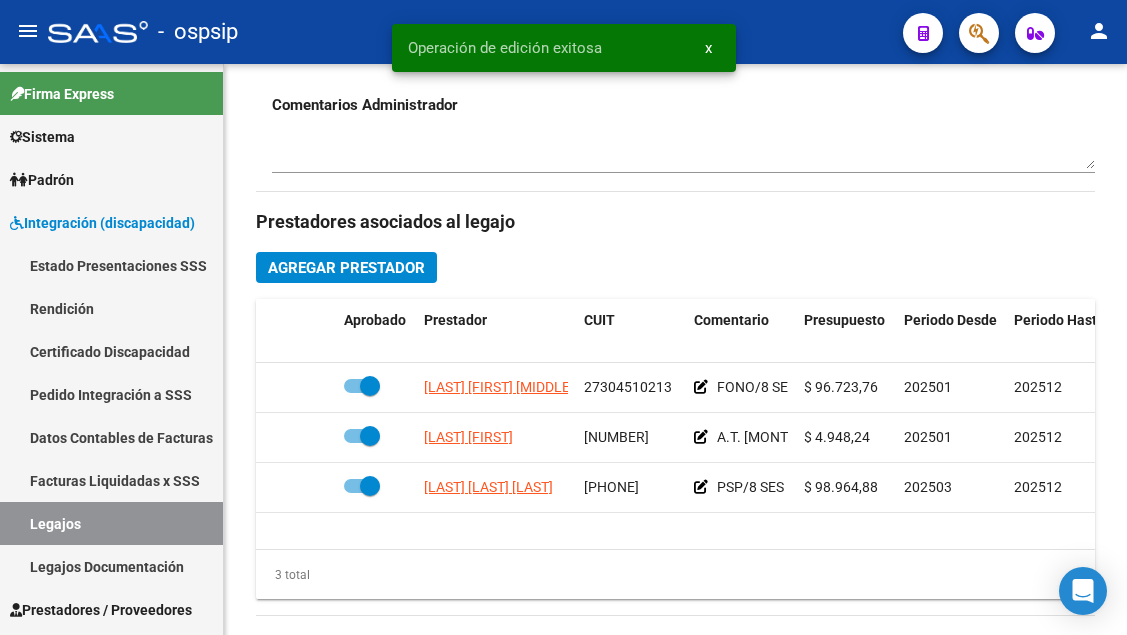 click on "Legajos" at bounding box center (111, 523) 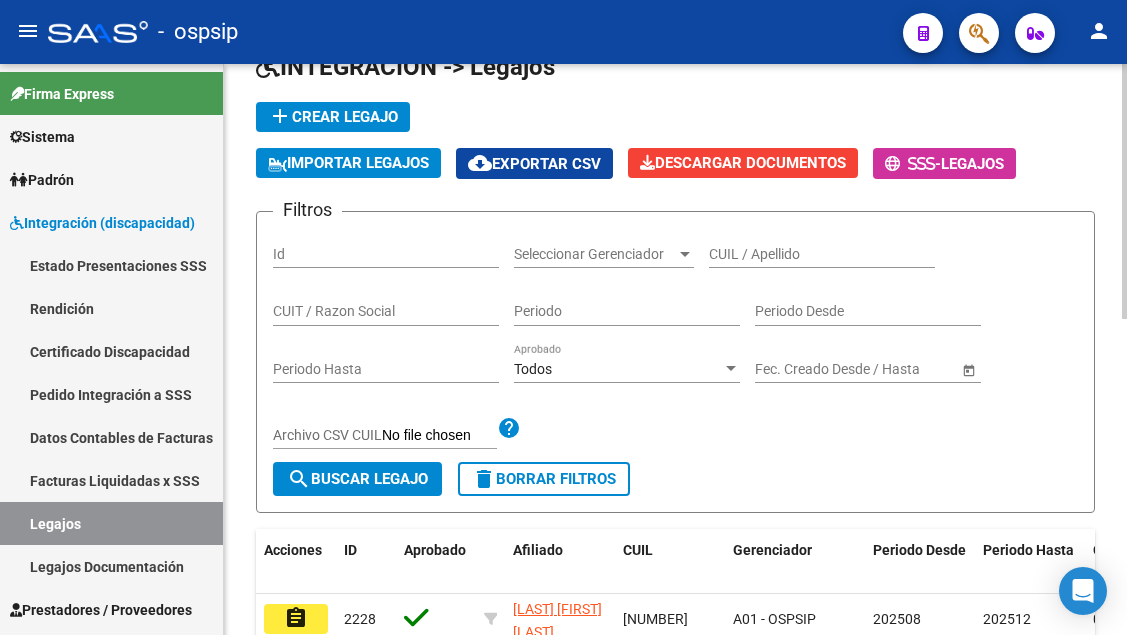 scroll, scrollTop: 108, scrollLeft: 0, axis: vertical 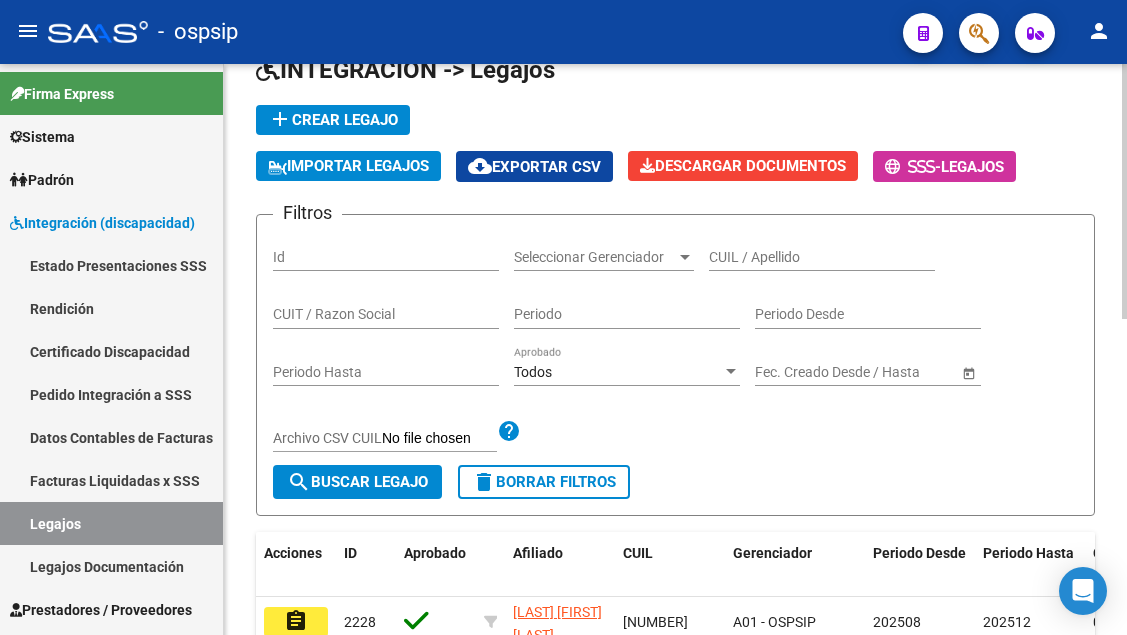 click on "CUIL / Apellido" at bounding box center [822, 257] 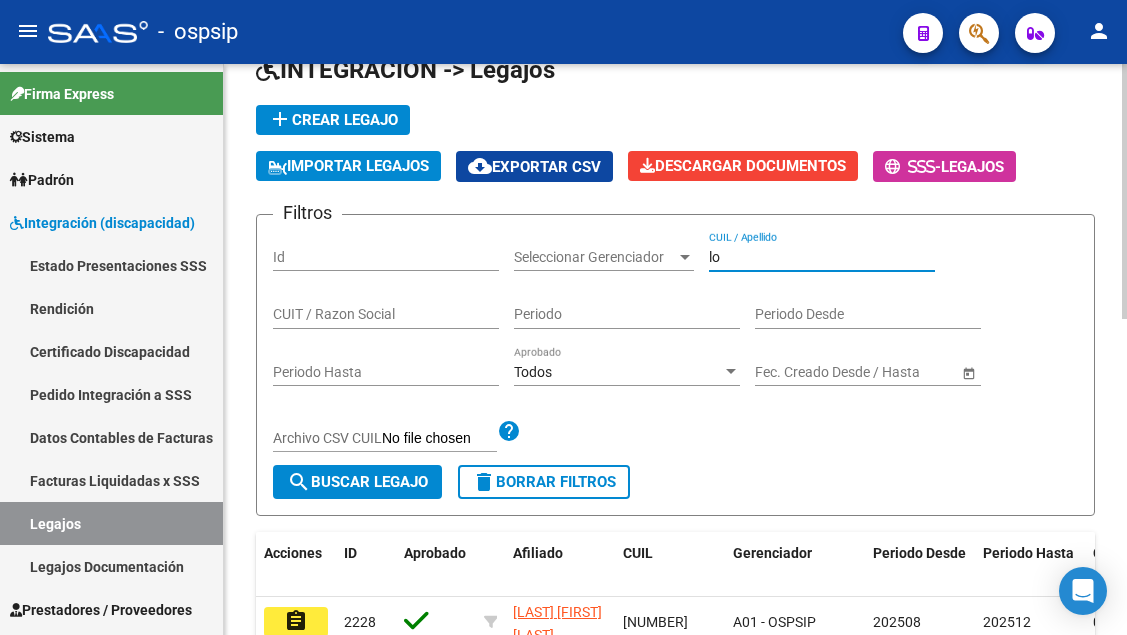 type on "l" 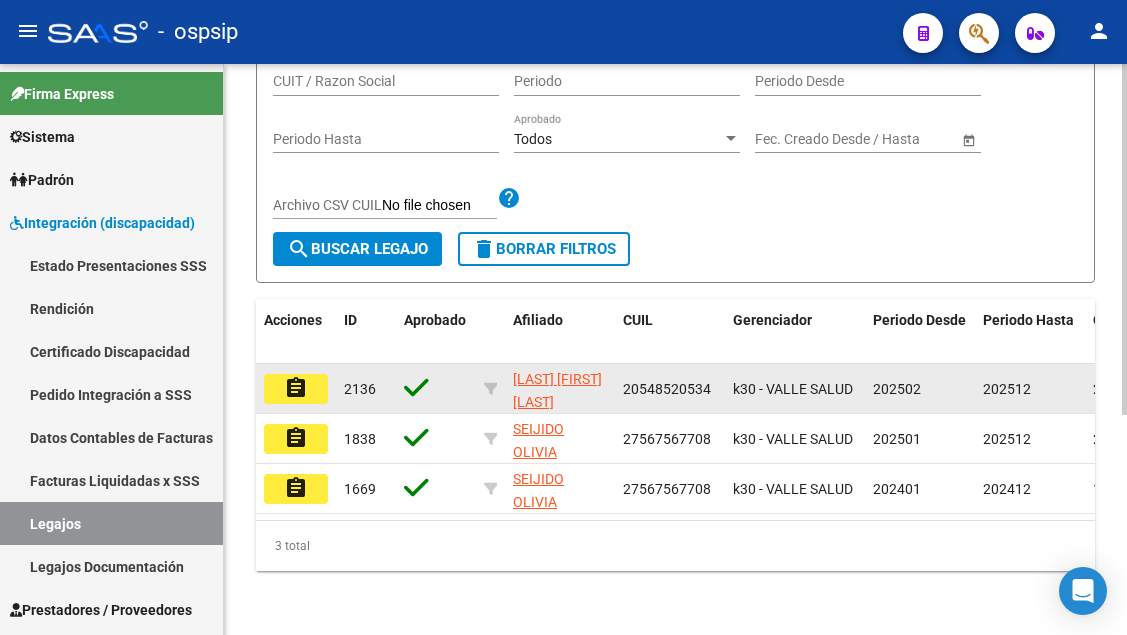 scroll, scrollTop: 358, scrollLeft: 0, axis: vertical 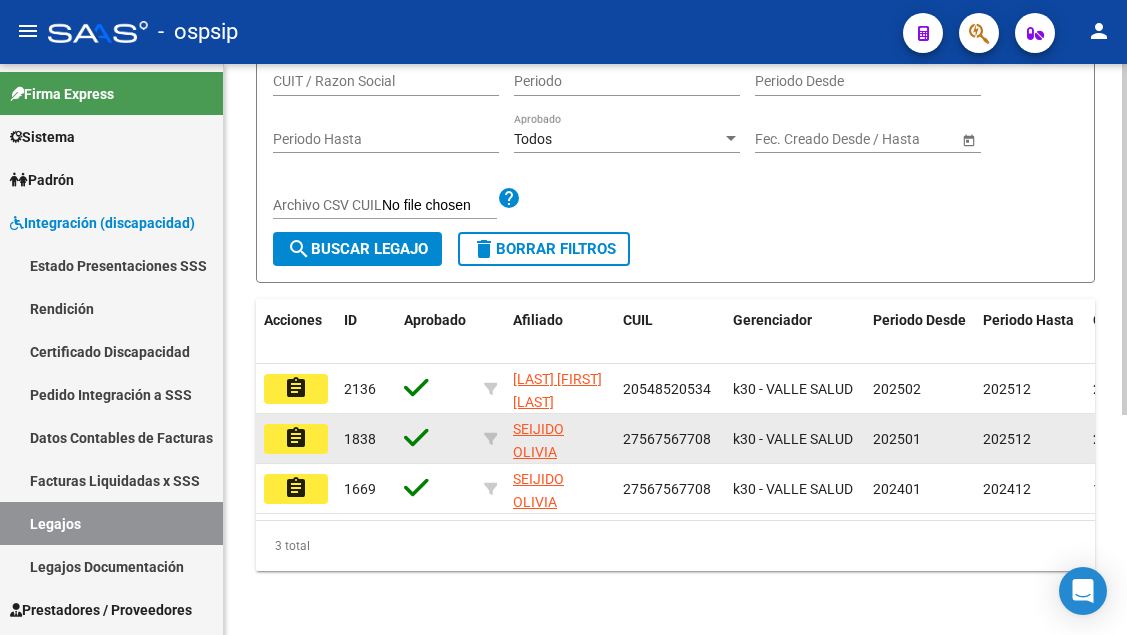 type on "[LAST]" 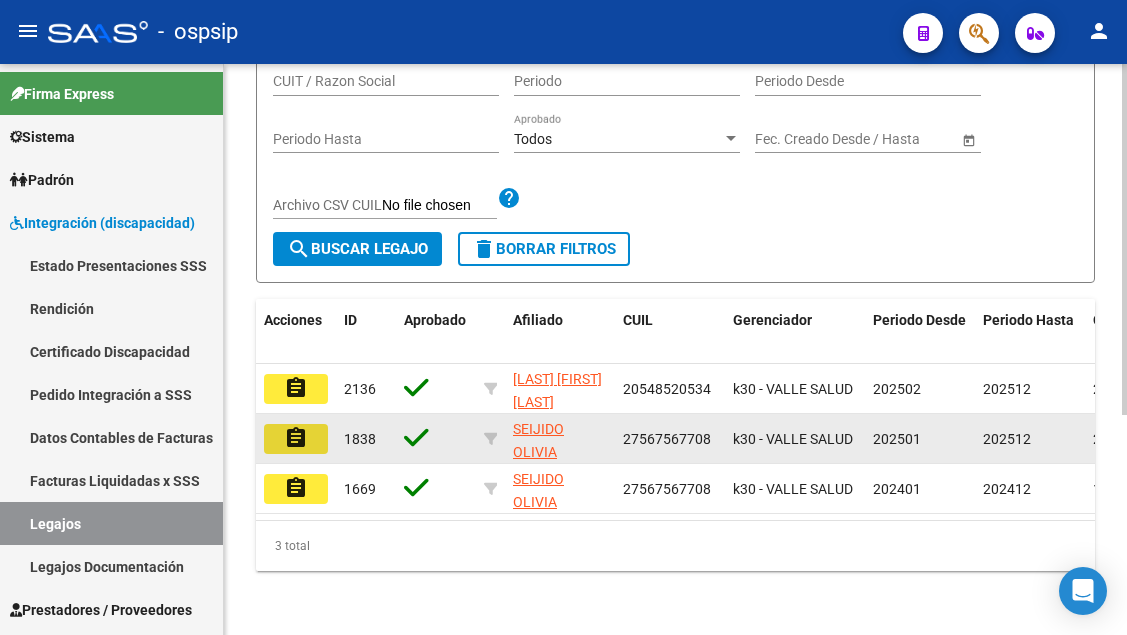 click on "assignment" 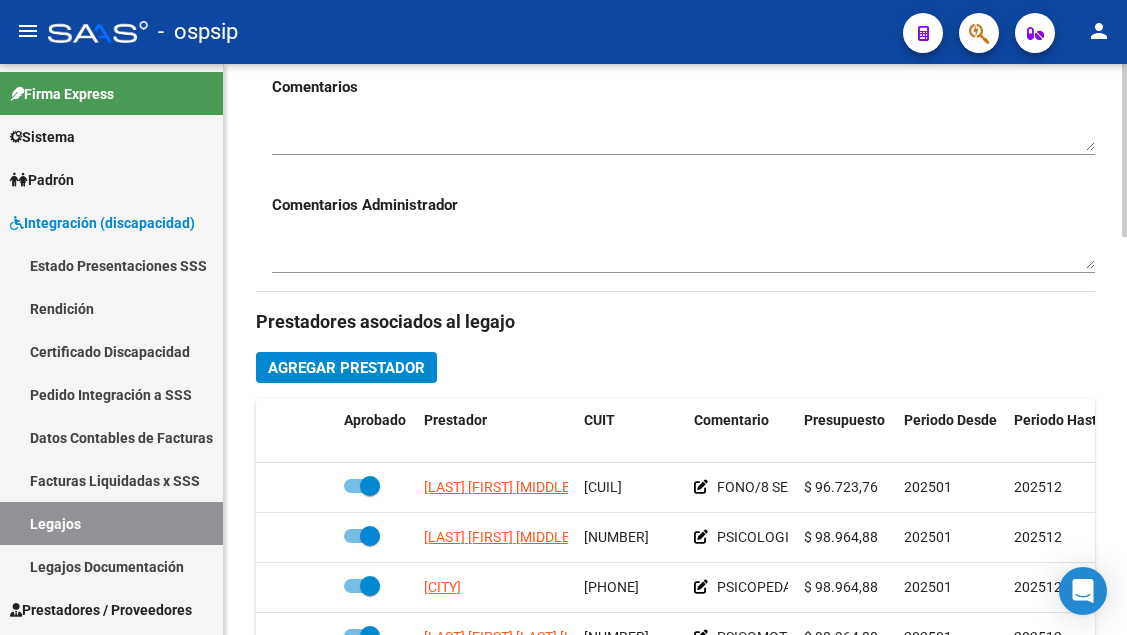 scroll, scrollTop: 800, scrollLeft: 0, axis: vertical 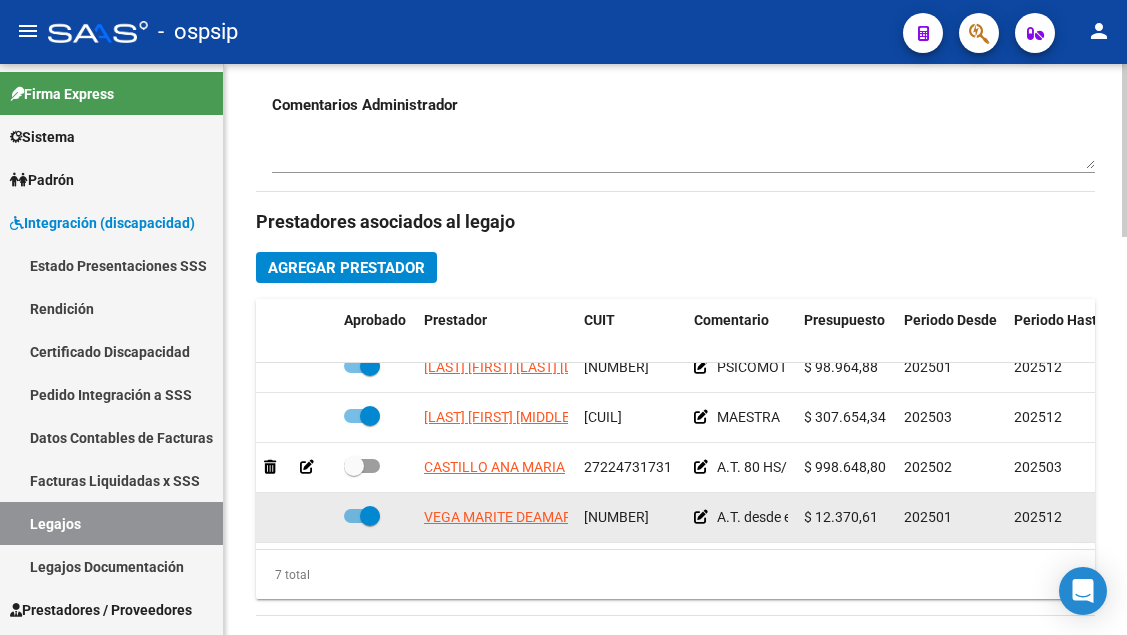 click on "VEGA MARITE DEAMAR ELISA" 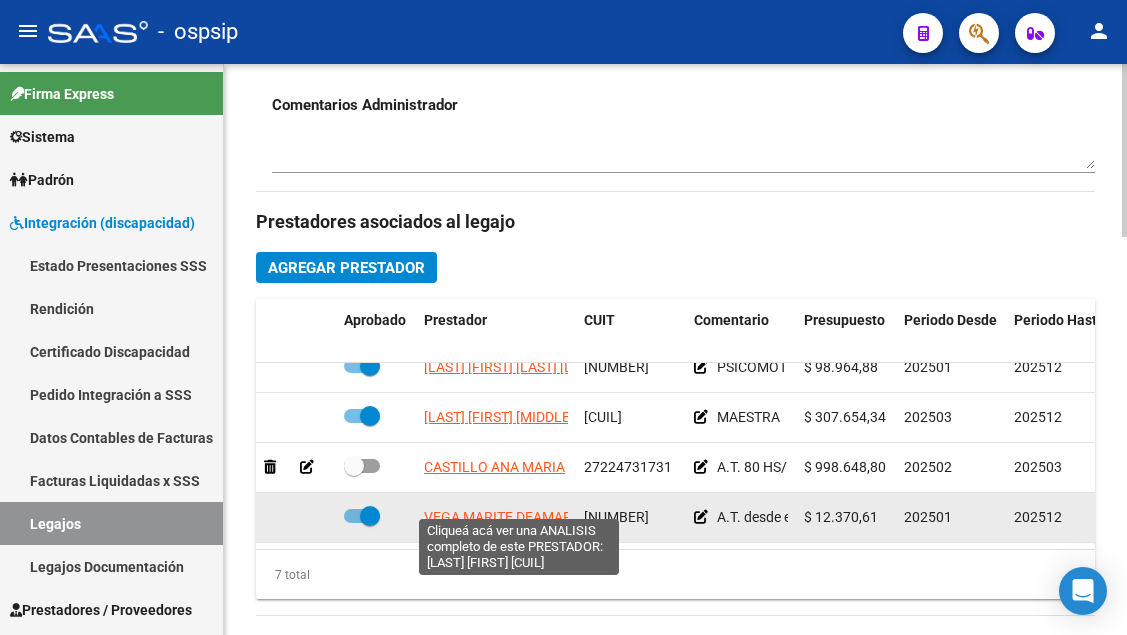 click on "VEGA MARITE DEAMAR ELISA" 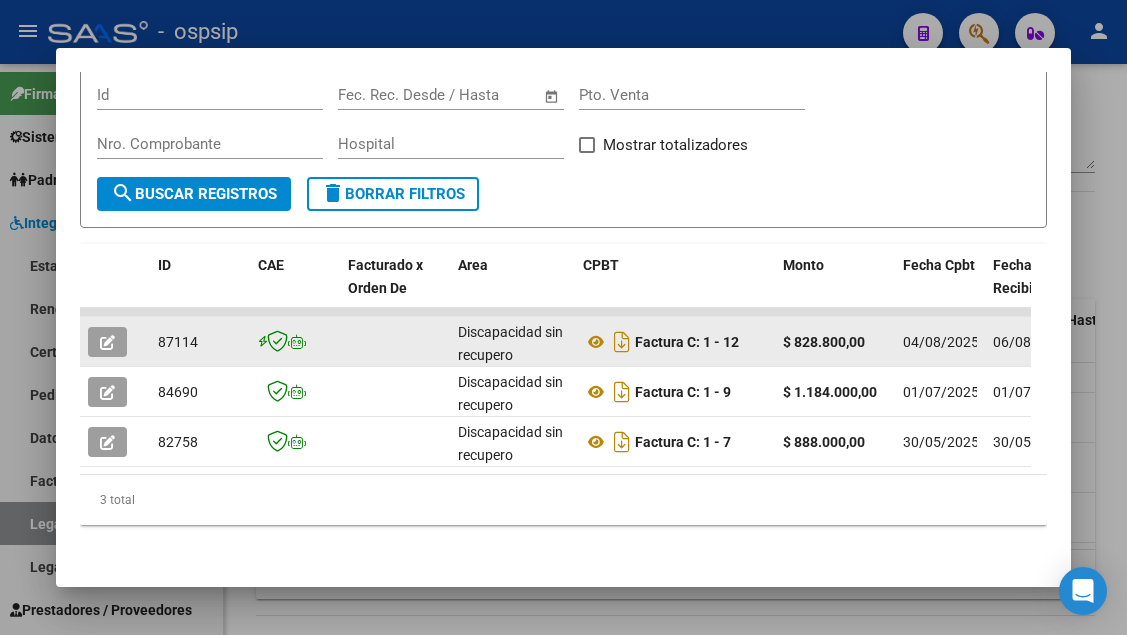 scroll, scrollTop: 261, scrollLeft: 0, axis: vertical 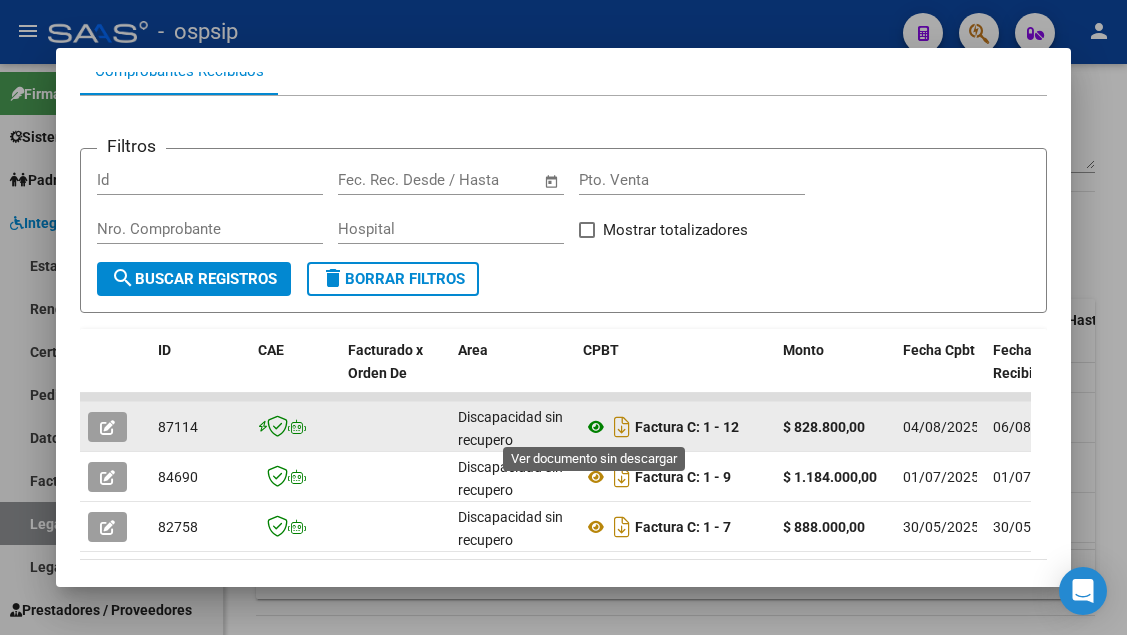 click 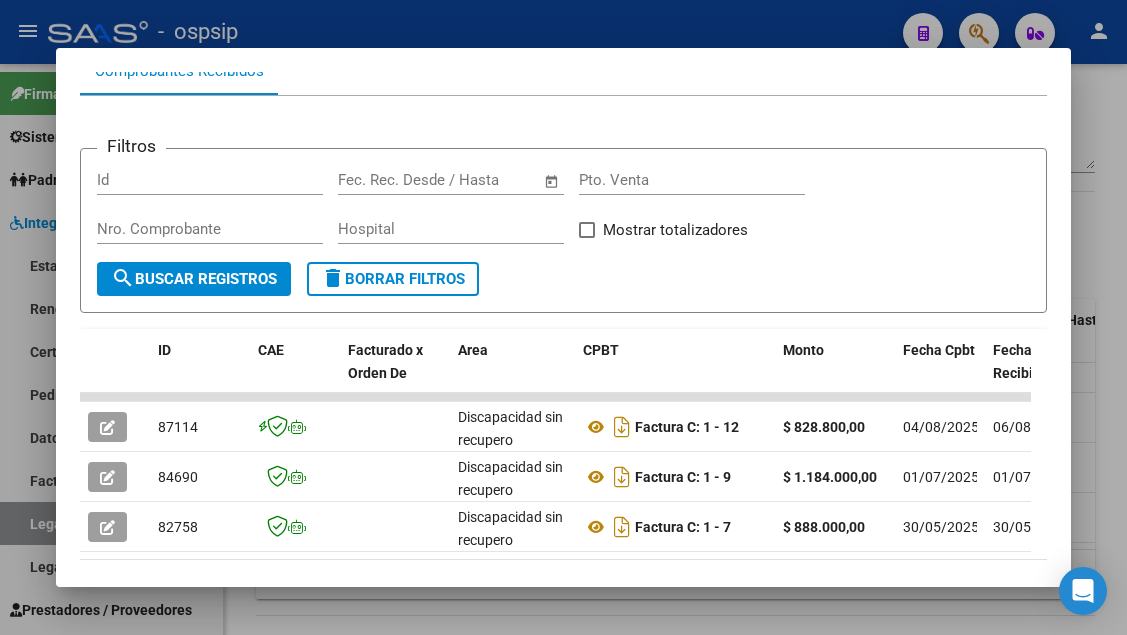 click at bounding box center [563, 317] 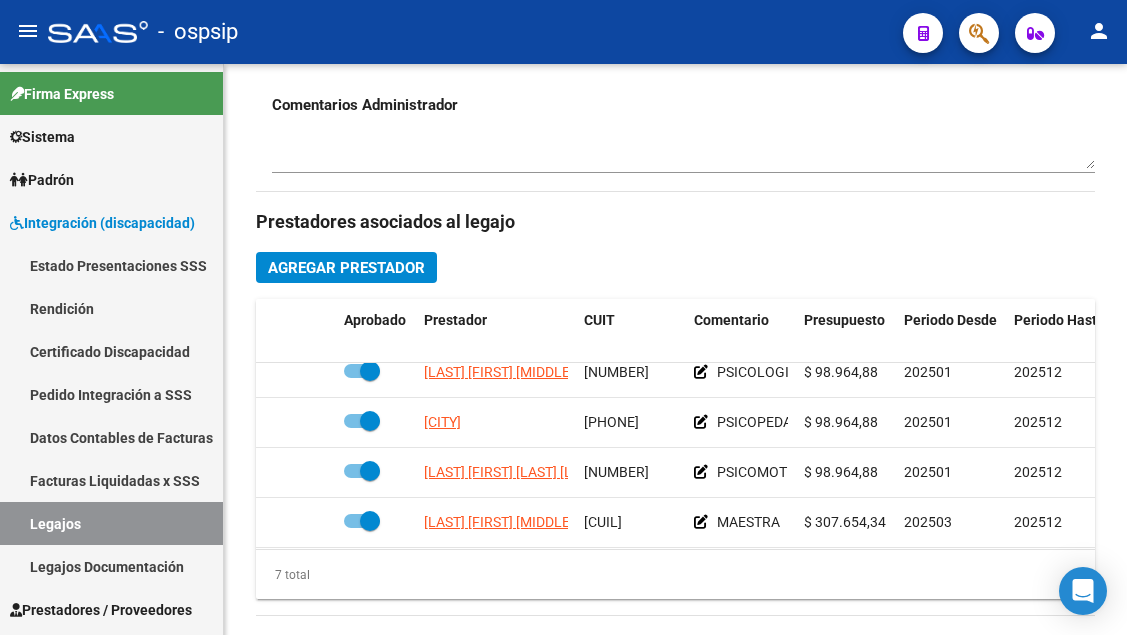 scroll, scrollTop: 100, scrollLeft: 0, axis: vertical 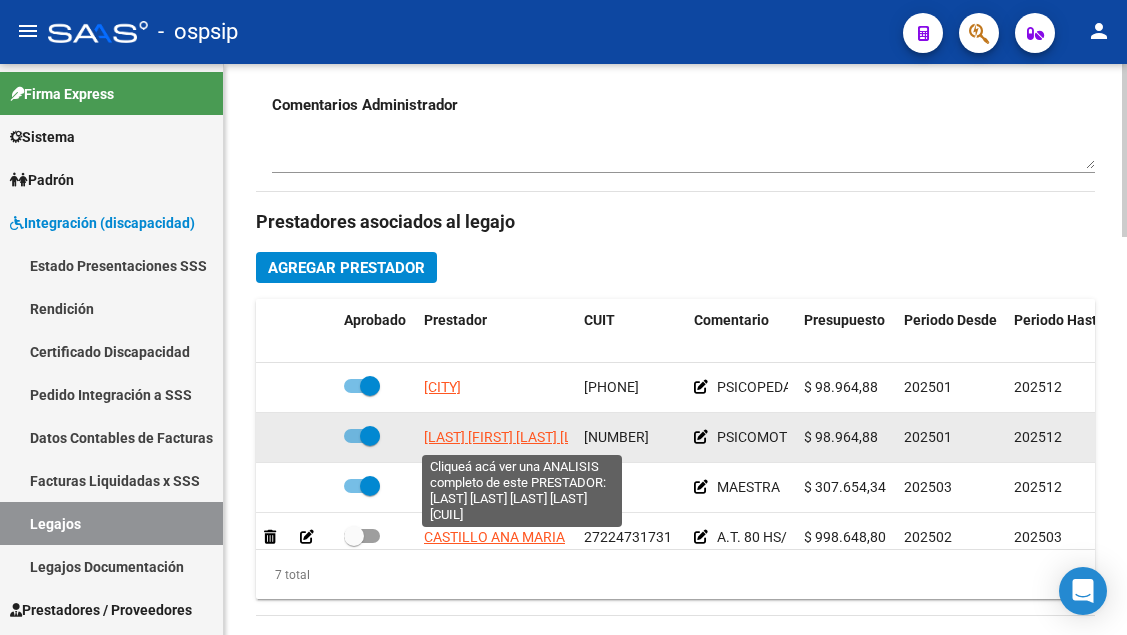 click on "[LAST] [FIRST] [LAST] [LAST]" 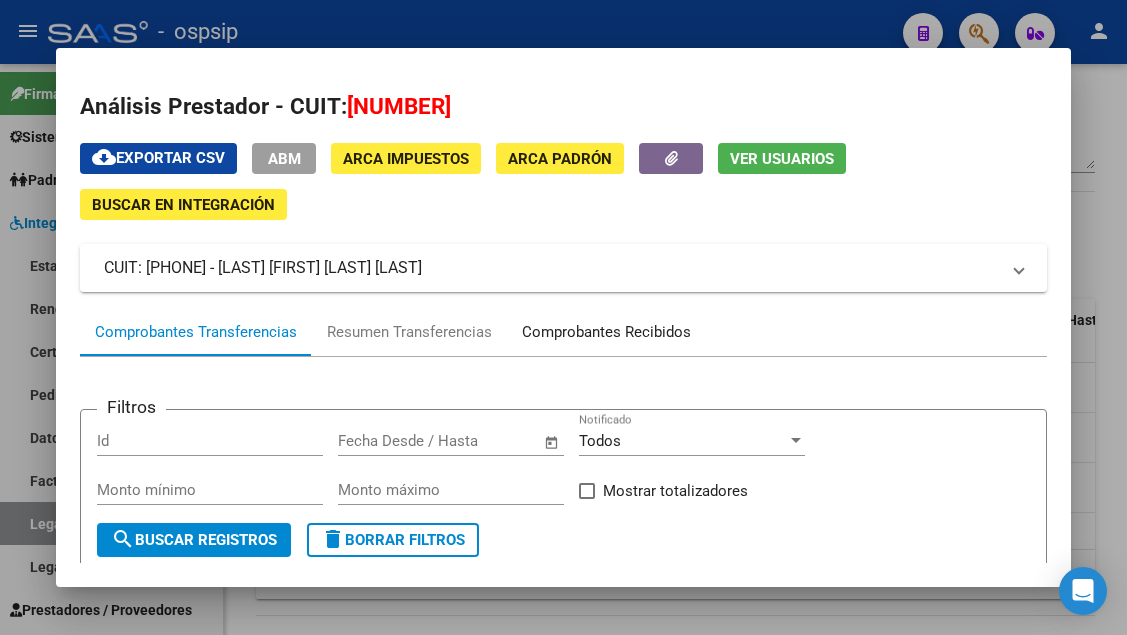 click on "Comprobantes Recibidos" at bounding box center [606, 332] 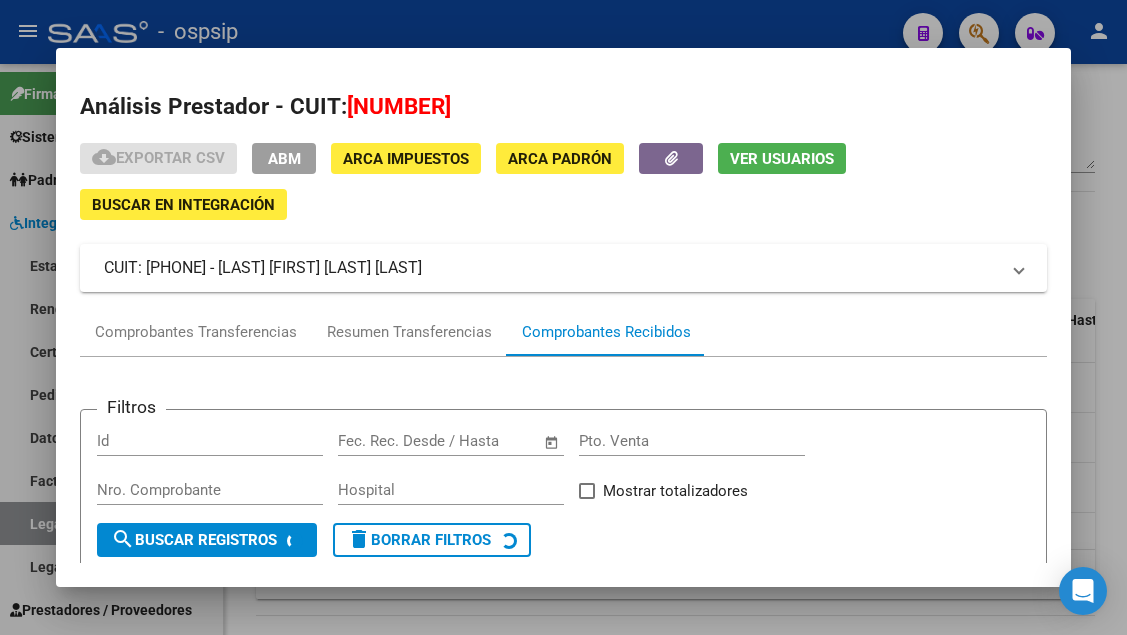 scroll, scrollTop: 185, scrollLeft: 0, axis: vertical 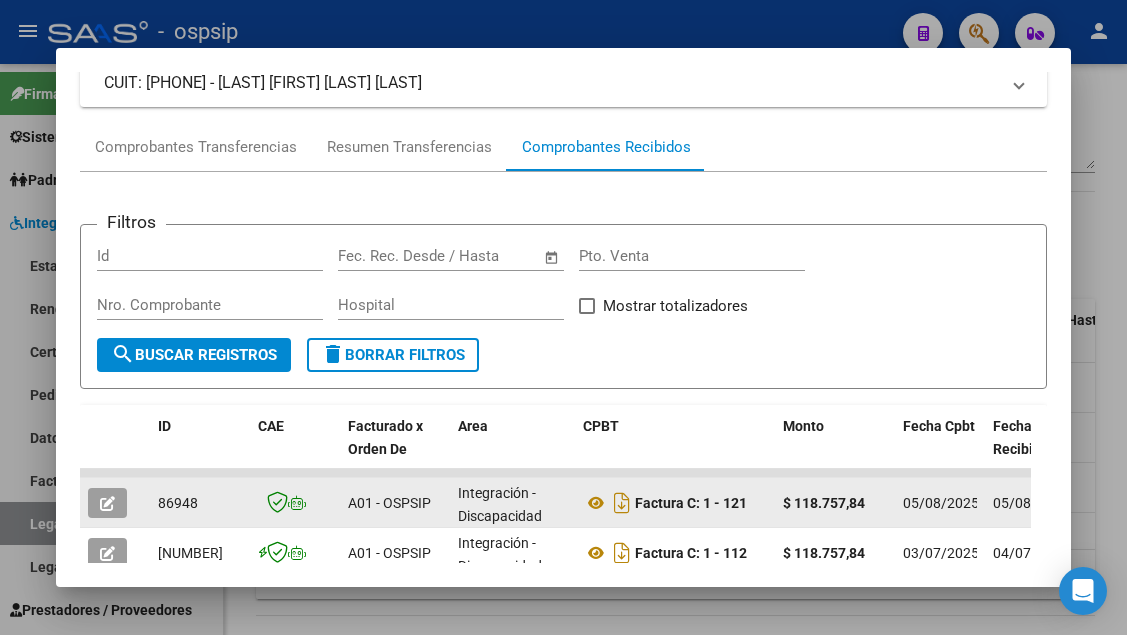 click 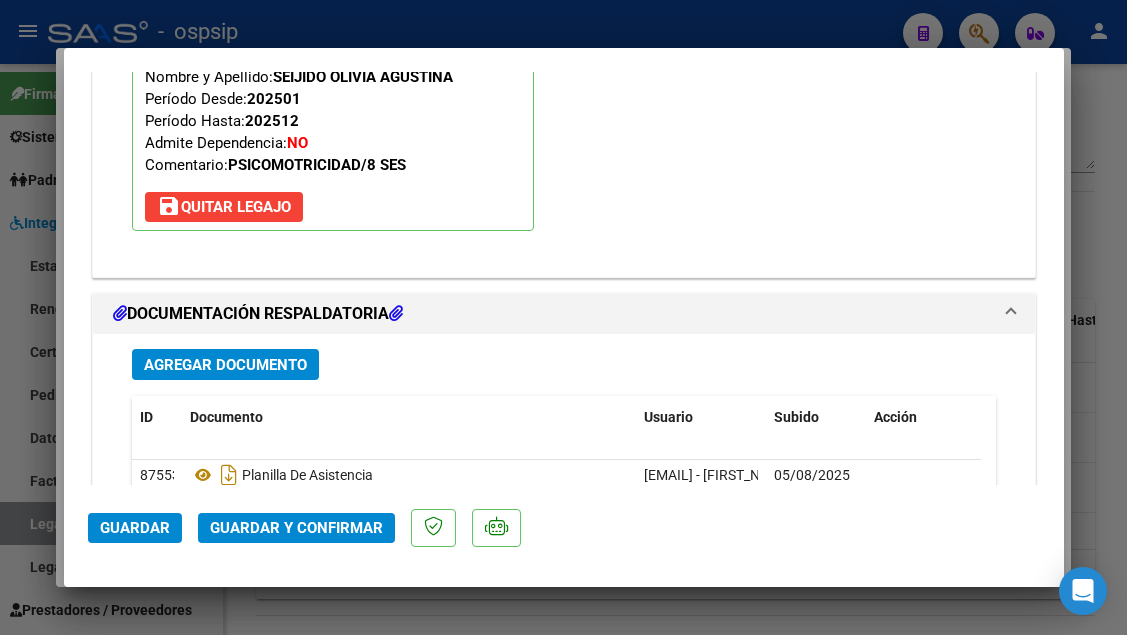scroll, scrollTop: 2400, scrollLeft: 0, axis: vertical 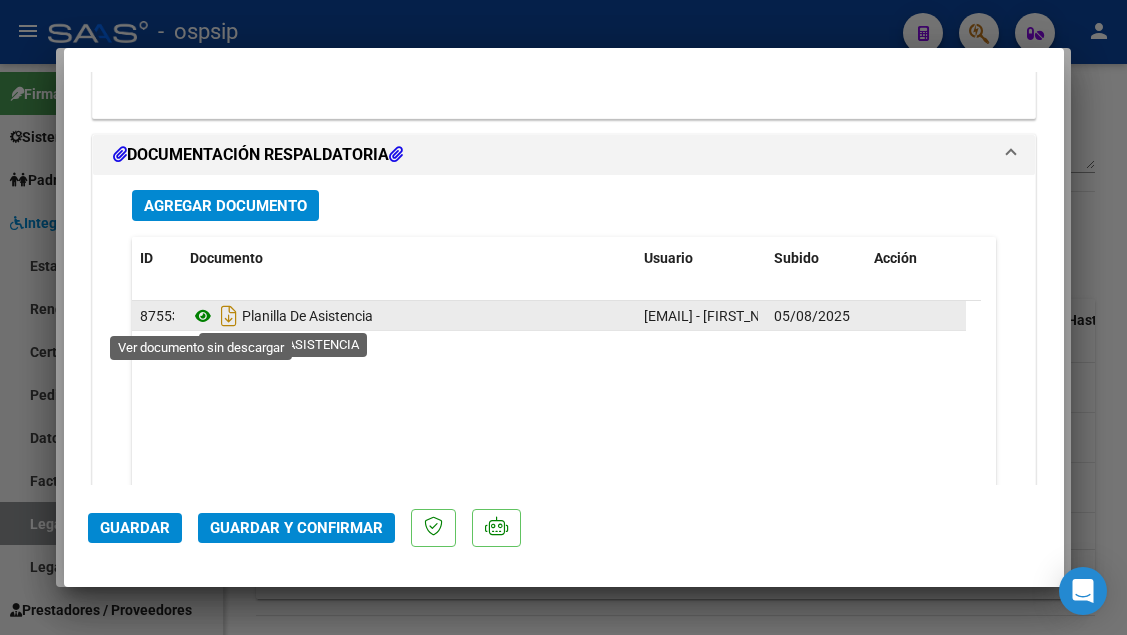 click 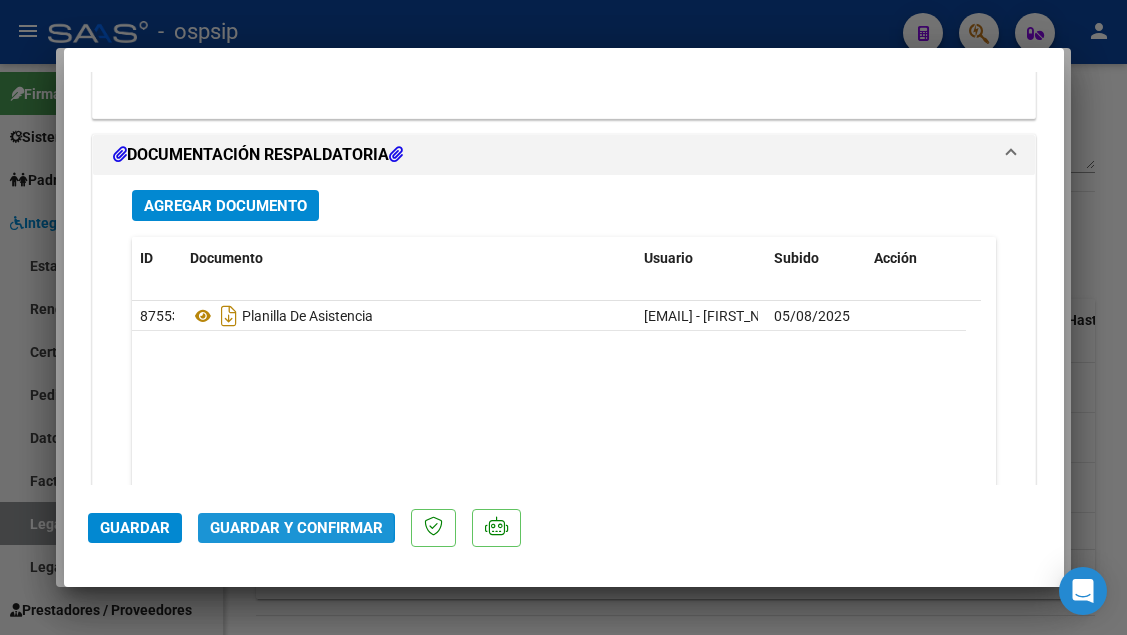 click on "Guardar y Confirmar" 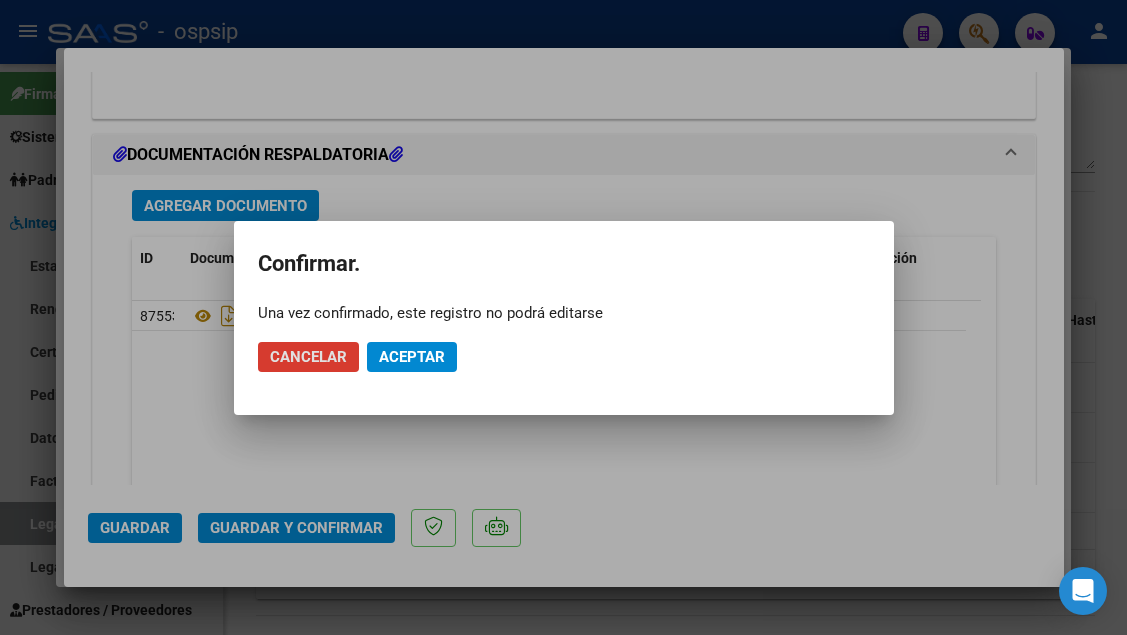 click on "Aceptar" 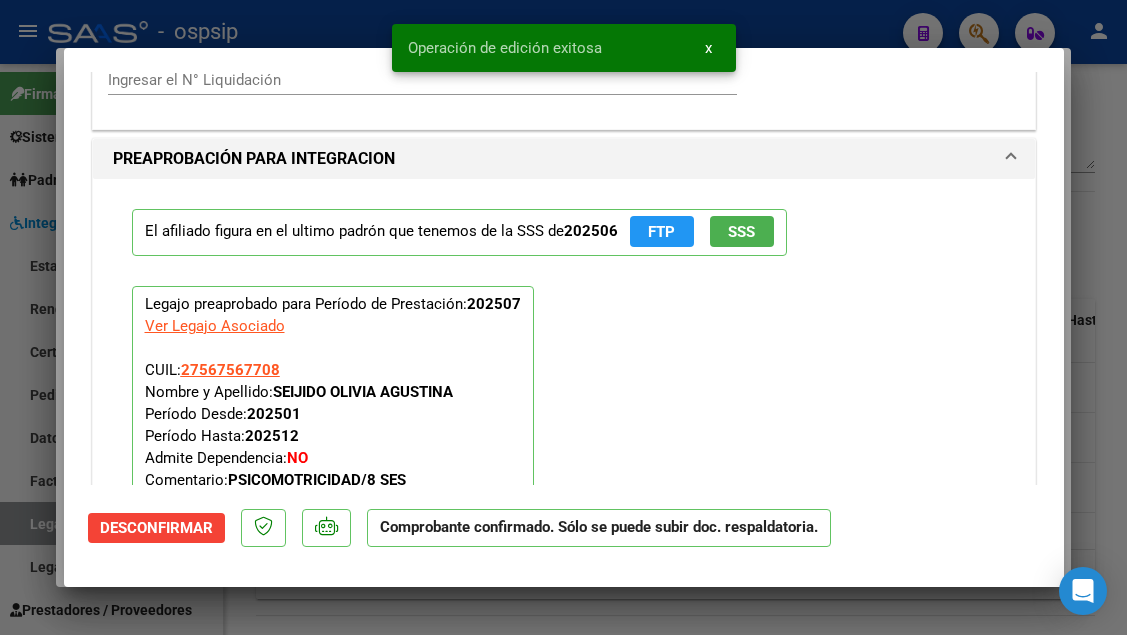 scroll, scrollTop: 1719, scrollLeft: 0, axis: vertical 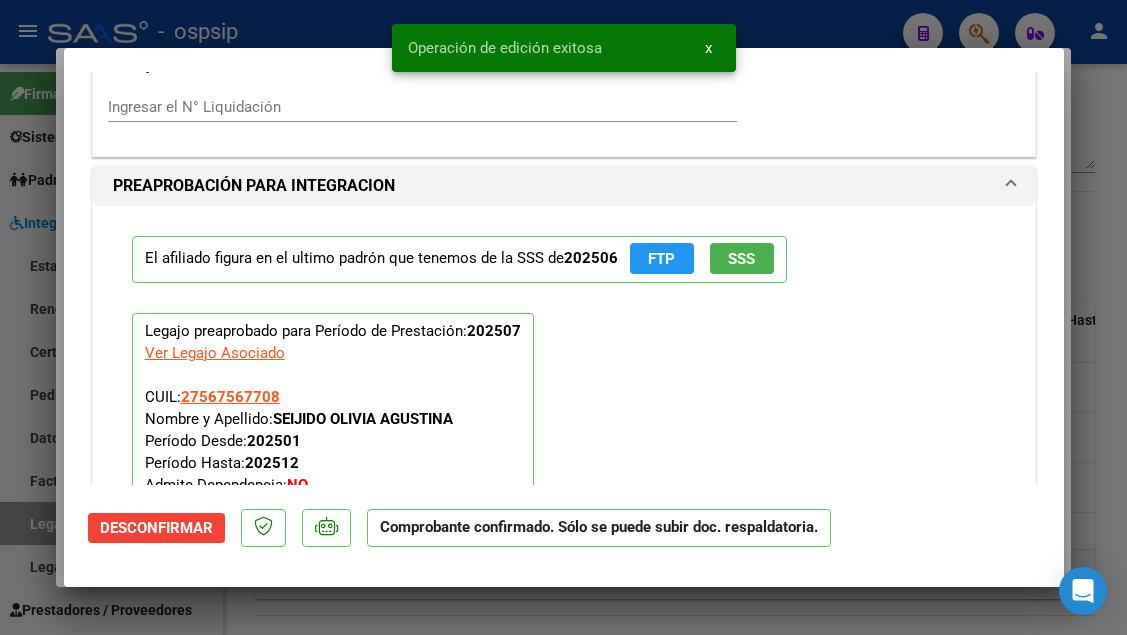 type 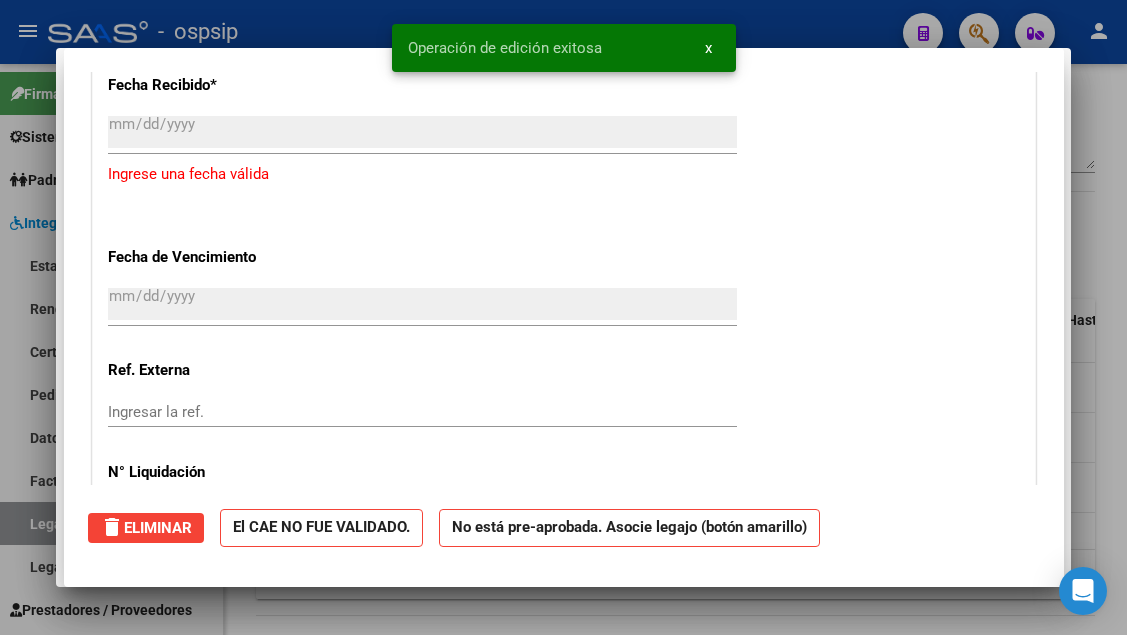 scroll, scrollTop: 0, scrollLeft: 0, axis: both 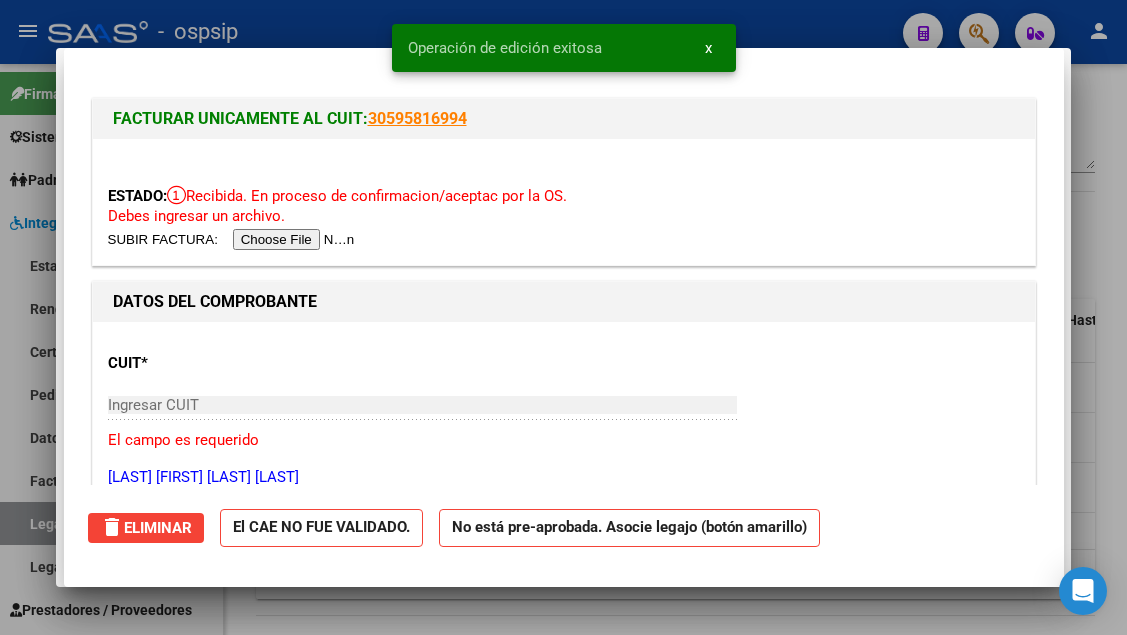 type 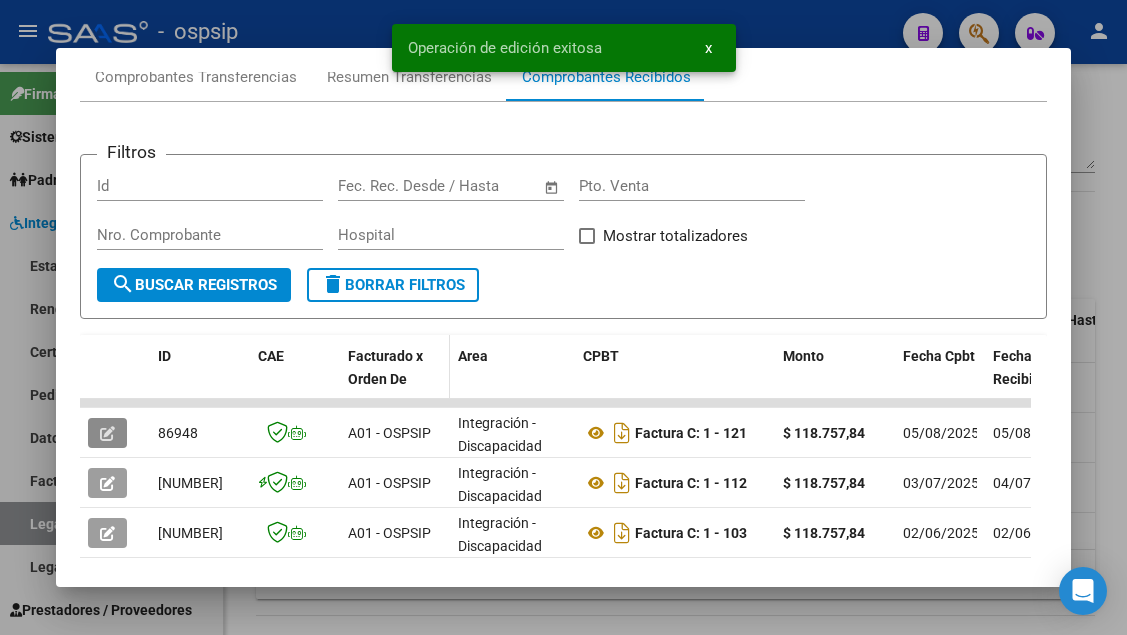 scroll, scrollTop: 285, scrollLeft: 0, axis: vertical 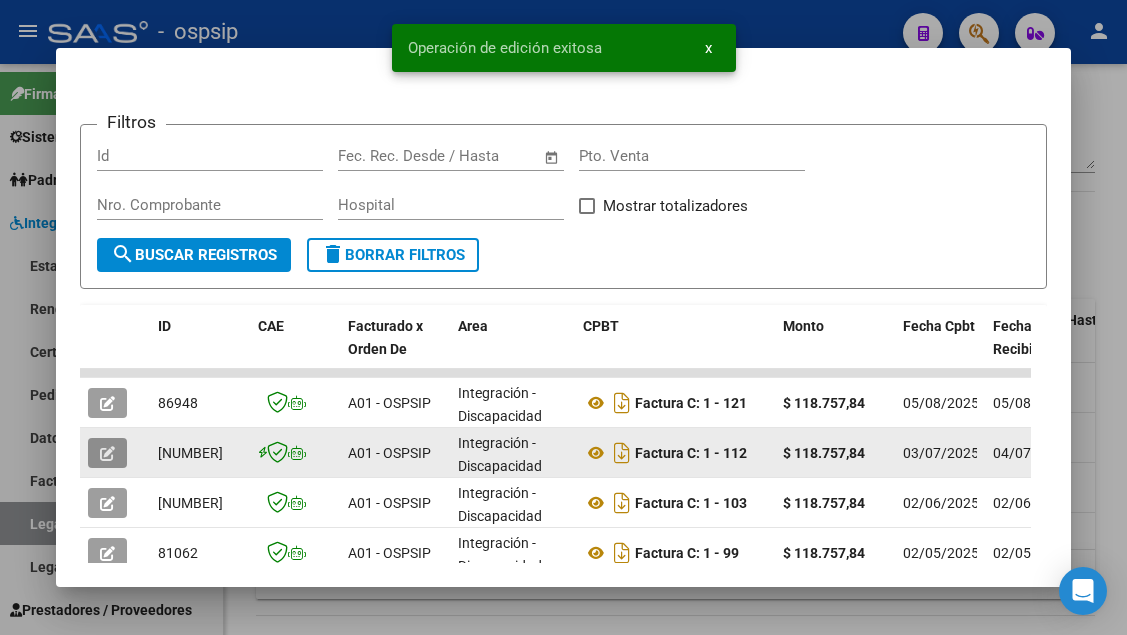 click 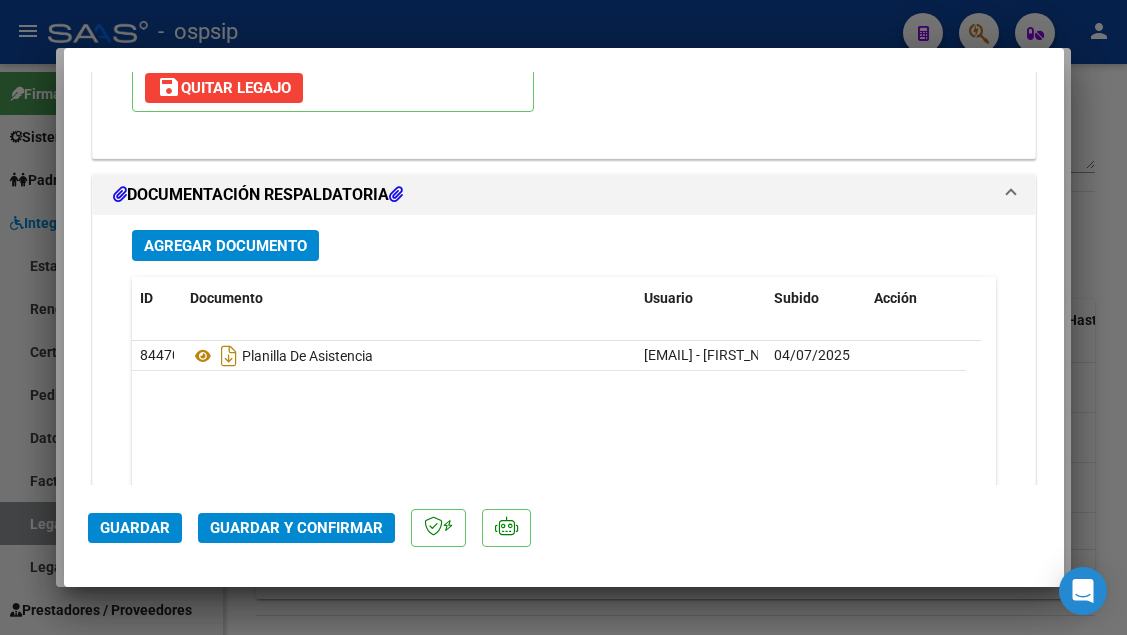 scroll, scrollTop: 2600, scrollLeft: 0, axis: vertical 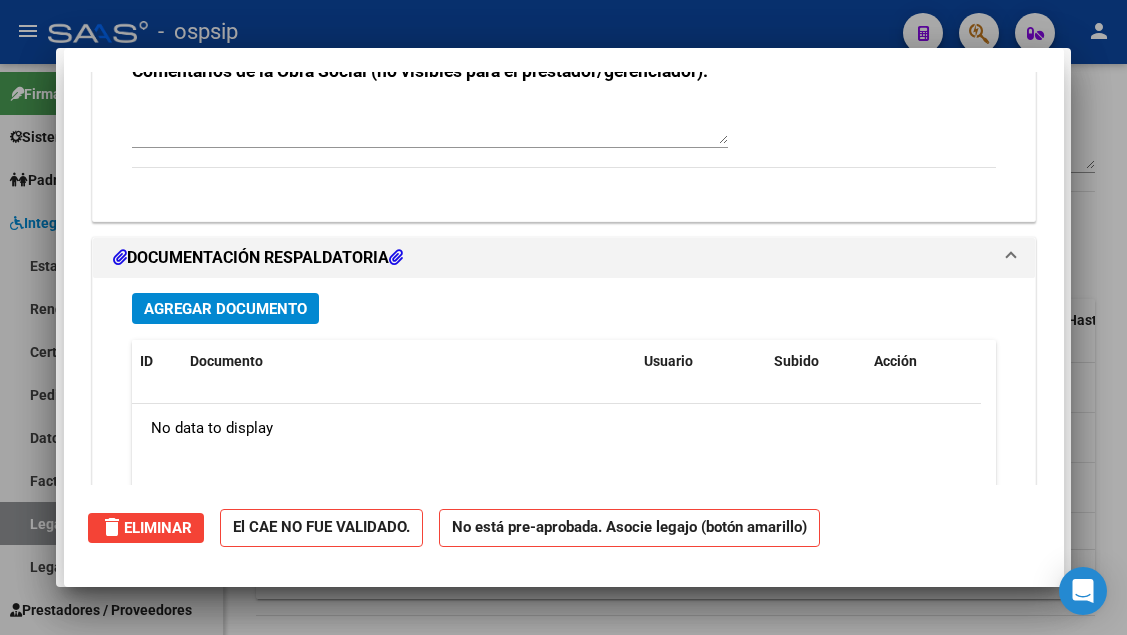 type 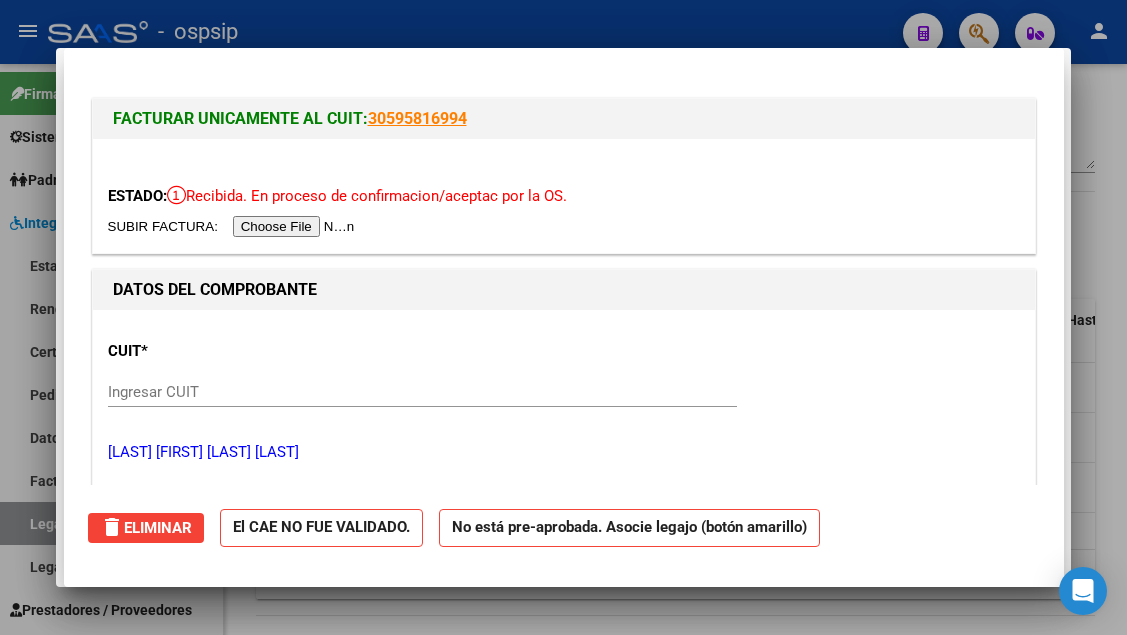 type 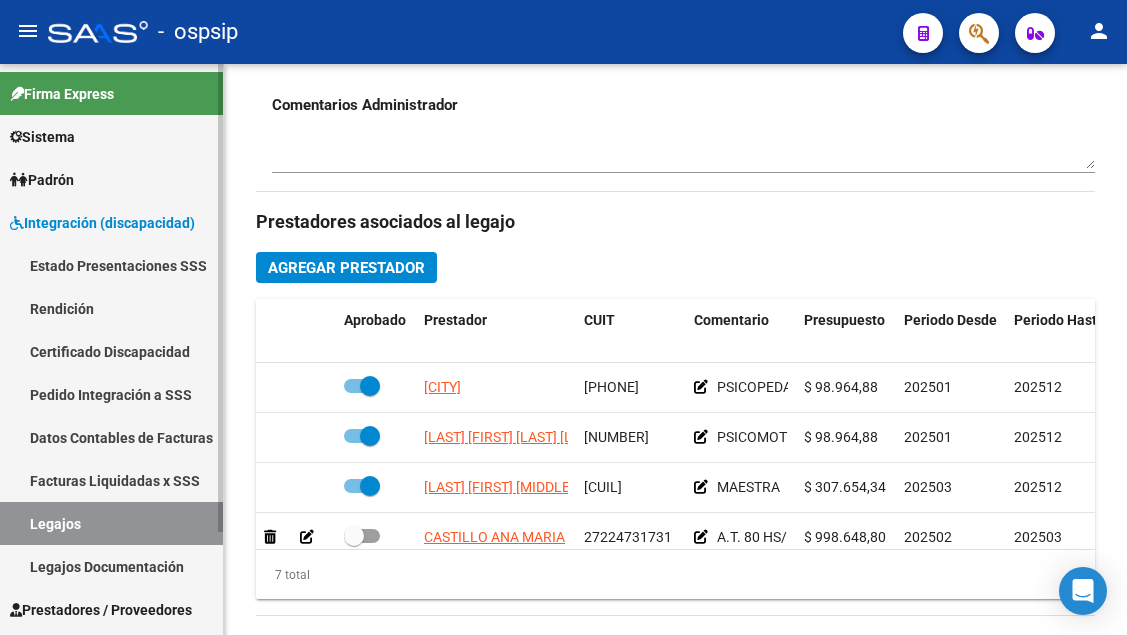 click on "Legajos" at bounding box center [111, 523] 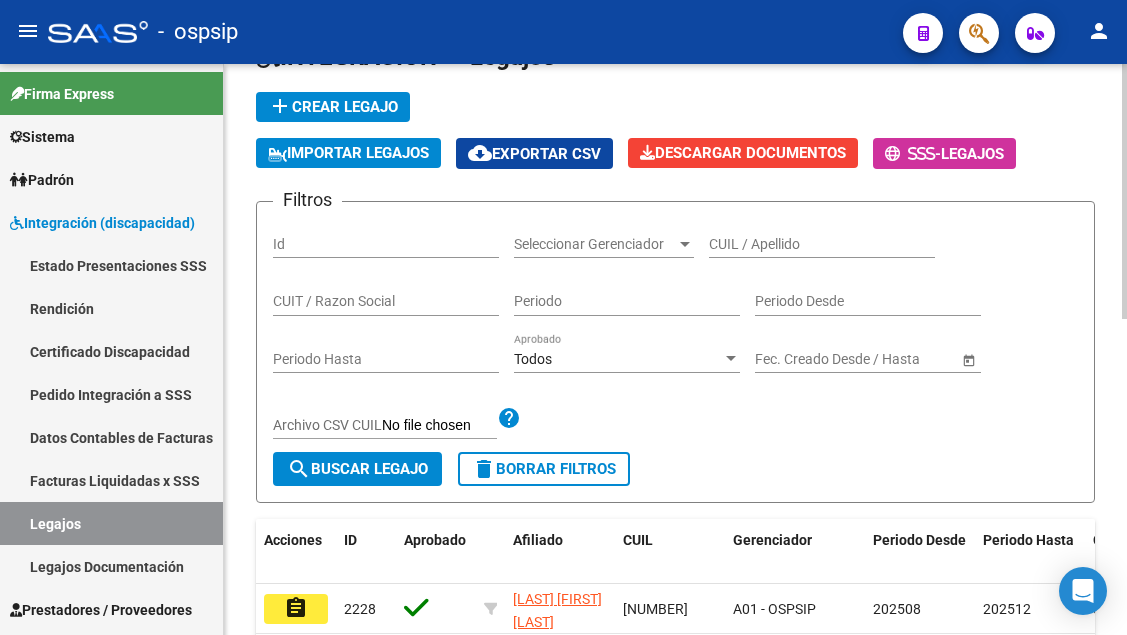 scroll, scrollTop: 108, scrollLeft: 0, axis: vertical 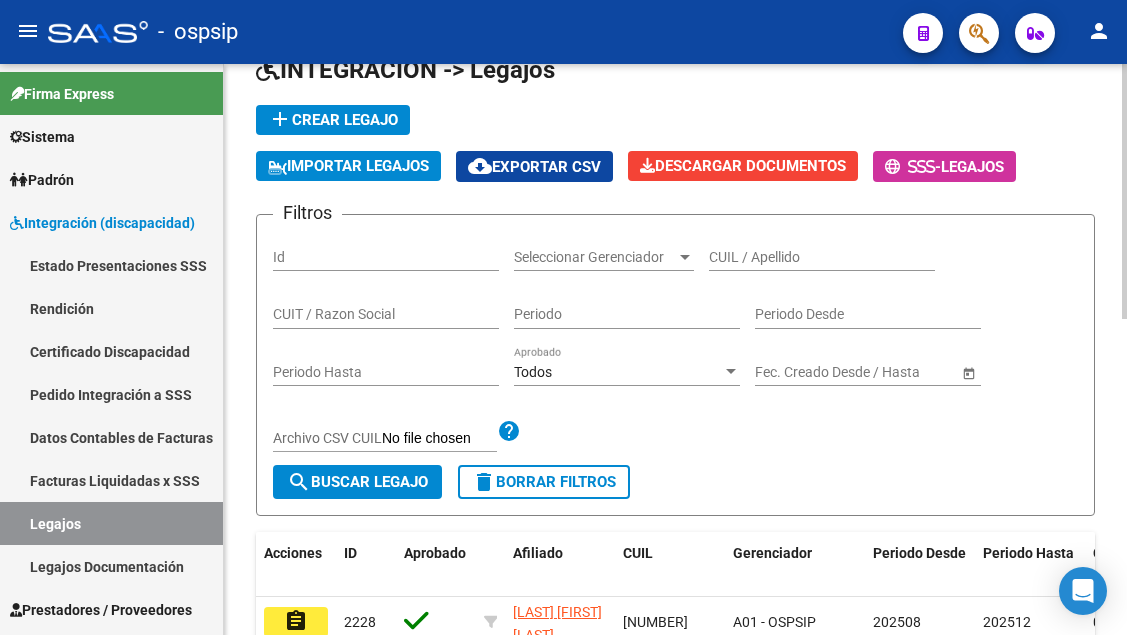 click on "CUIL / Apellido" at bounding box center (822, 257) 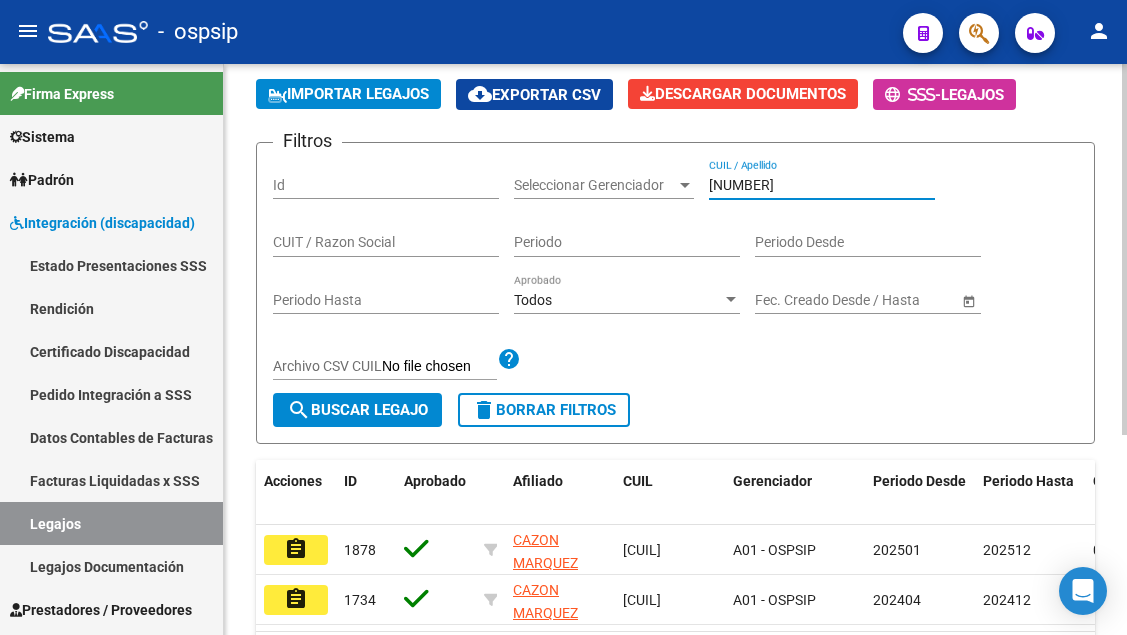scroll, scrollTop: 208, scrollLeft: 0, axis: vertical 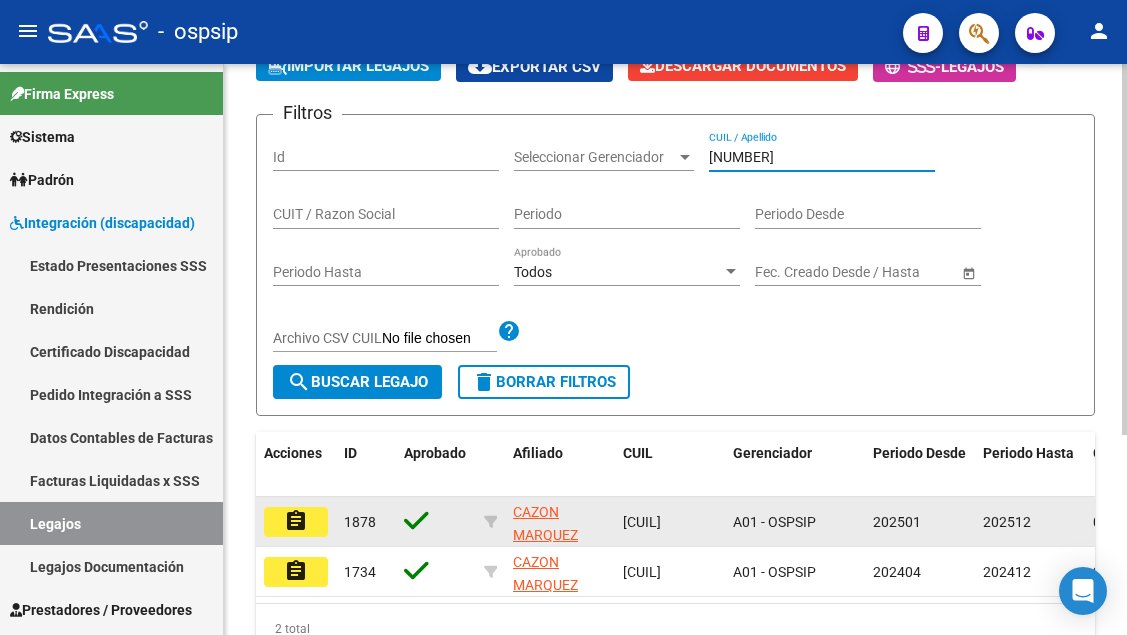 type on "[NUMBER]" 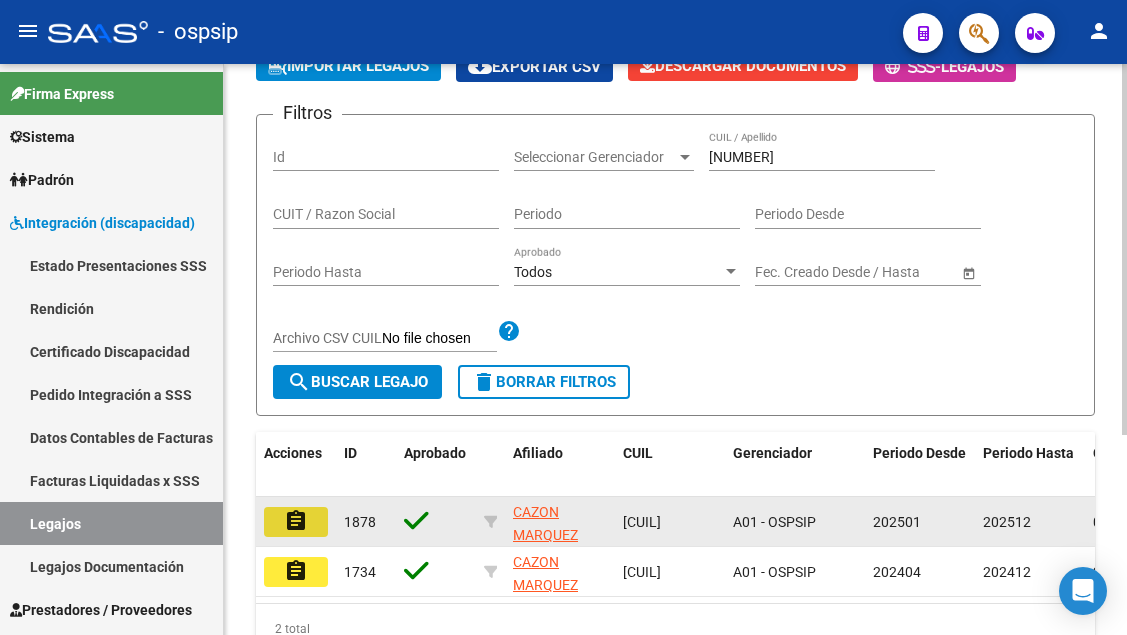 click on "assignment" 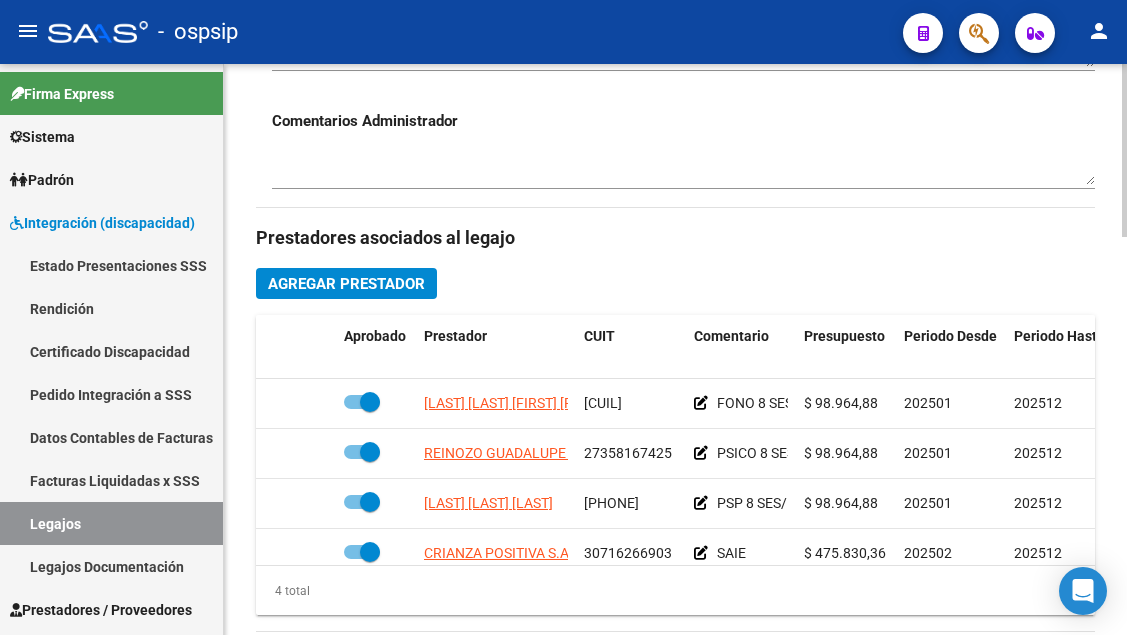 scroll, scrollTop: 900, scrollLeft: 0, axis: vertical 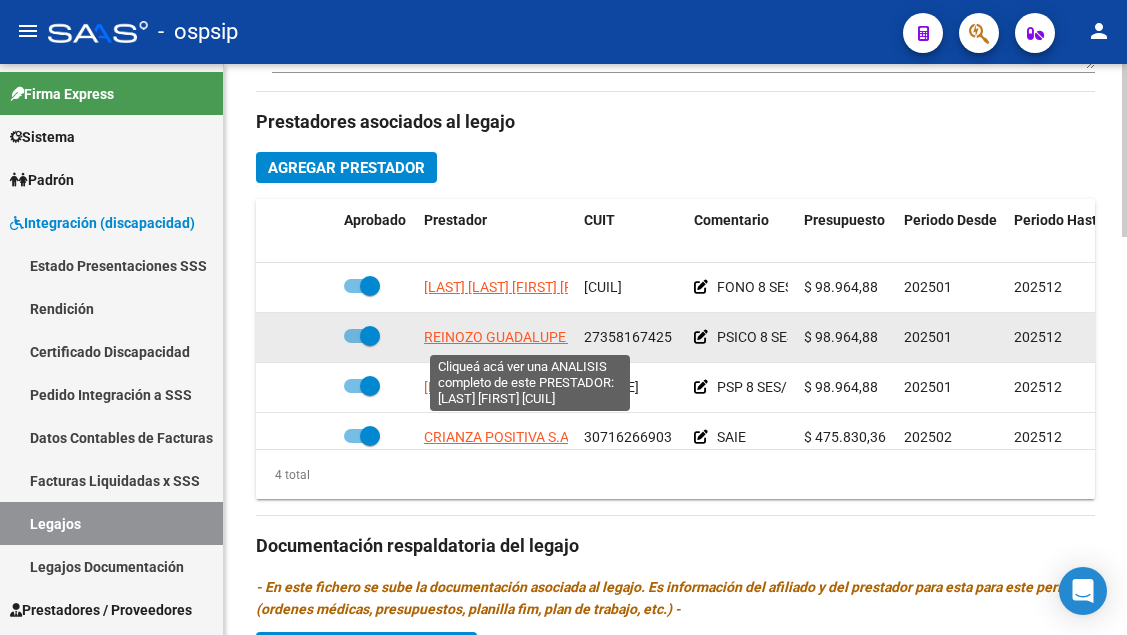 click on "REINOZO GUADALUPE DEL VALLE" 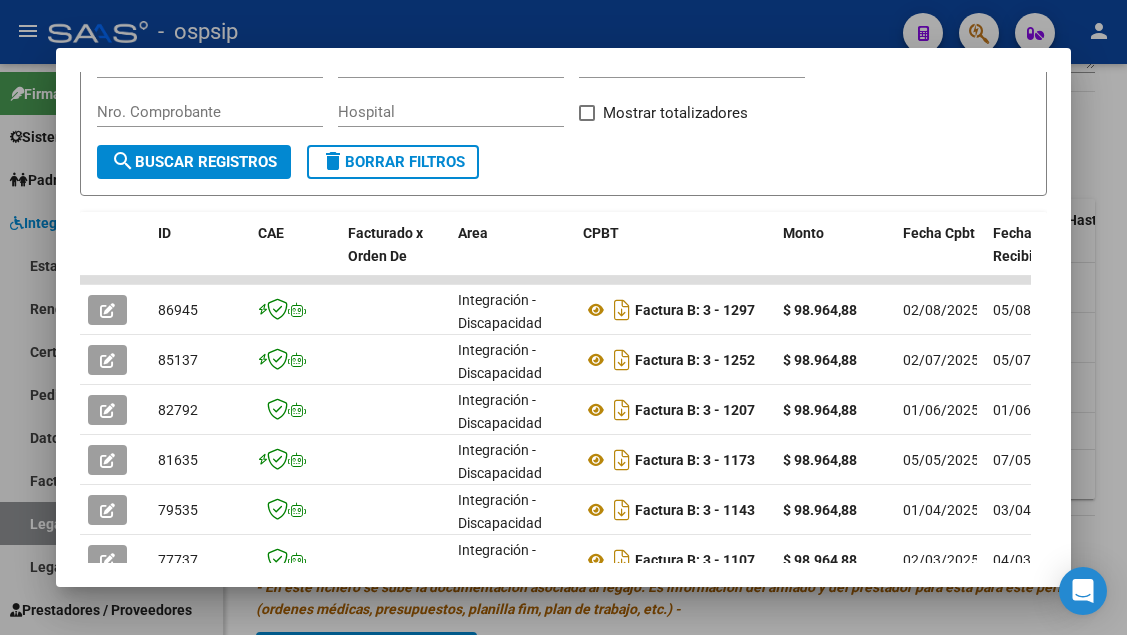 scroll, scrollTop: 385, scrollLeft: 0, axis: vertical 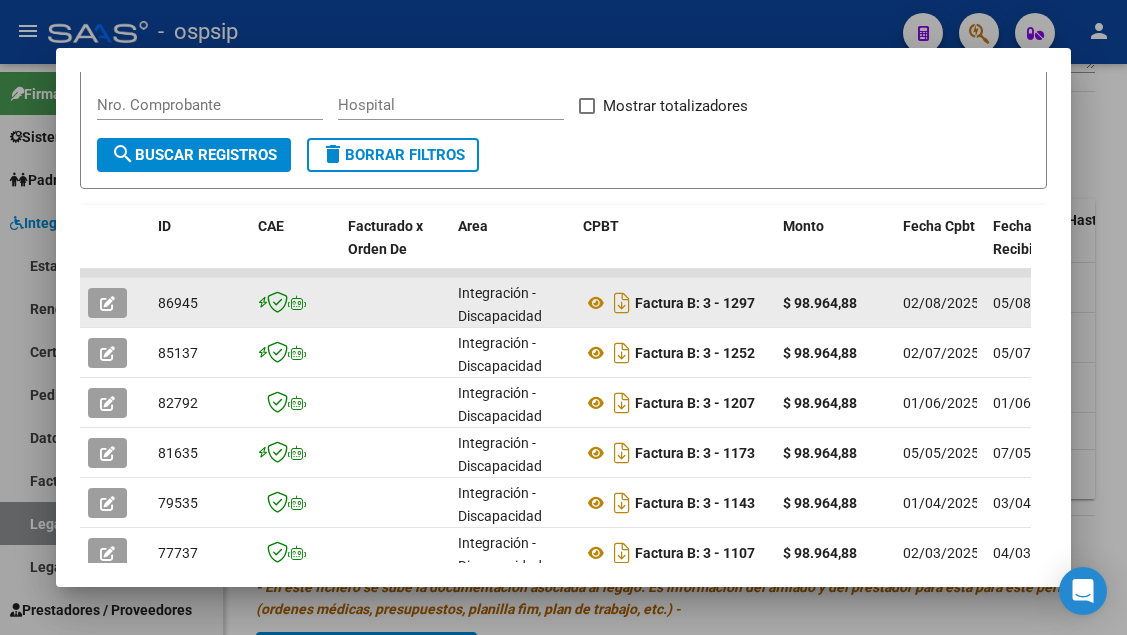 click 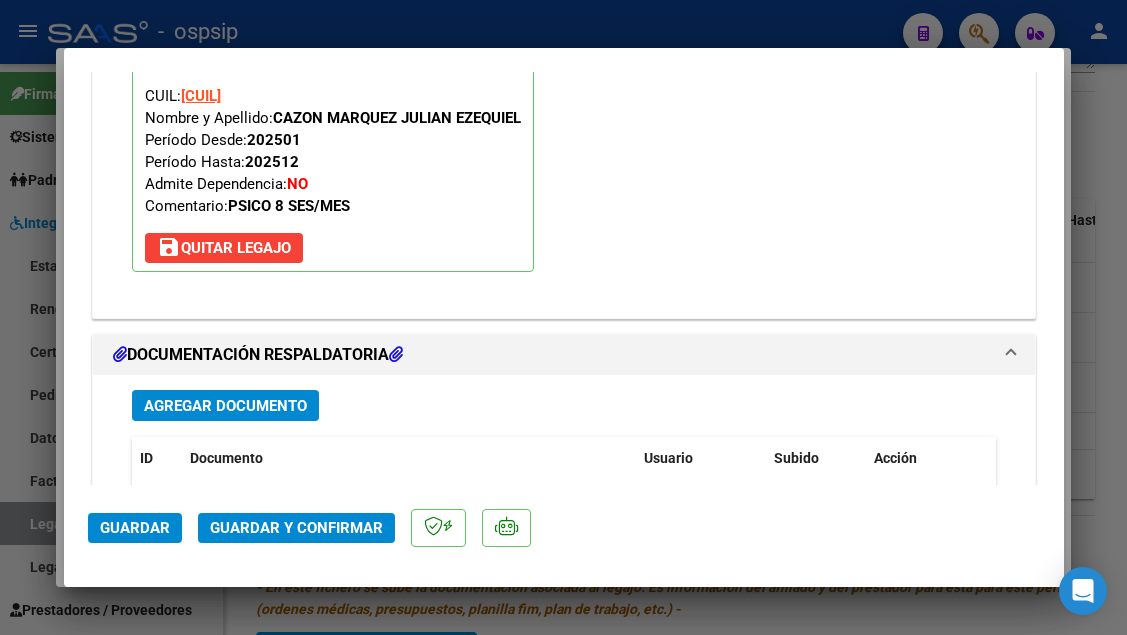 scroll, scrollTop: 2500, scrollLeft: 0, axis: vertical 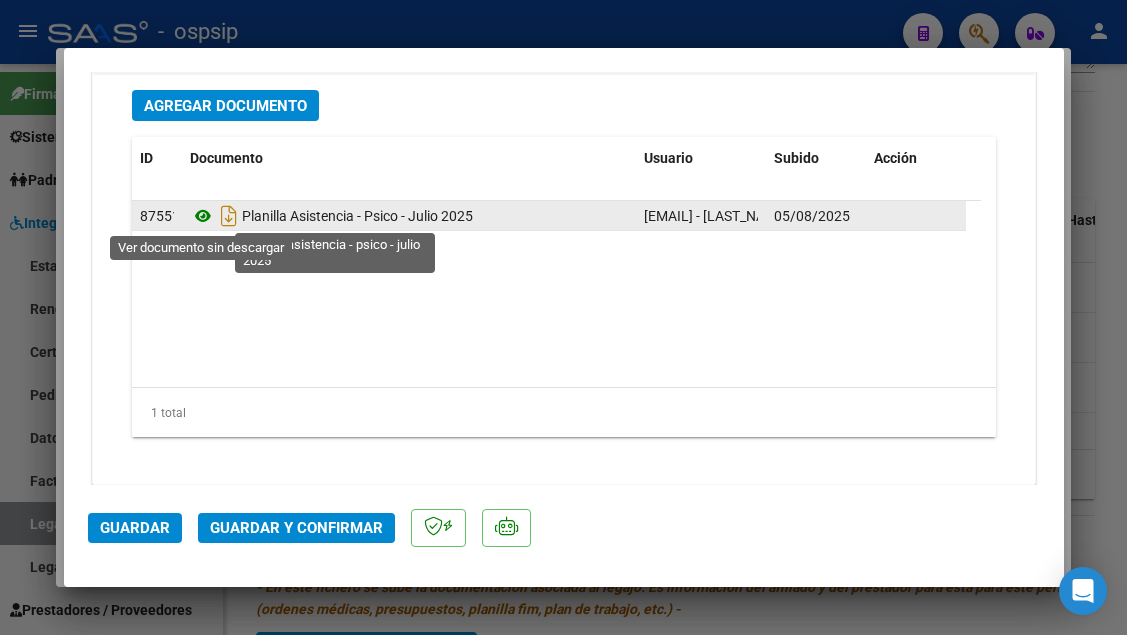 click 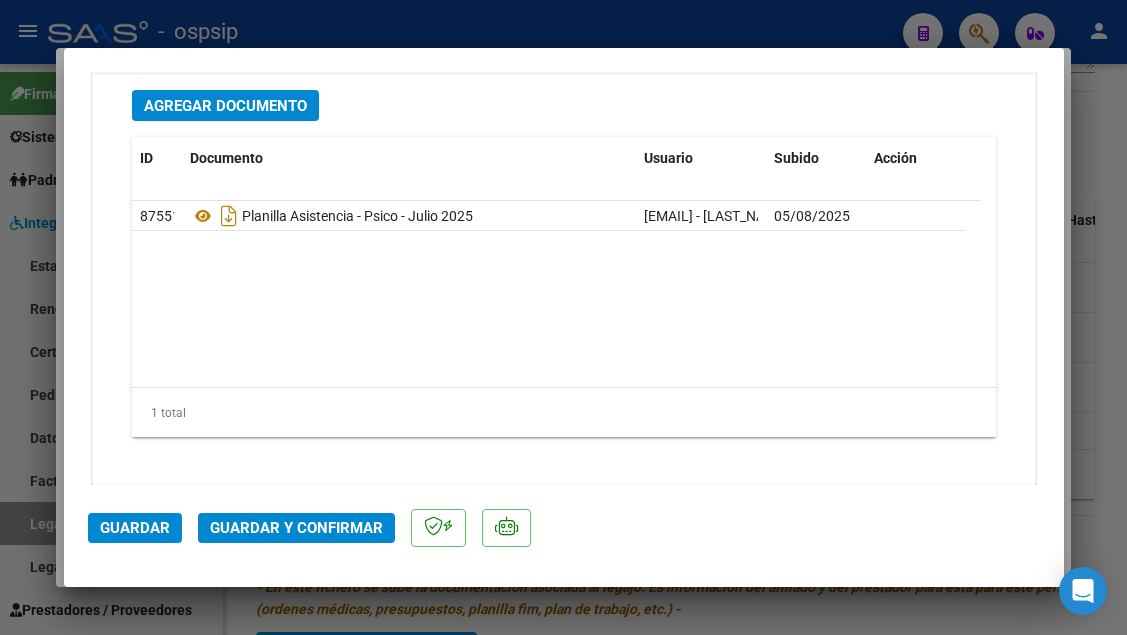 click on "Guardar y Confirmar" 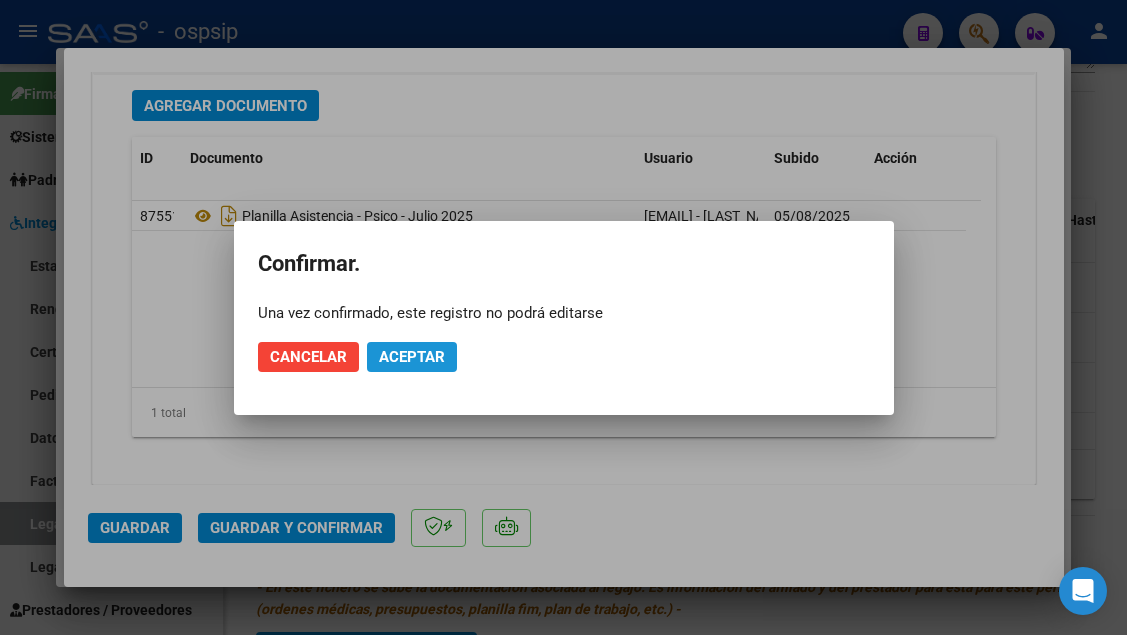 click on "Aceptar" 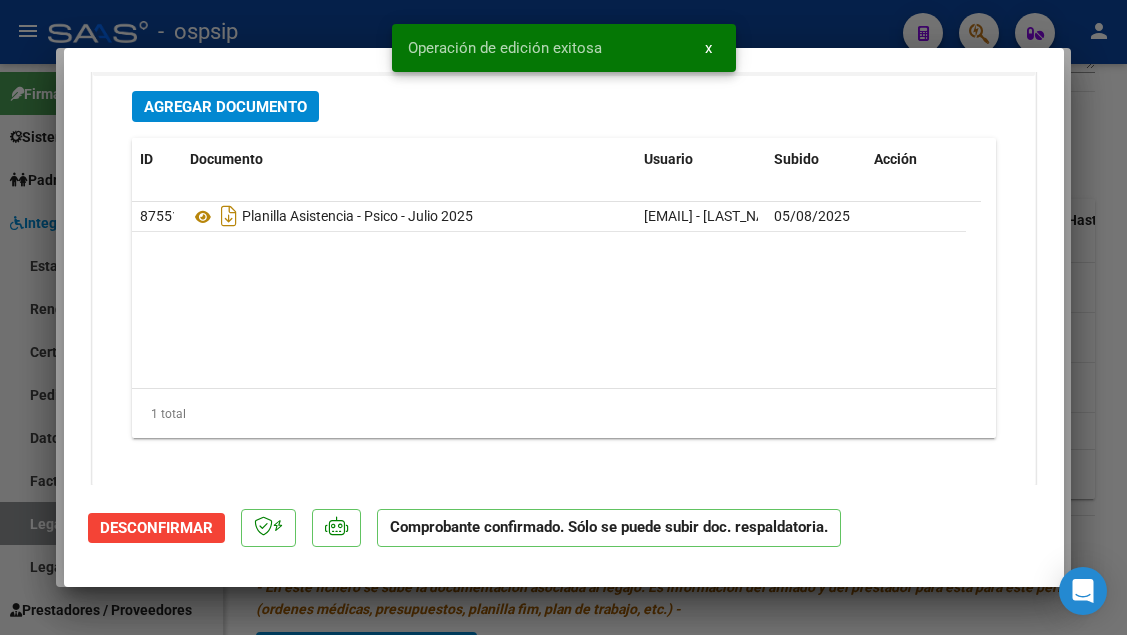 scroll, scrollTop: 2289, scrollLeft: 0, axis: vertical 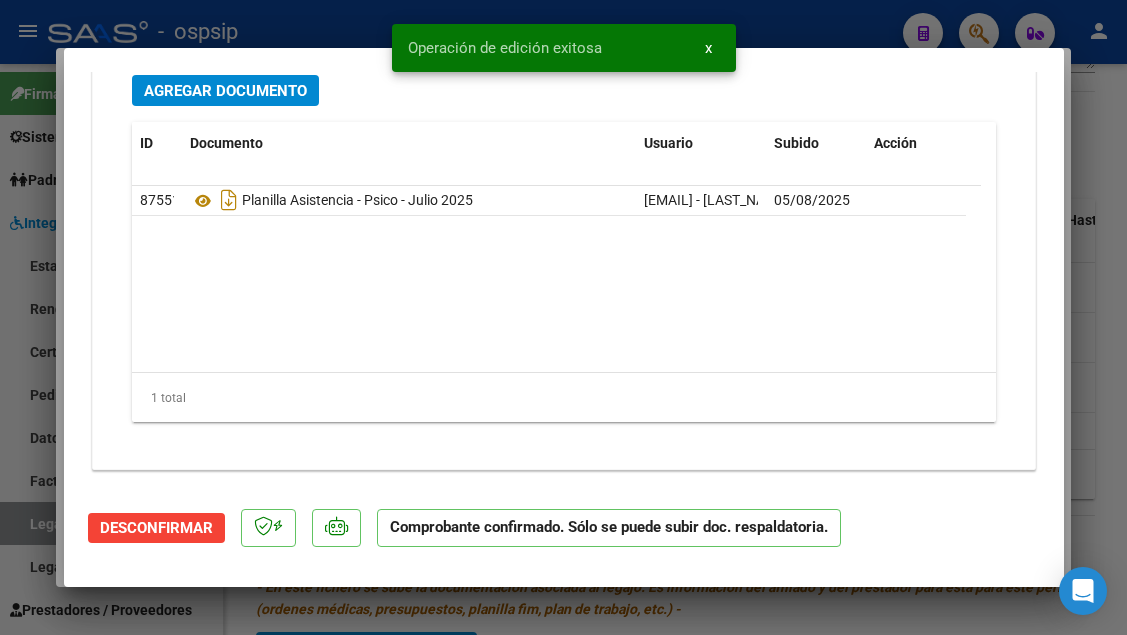 click at bounding box center [563, 317] 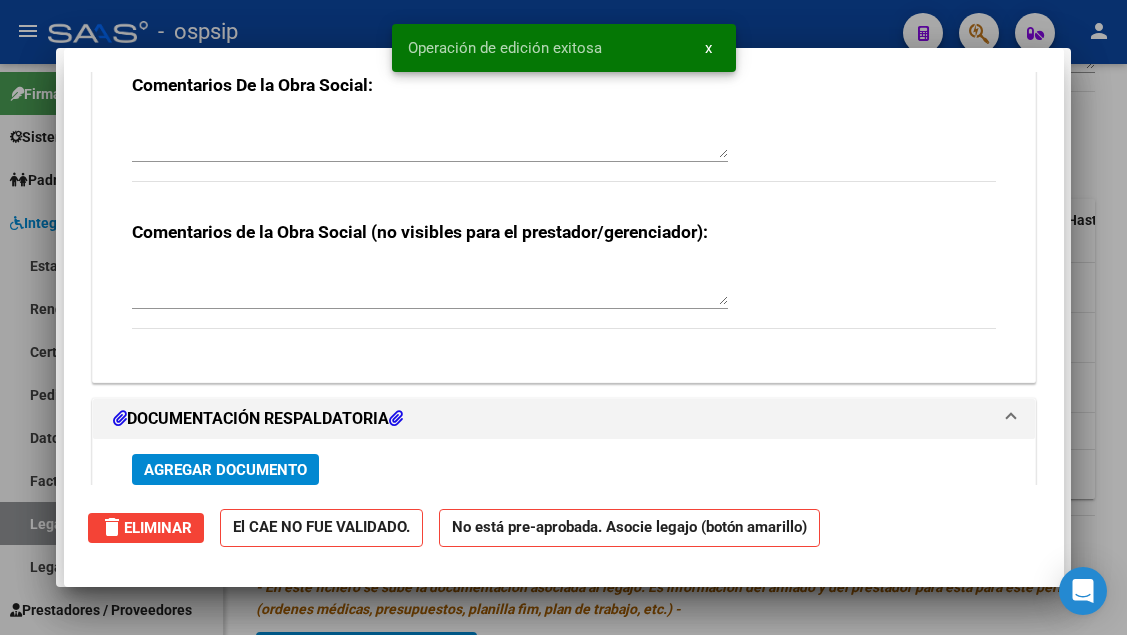 scroll, scrollTop: 0, scrollLeft: 0, axis: both 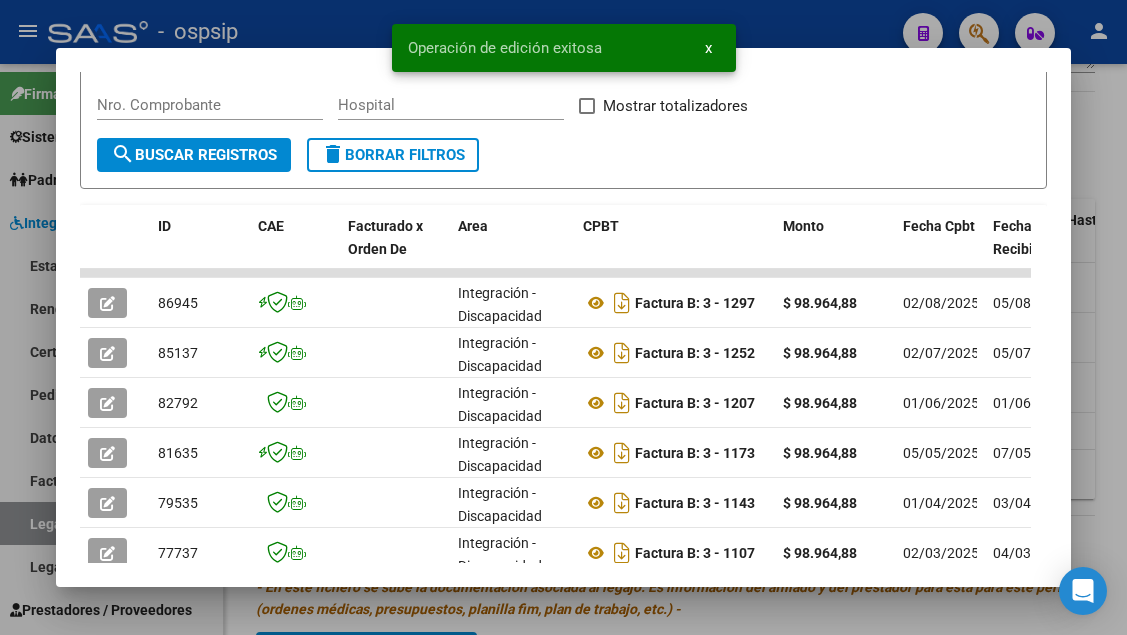 click at bounding box center (563, 317) 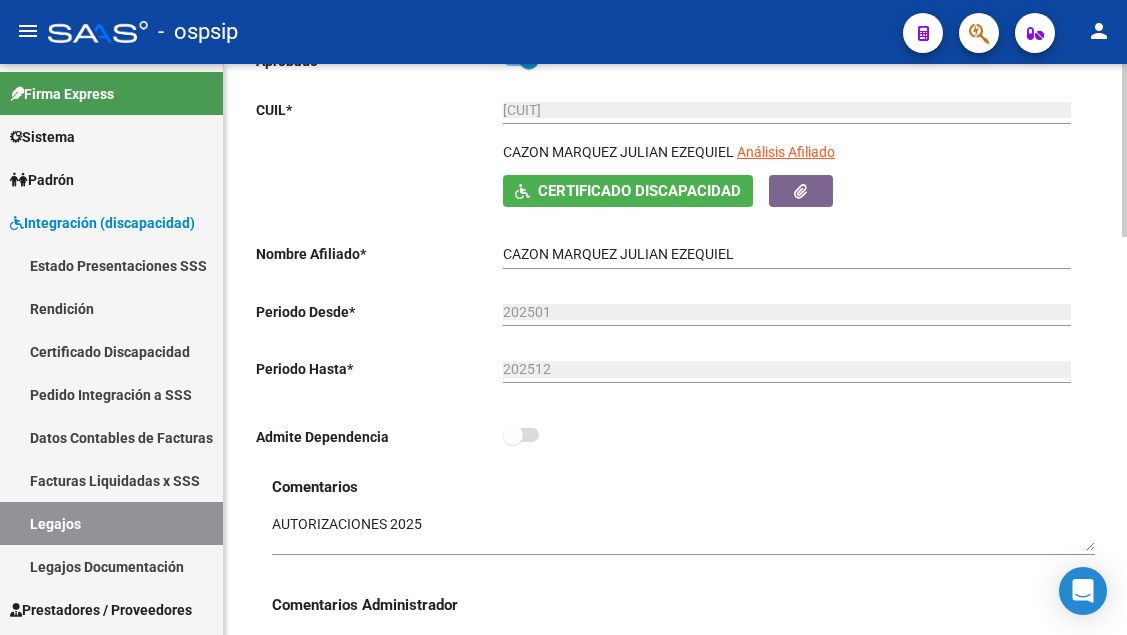 scroll, scrollTop: 100, scrollLeft: 0, axis: vertical 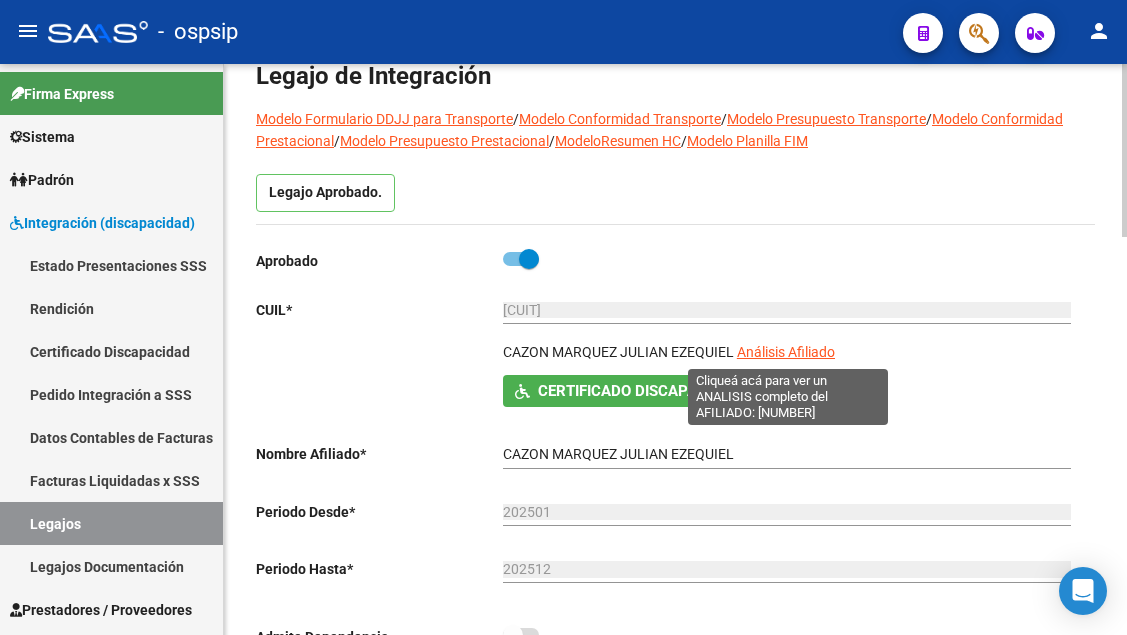 click on "Análisis Afiliado" 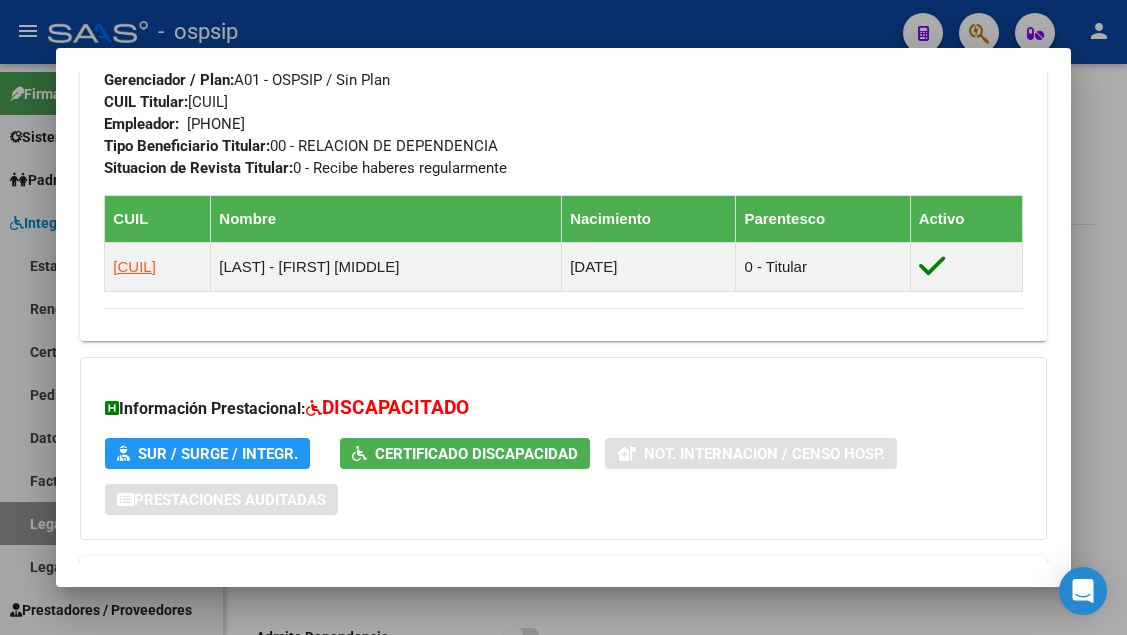 scroll, scrollTop: 1000, scrollLeft: 0, axis: vertical 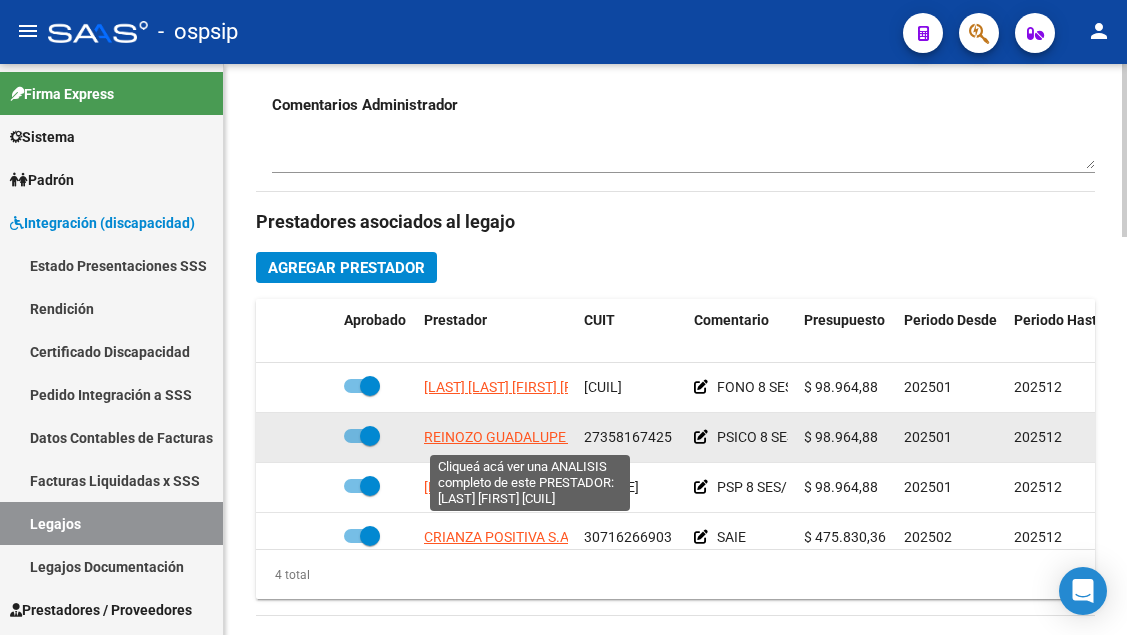 click on "REINOZO GUADALUPE DEL VALLE" 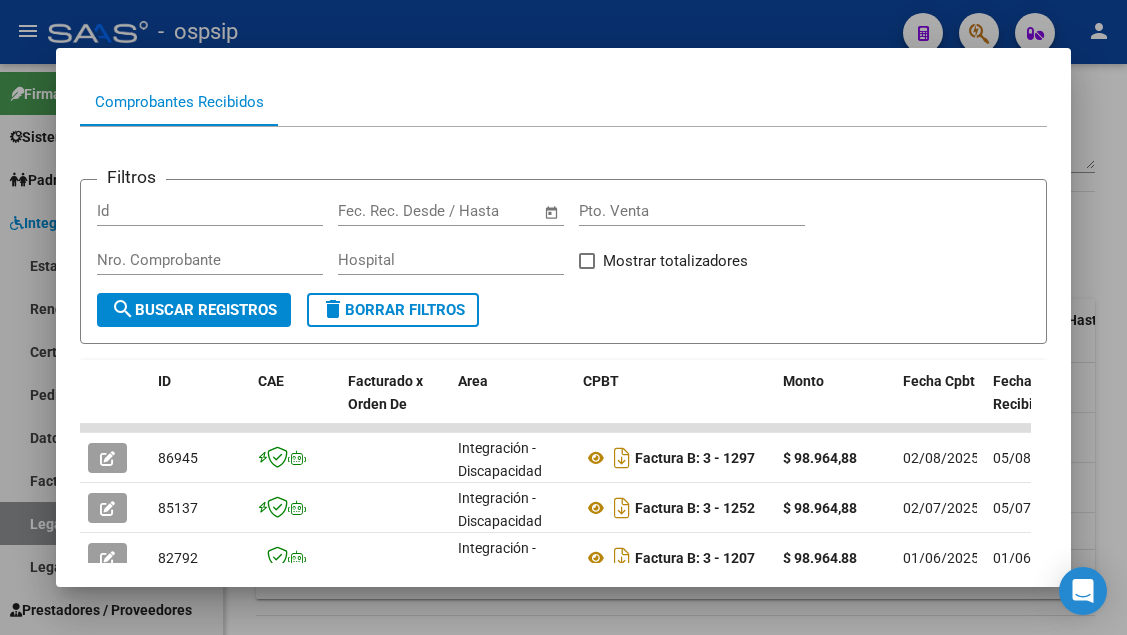 scroll, scrollTop: 231, scrollLeft: 0, axis: vertical 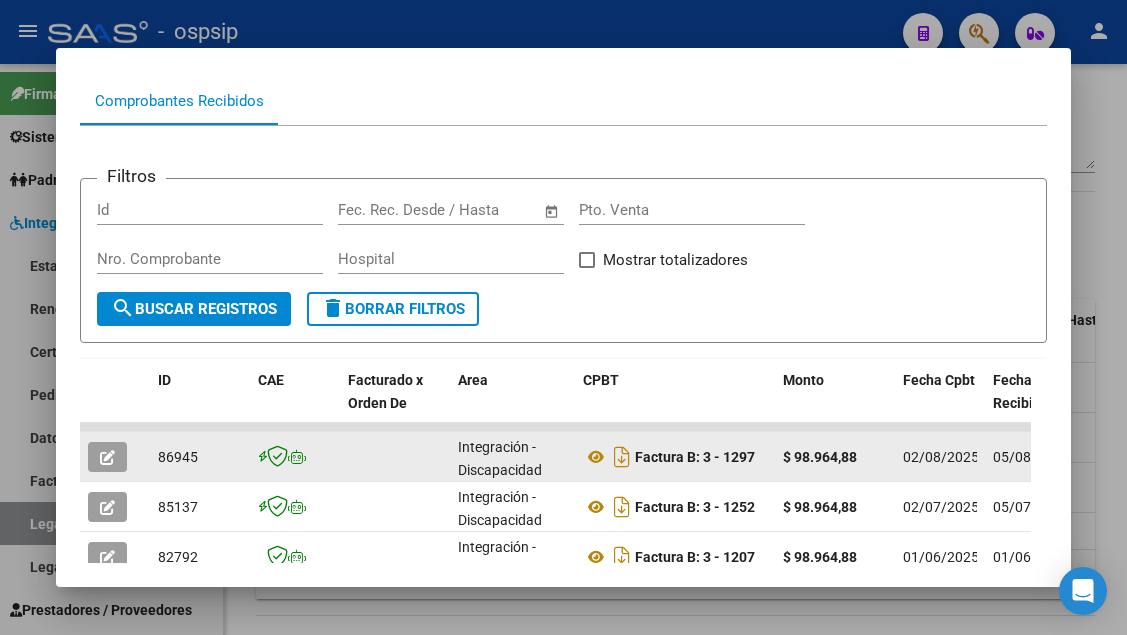 click 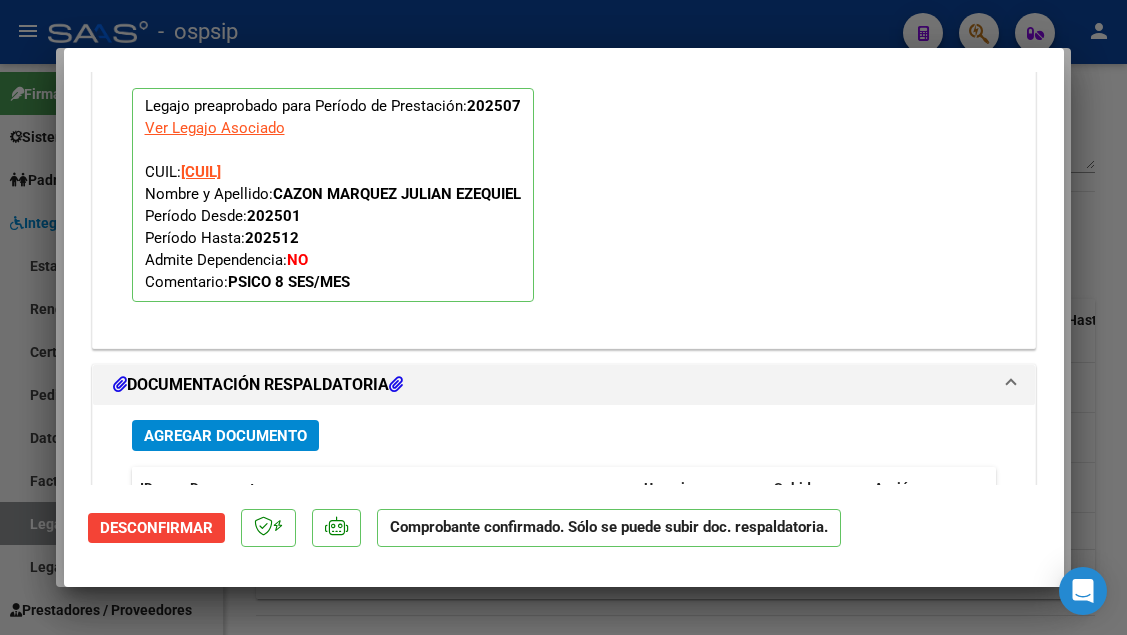 scroll, scrollTop: 2100, scrollLeft: 0, axis: vertical 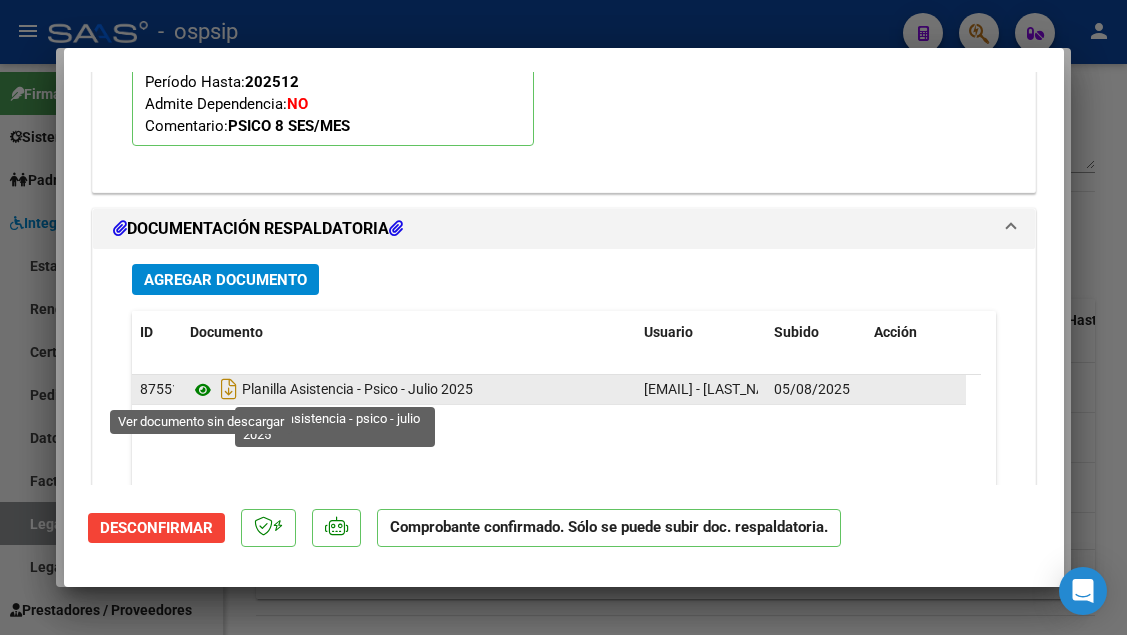 click 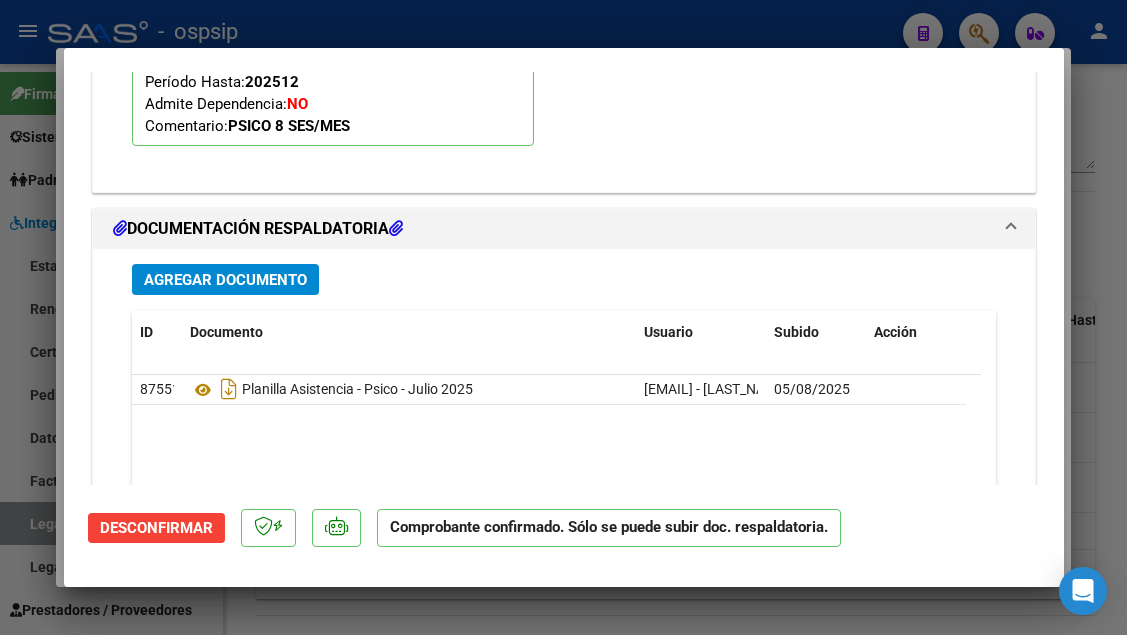 click at bounding box center [563, 317] 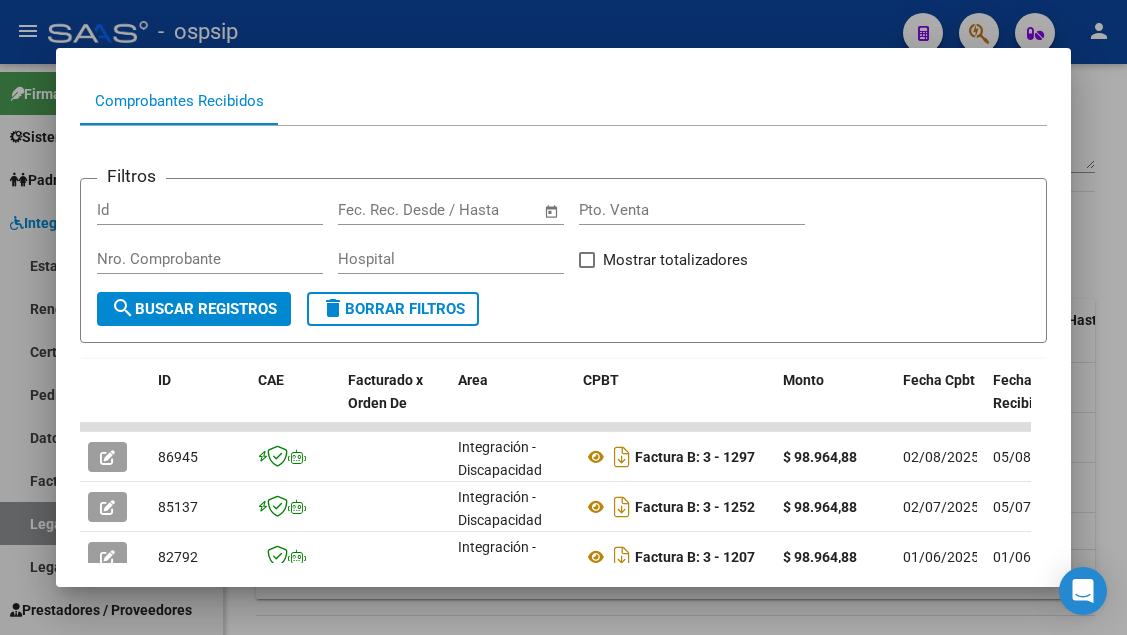 click at bounding box center (563, 317) 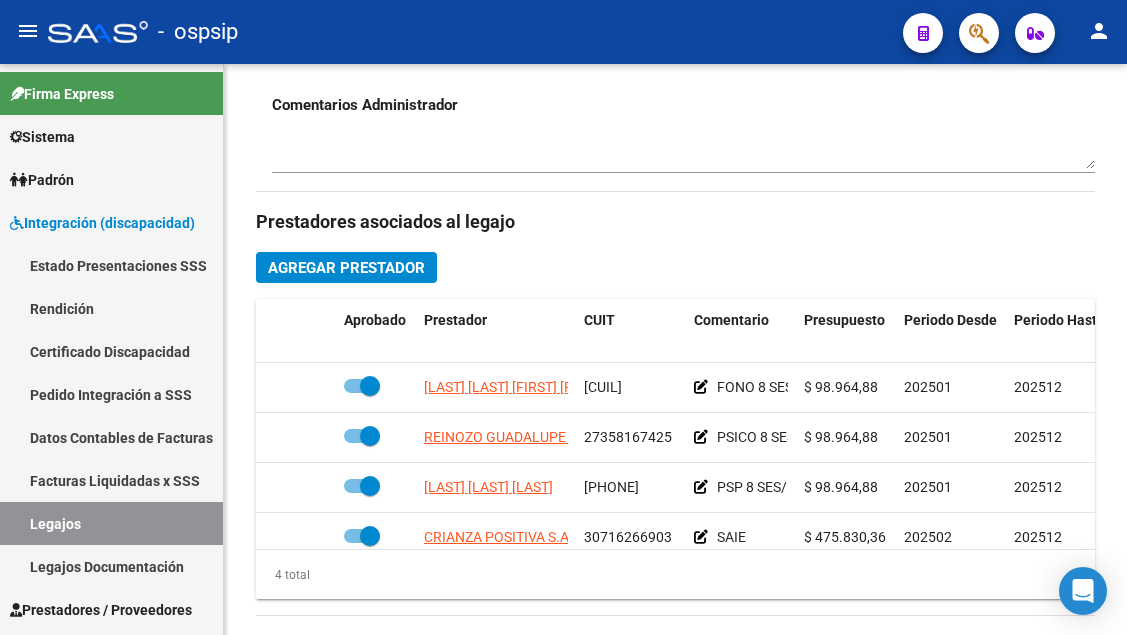 click on "Legajos" at bounding box center [111, 523] 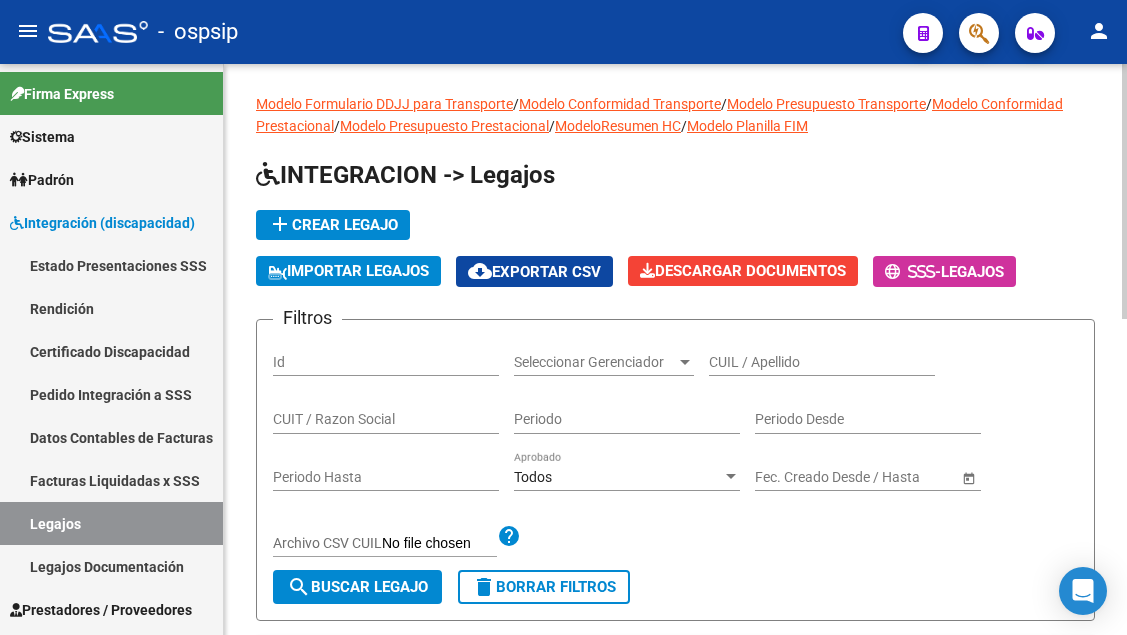 scroll, scrollTop: 0, scrollLeft: 0, axis: both 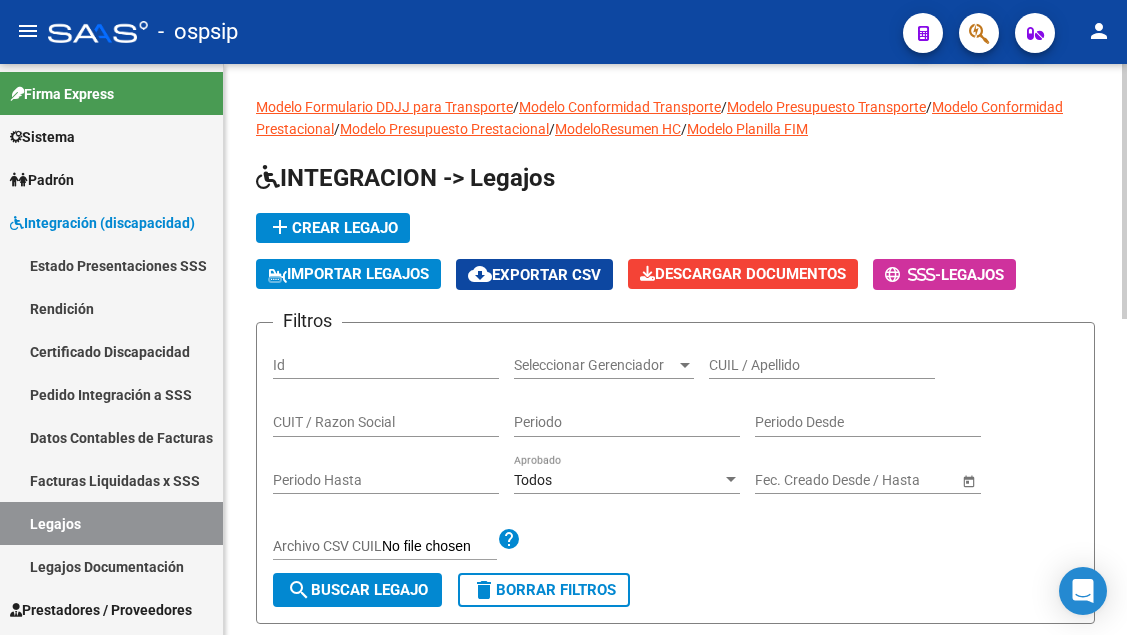 click on "CUIL / Apellido" 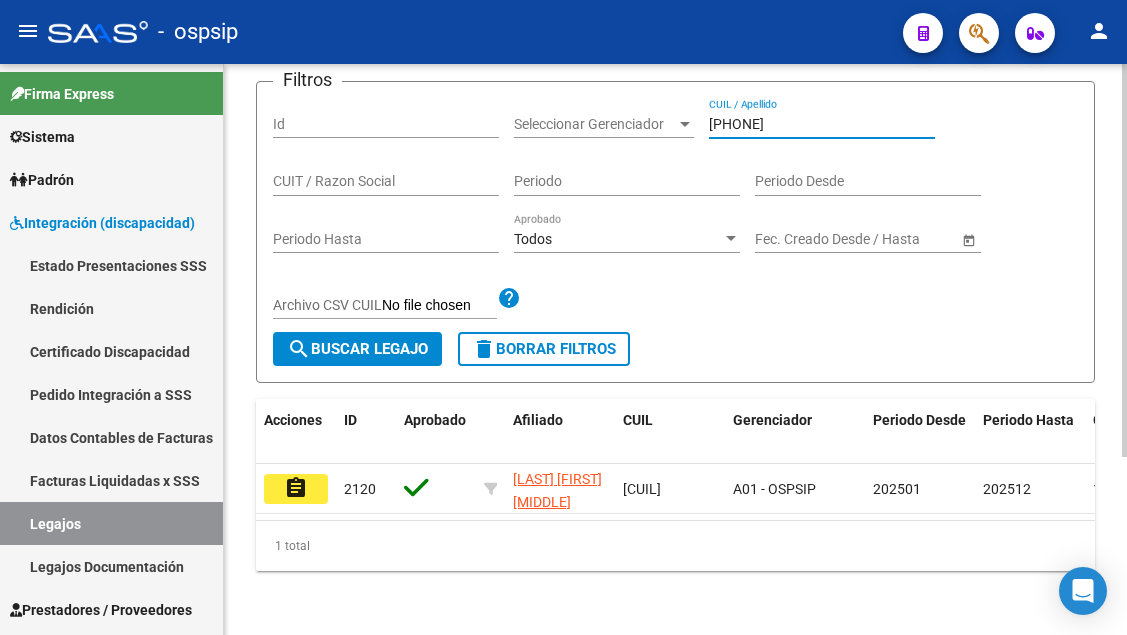 scroll, scrollTop: 258, scrollLeft: 0, axis: vertical 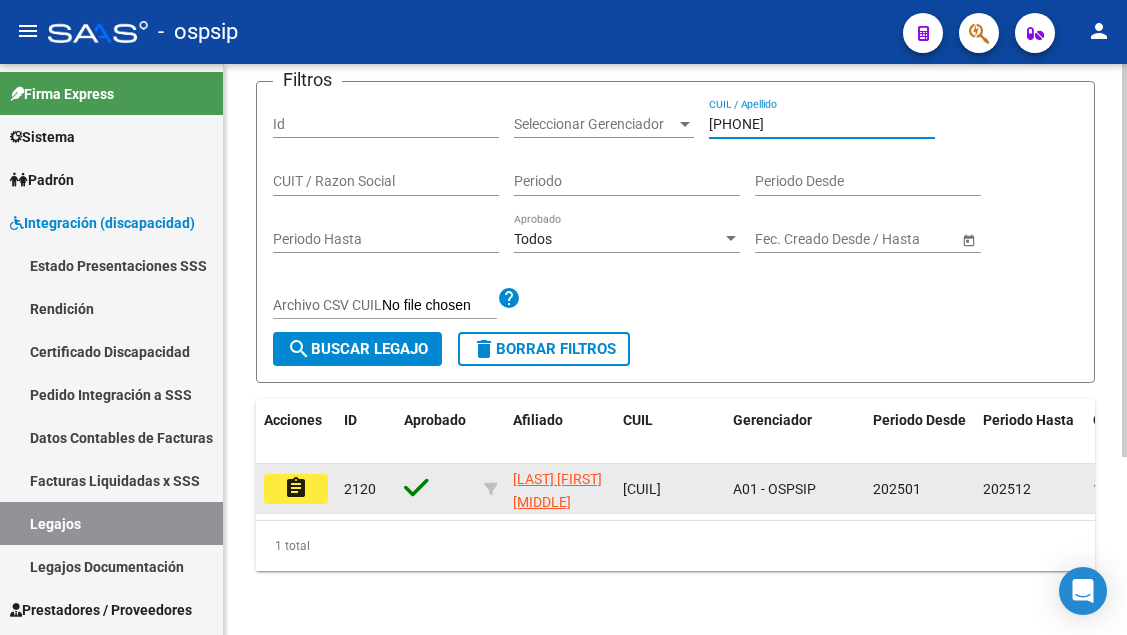 type on "[PHONE]" 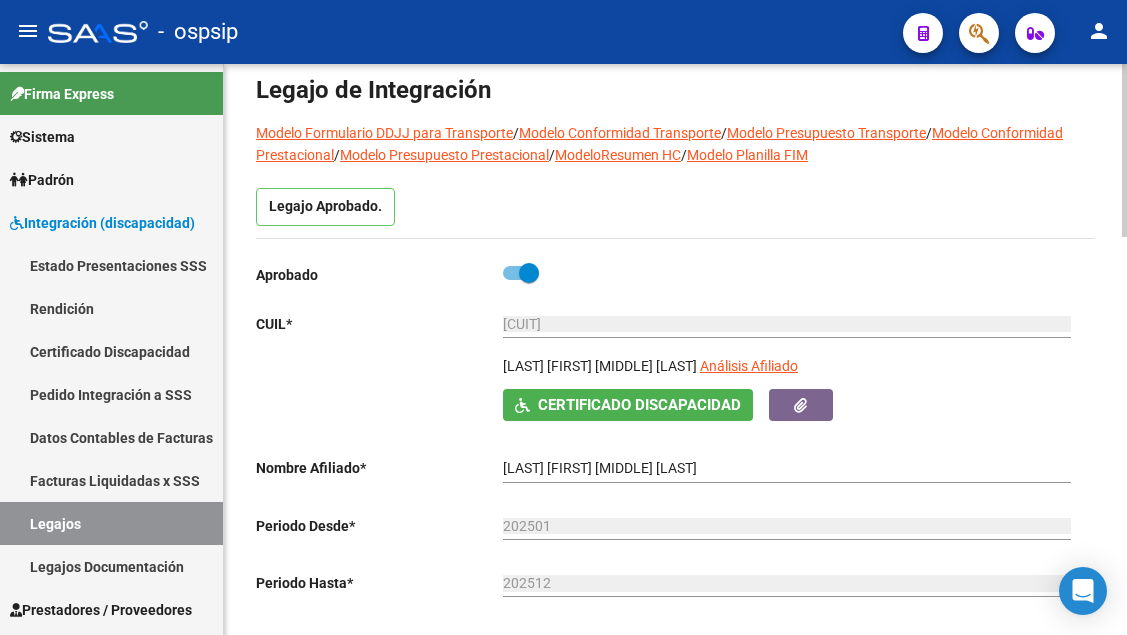 scroll, scrollTop: 200, scrollLeft: 0, axis: vertical 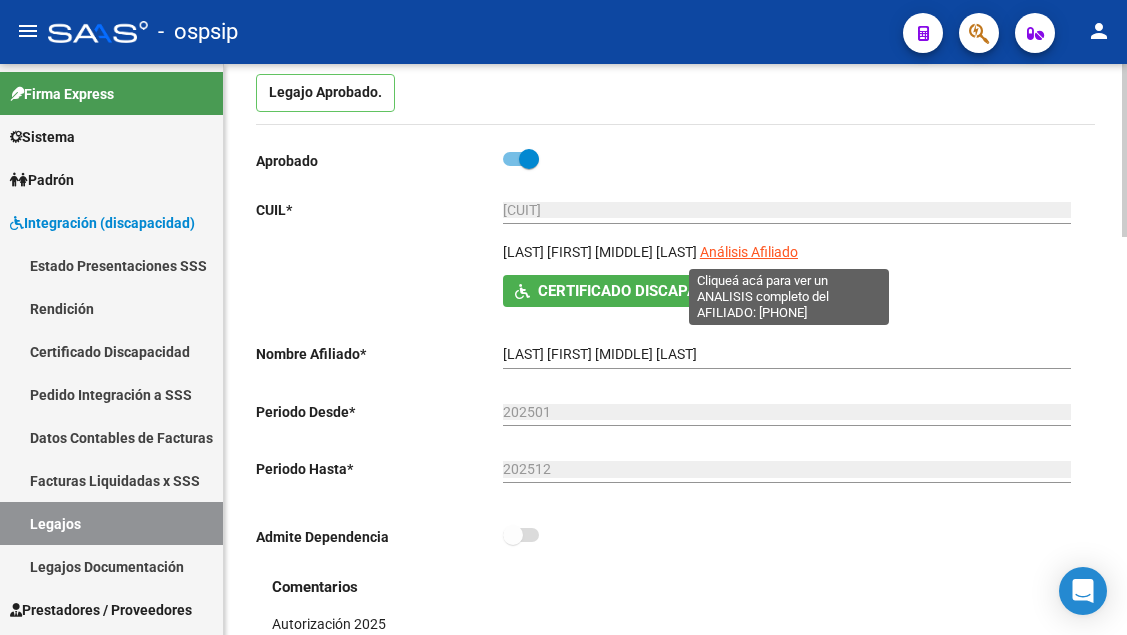 click on "Análisis Afiliado" 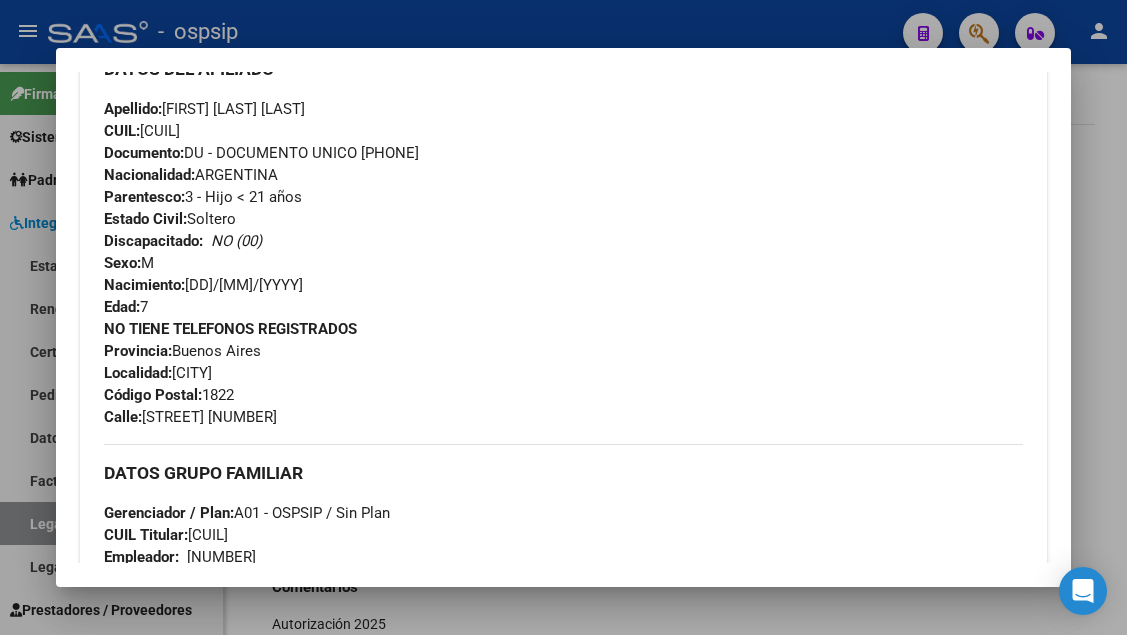 scroll, scrollTop: 973, scrollLeft: 0, axis: vertical 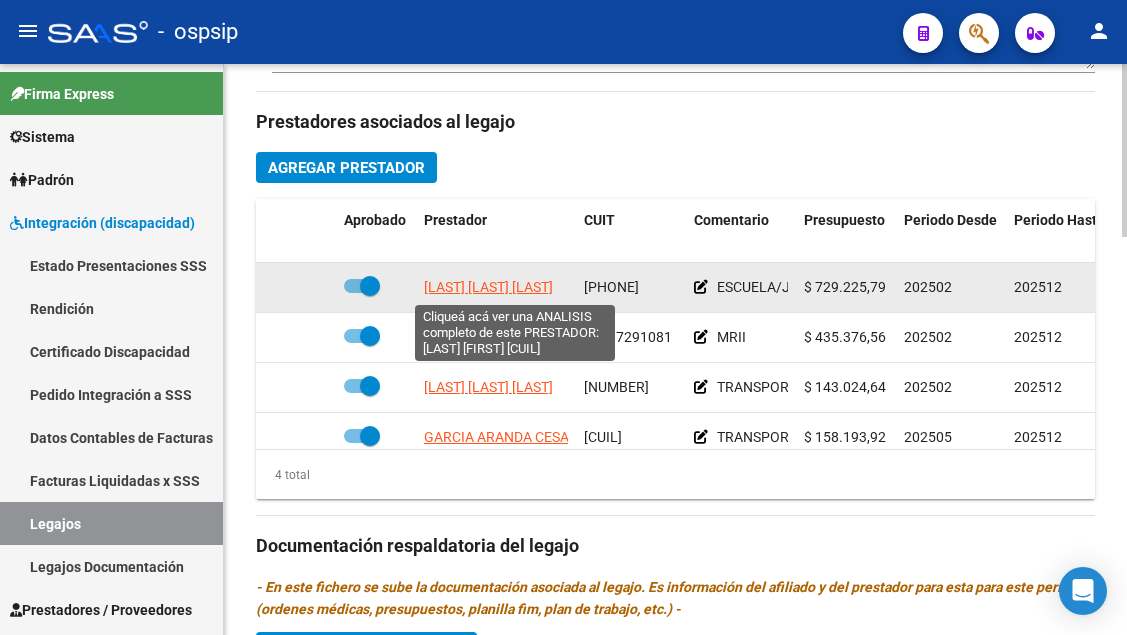 click on "[LAST] [LAST] [LAST]" 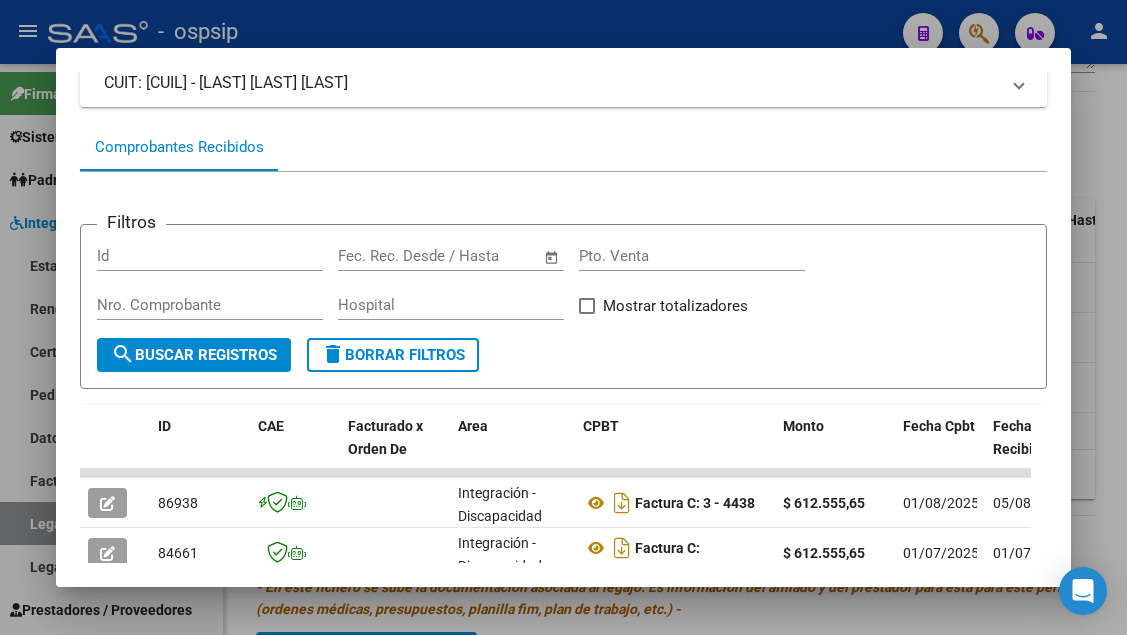 scroll, scrollTop: 385, scrollLeft: 0, axis: vertical 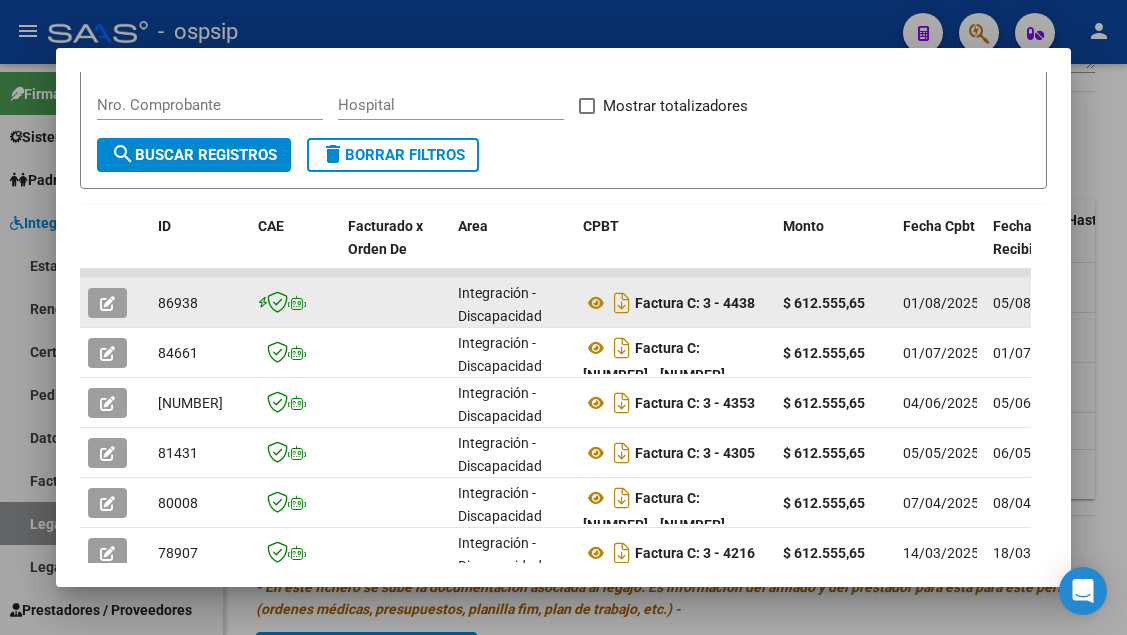 click 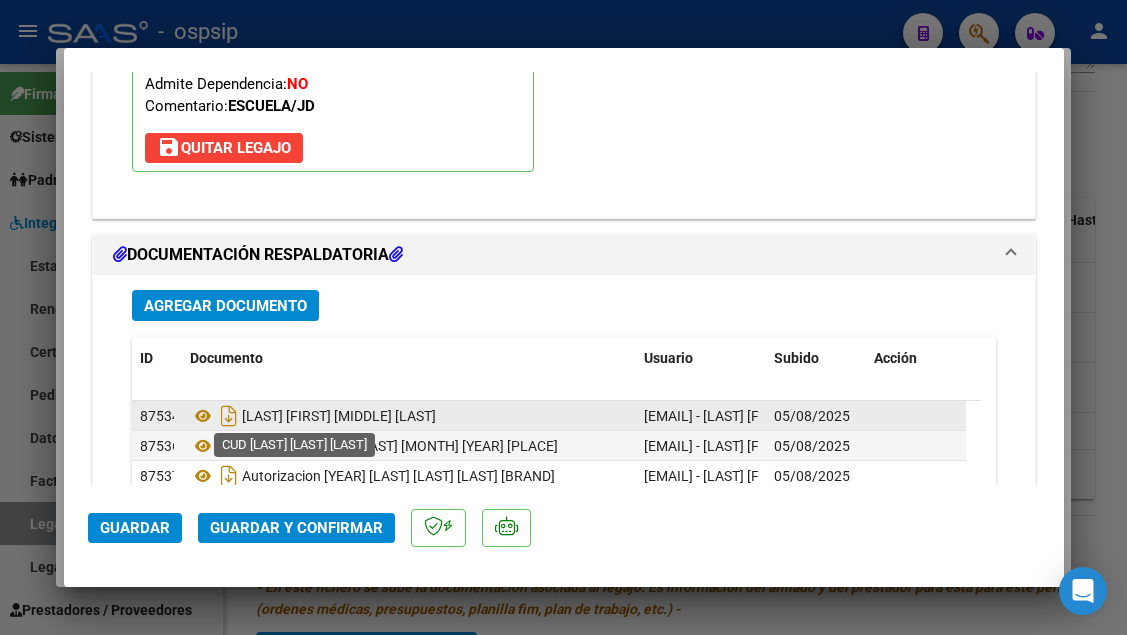 scroll, scrollTop: 2400, scrollLeft: 0, axis: vertical 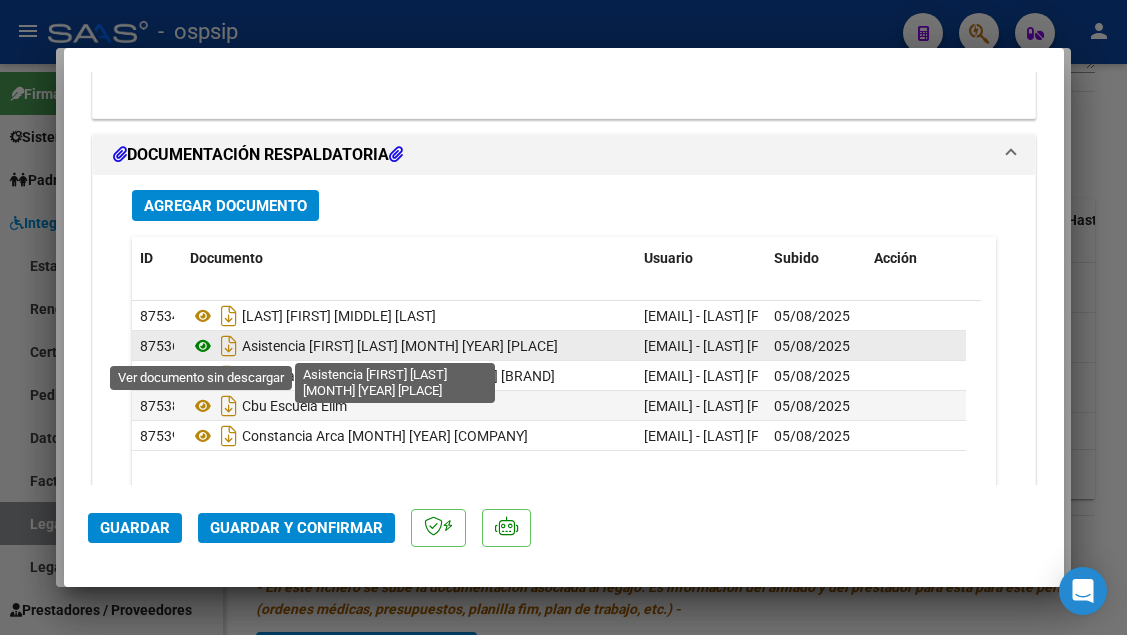 click 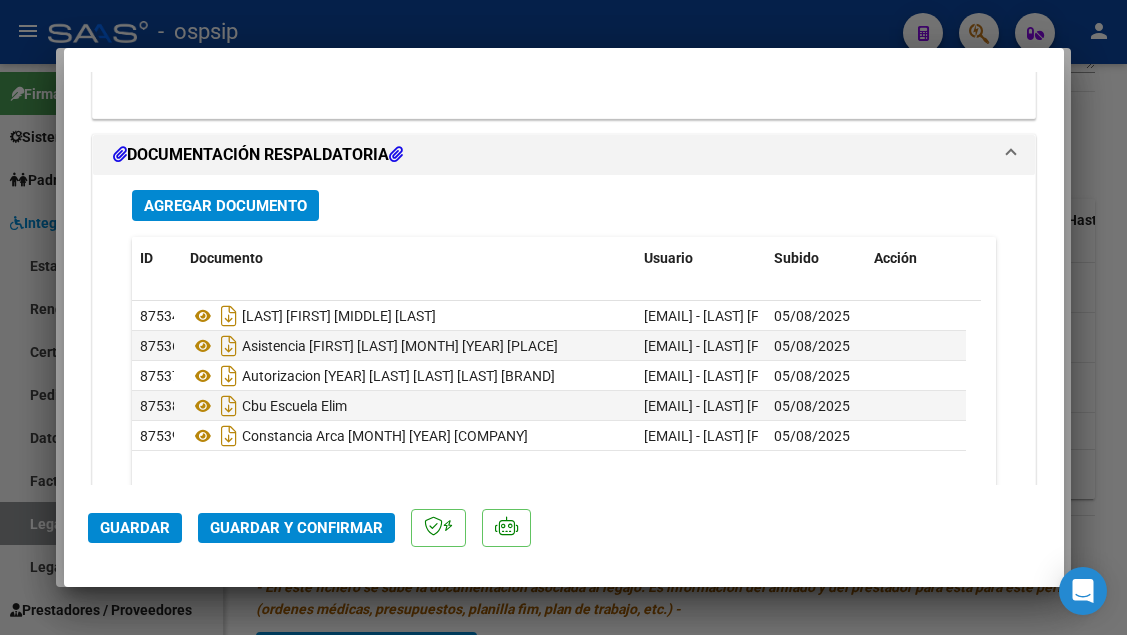 click on "Guardar y Confirmar" 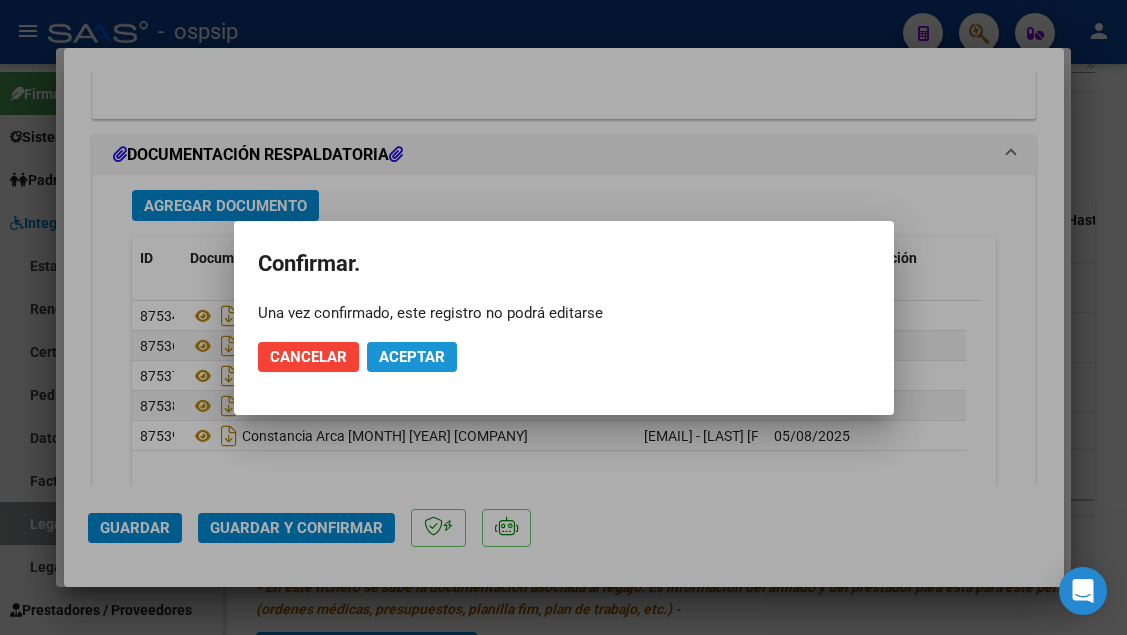click on "Aceptar" 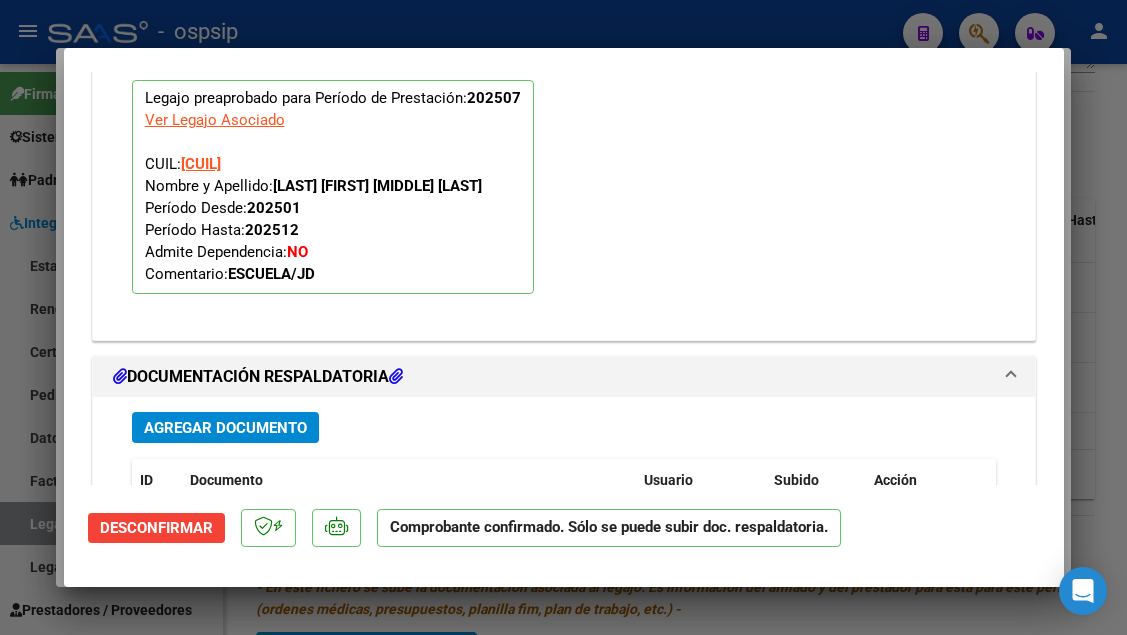 scroll, scrollTop: 1889, scrollLeft: 0, axis: vertical 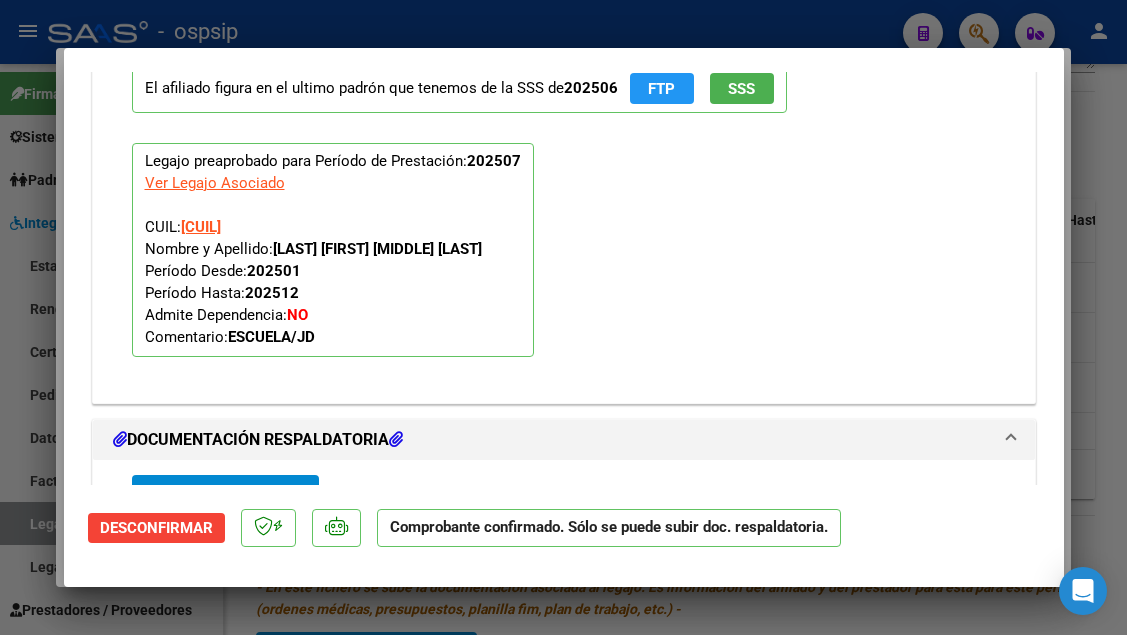 click on "SSS" 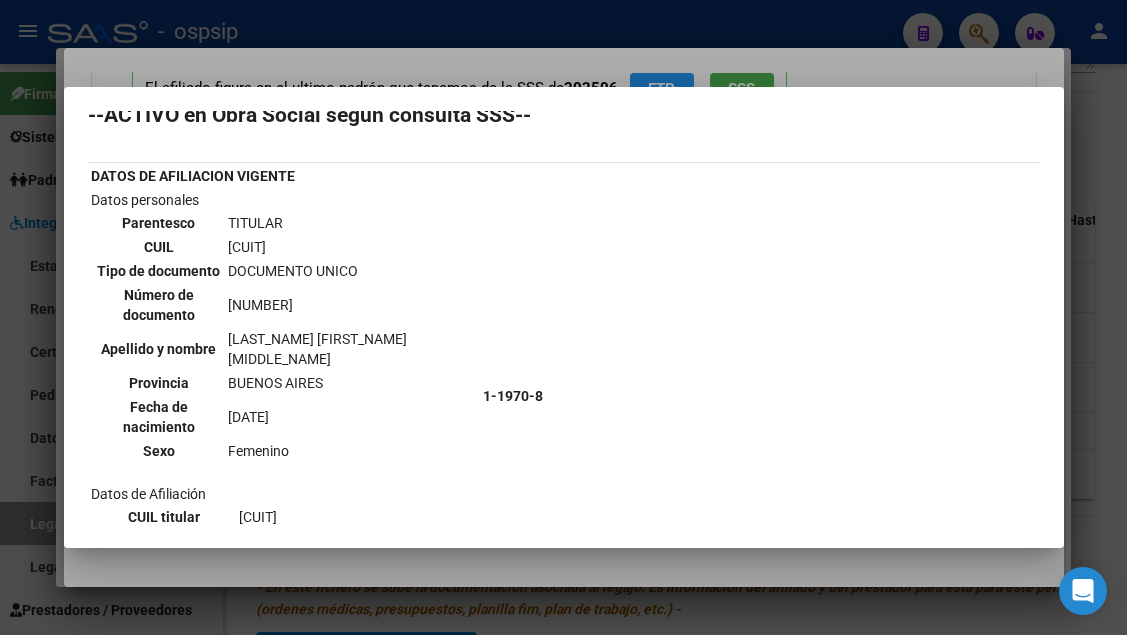 scroll, scrollTop: 0, scrollLeft: 0, axis: both 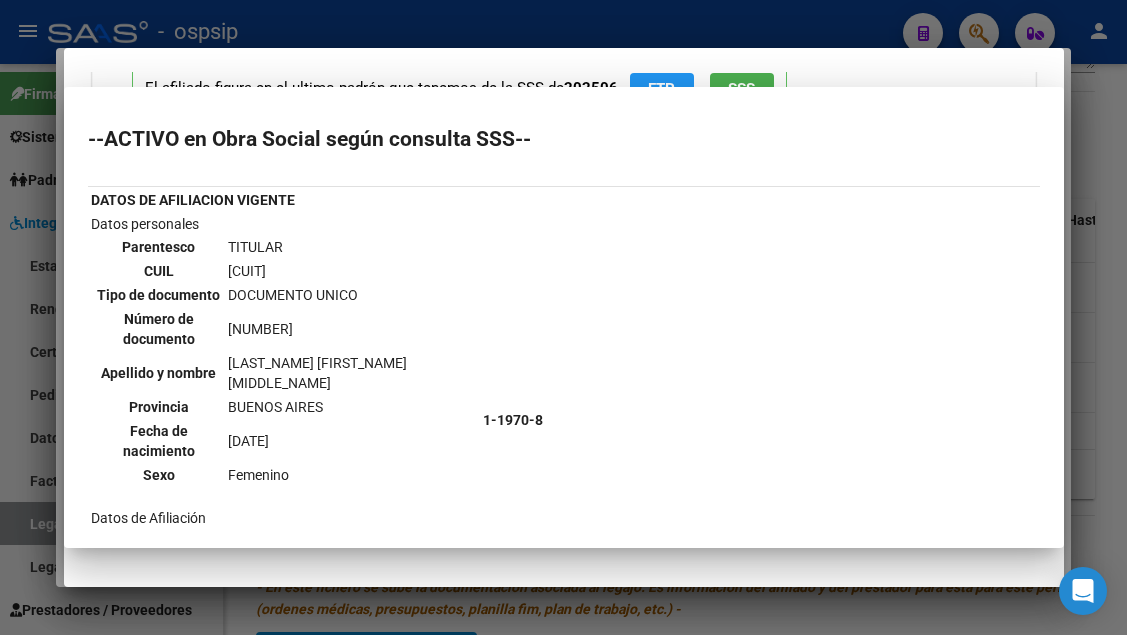 type 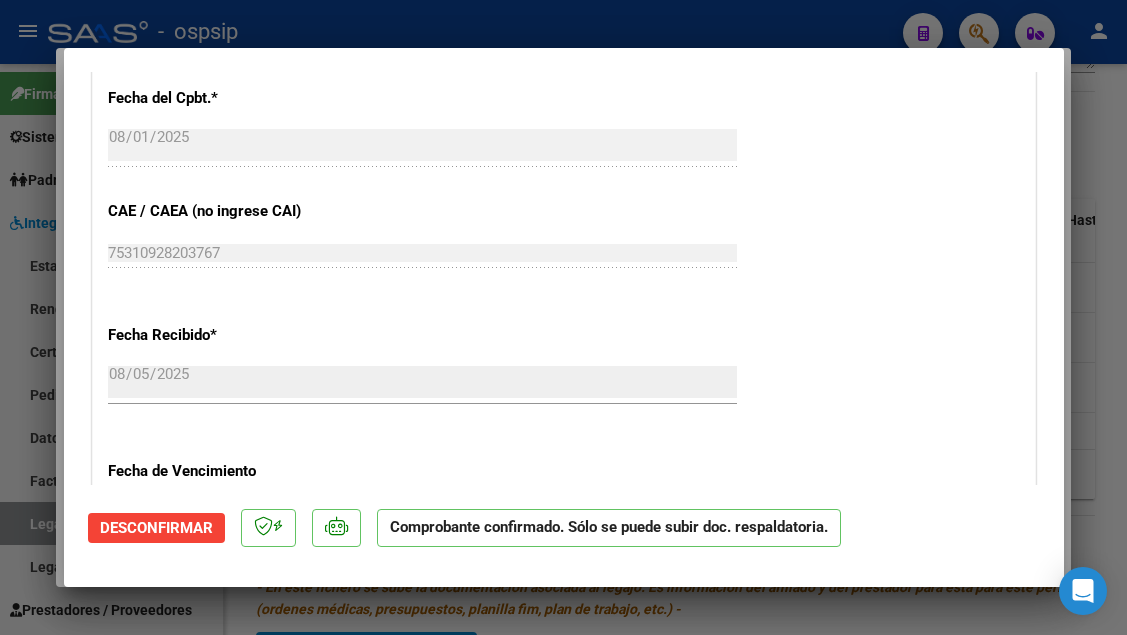 scroll, scrollTop: 772, scrollLeft: 0, axis: vertical 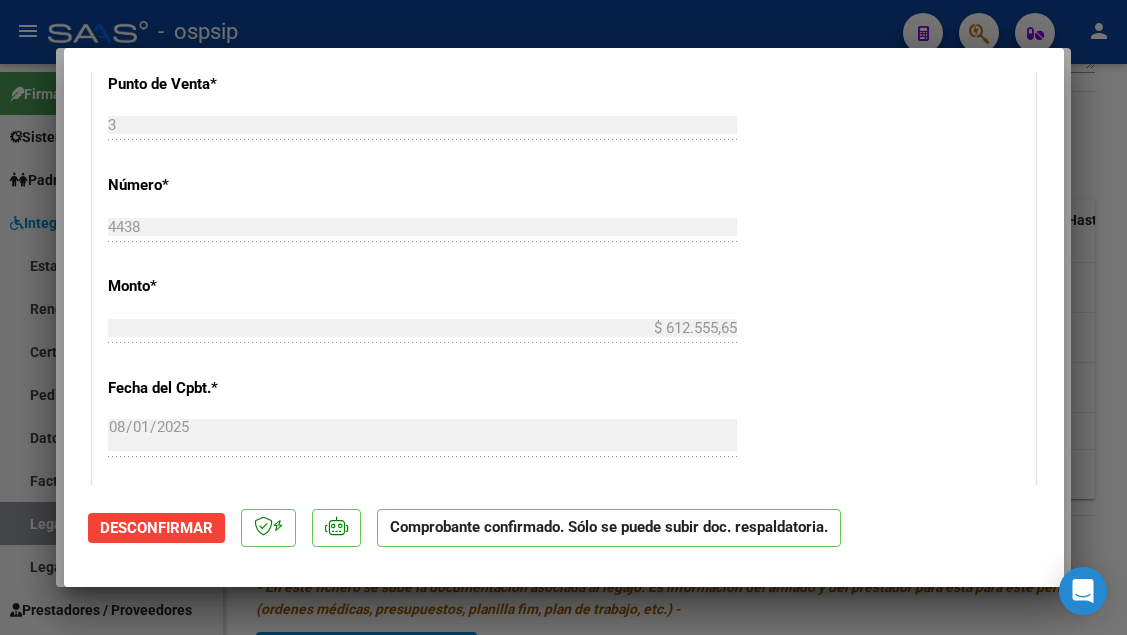 type 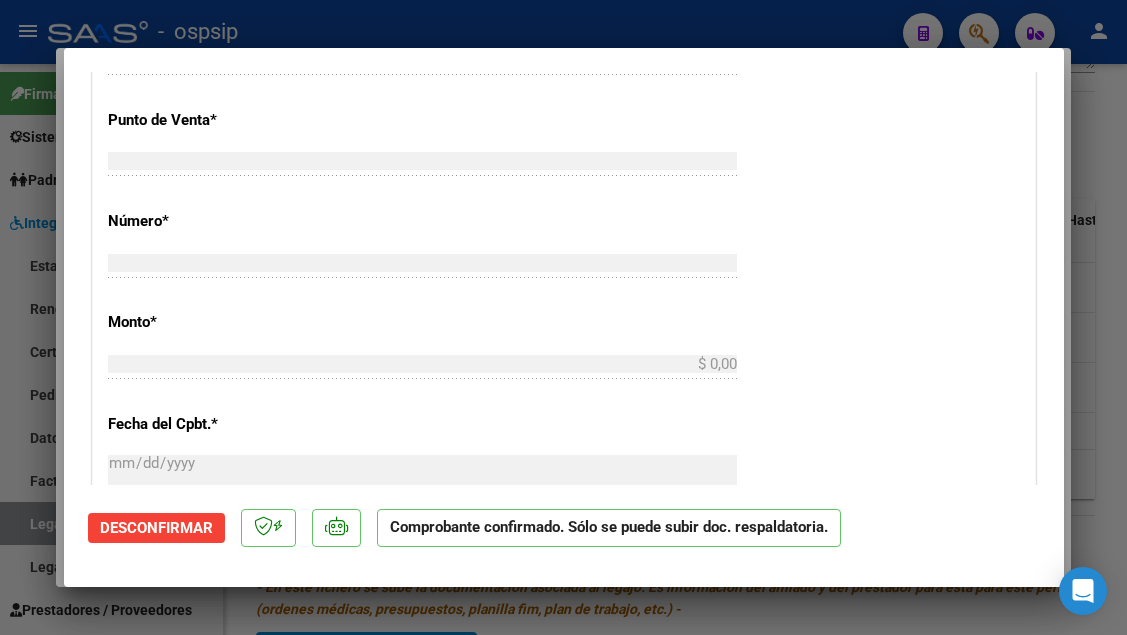type 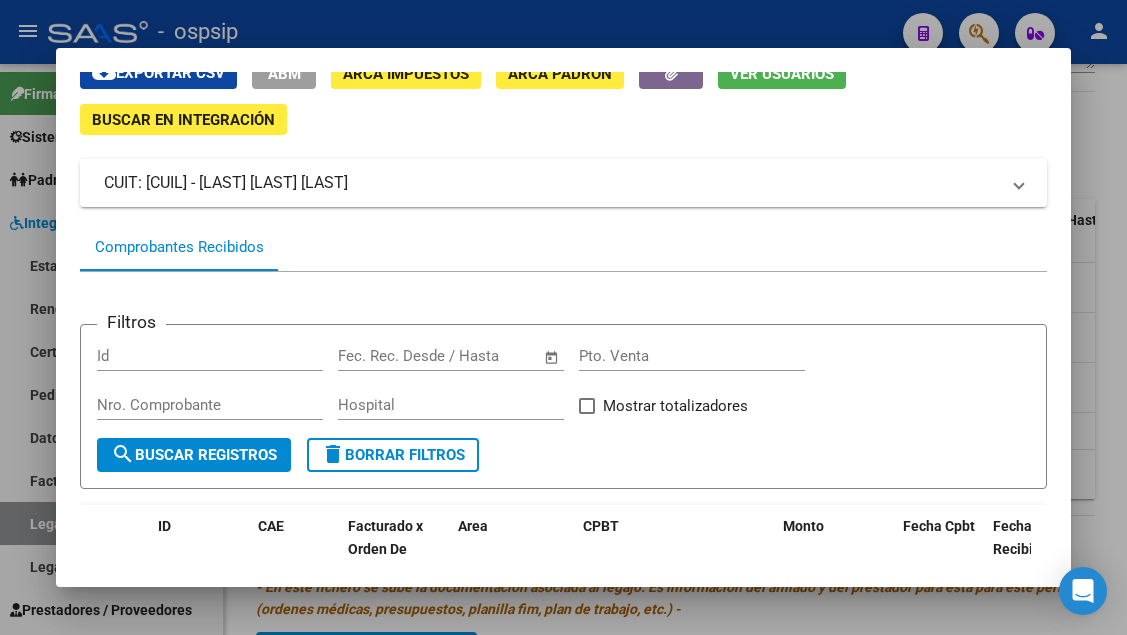 scroll, scrollTop: 0, scrollLeft: 0, axis: both 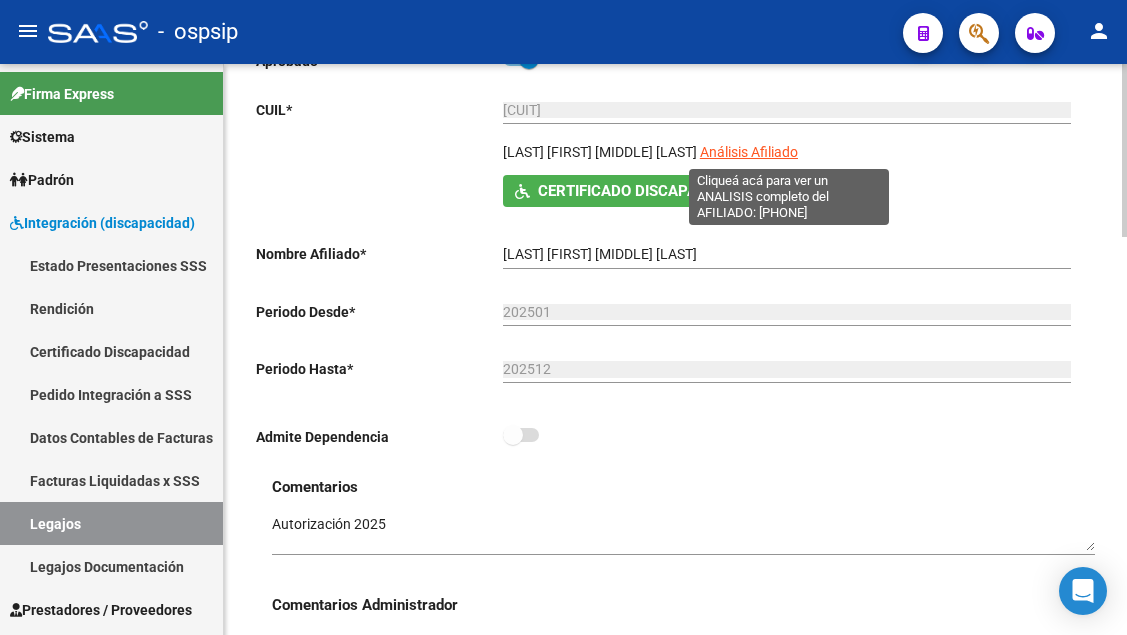 click on "Análisis Afiliado" 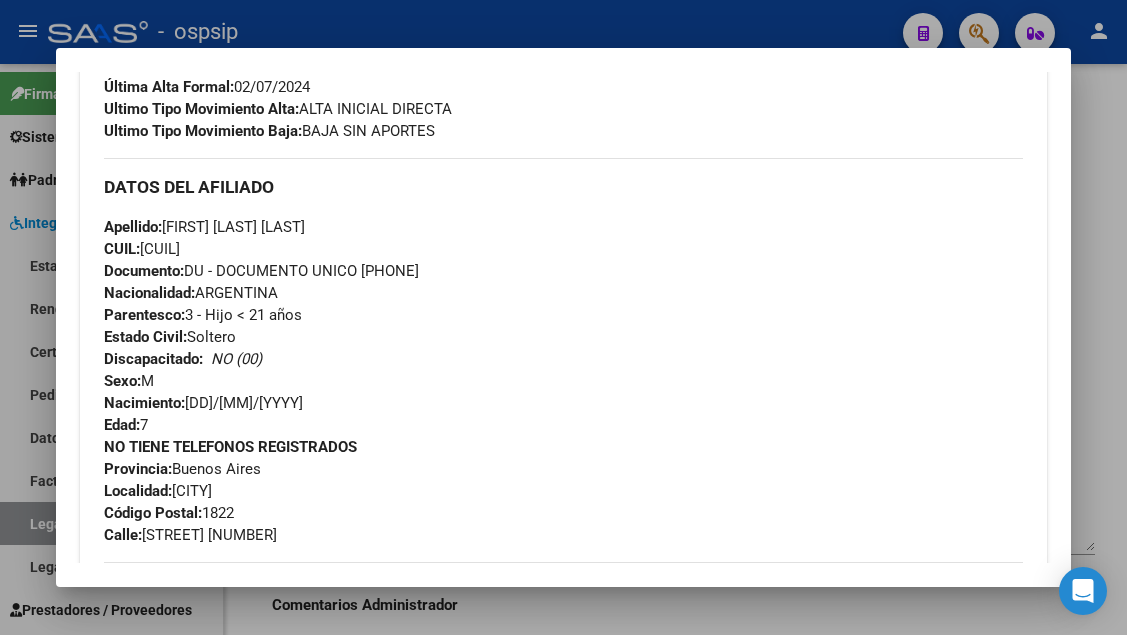 scroll, scrollTop: 600, scrollLeft: 0, axis: vertical 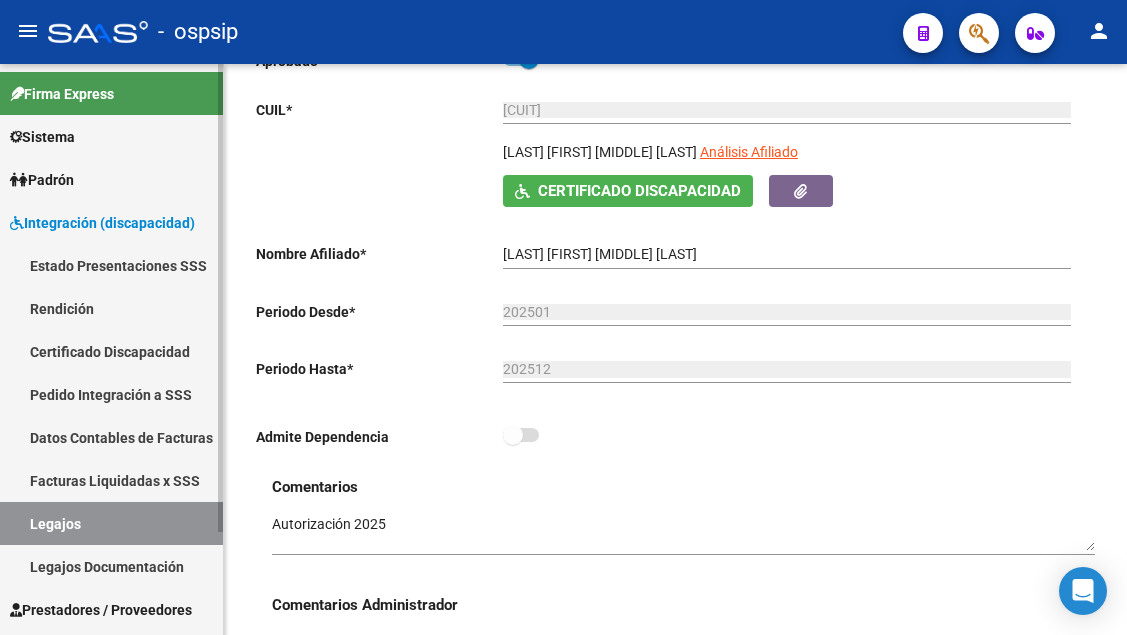 click on "Legajos" at bounding box center (111, 523) 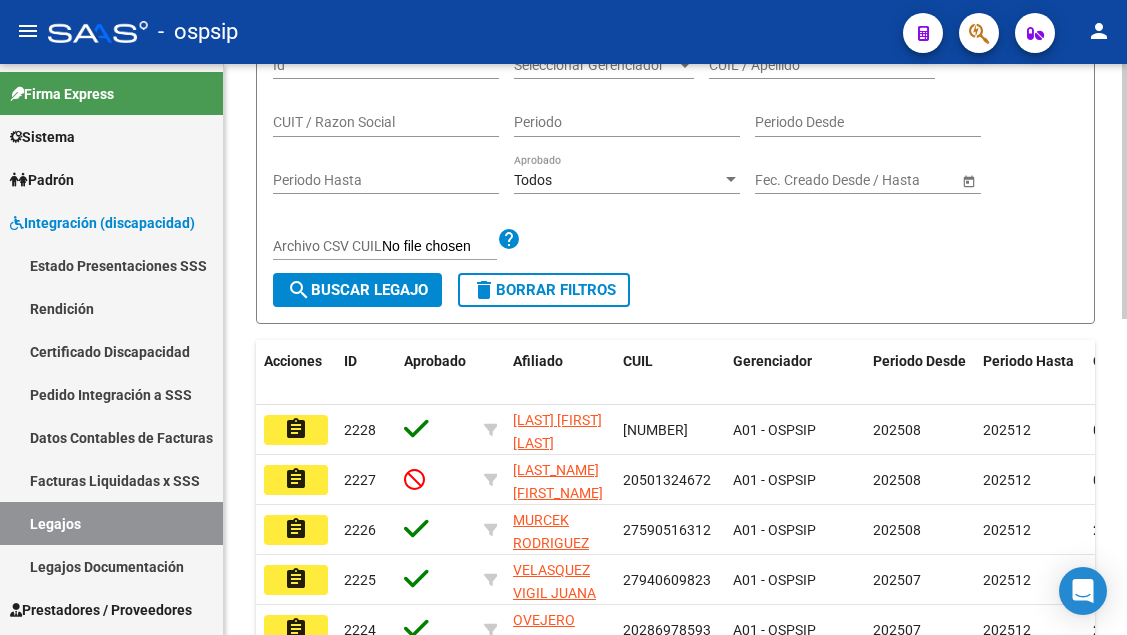 scroll, scrollTop: 200, scrollLeft: 0, axis: vertical 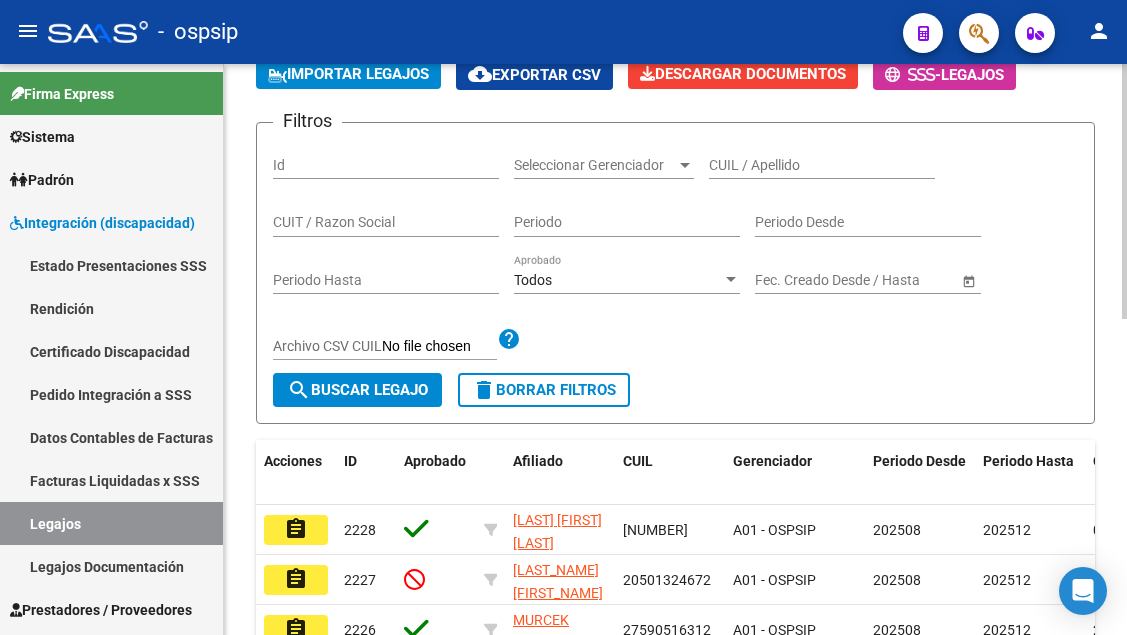 click on "CUIL / Apellido" at bounding box center [822, 165] 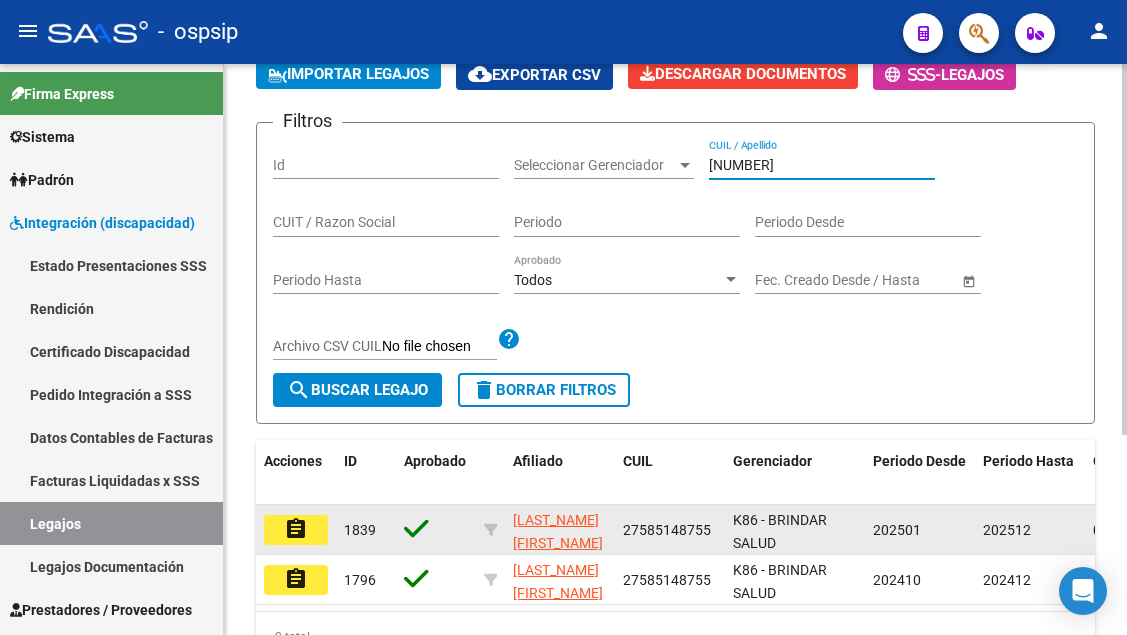 type on "[NUMBER]" 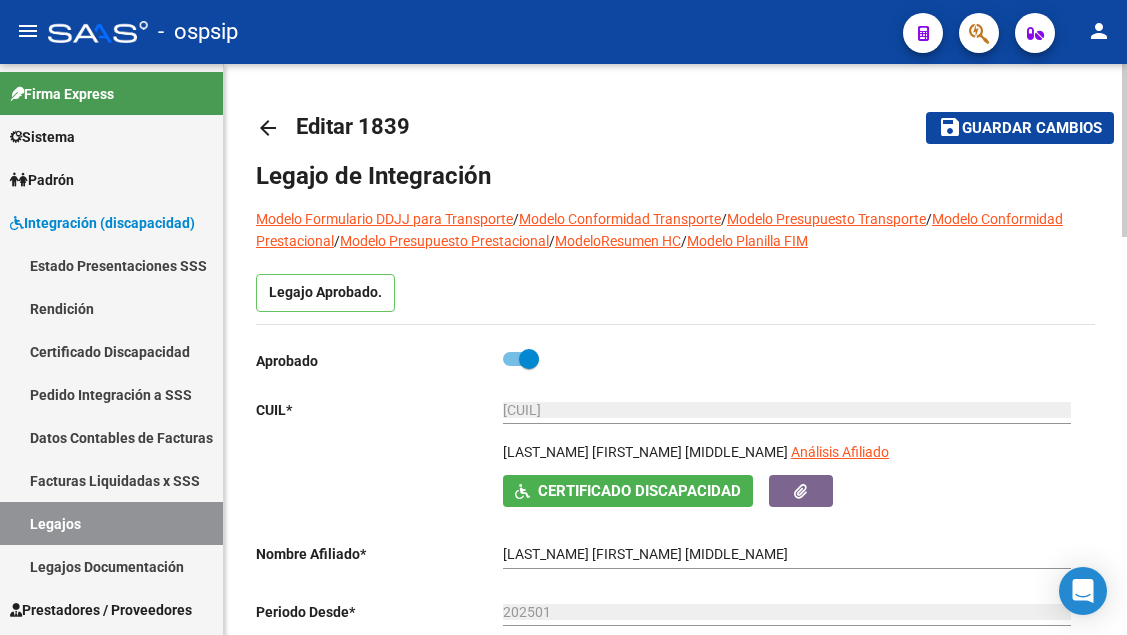 scroll, scrollTop: 100, scrollLeft: 0, axis: vertical 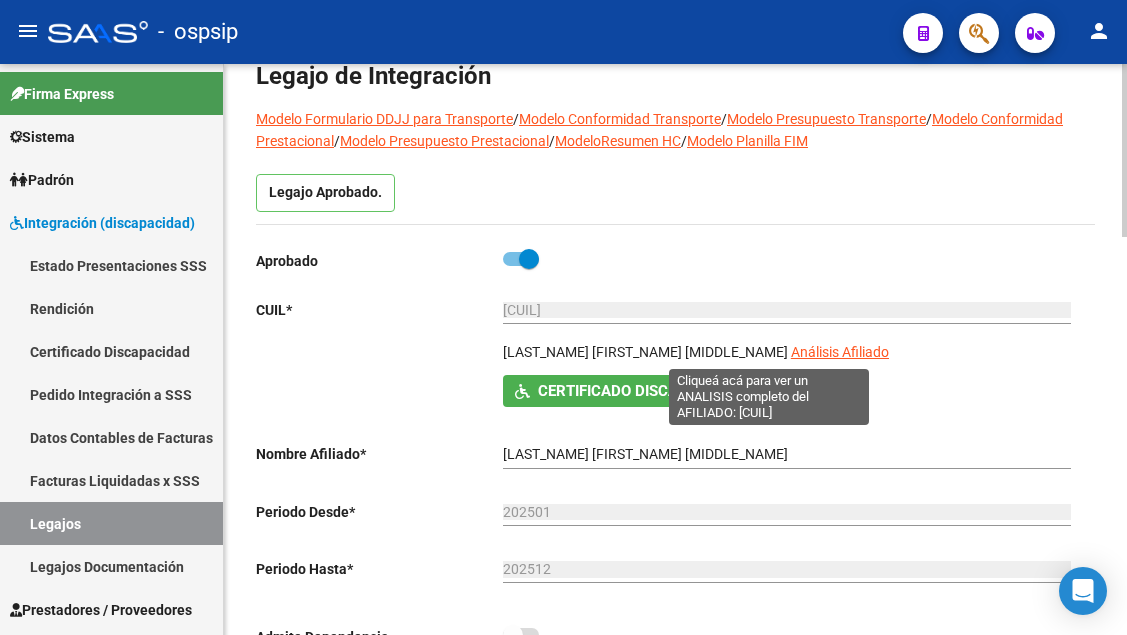 click on "Análisis Afiliado" 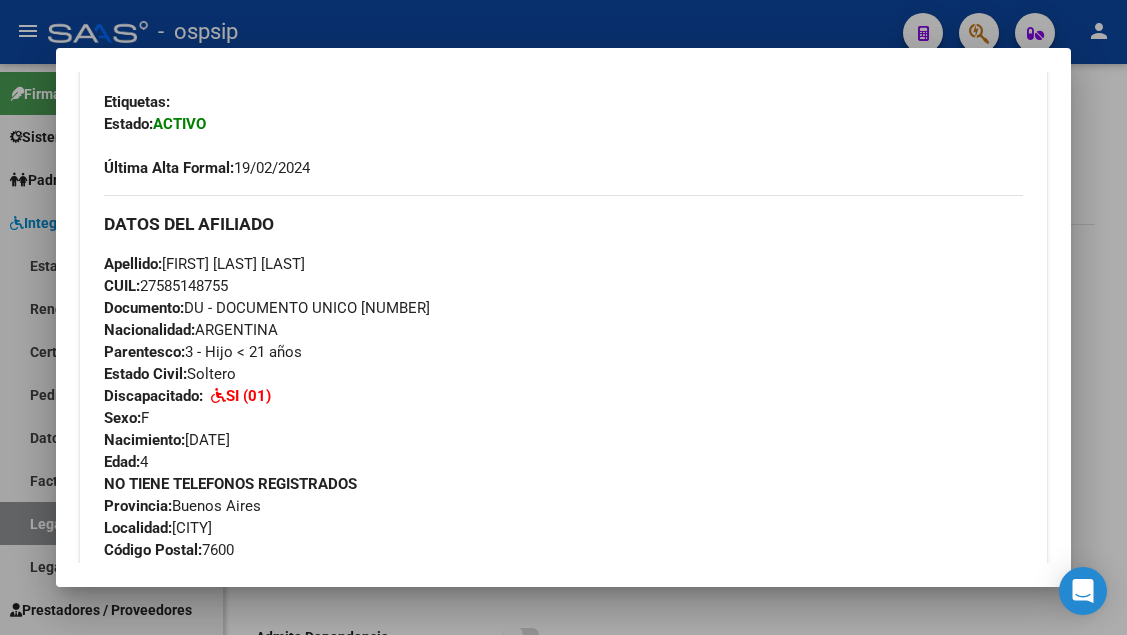 scroll, scrollTop: 500, scrollLeft: 0, axis: vertical 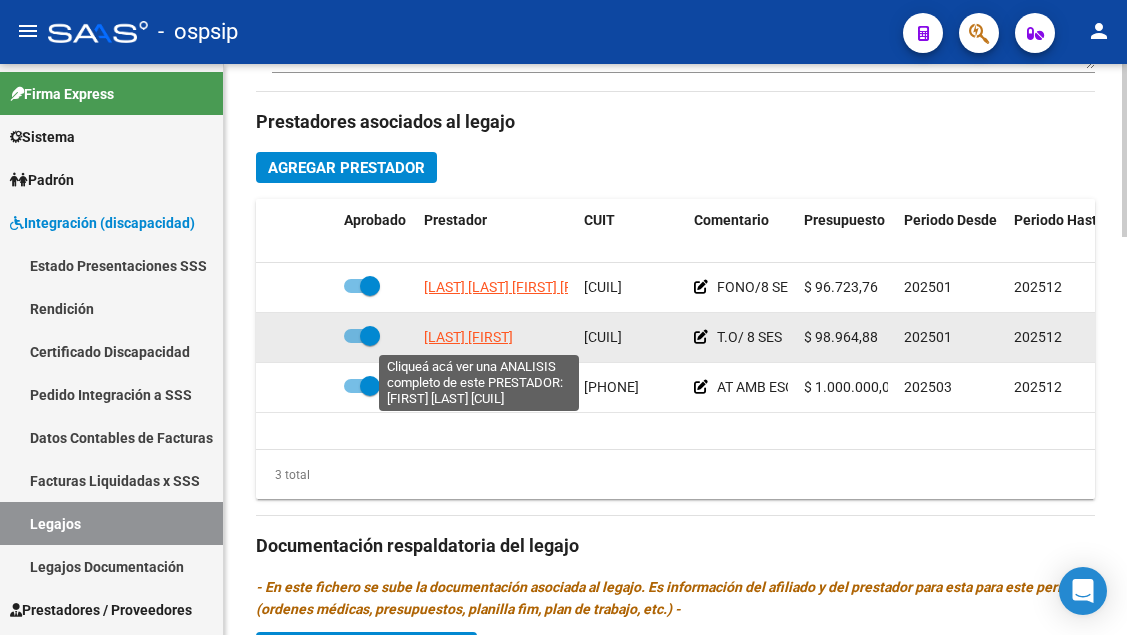 click on "[LAST] [FIRST]" 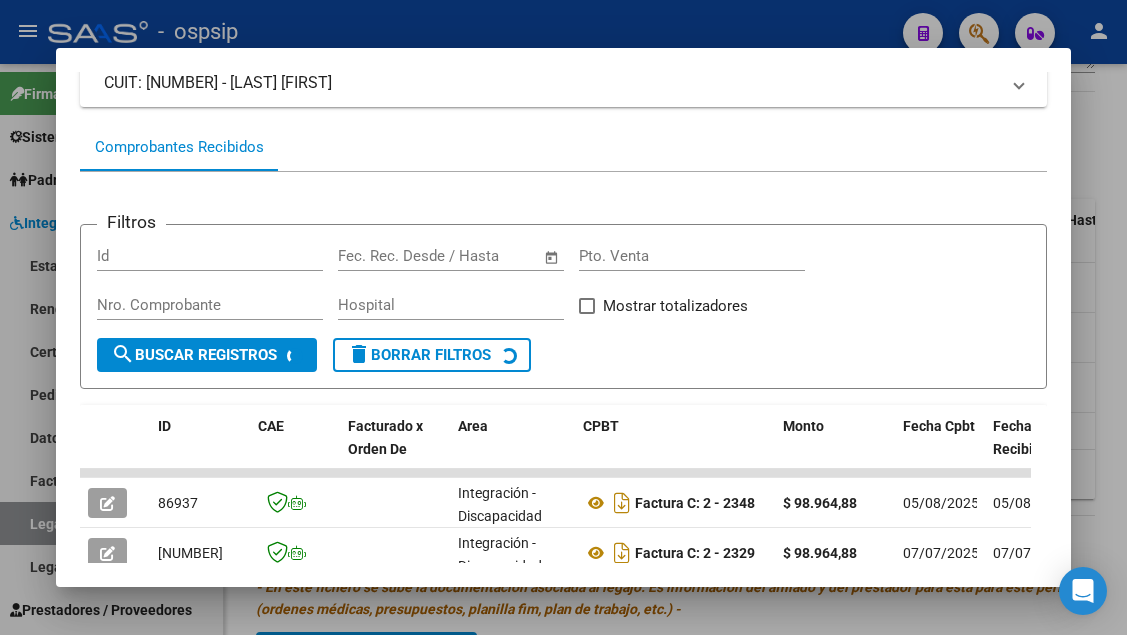 scroll, scrollTop: 385, scrollLeft: 0, axis: vertical 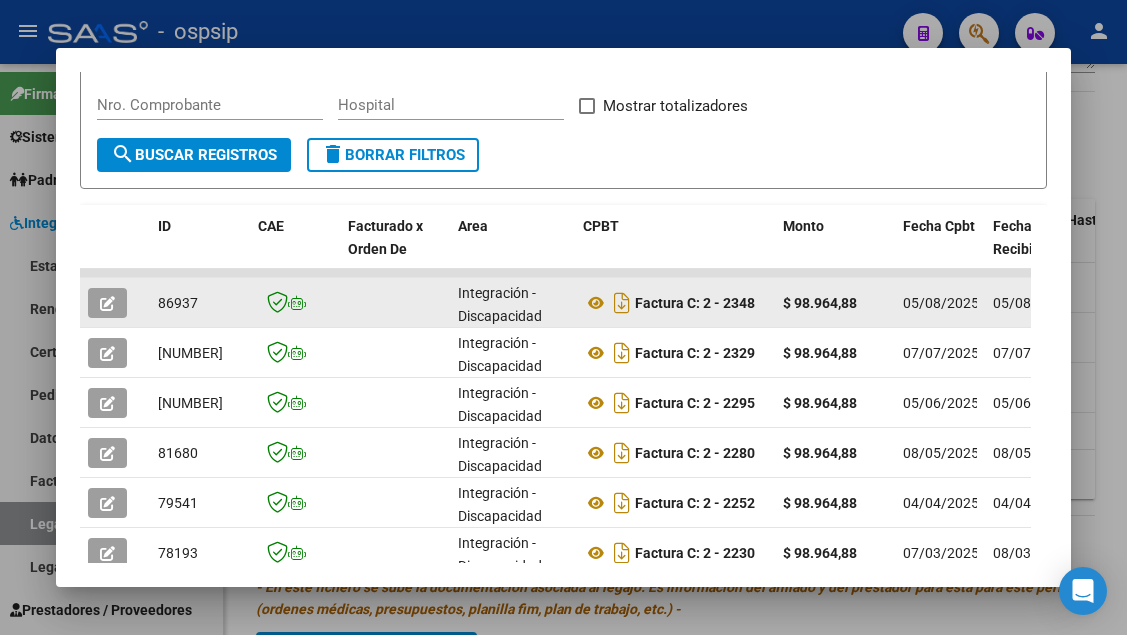 click 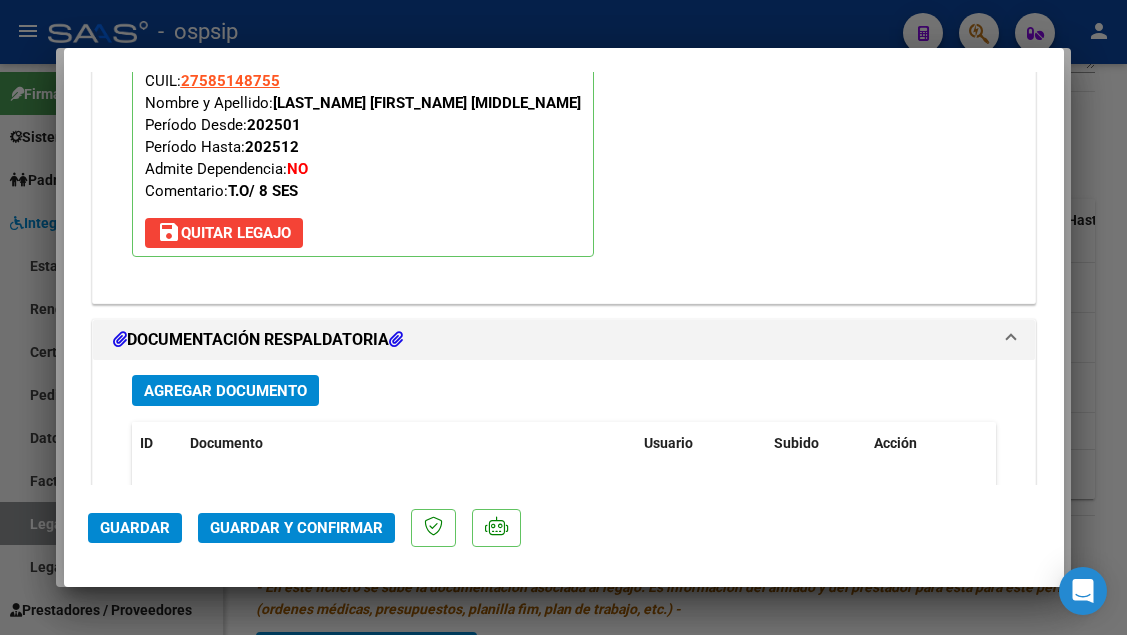 scroll, scrollTop: 2400, scrollLeft: 0, axis: vertical 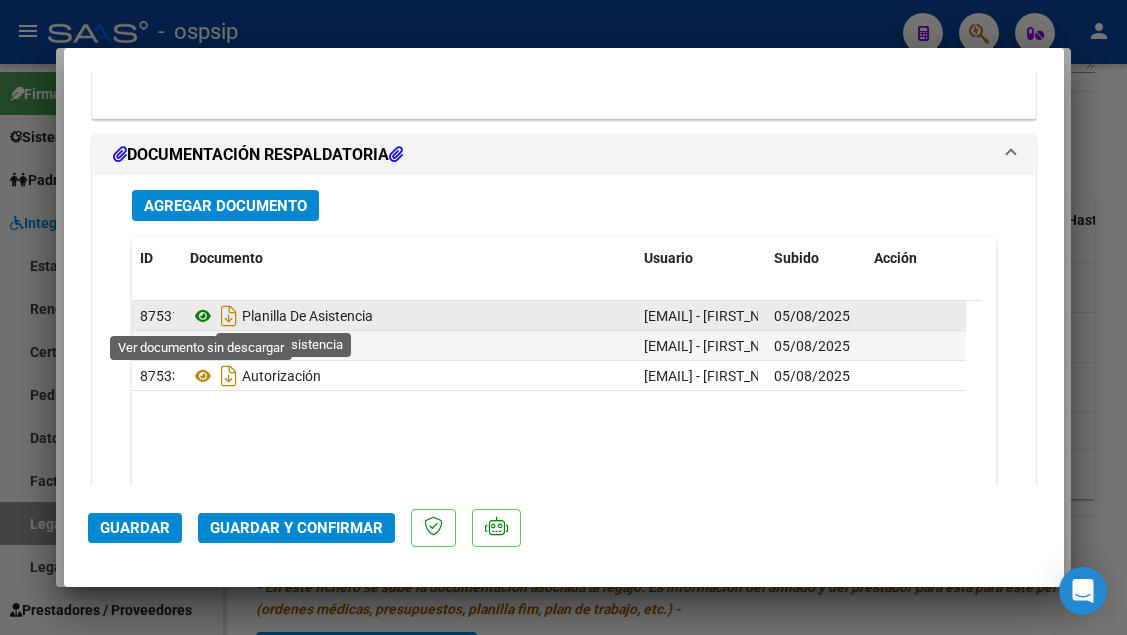 click 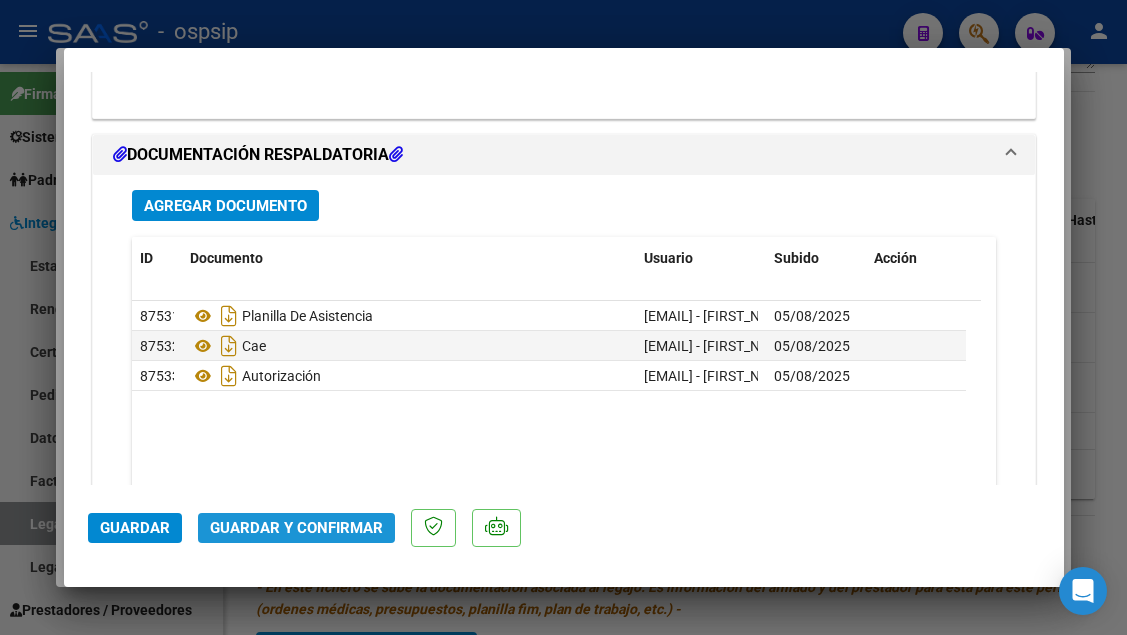 click on "Guardar y Confirmar" 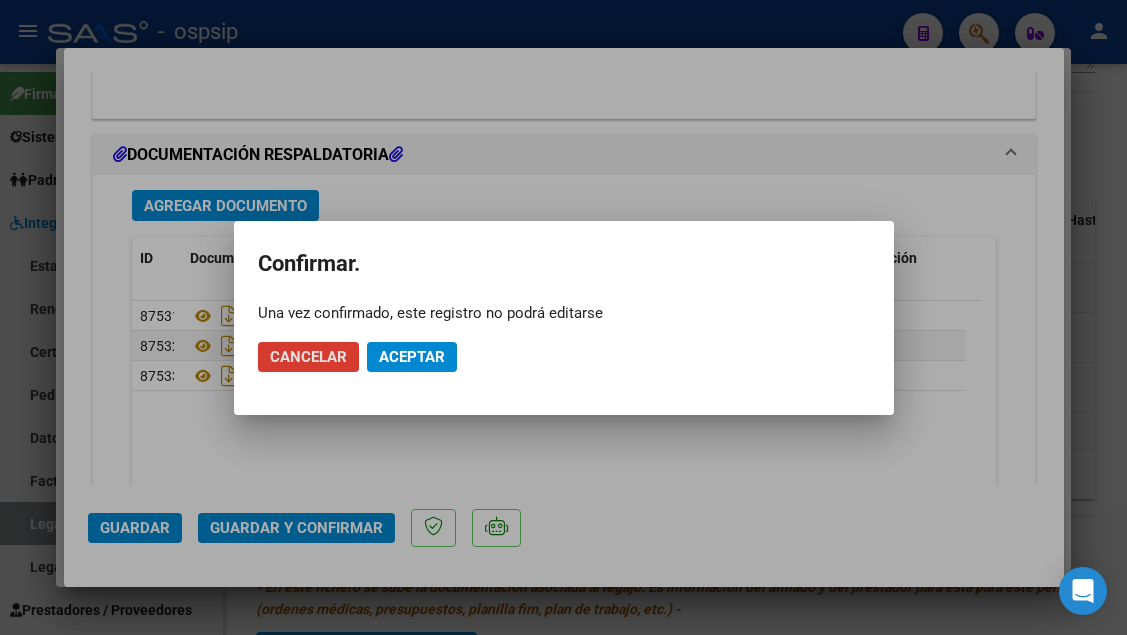 click on "Aceptar" 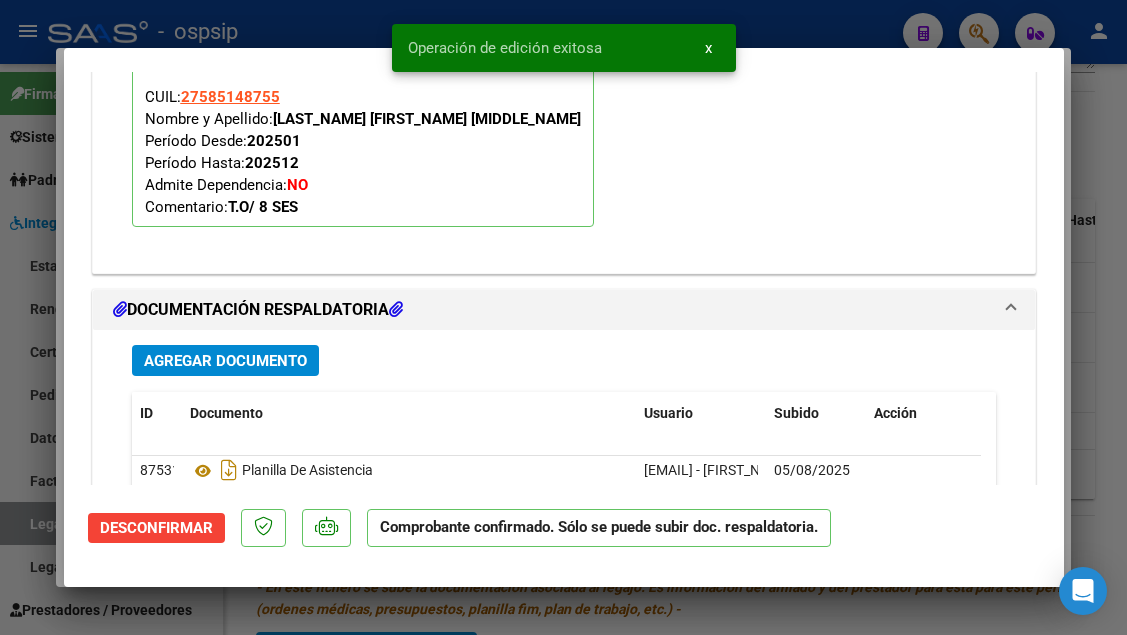 type 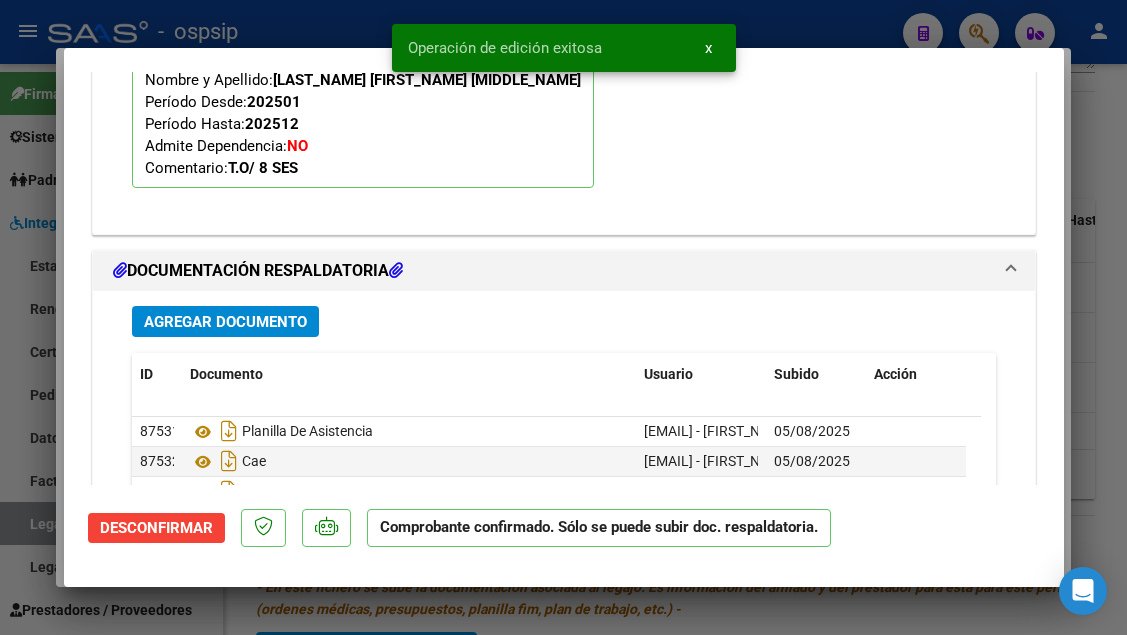 type 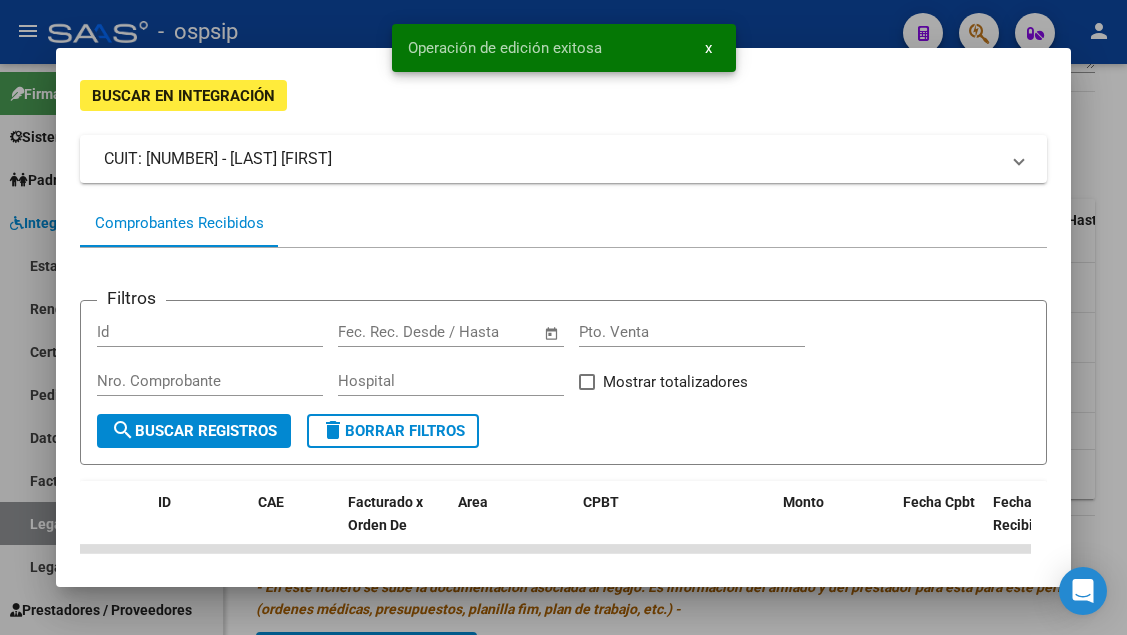 scroll, scrollTop: 85, scrollLeft: 0, axis: vertical 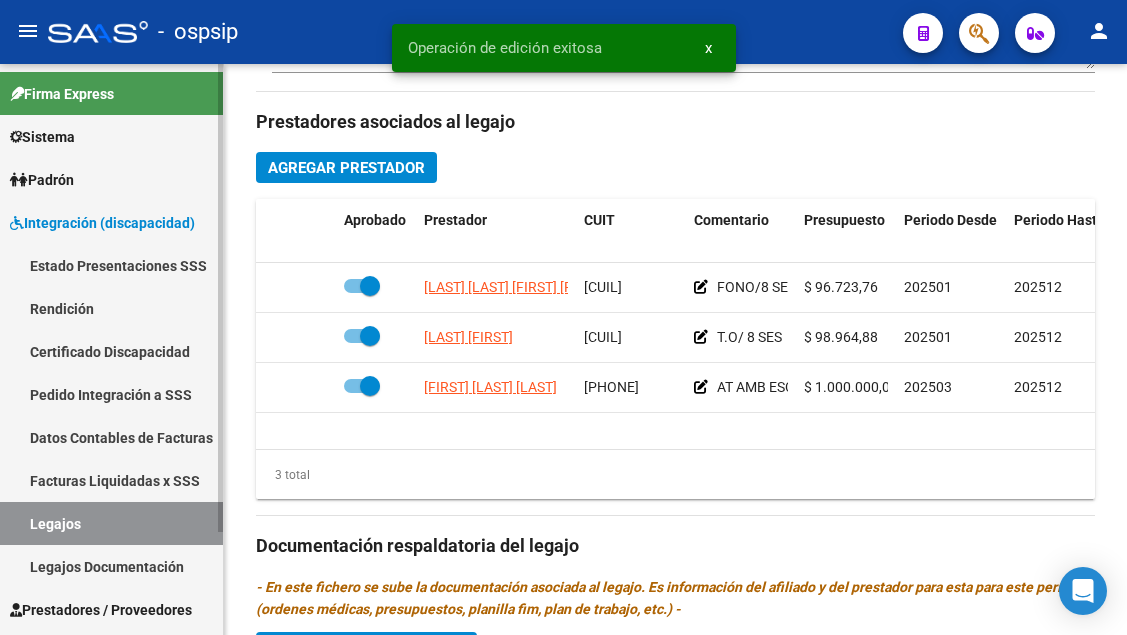 click on "Legajos" at bounding box center (111, 523) 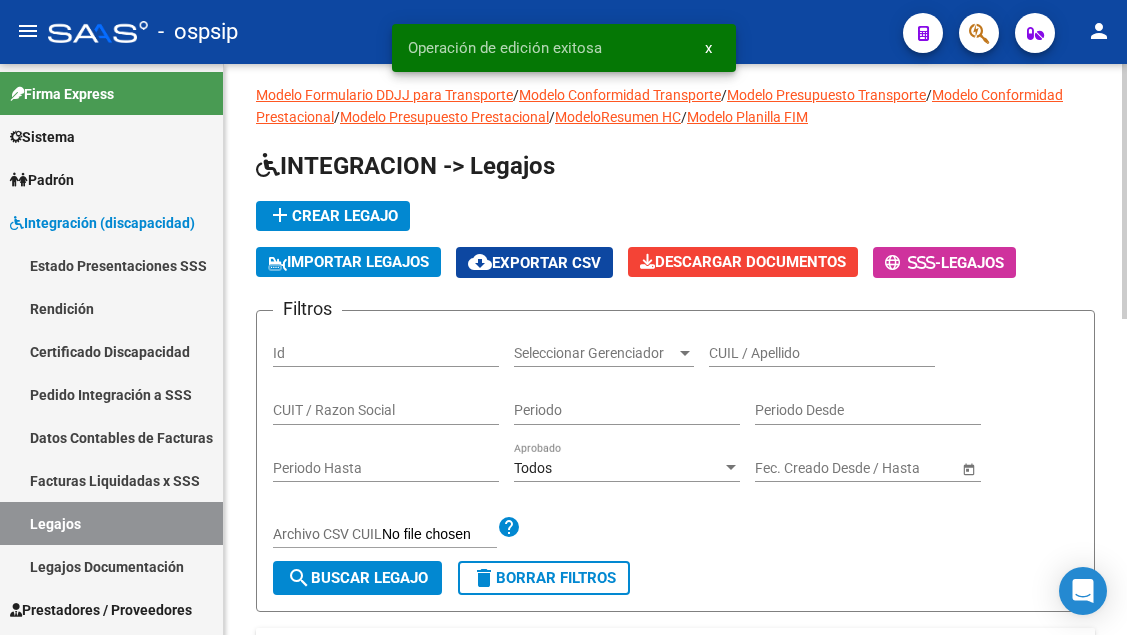 scroll, scrollTop: 8, scrollLeft: 0, axis: vertical 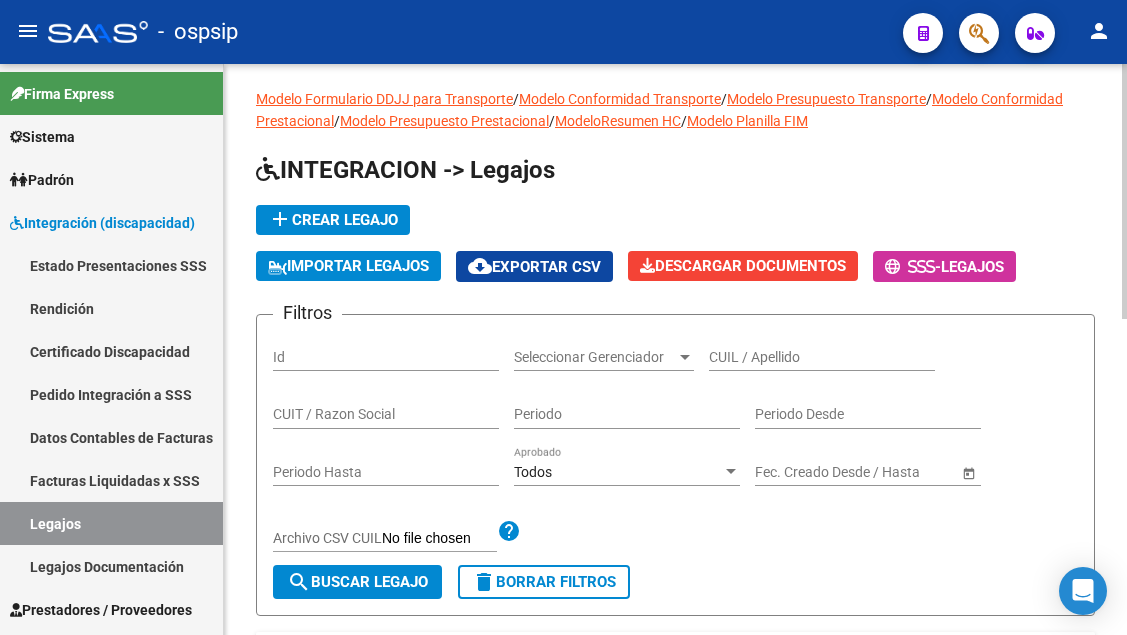click on "CUIL / Apellido" 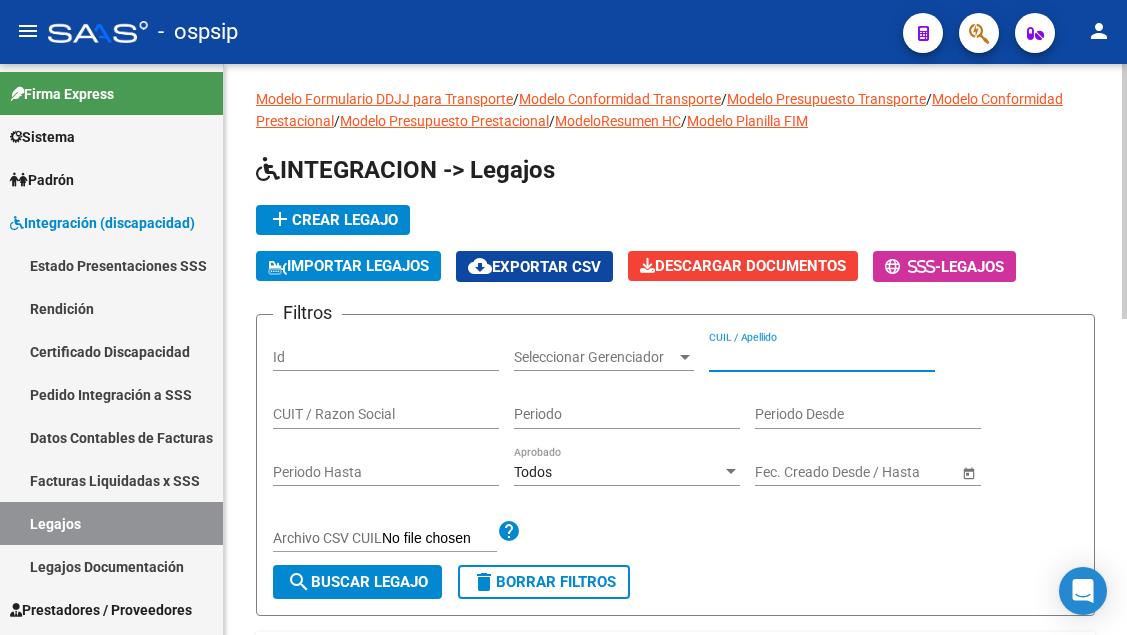 click on "CUIL / Apellido" at bounding box center (822, 357) 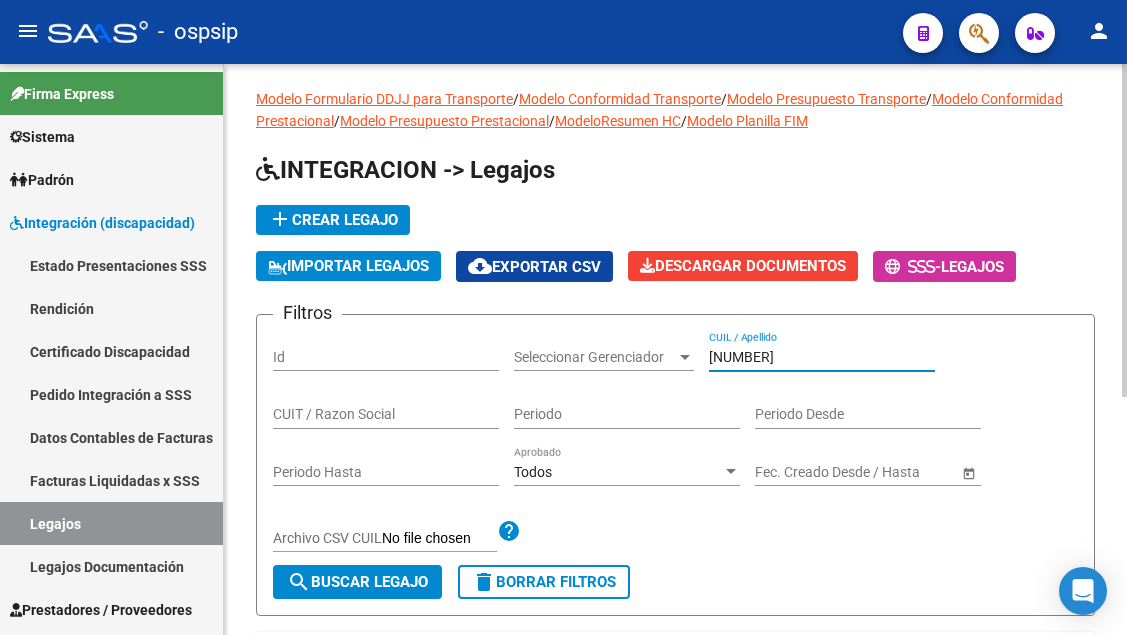 scroll, scrollTop: 308, scrollLeft: 0, axis: vertical 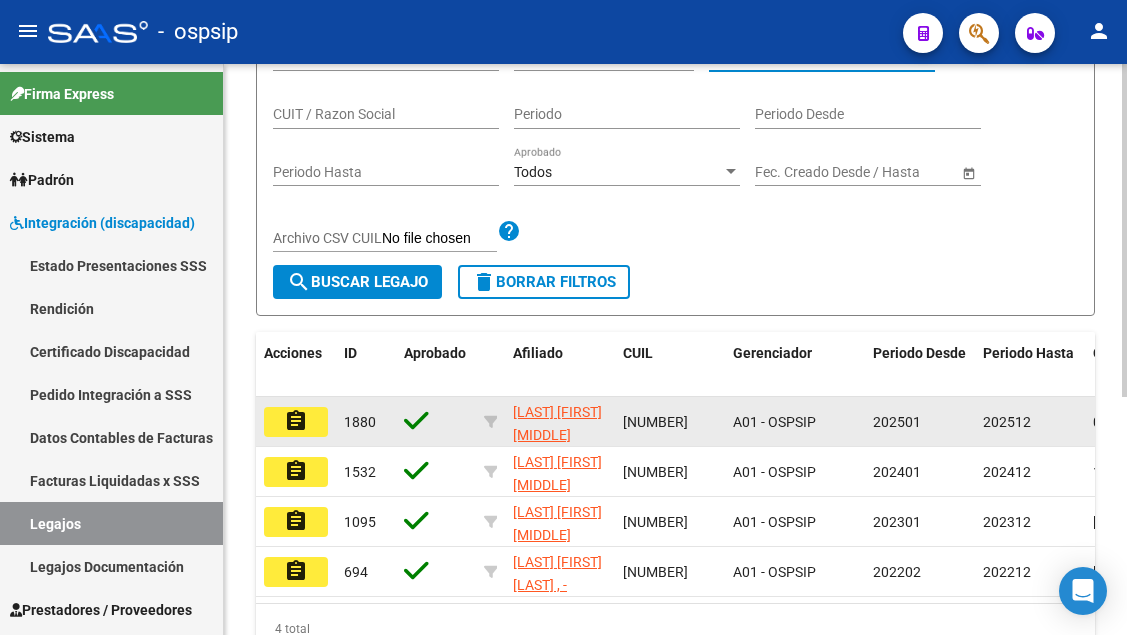 type on "[NUMBER]" 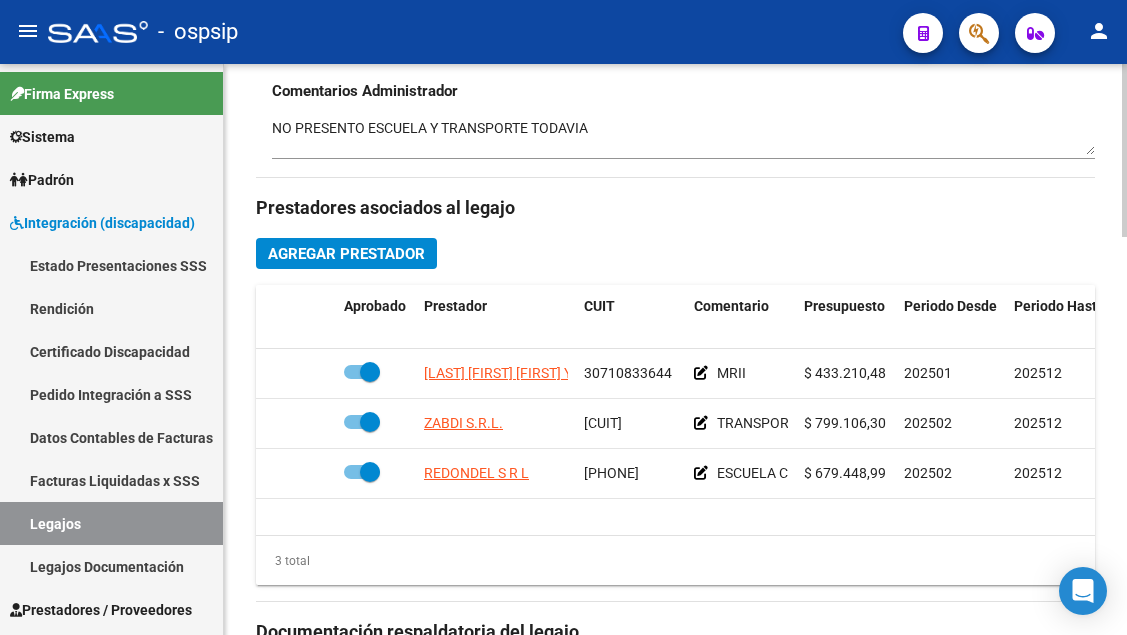 scroll, scrollTop: 1100, scrollLeft: 0, axis: vertical 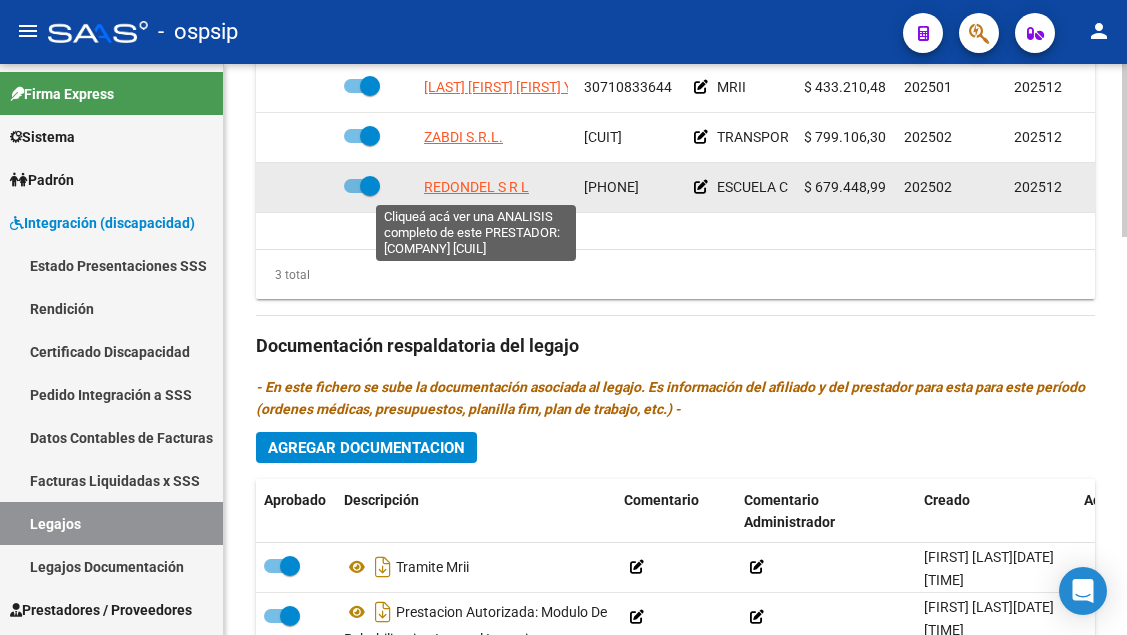 click on "REDONDEL S R L" 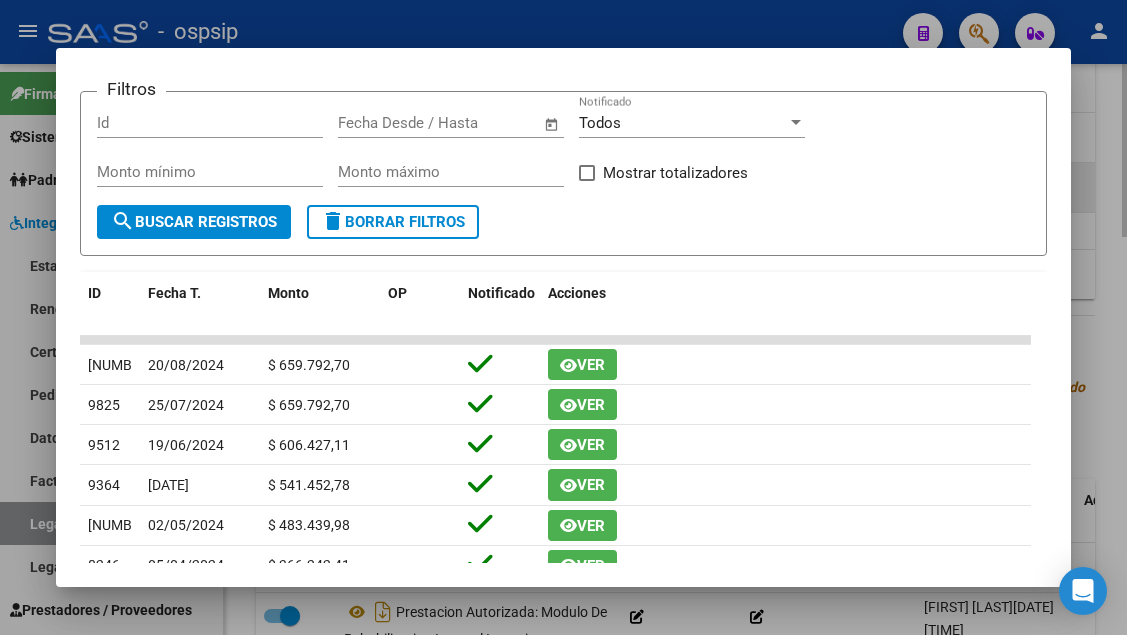 scroll, scrollTop: 200, scrollLeft: 0, axis: vertical 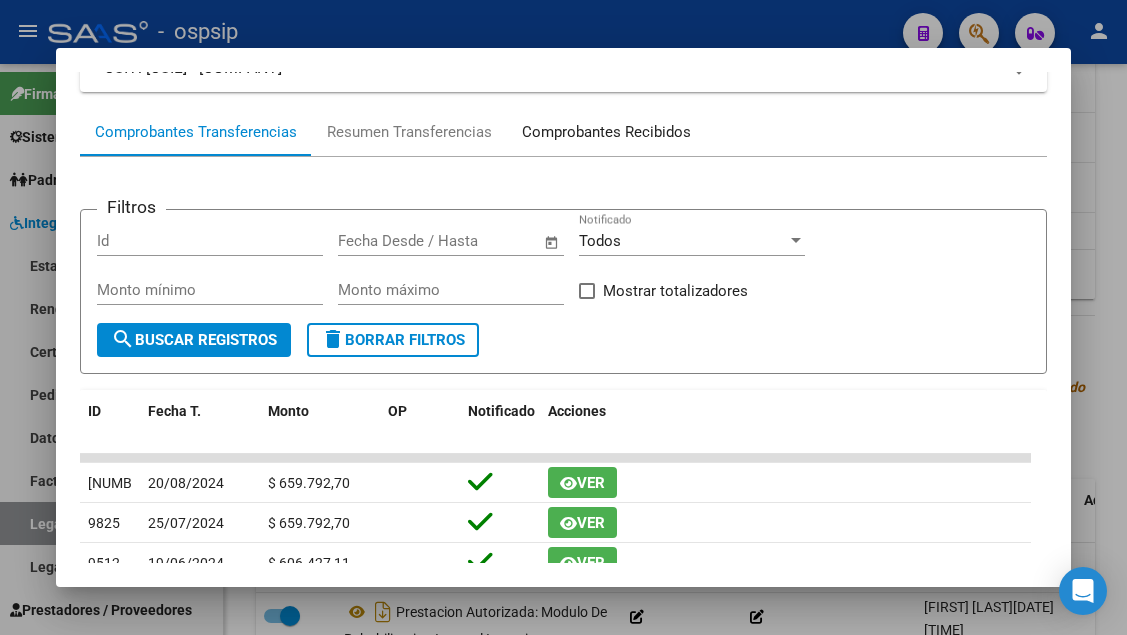 click on "Comprobantes Recibidos" at bounding box center [606, 132] 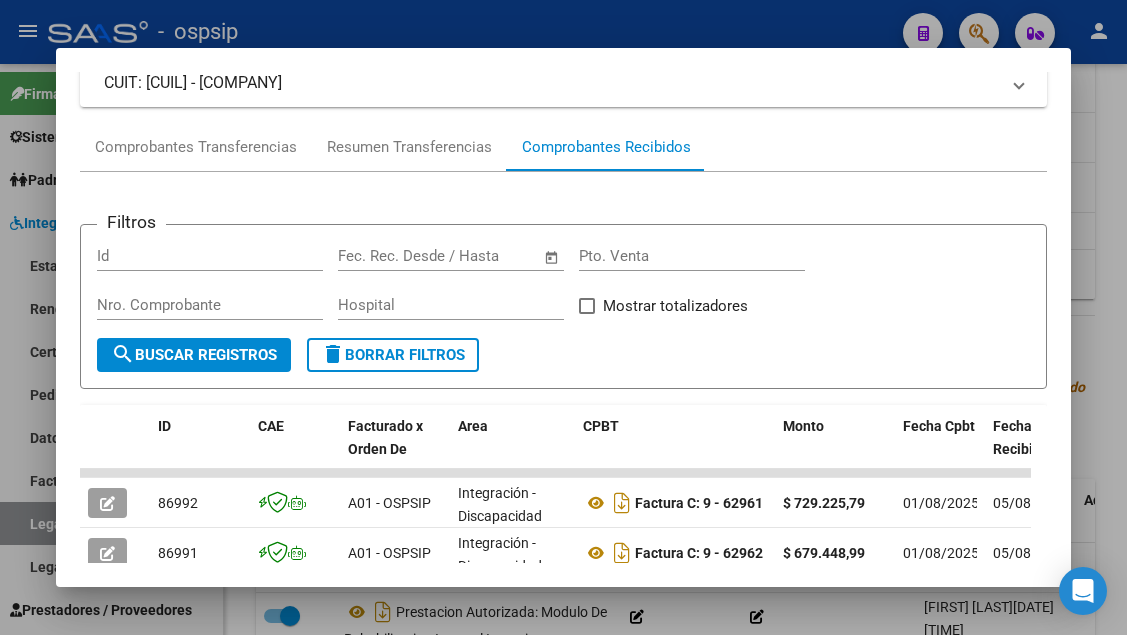 scroll, scrollTop: 385, scrollLeft: 0, axis: vertical 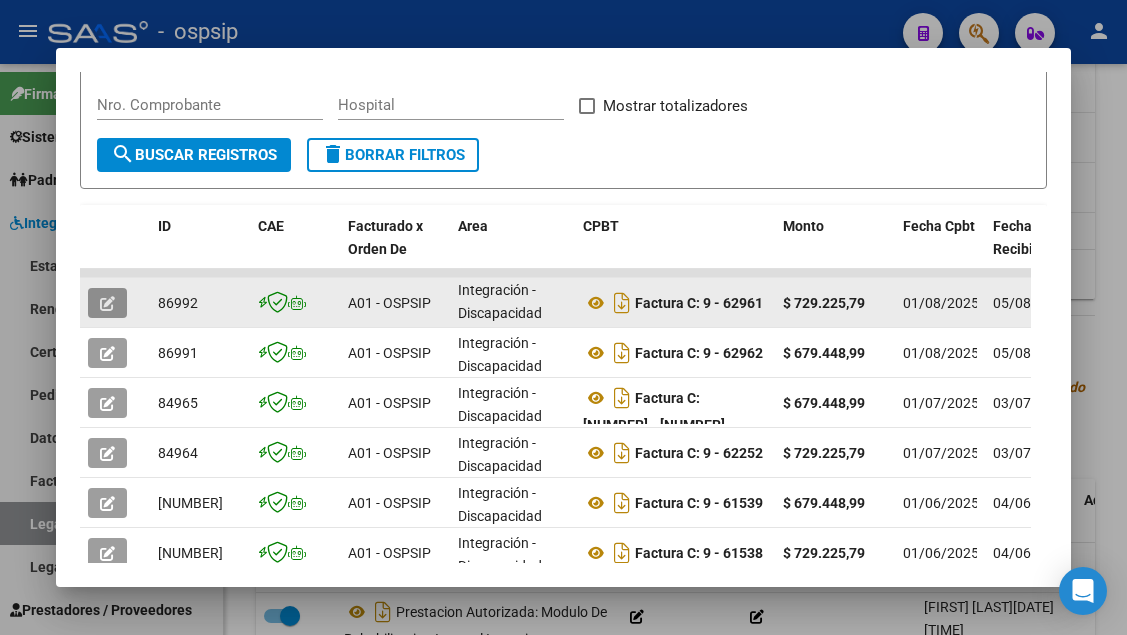 click 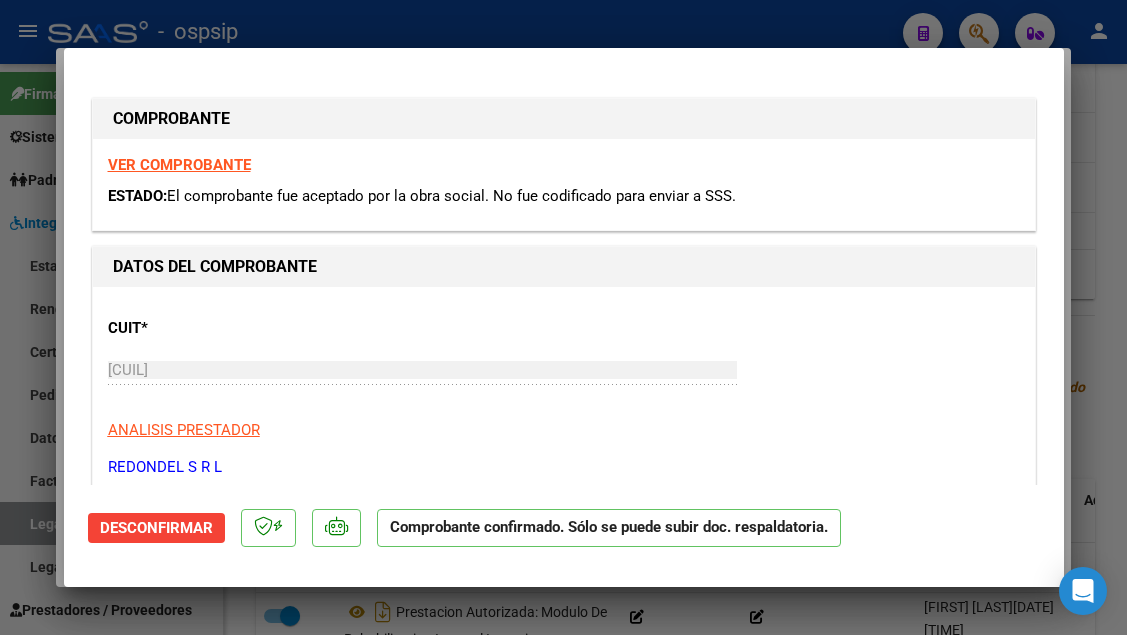 scroll, scrollTop: 300, scrollLeft: 0, axis: vertical 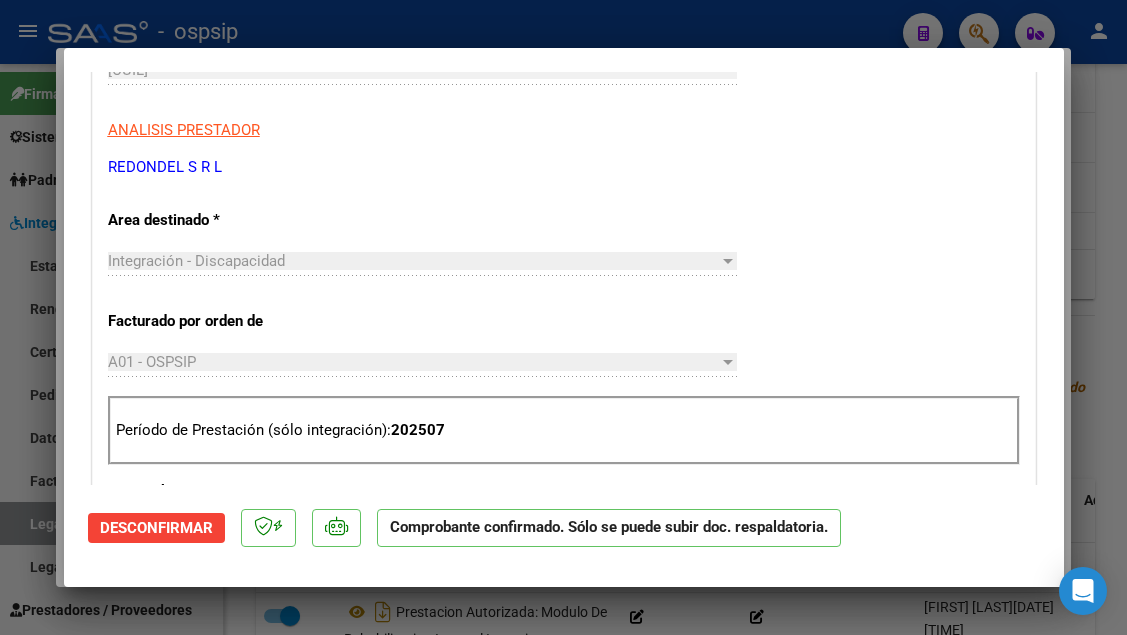 type 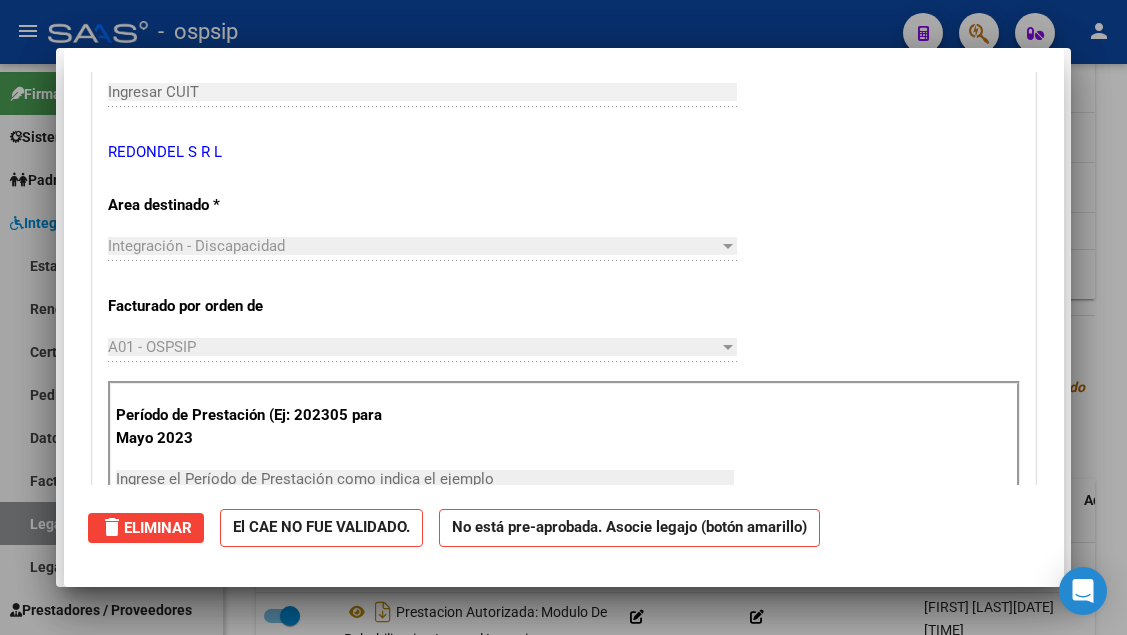 scroll, scrollTop: 0, scrollLeft: 0, axis: both 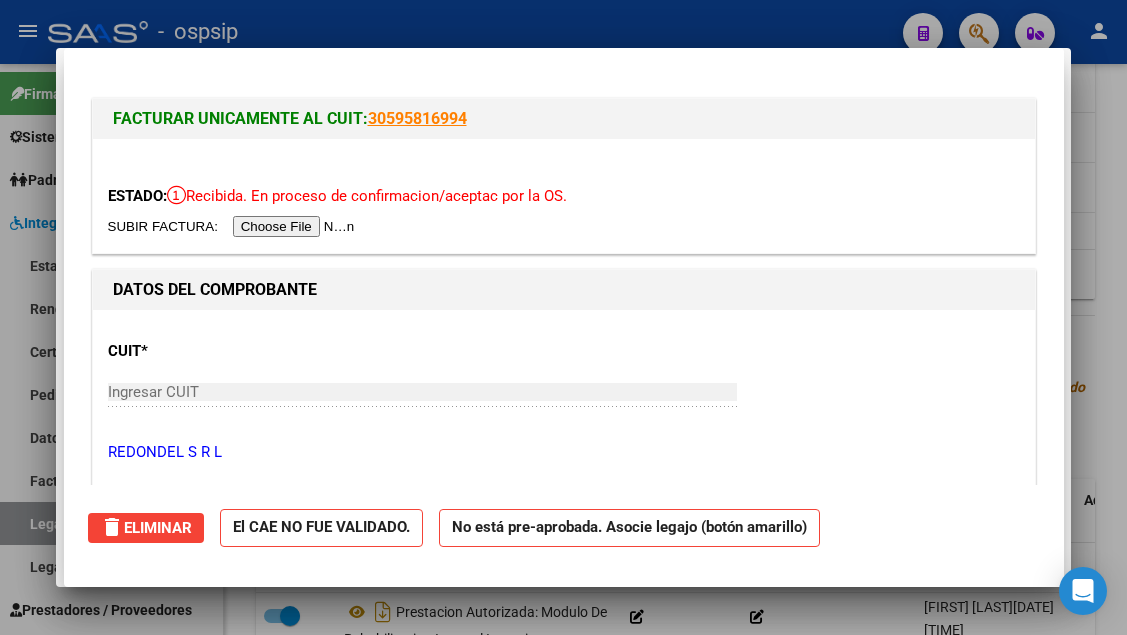 type 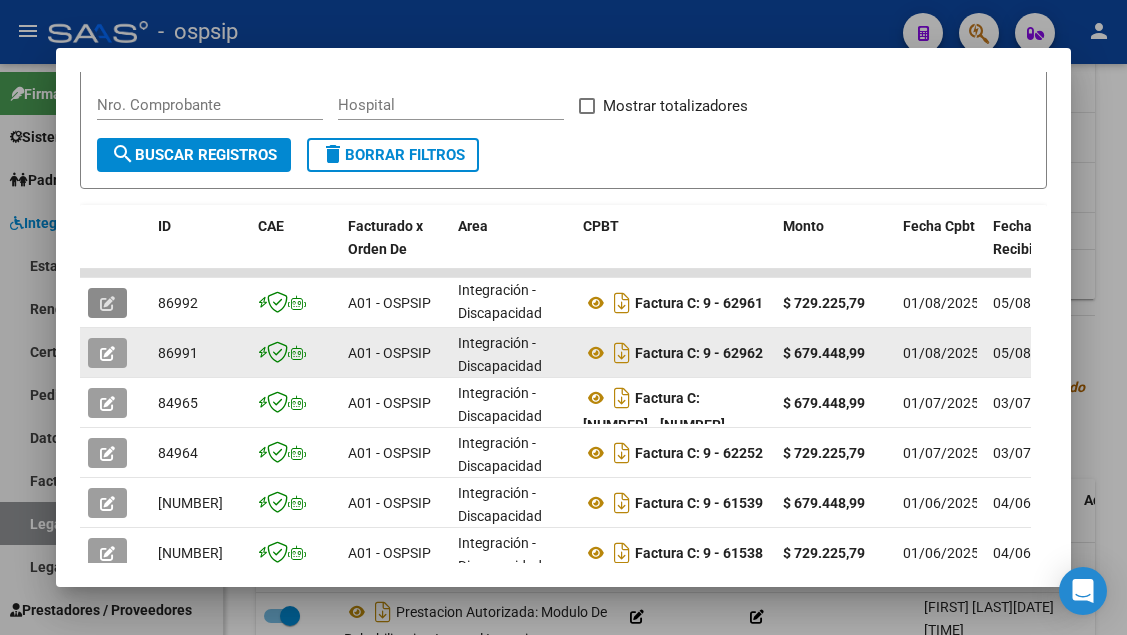 scroll, scrollTop: 685, scrollLeft: 0, axis: vertical 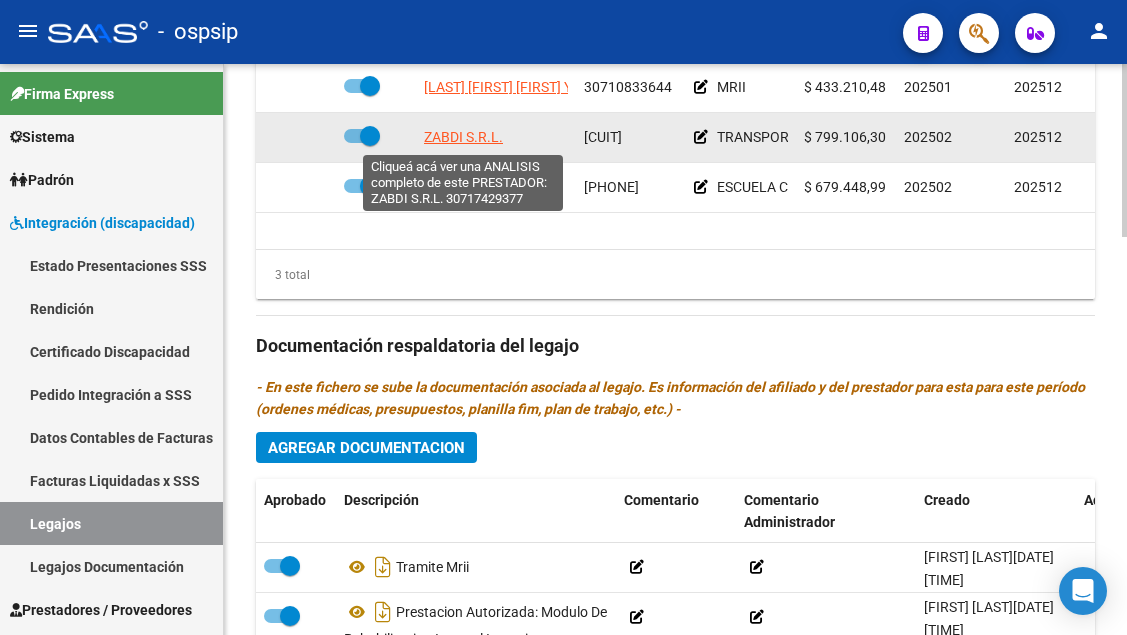 click on "ZABDI S.R.L." 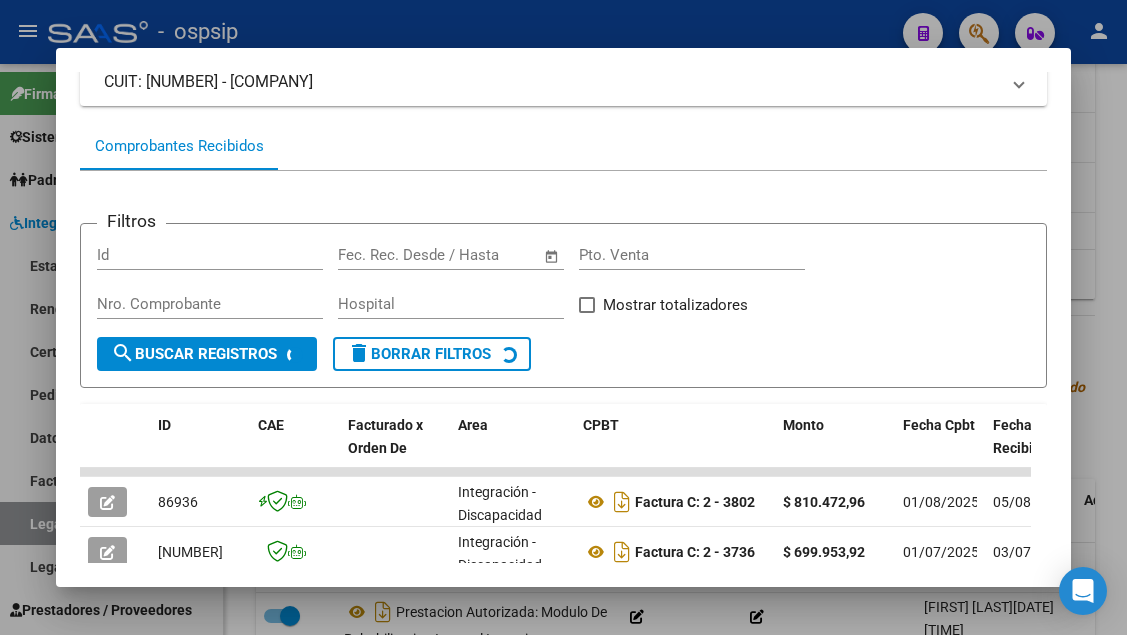 scroll, scrollTop: 461, scrollLeft: 0, axis: vertical 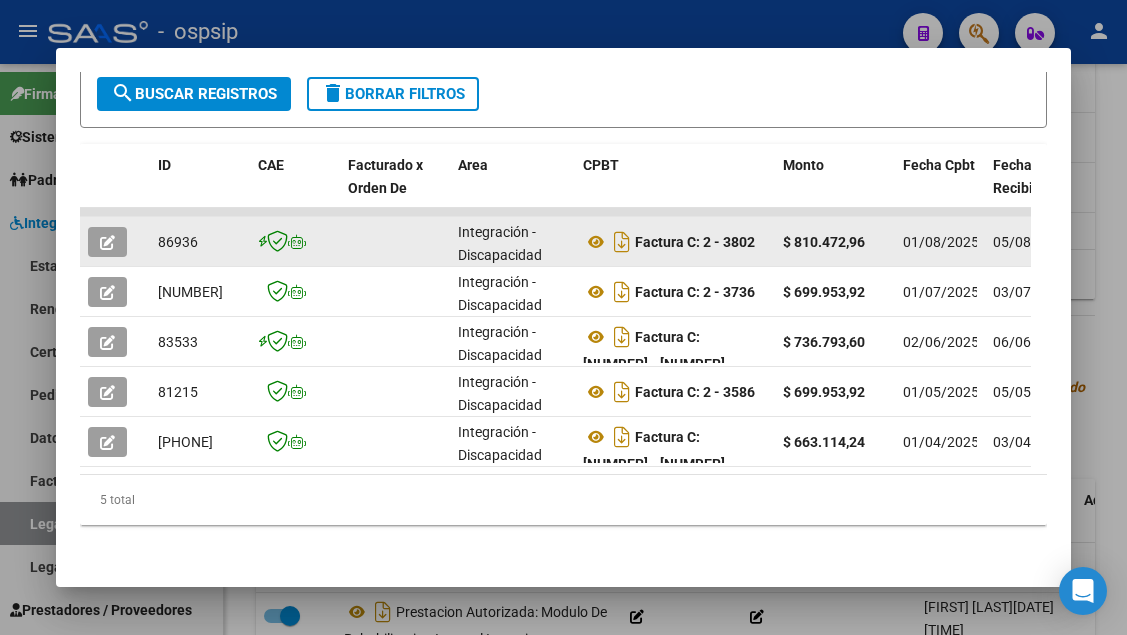 click 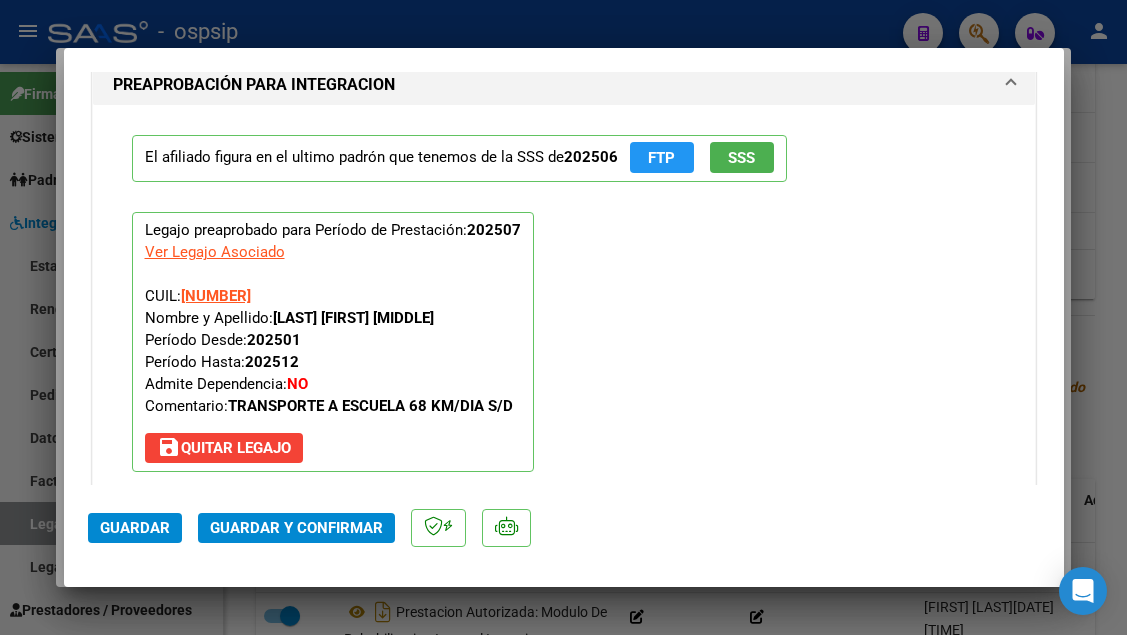 scroll, scrollTop: 2500, scrollLeft: 0, axis: vertical 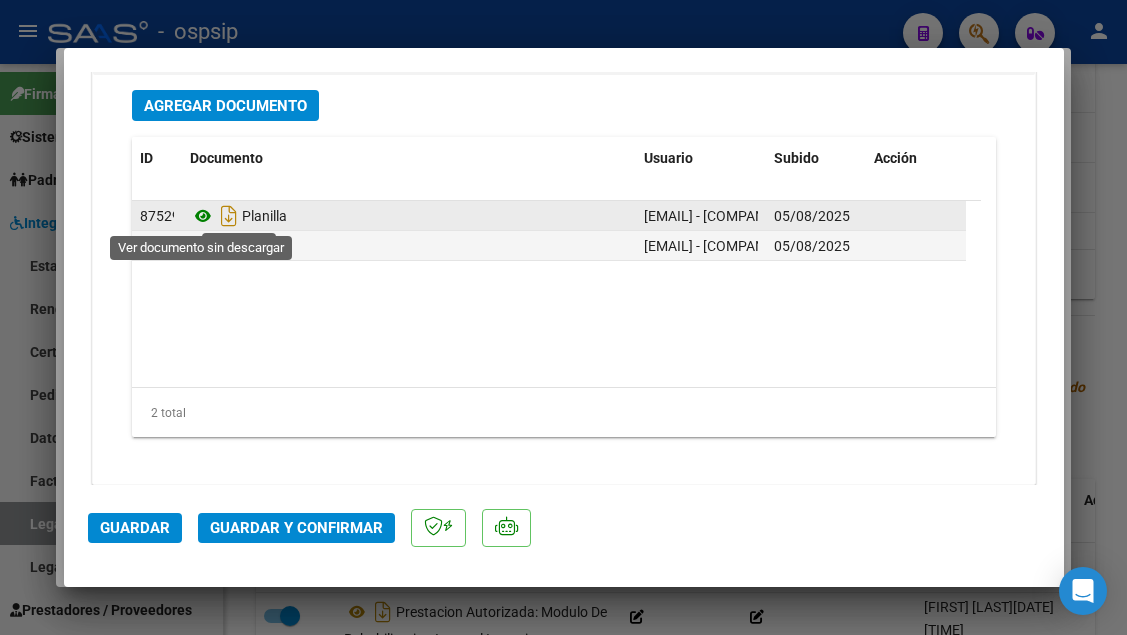 click 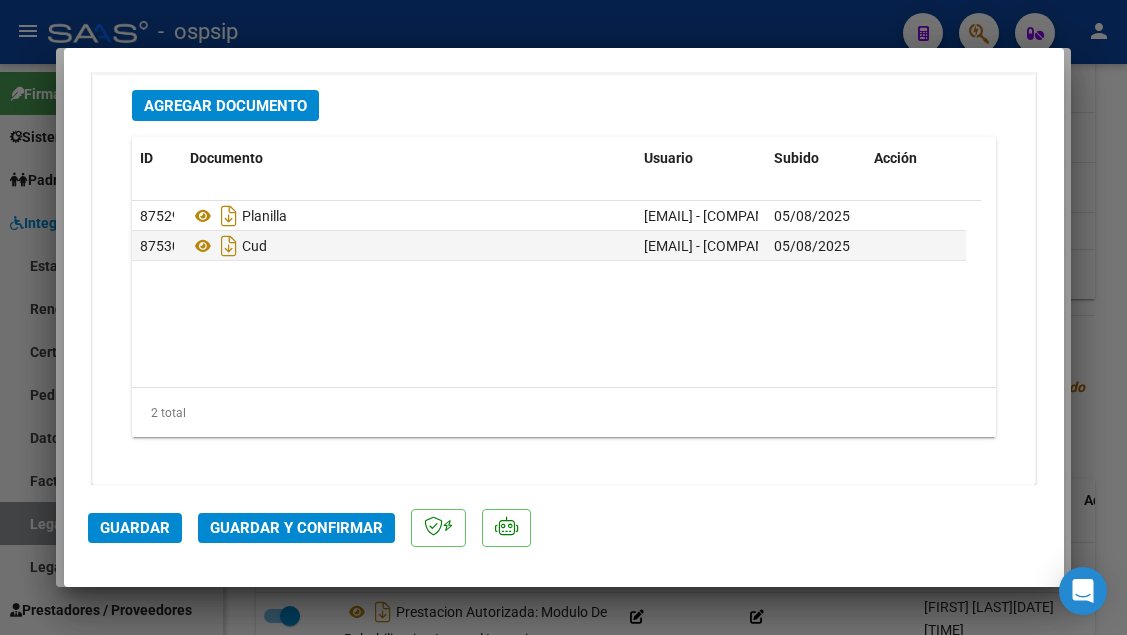 click on "Guardar y Confirmar" 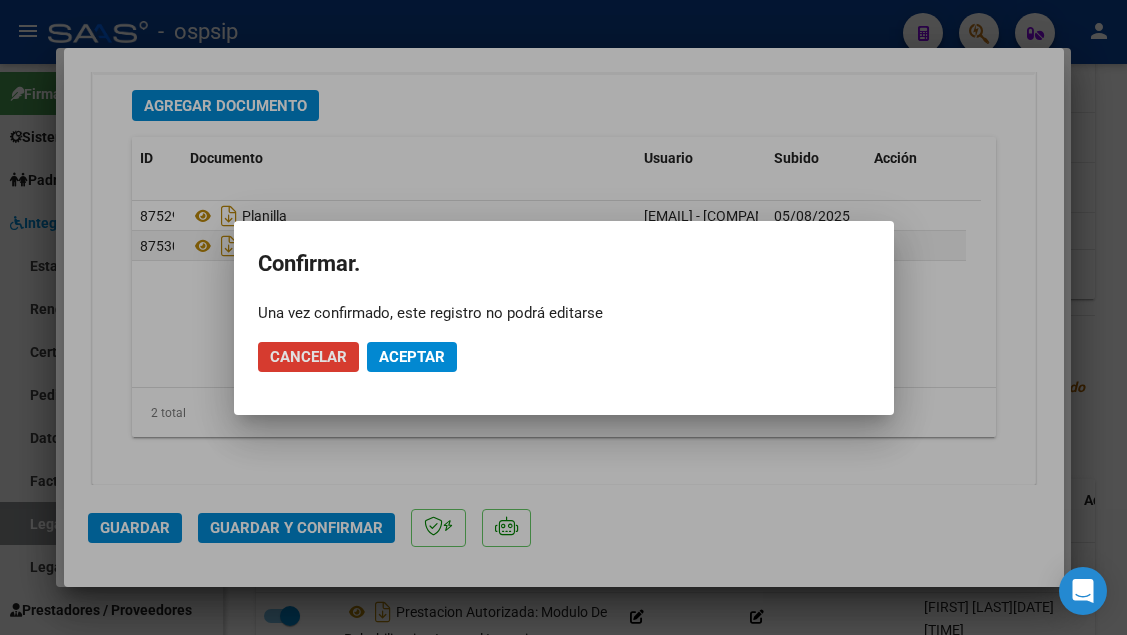 click on "Aceptar" 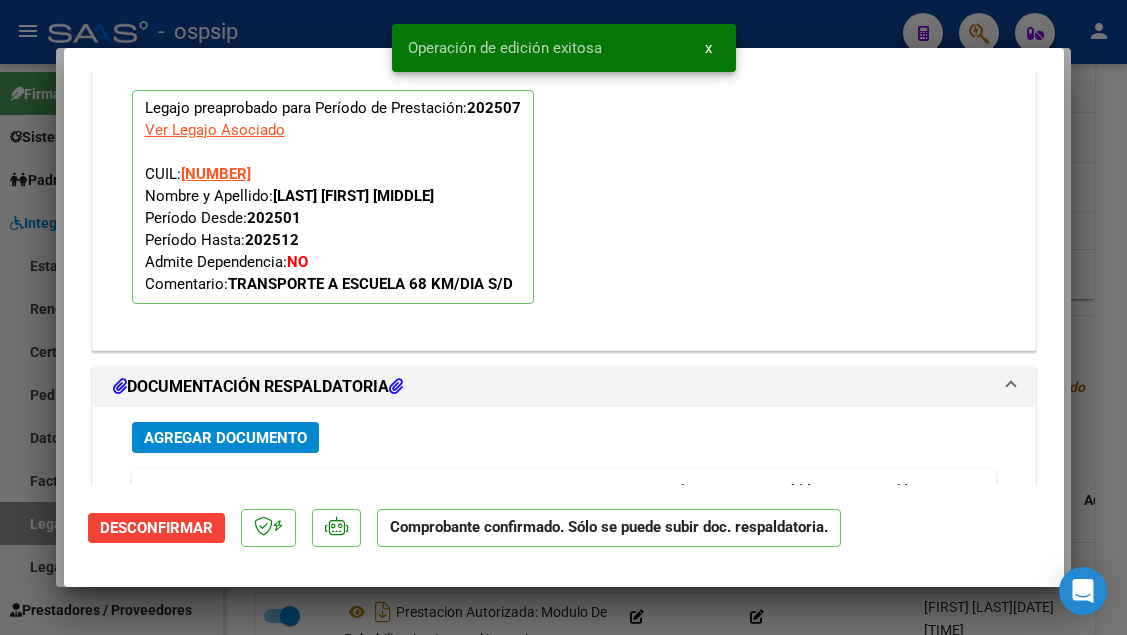 scroll, scrollTop: 1773, scrollLeft: 0, axis: vertical 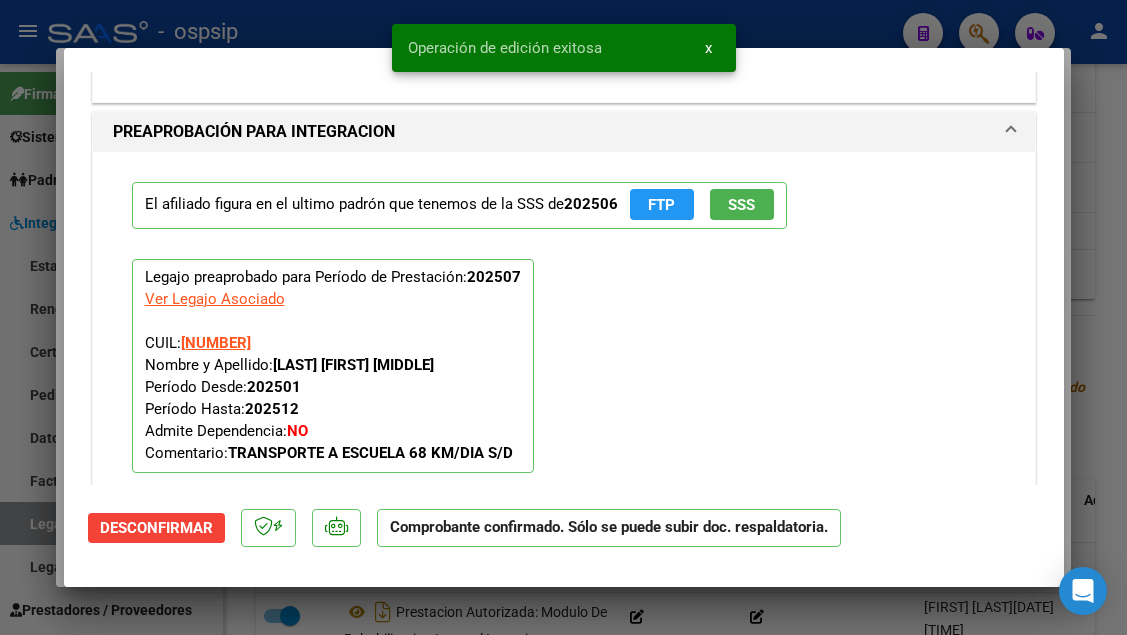 type 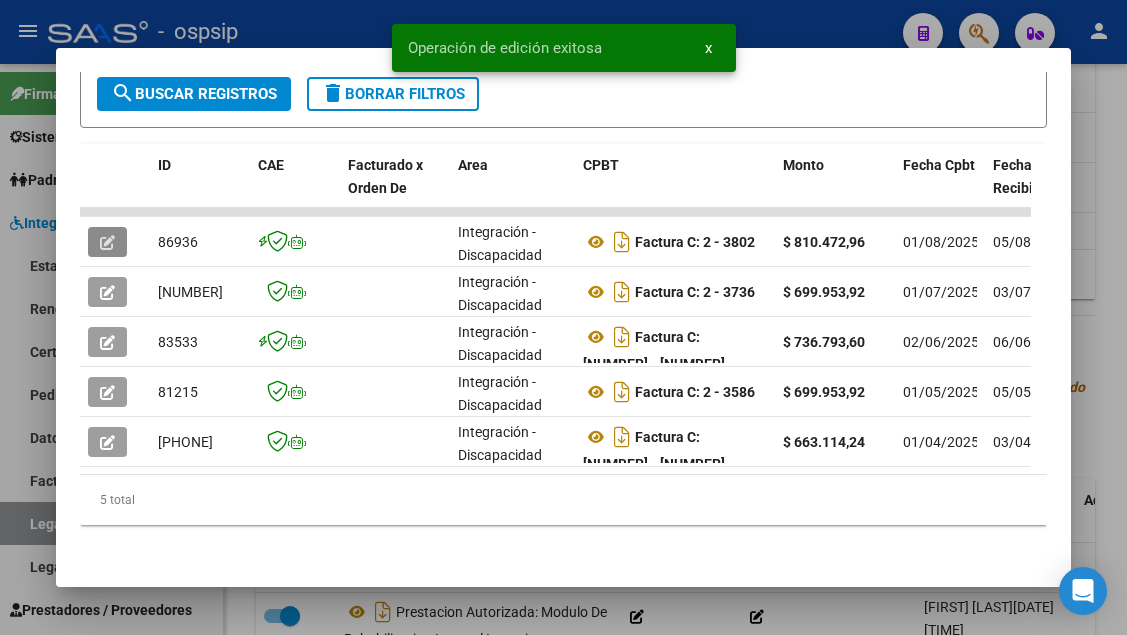 type 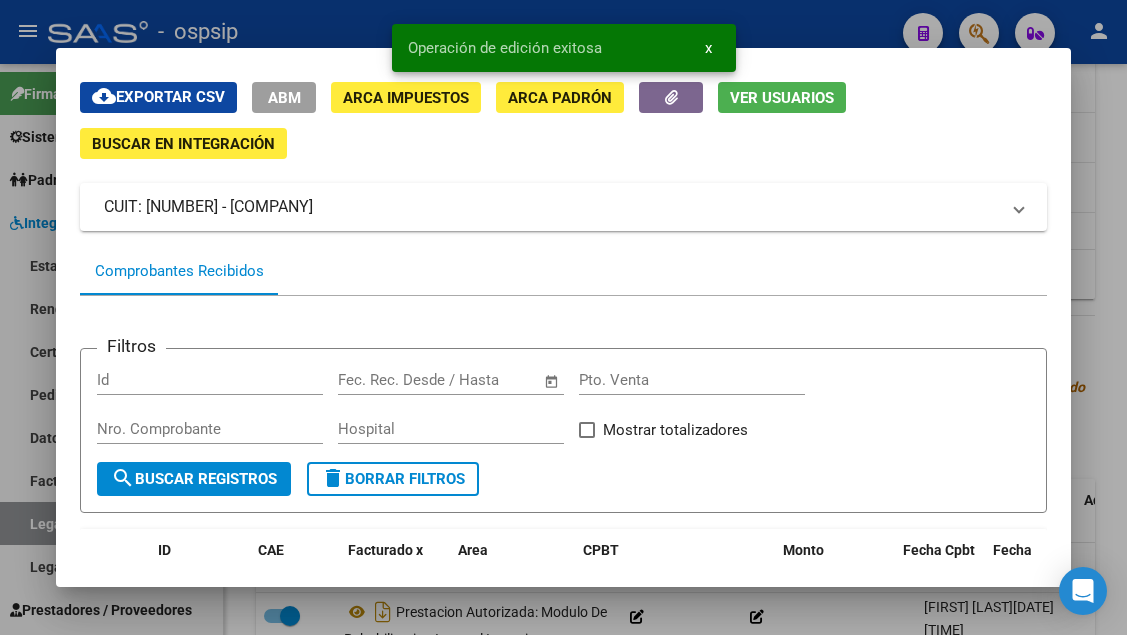 scroll, scrollTop: 0, scrollLeft: 0, axis: both 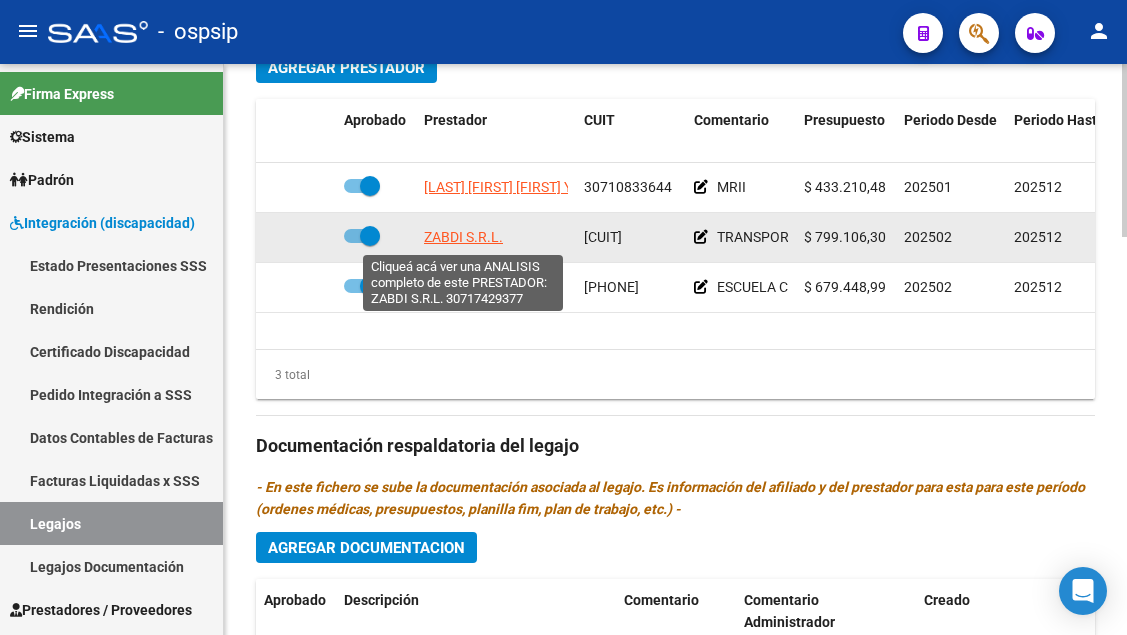 click on "ZABDI S.R.L." 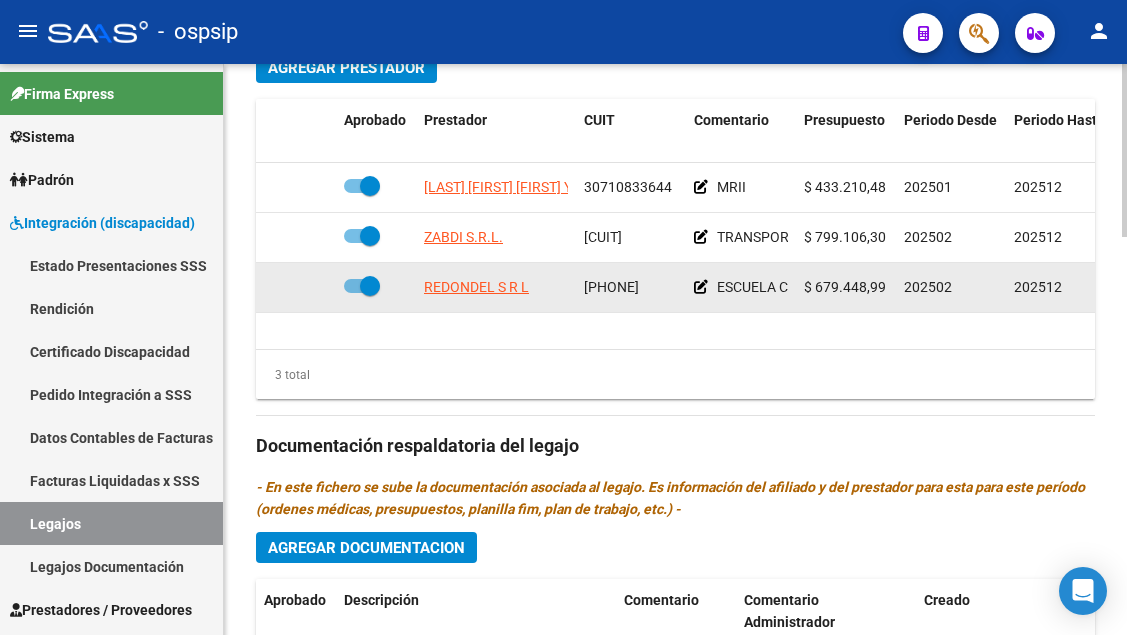 click on "REDONDEL S R L" 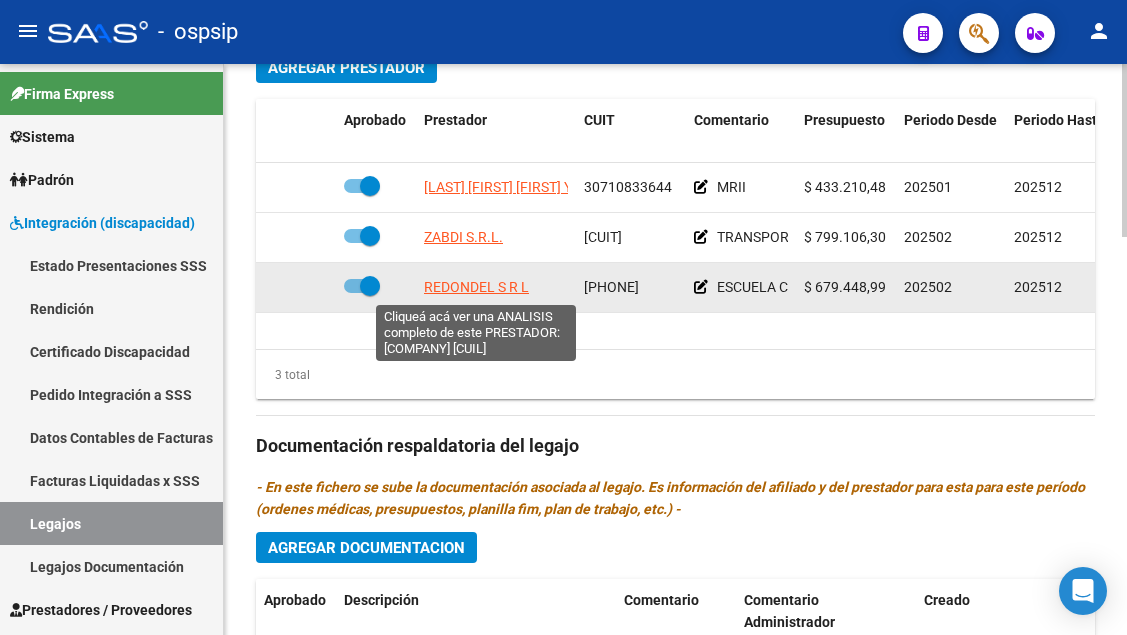 click on "REDONDEL S R L" 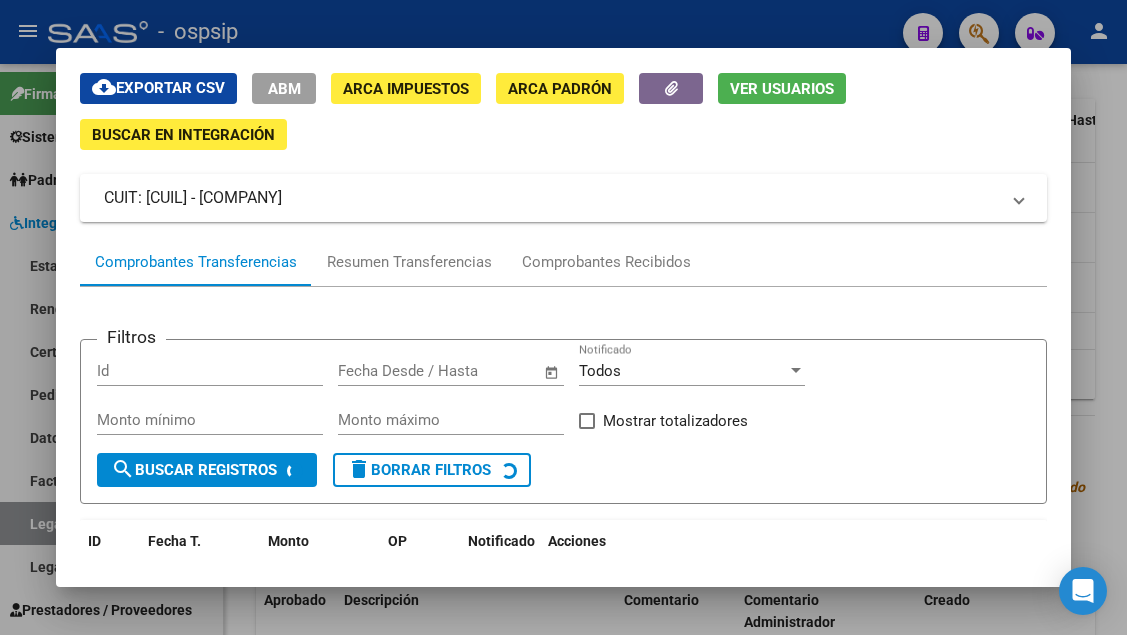 scroll, scrollTop: 100, scrollLeft: 0, axis: vertical 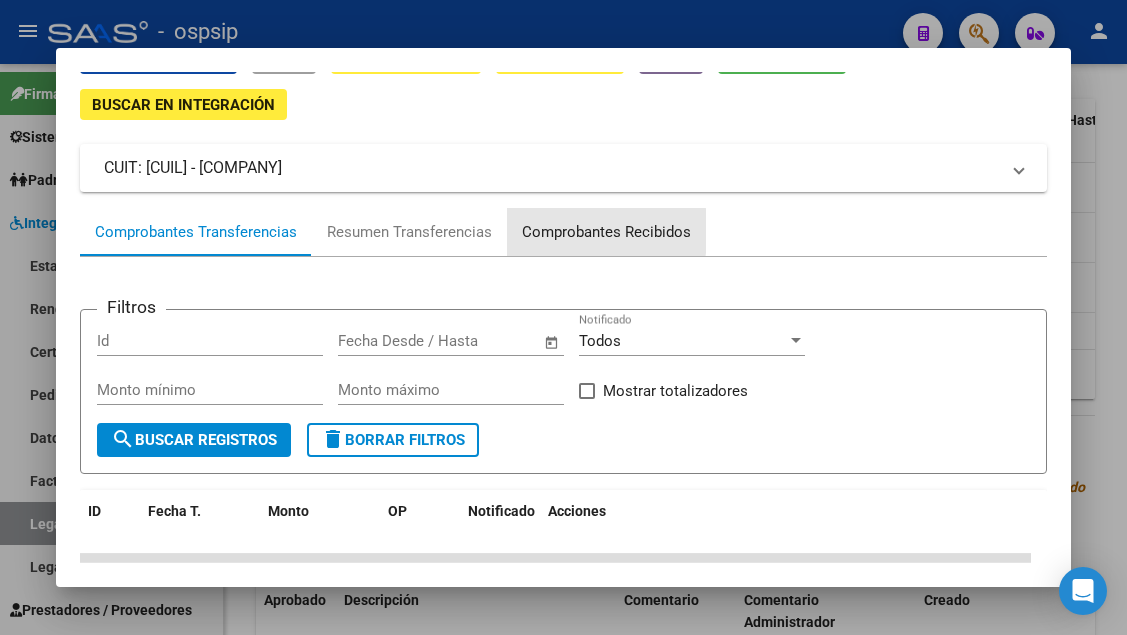 click on "Comprobantes Recibidos" at bounding box center (606, 232) 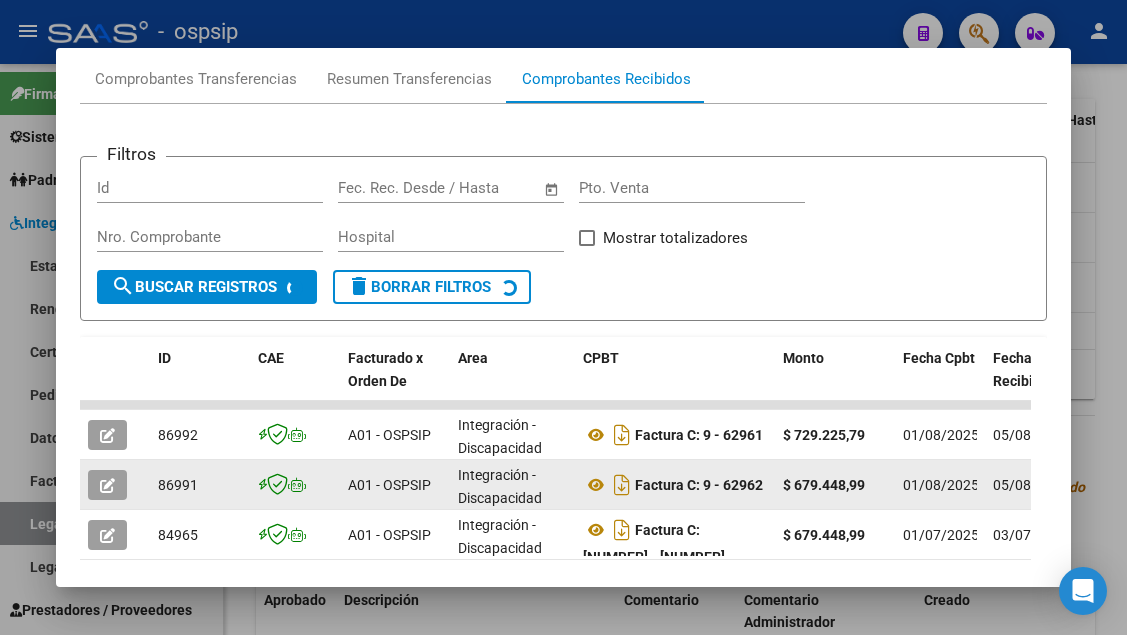scroll, scrollTop: 285, scrollLeft: 0, axis: vertical 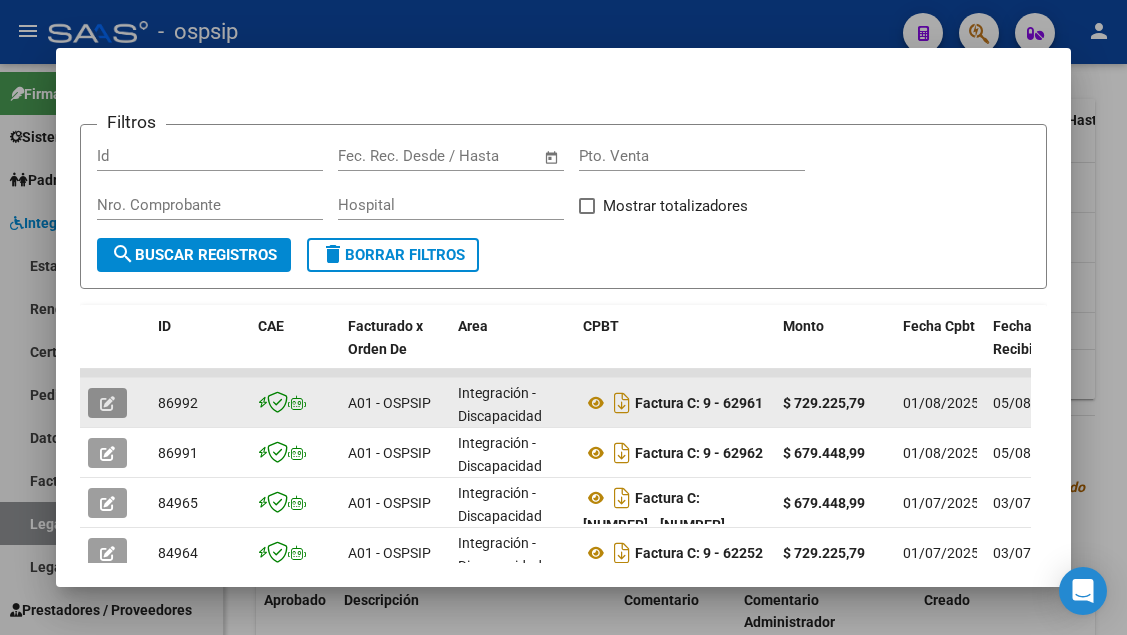 click 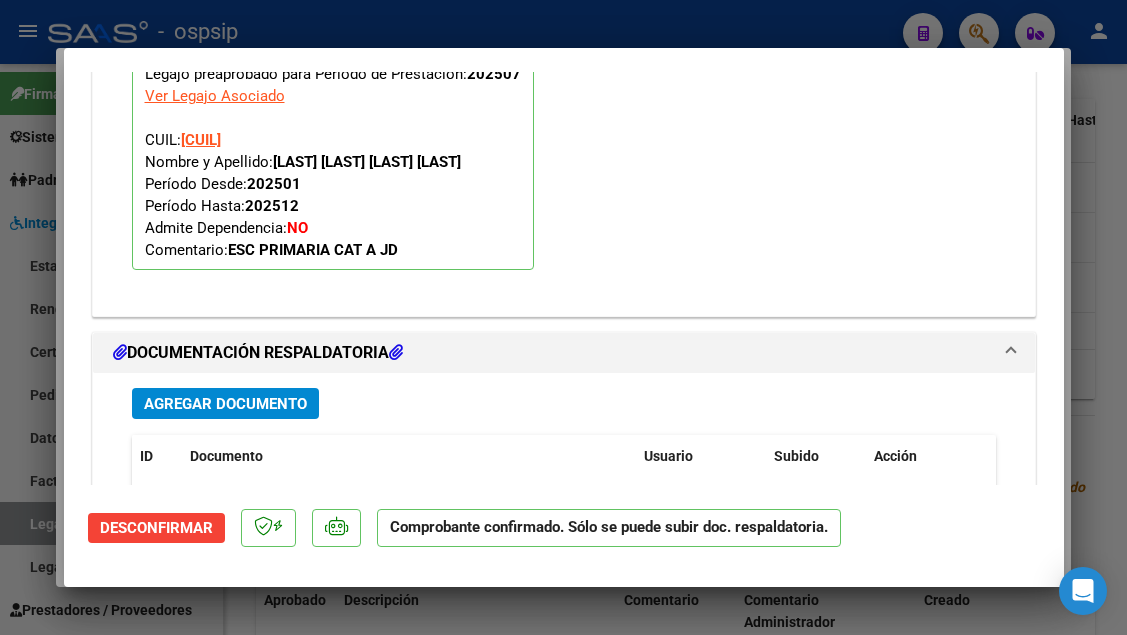 scroll, scrollTop: 2100, scrollLeft: 0, axis: vertical 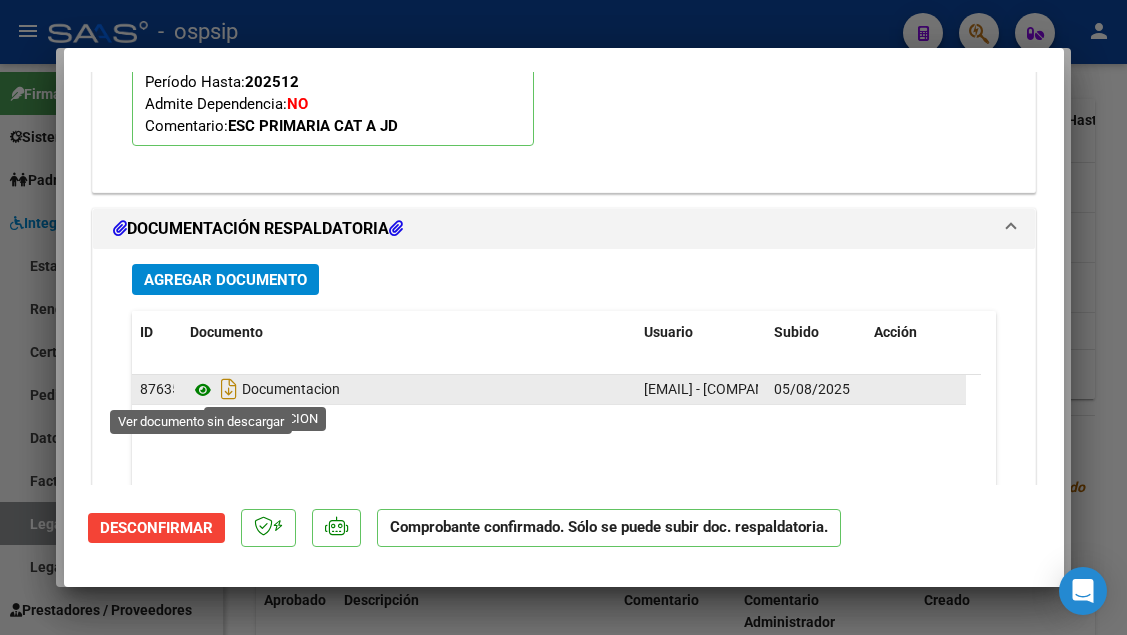 click 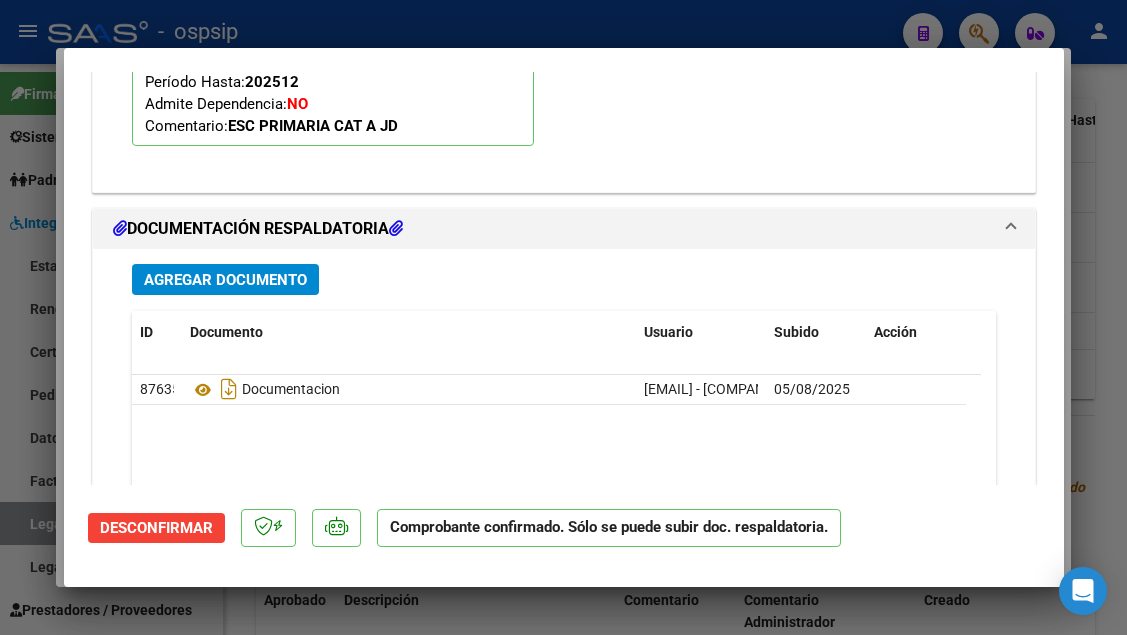 type 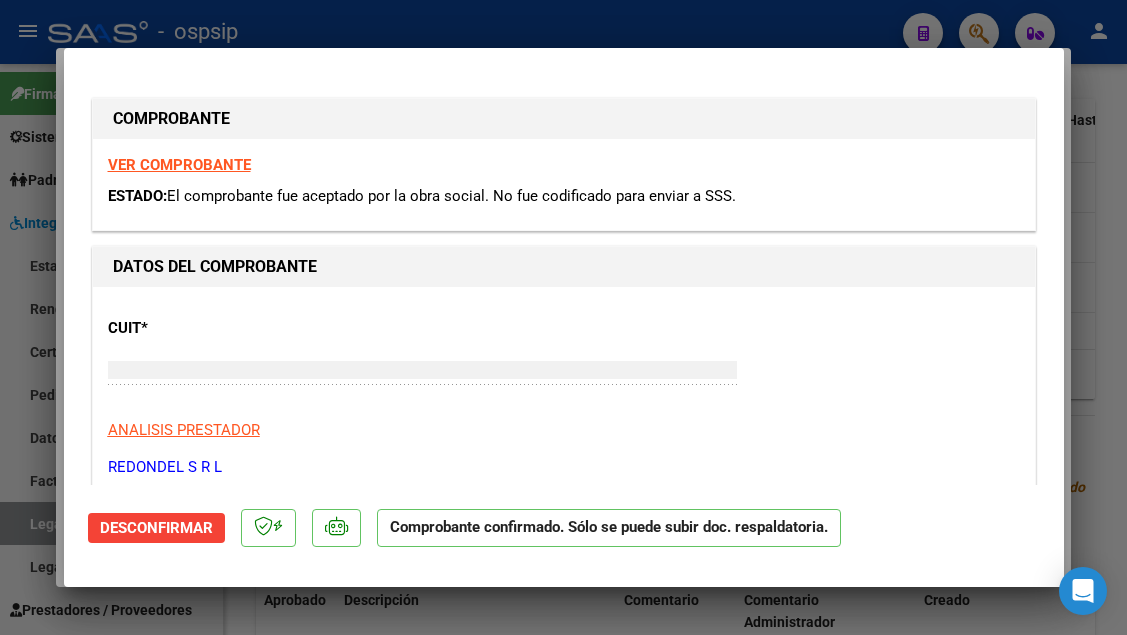 type 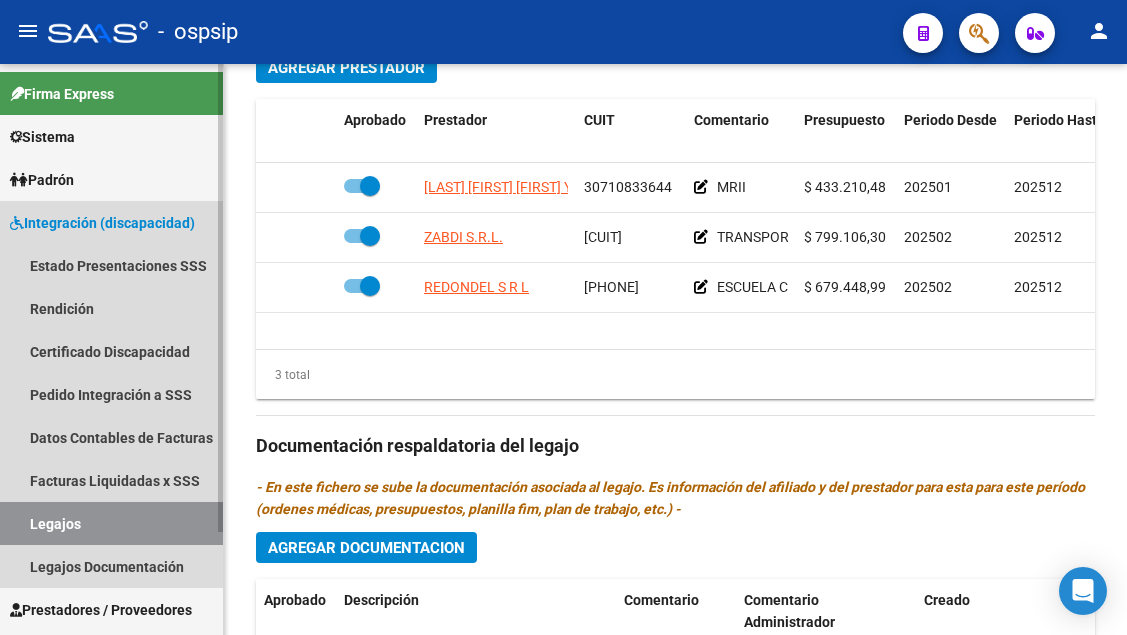 click on "Legajos" at bounding box center [111, 523] 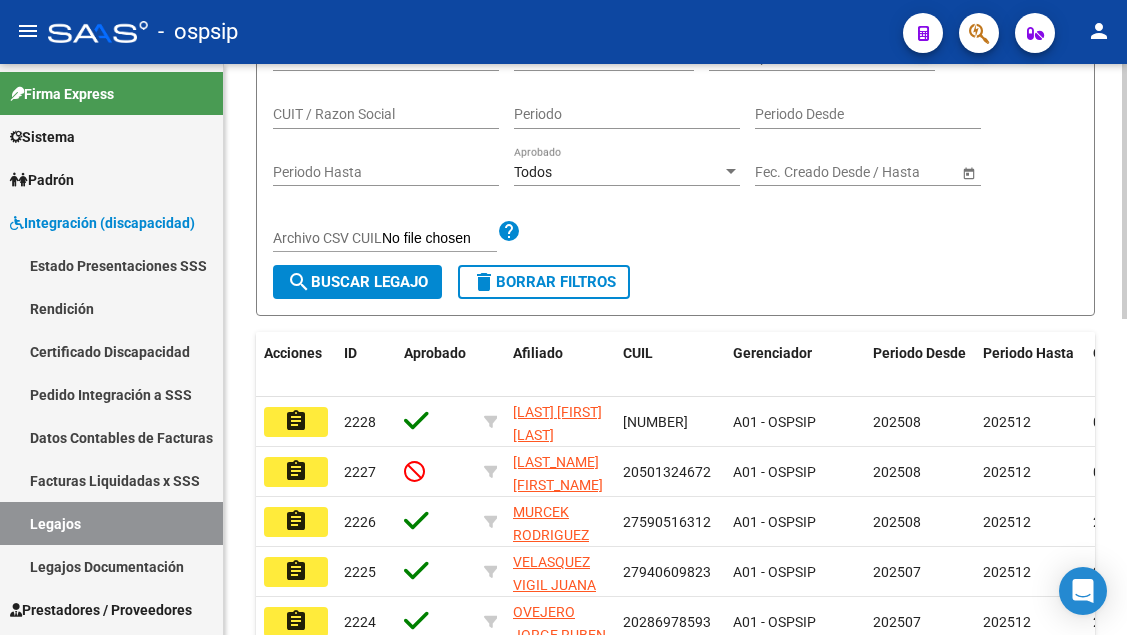 scroll, scrollTop: 108, scrollLeft: 0, axis: vertical 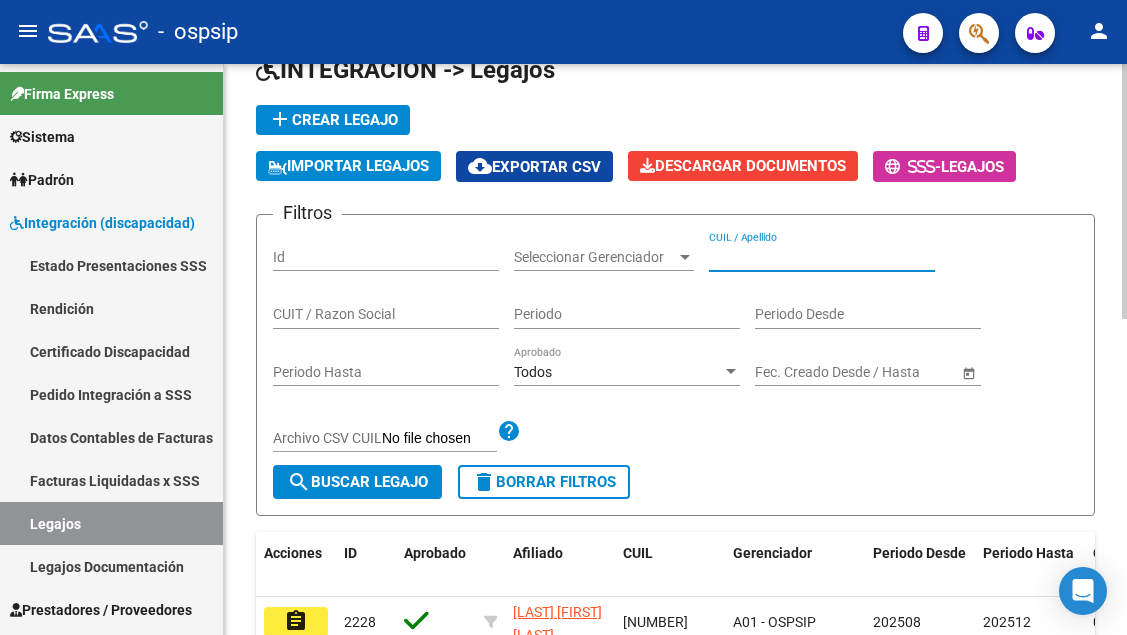 click on "CUIL / Apellido" at bounding box center (822, 257) 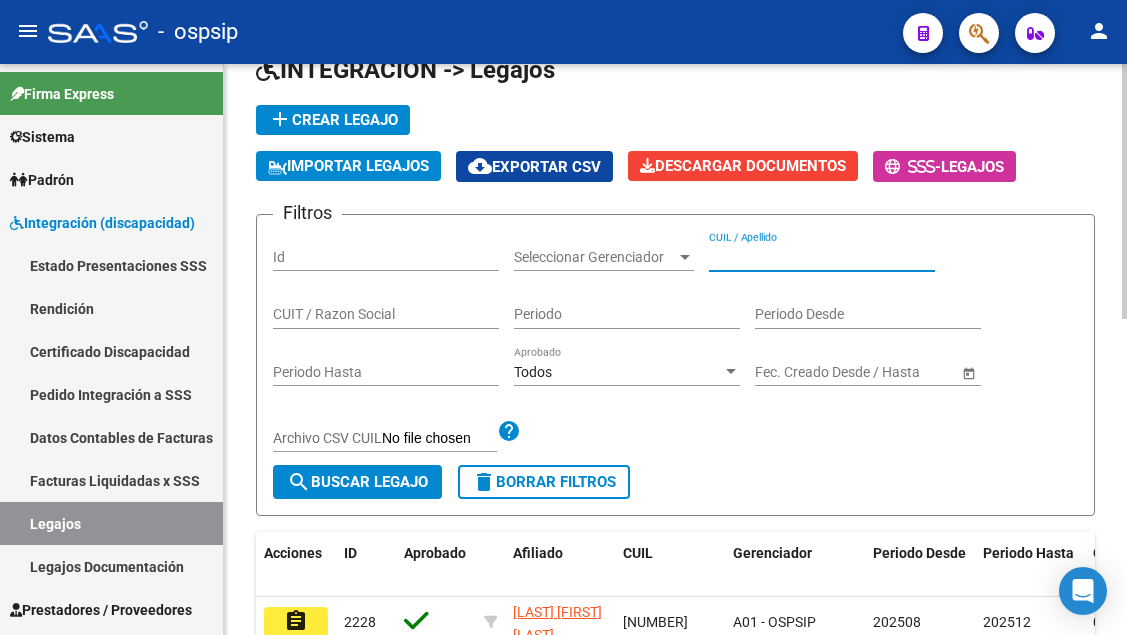 click on "CUIL / Apellido" at bounding box center (822, 257) 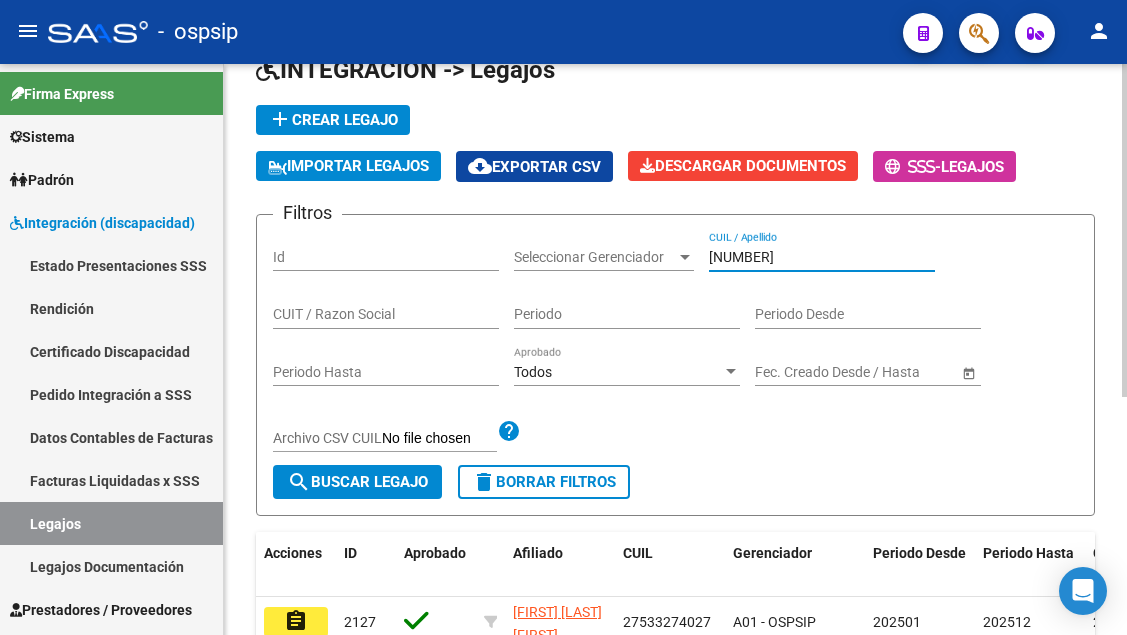 scroll, scrollTop: 408, scrollLeft: 0, axis: vertical 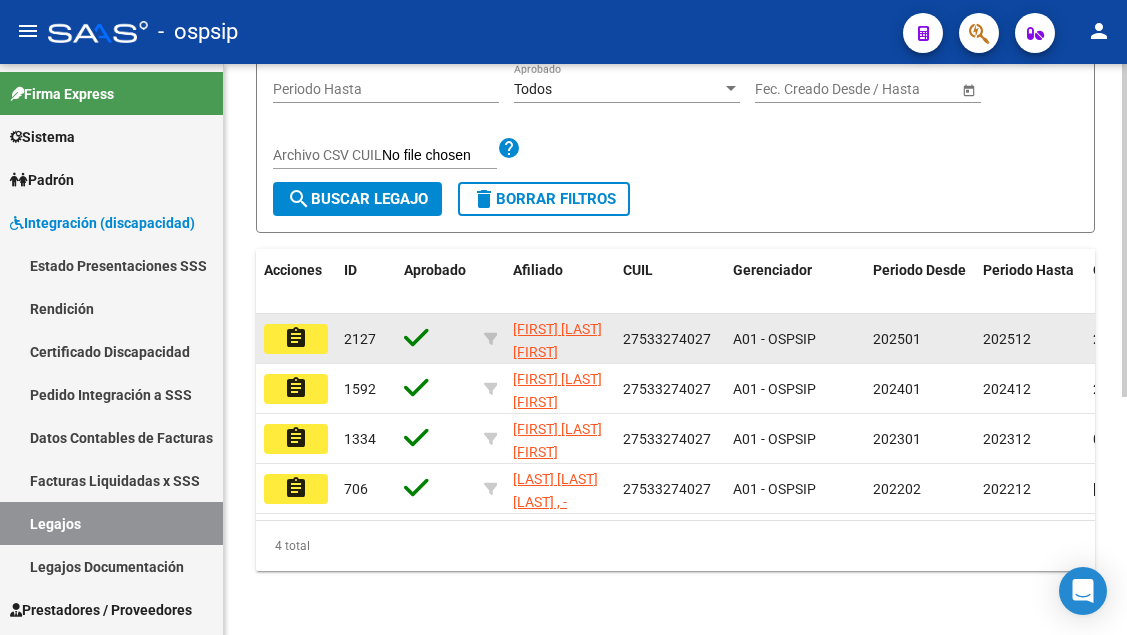 type on "[NUMBER]" 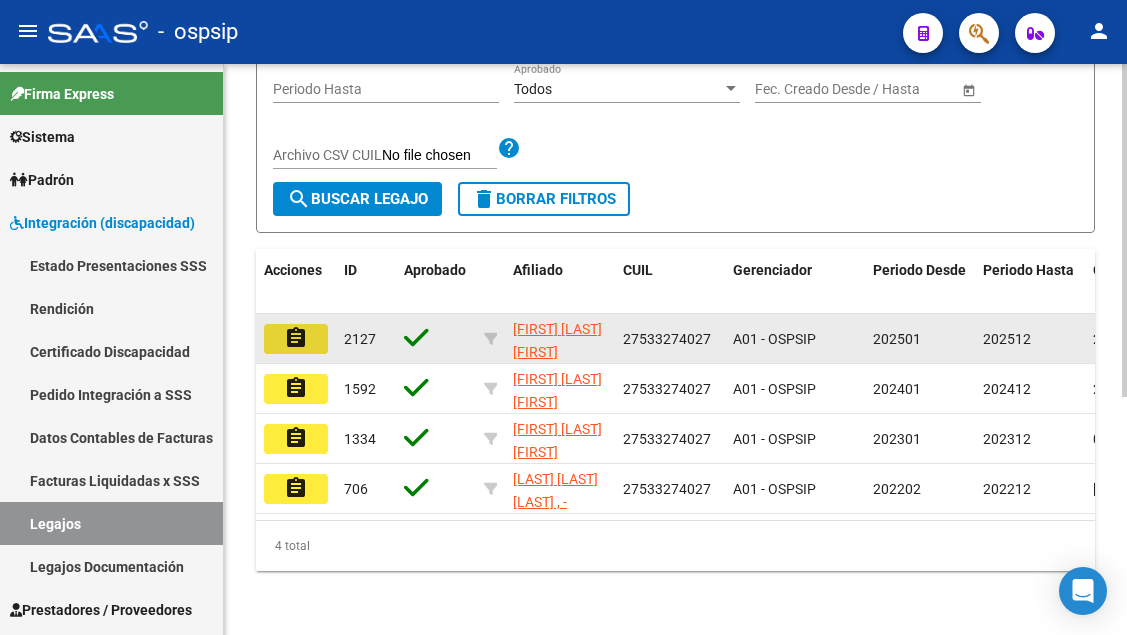 click on "assignment" 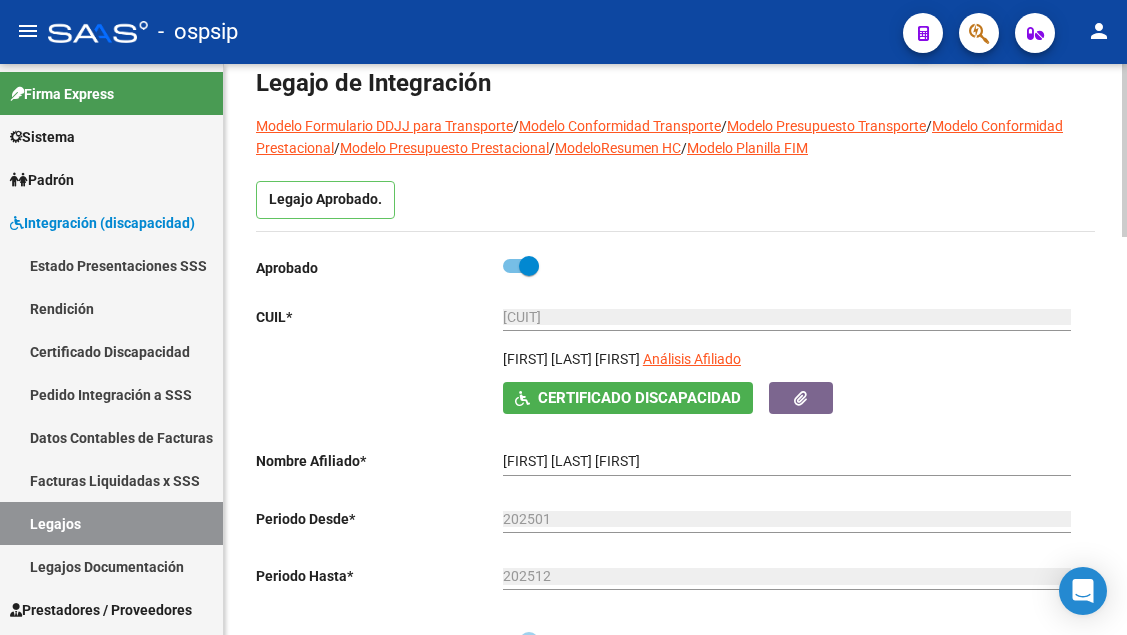 scroll, scrollTop: 200, scrollLeft: 0, axis: vertical 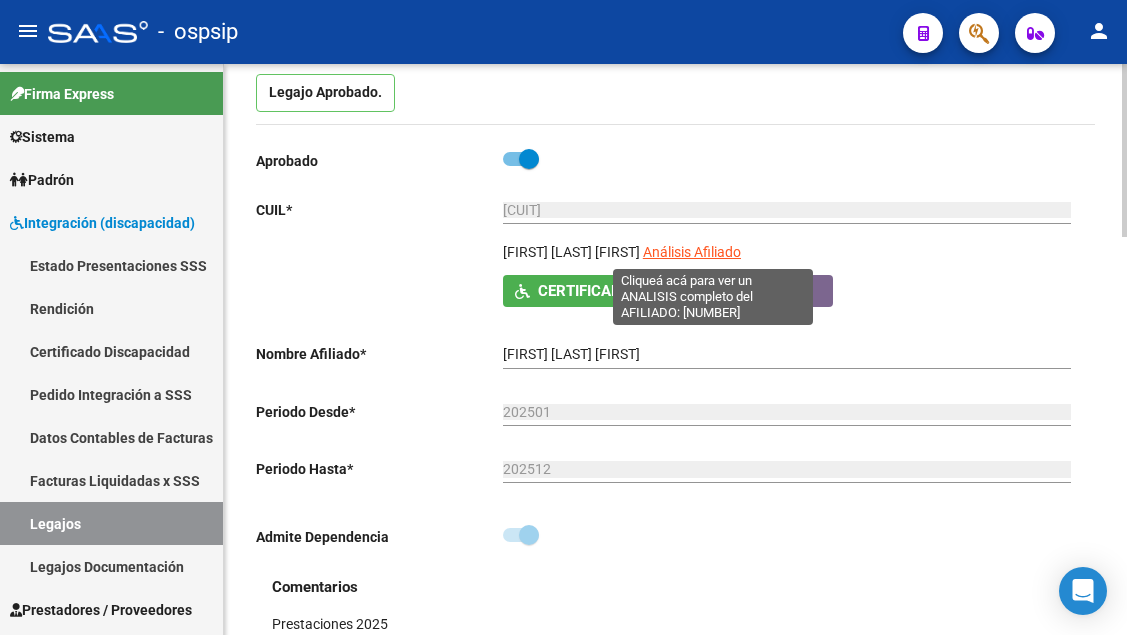 click on "Análisis Afiliado" 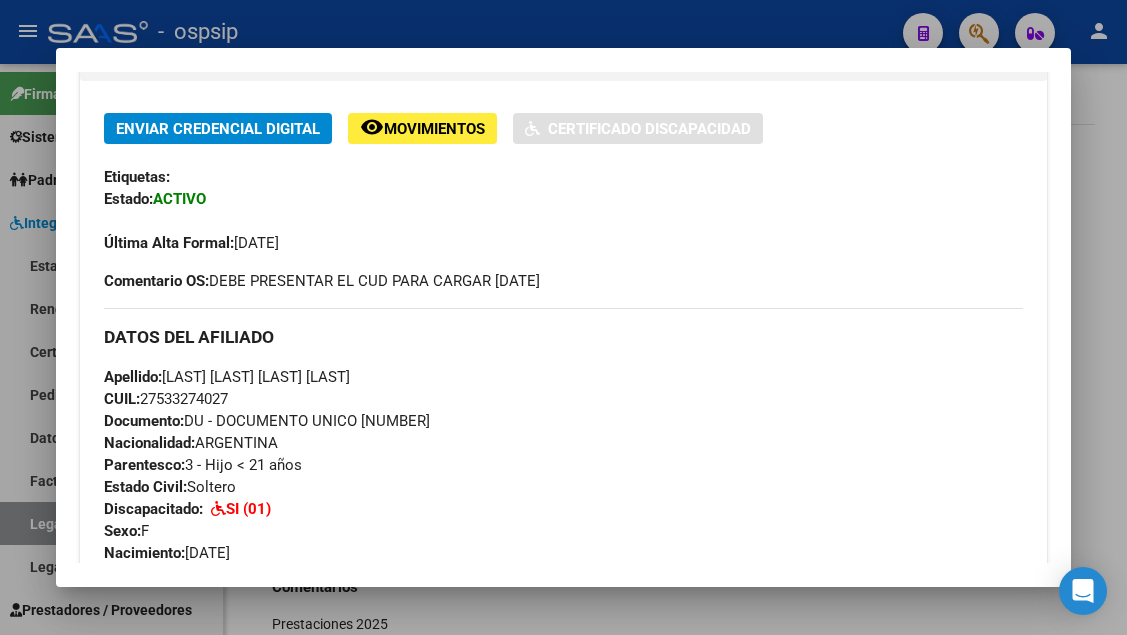scroll, scrollTop: 400, scrollLeft: 0, axis: vertical 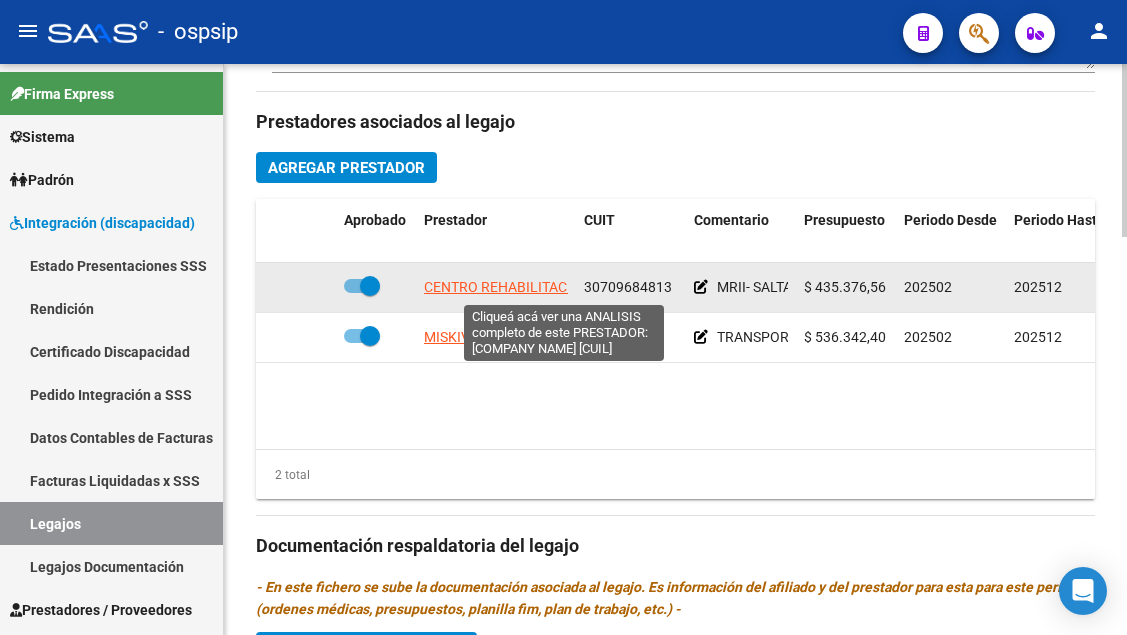 click on "CENTRO REHABILITACION SAN LAZARO SRL" 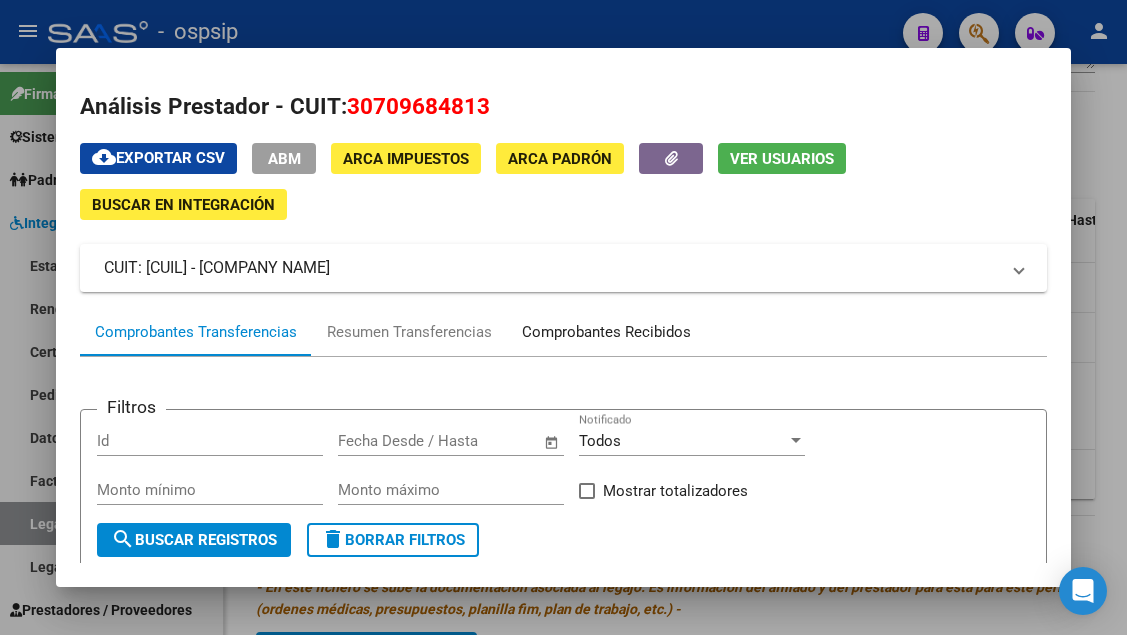 click on "Comprobantes Recibidos" at bounding box center [606, 332] 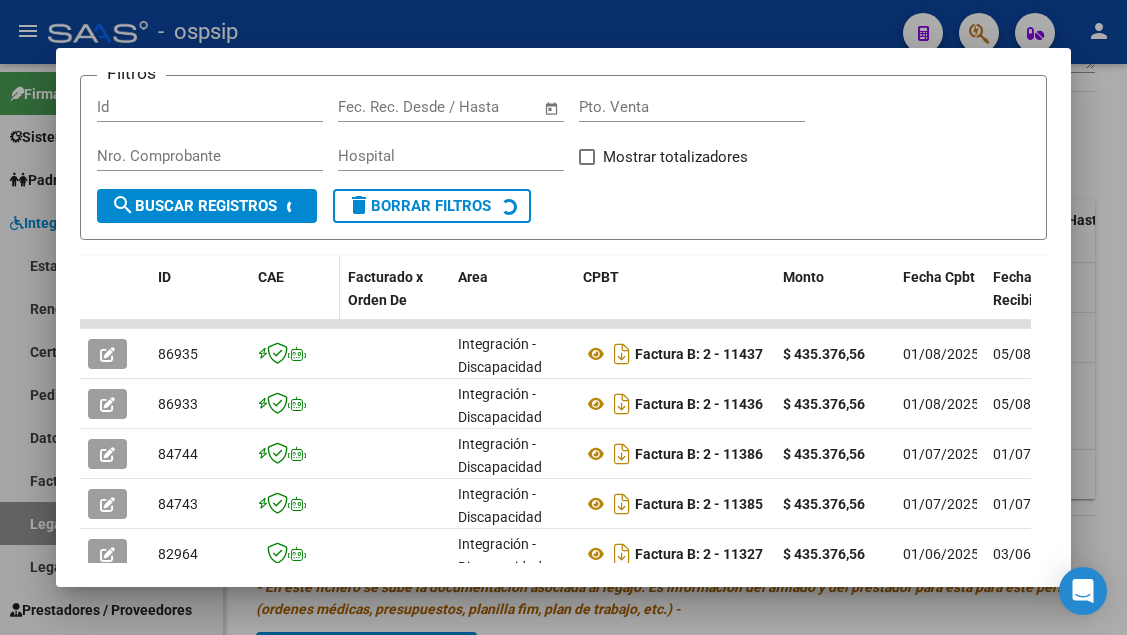 scroll, scrollTop: 430, scrollLeft: 0, axis: vertical 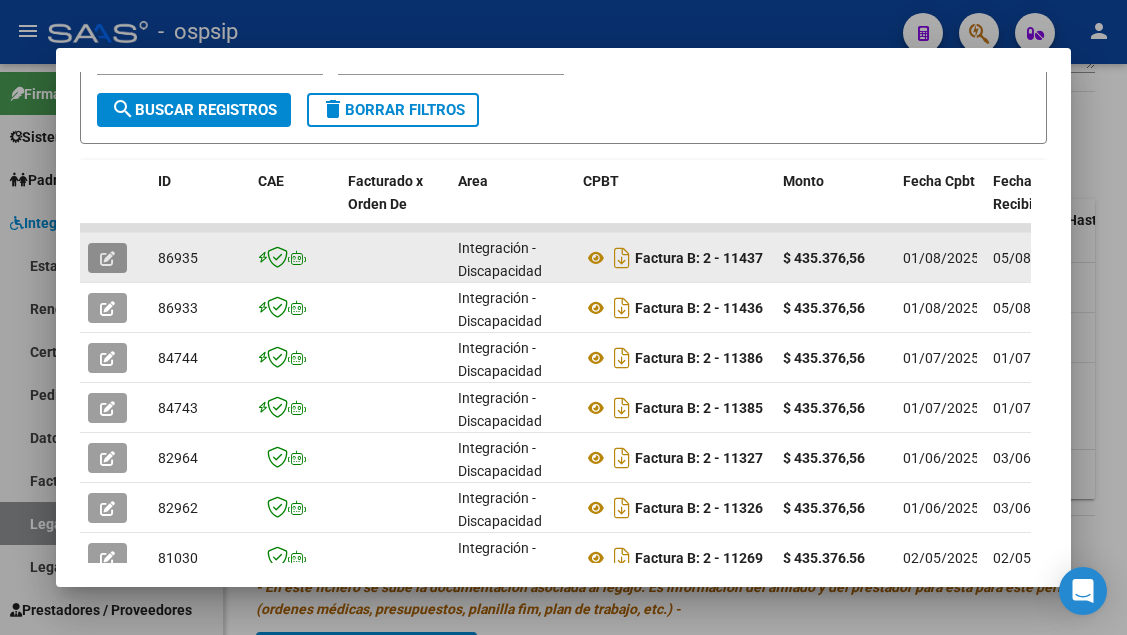 click 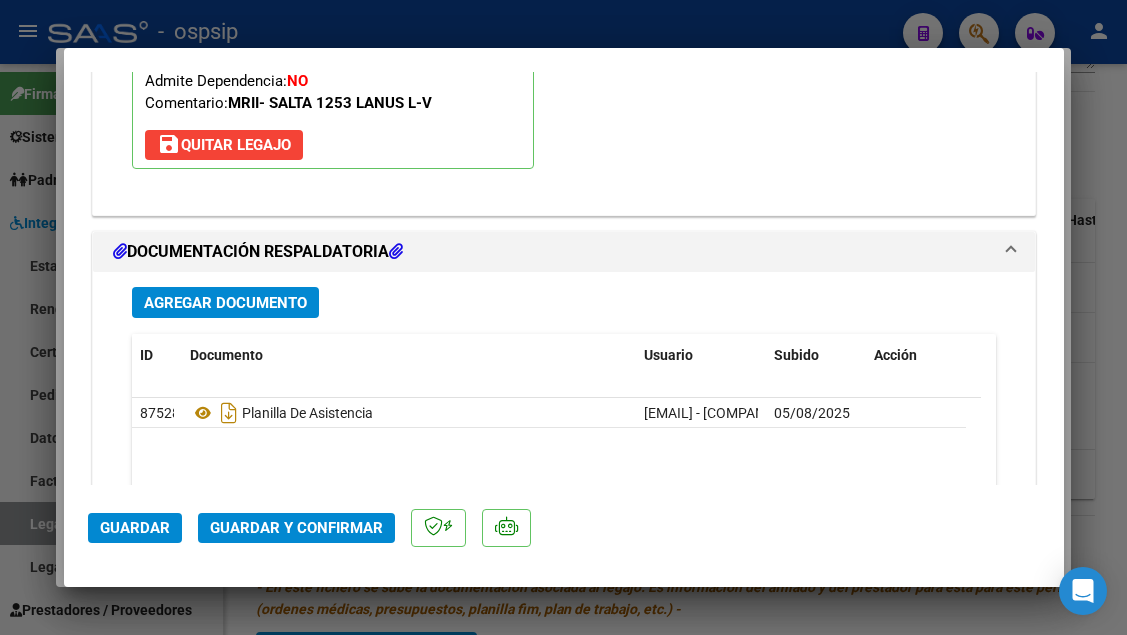 scroll, scrollTop: 2400, scrollLeft: 0, axis: vertical 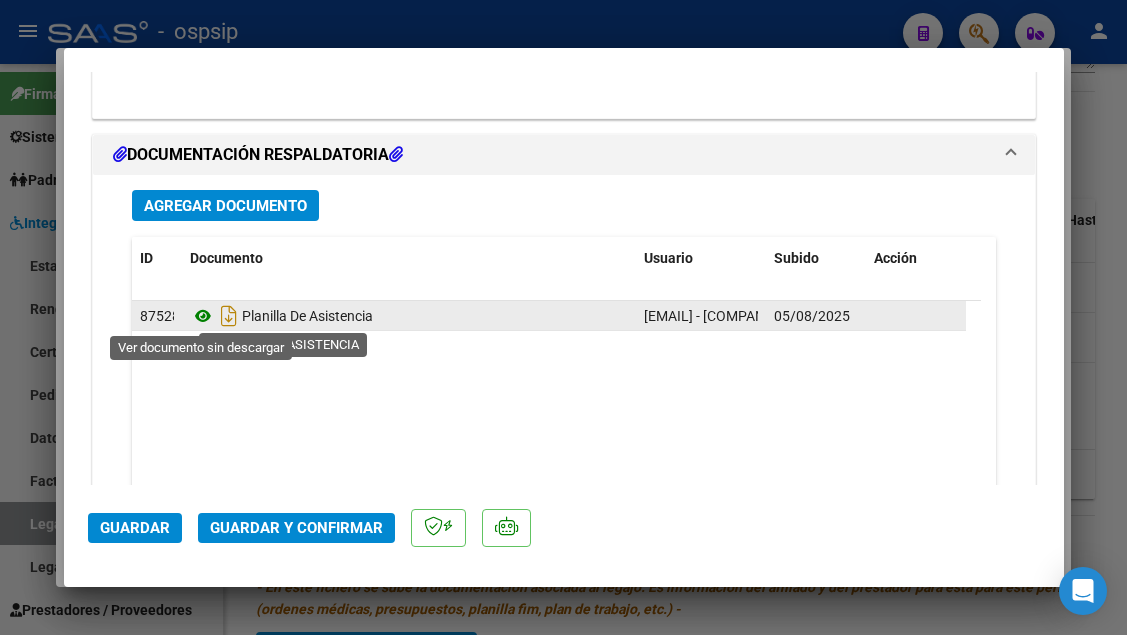 click 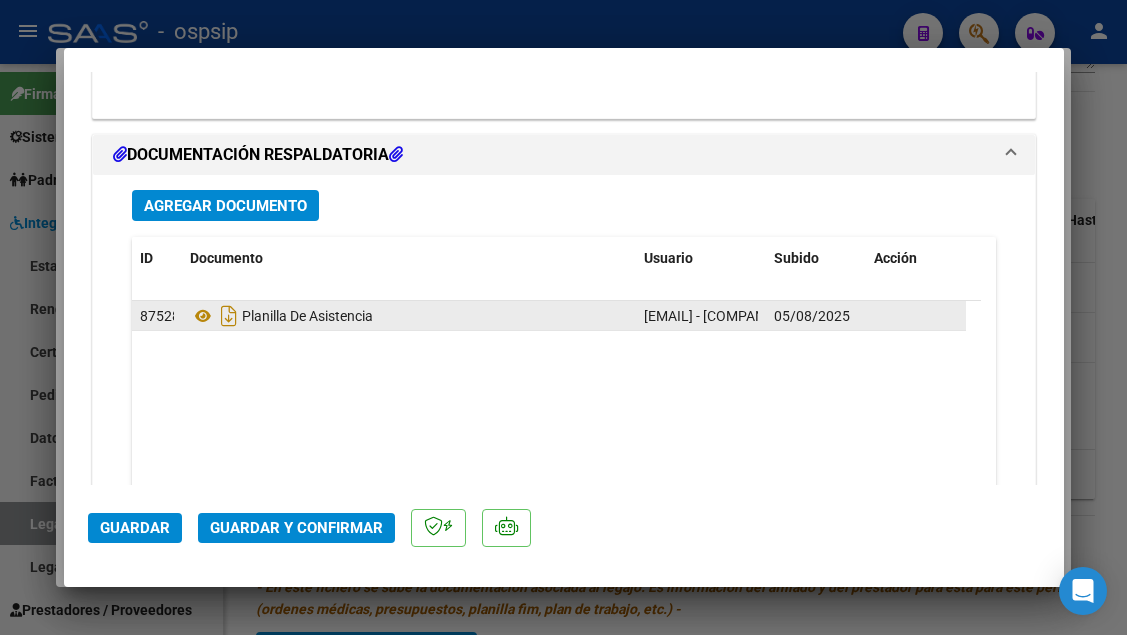 scroll, scrollTop: 2100, scrollLeft: 0, axis: vertical 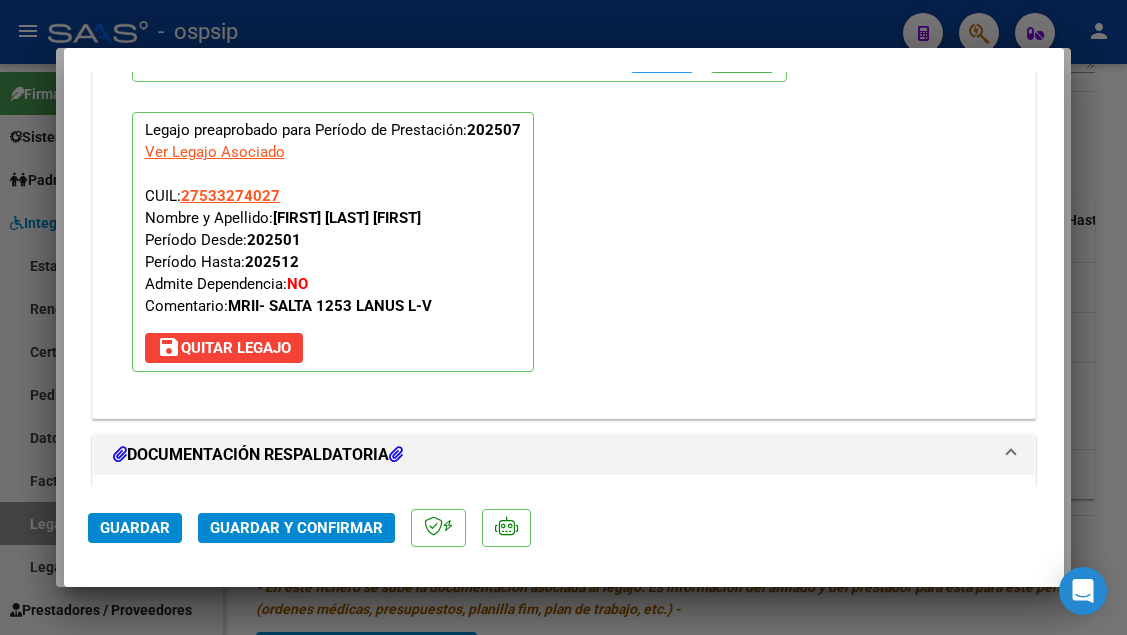 click on "Guardar y Confirmar" 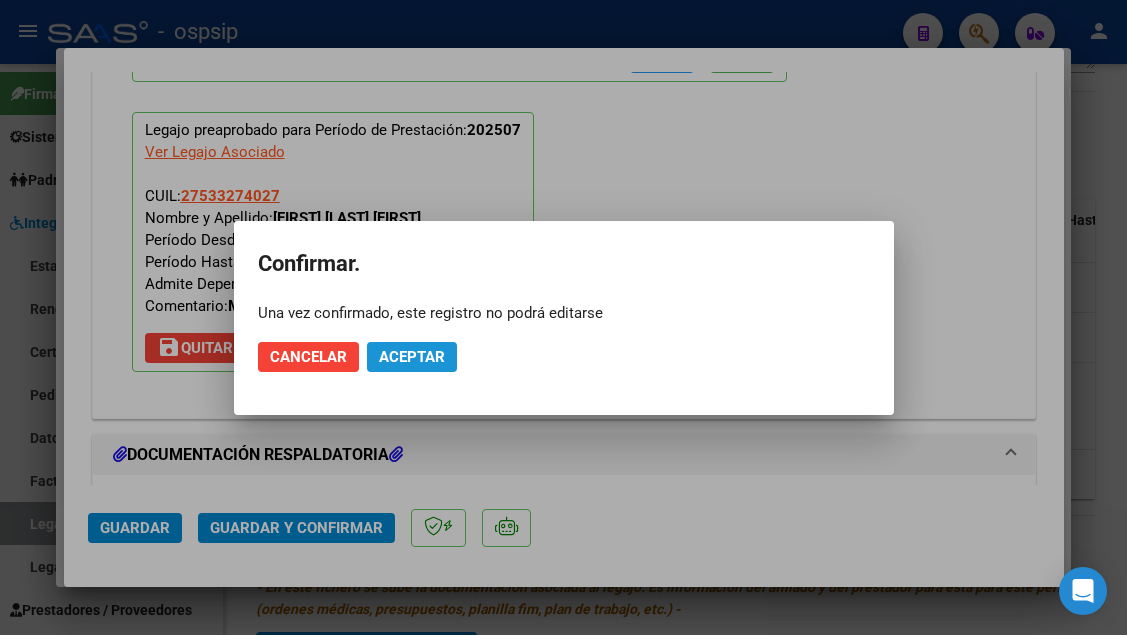 click on "Aceptar" 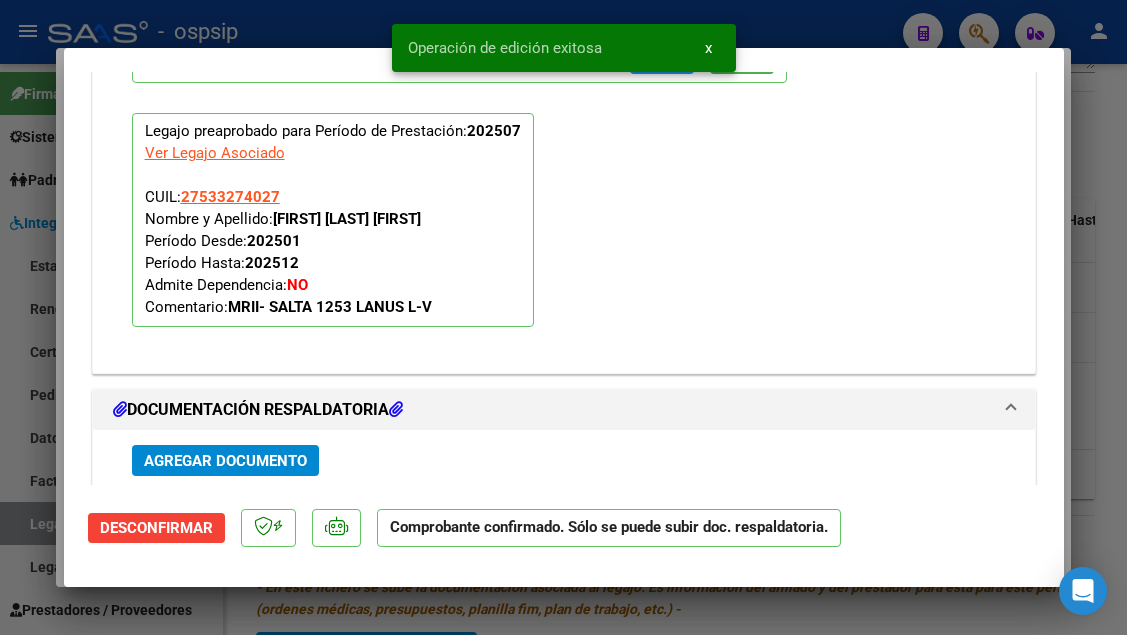 click at bounding box center (563, 317) 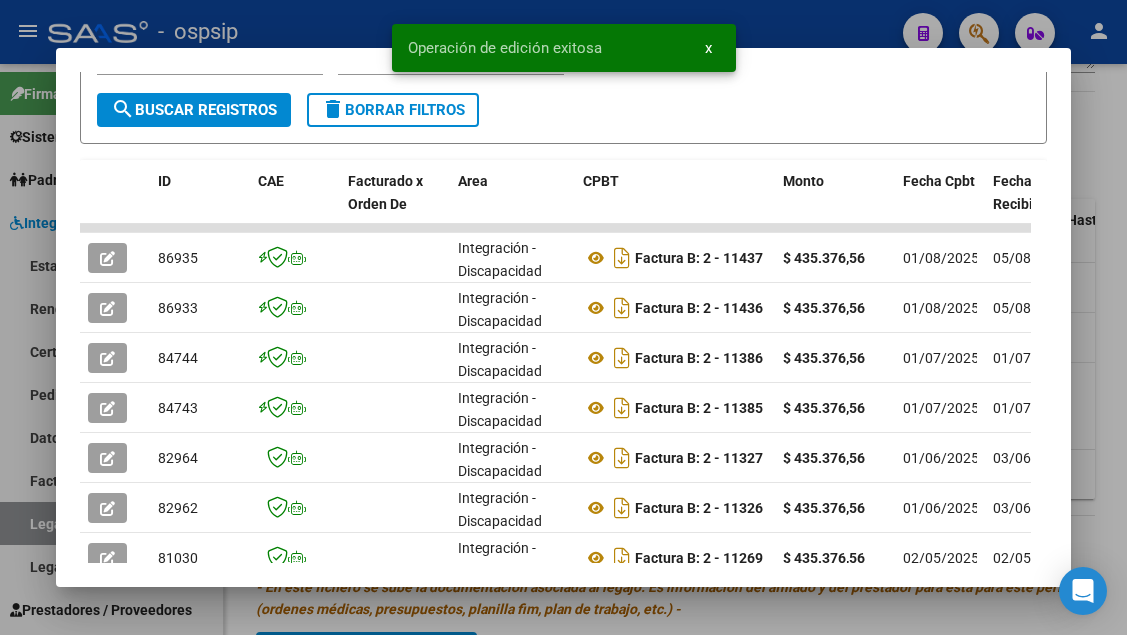 click at bounding box center [563, 317] 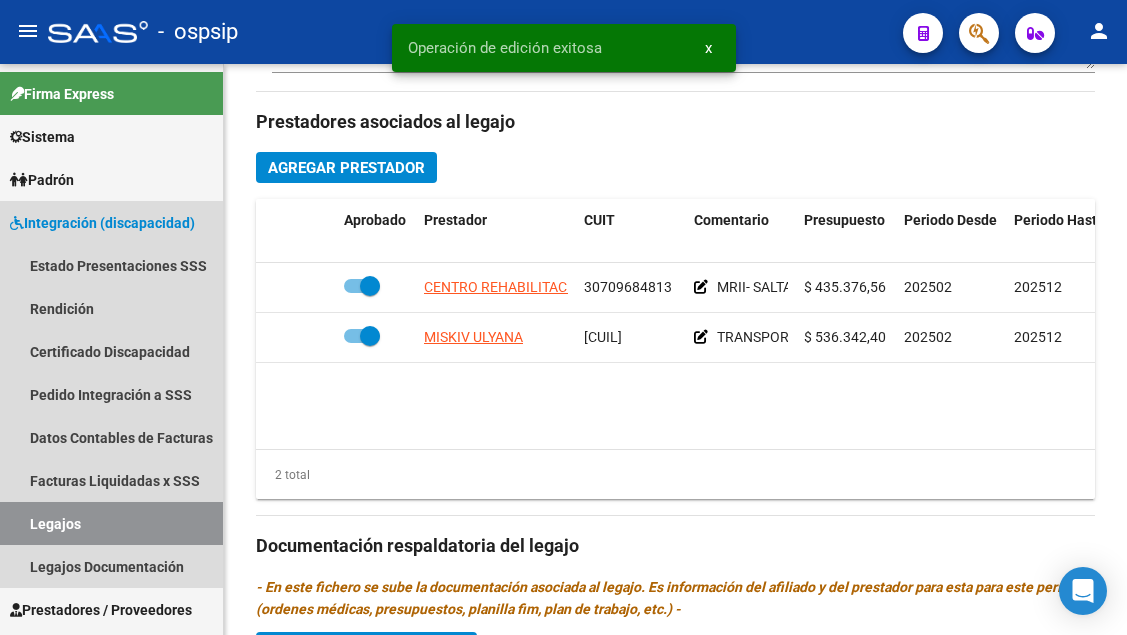 click on "Legajos" at bounding box center [111, 523] 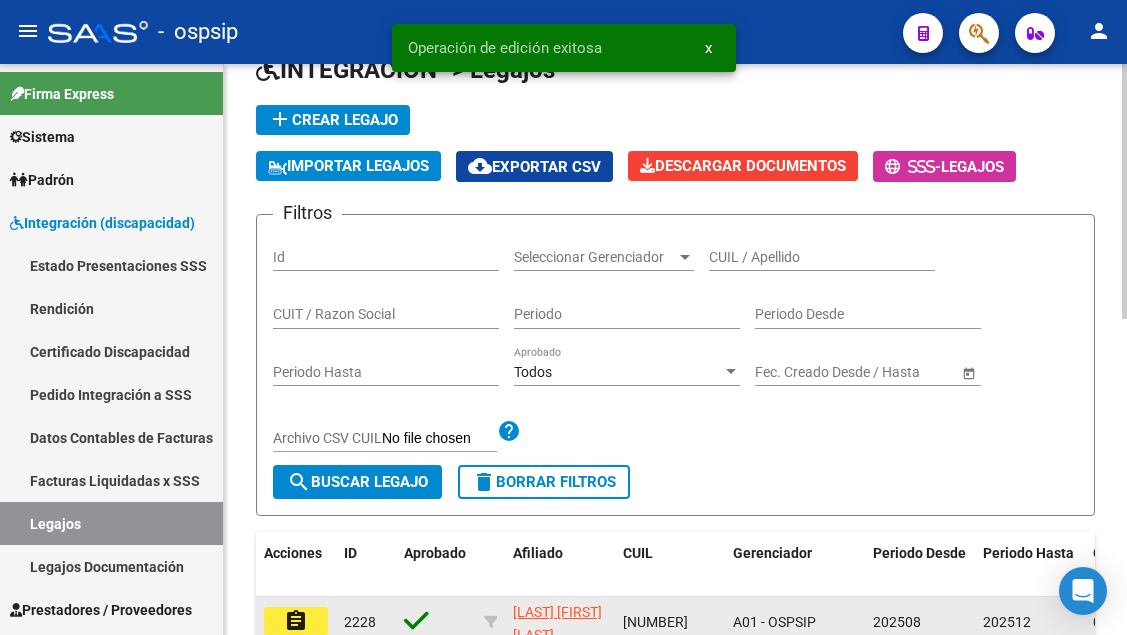 scroll, scrollTop: 8, scrollLeft: 0, axis: vertical 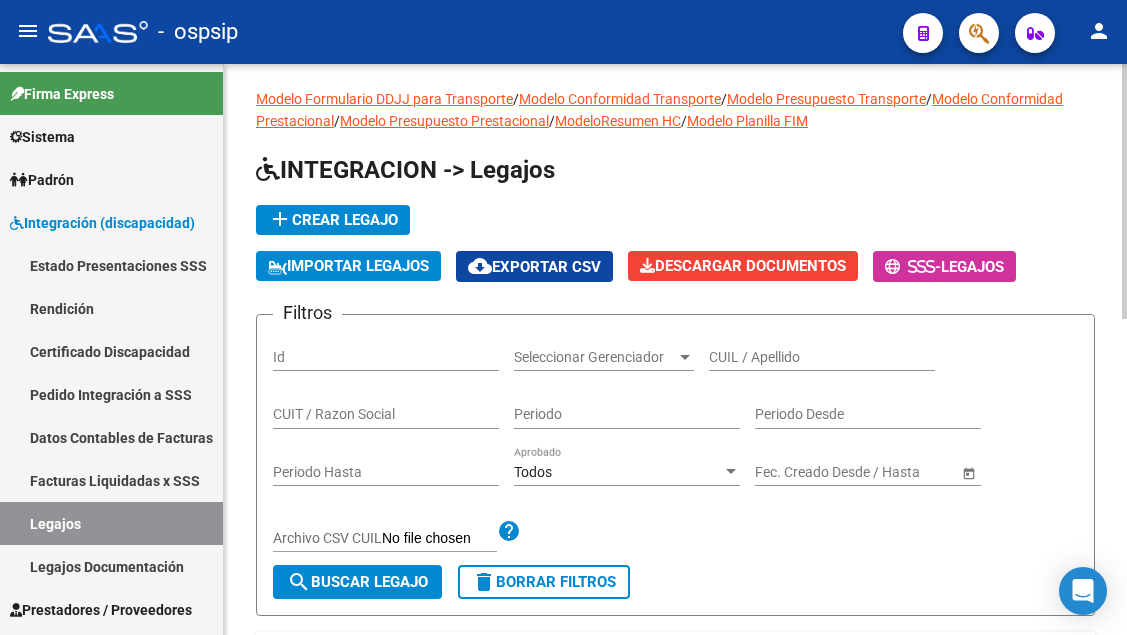 click on "CUIL / Apellido" 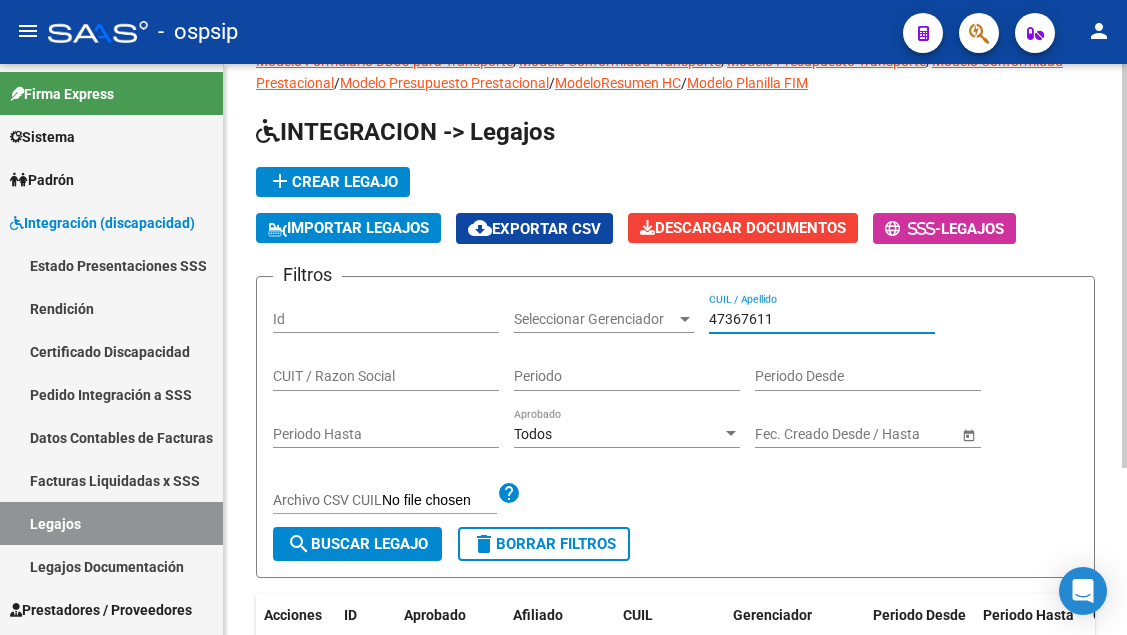 scroll, scrollTop: 36, scrollLeft: 0, axis: vertical 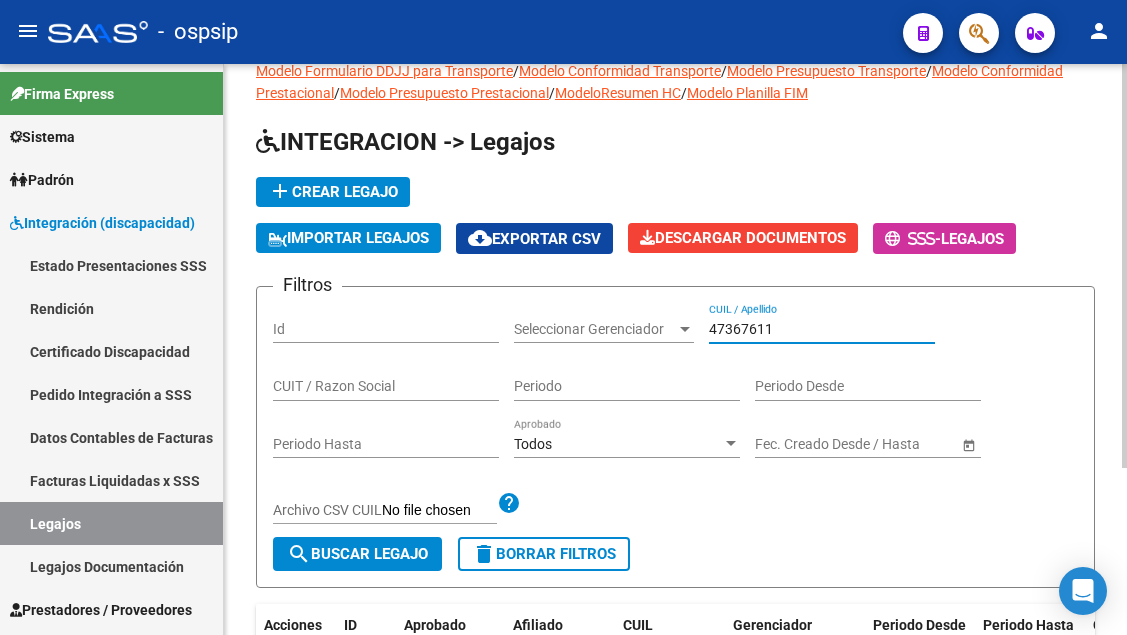 click on "47367611" at bounding box center [822, 329] 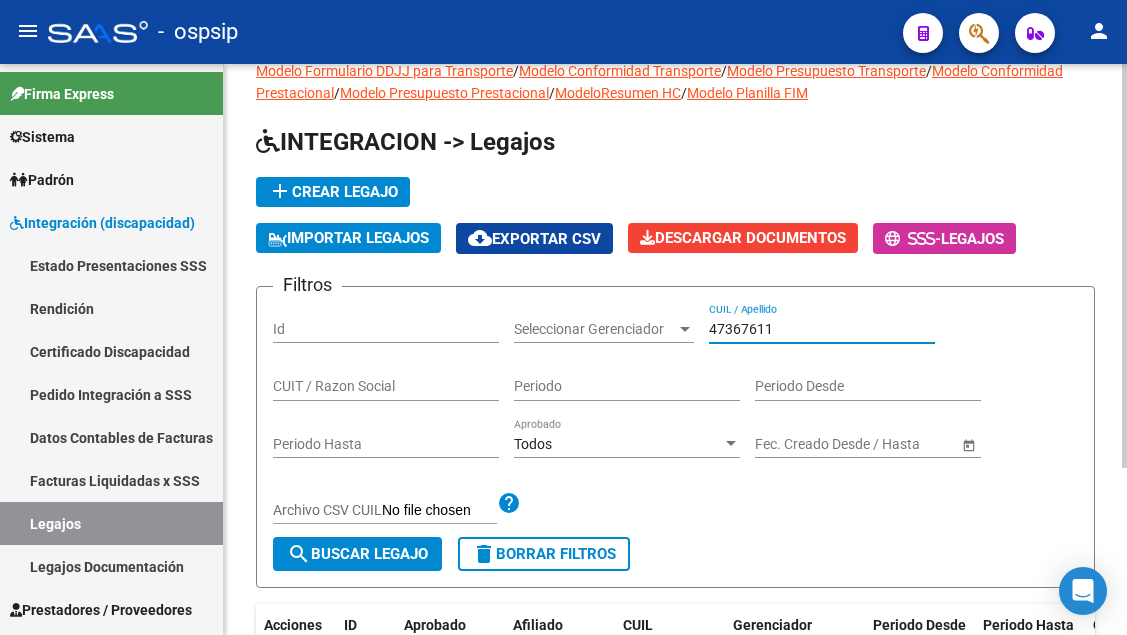 scroll, scrollTop: 236, scrollLeft: 0, axis: vertical 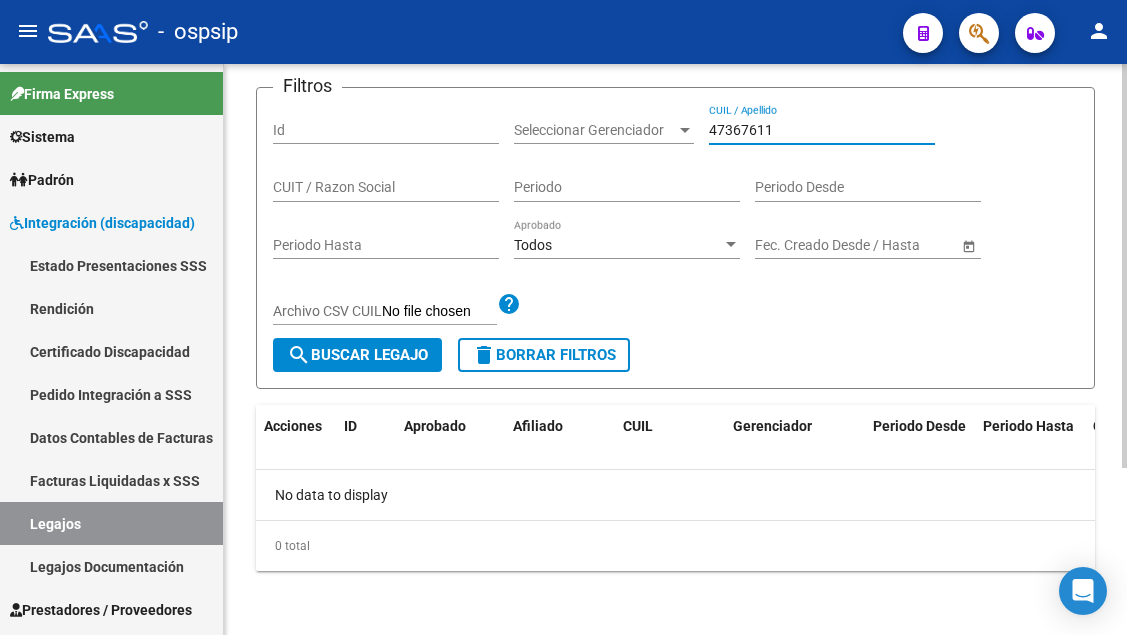 click on "47367611" at bounding box center [822, 130] 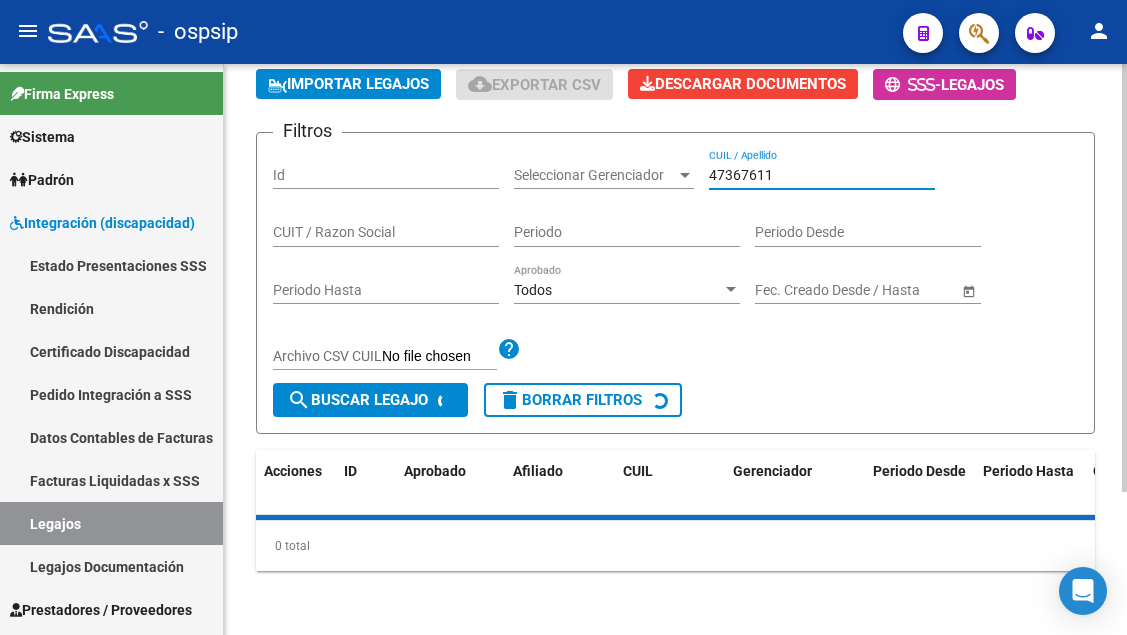 scroll, scrollTop: 236, scrollLeft: 0, axis: vertical 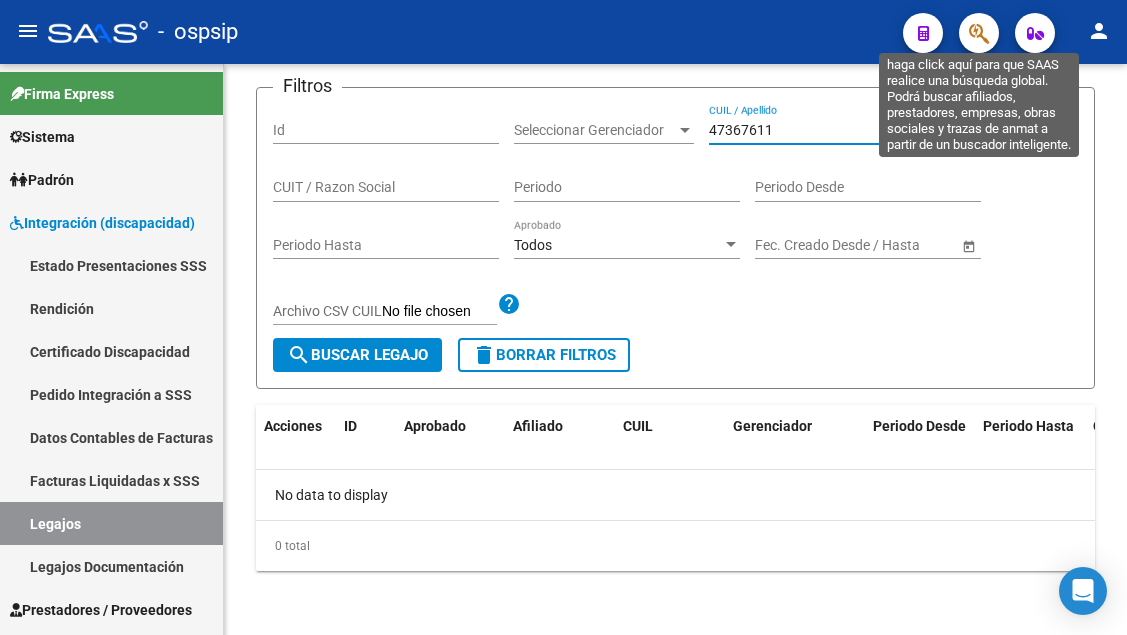 type on "47367611" 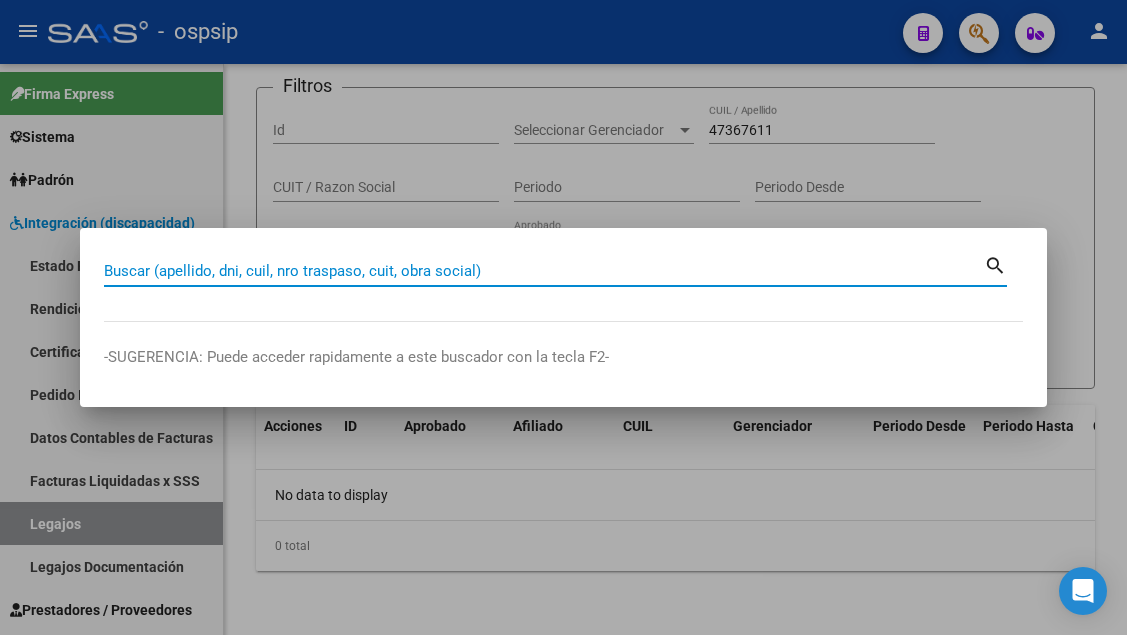 click on "Buscar (apellido, dni, cuil, nro traspaso, cuit, obra social)" at bounding box center [544, 271] 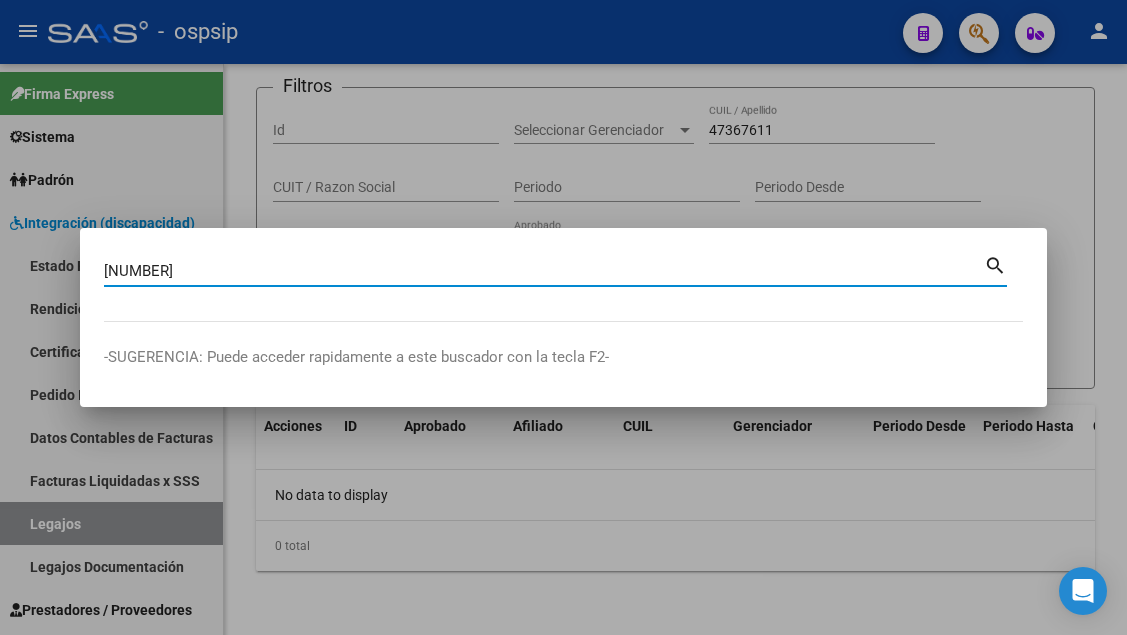 type on "[NUMBER]" 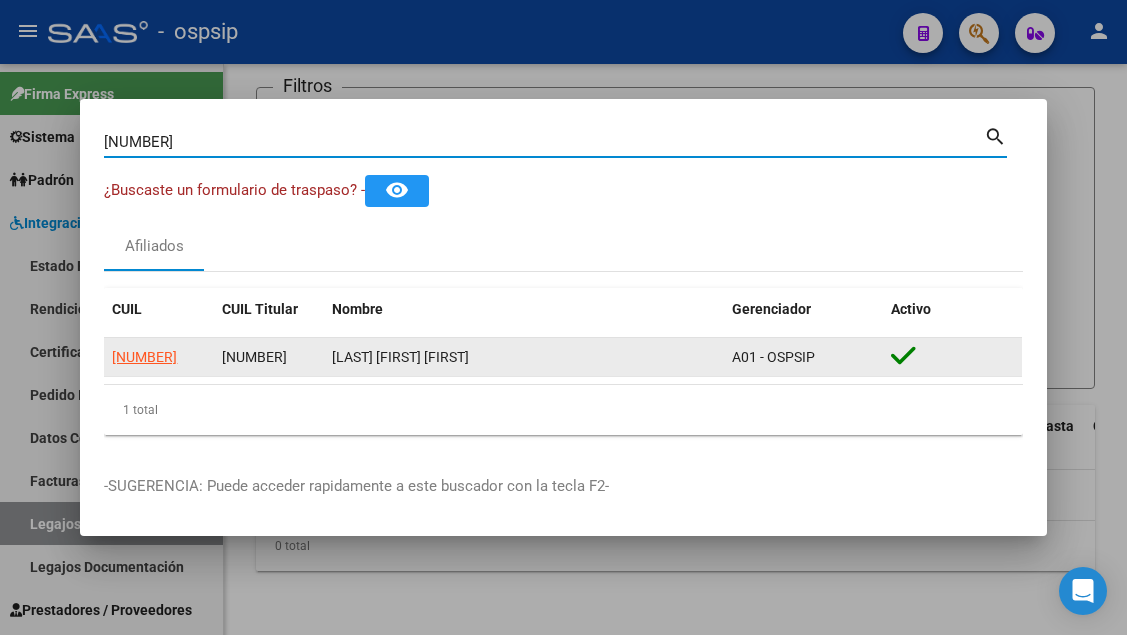 type 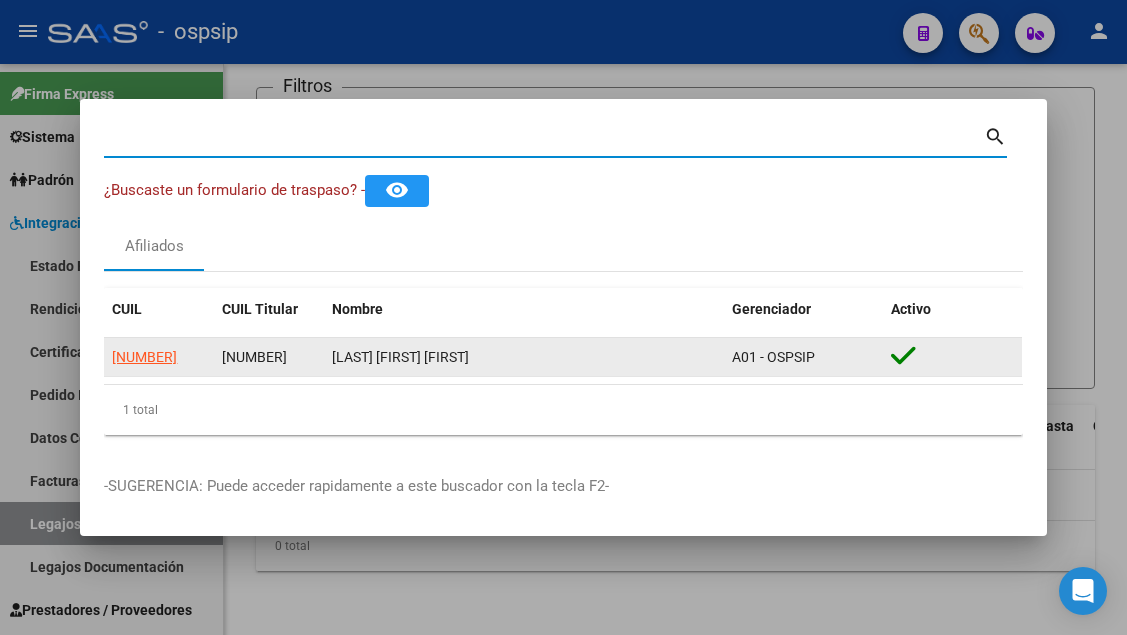 type 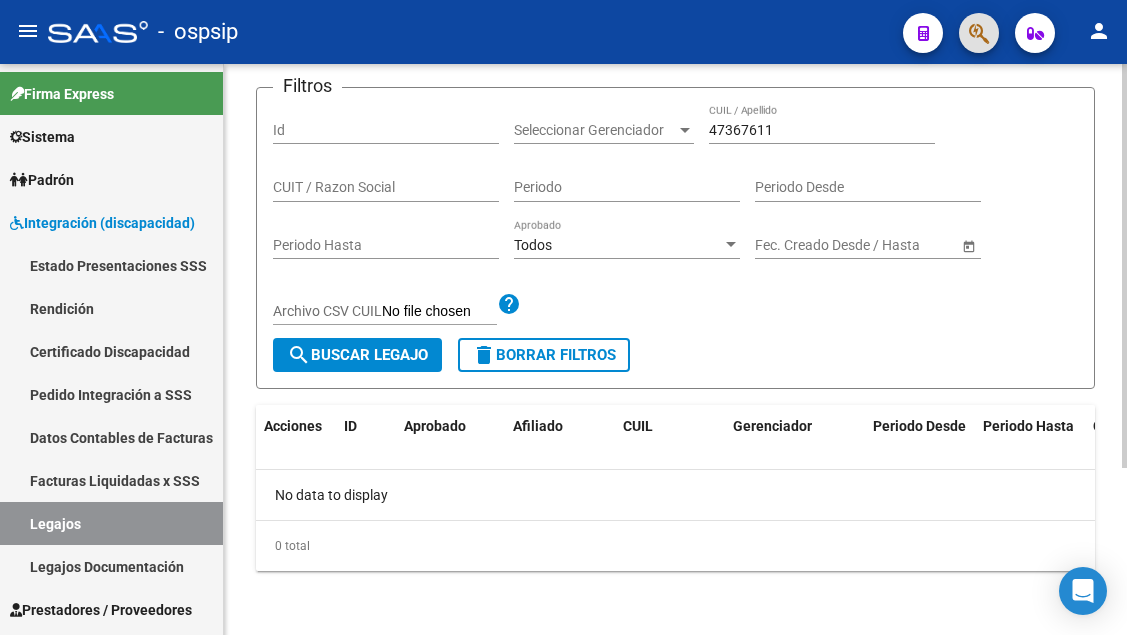 scroll, scrollTop: 136, scrollLeft: 0, axis: vertical 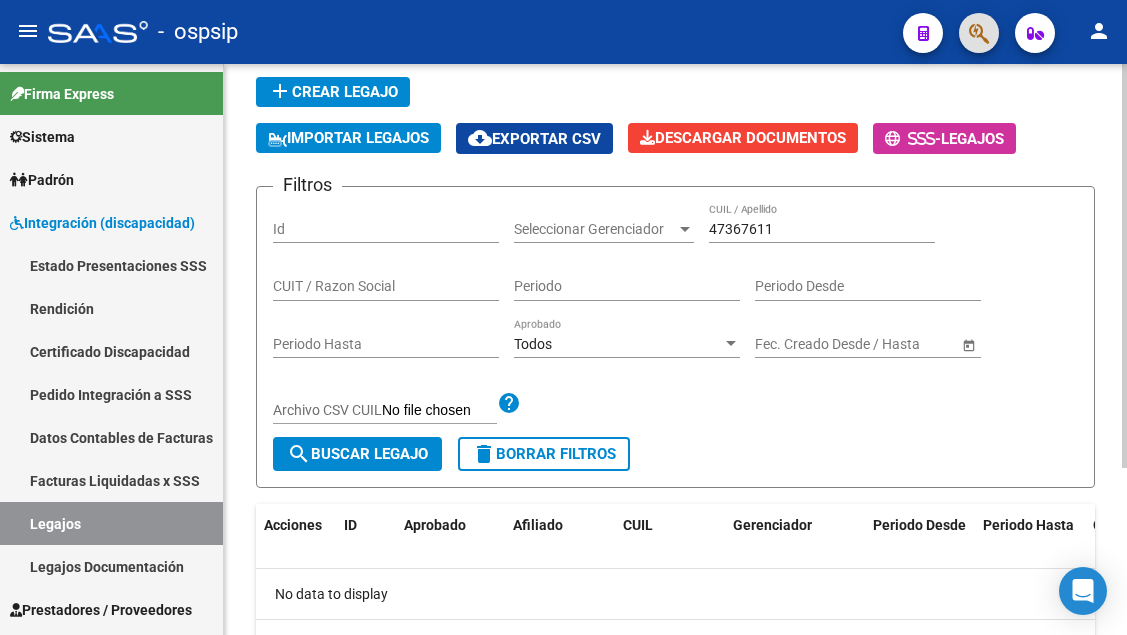 click on "47367611" at bounding box center (822, 229) 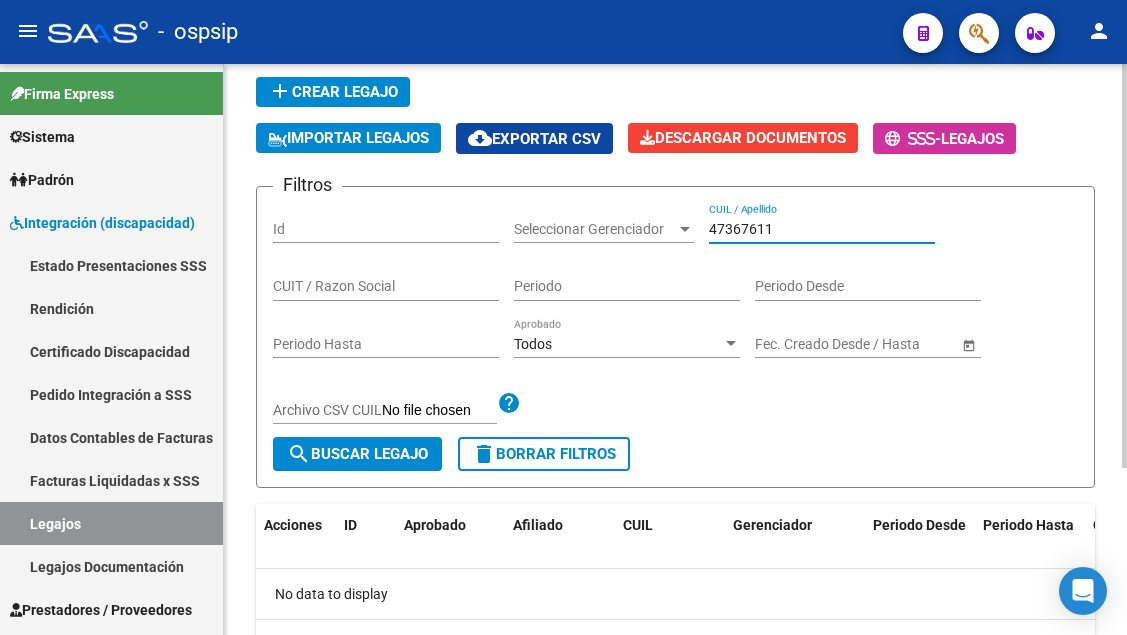 click on "47367611" at bounding box center (822, 229) 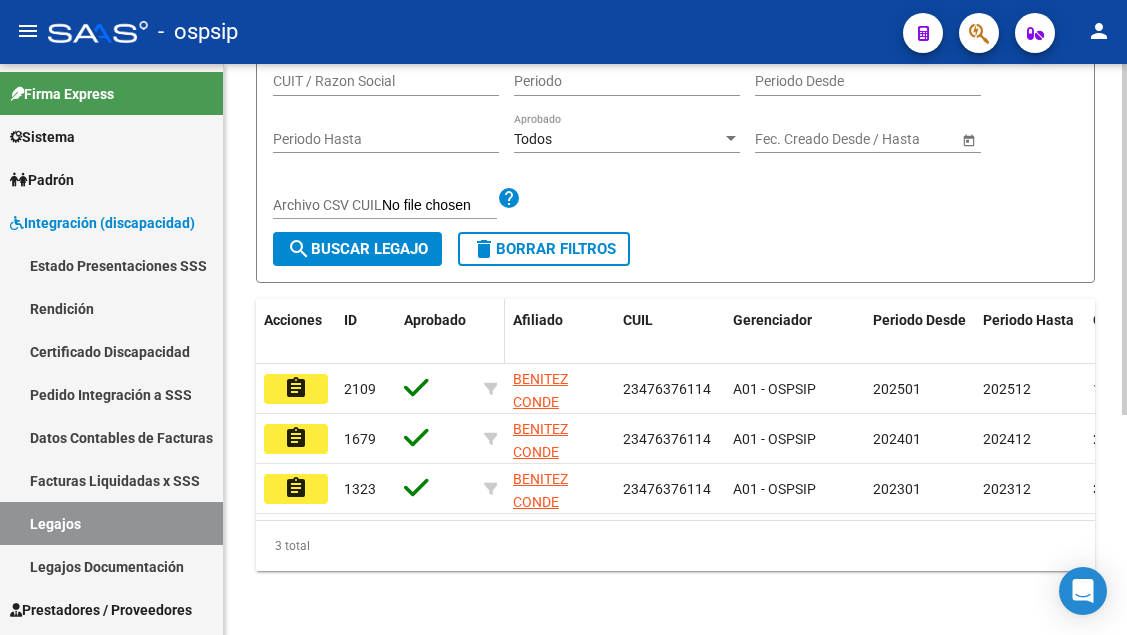 scroll, scrollTop: 358, scrollLeft: 0, axis: vertical 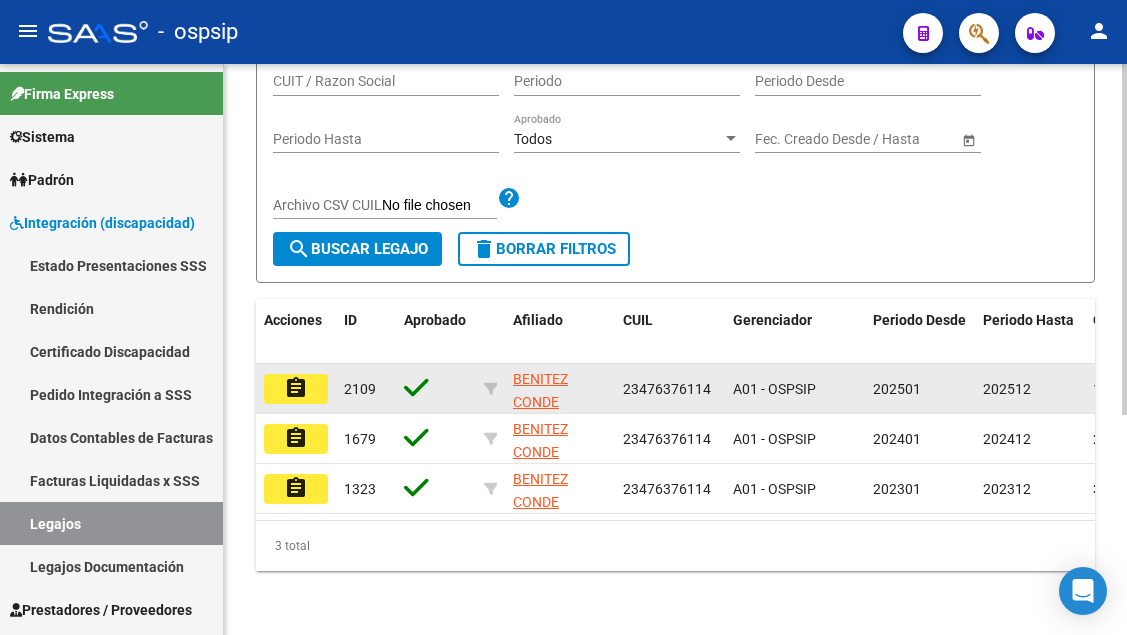 type on "[LAST] [INITIAL]" 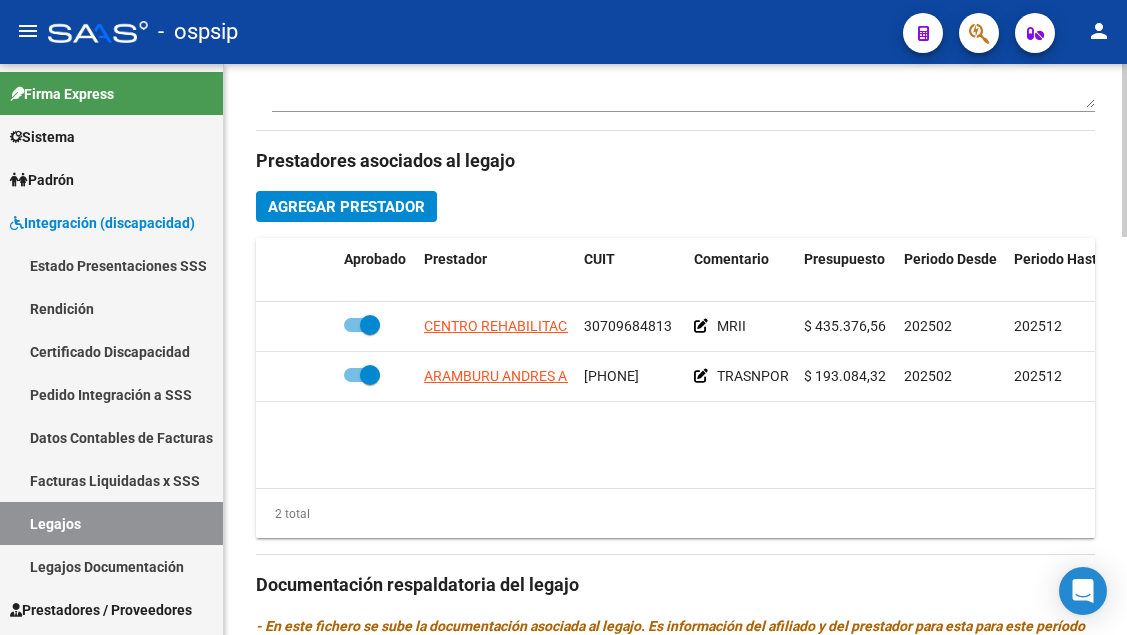 scroll, scrollTop: 900, scrollLeft: 0, axis: vertical 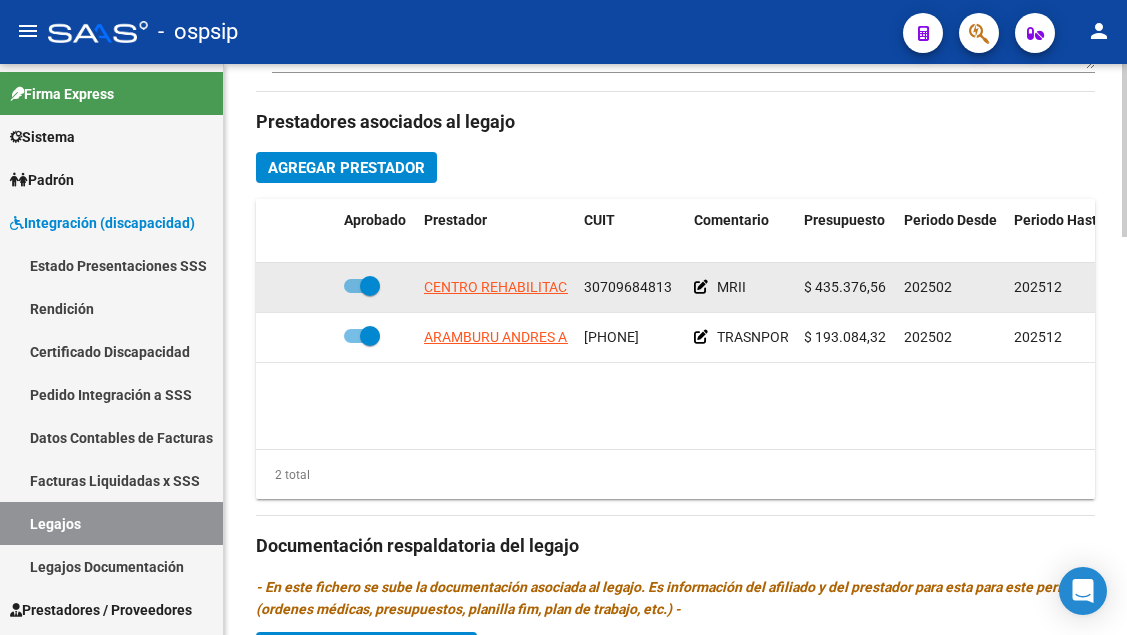 click on "CENTRO REHABILITACION SAN LAZARO SRL" 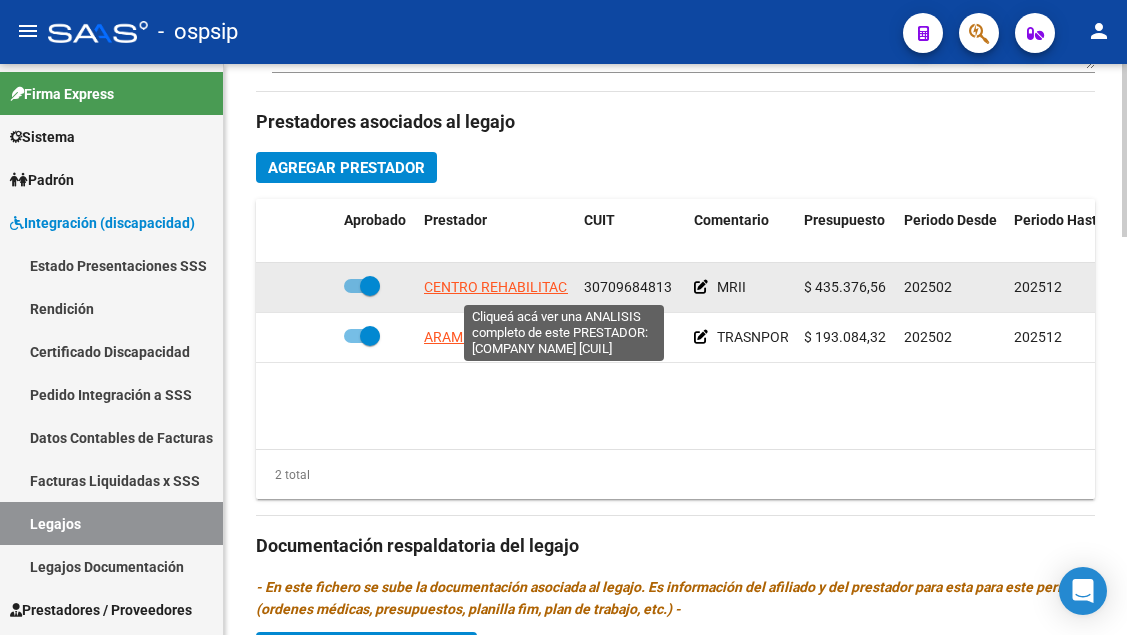 click on "CENTRO REHABILITACION SAN LAZARO SRL" 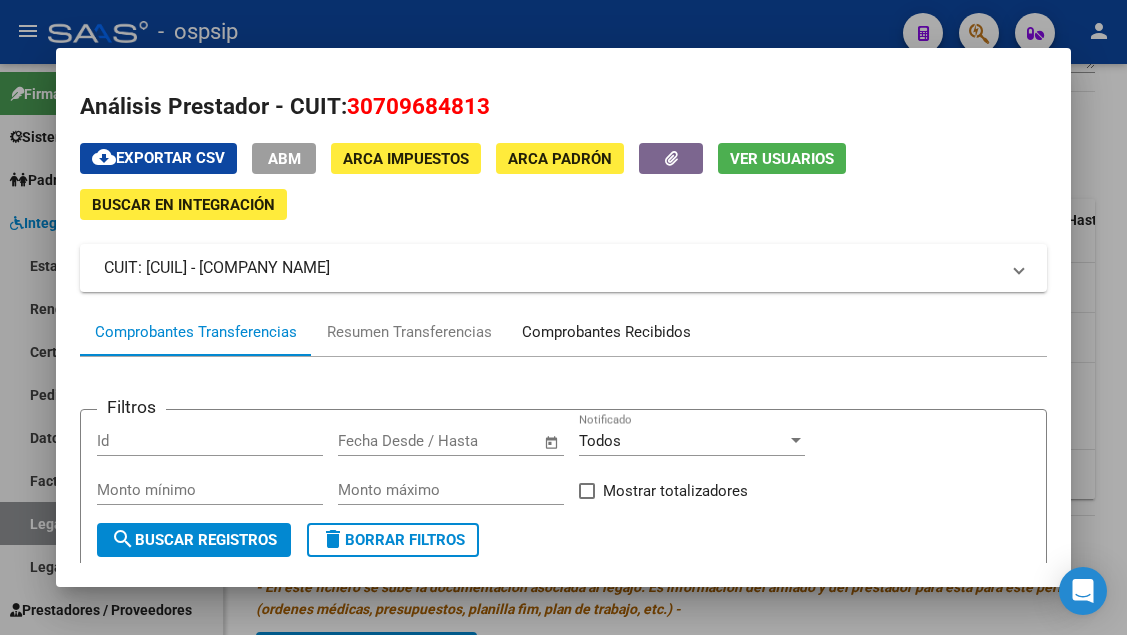 click on "Comprobantes Recibidos" at bounding box center [606, 332] 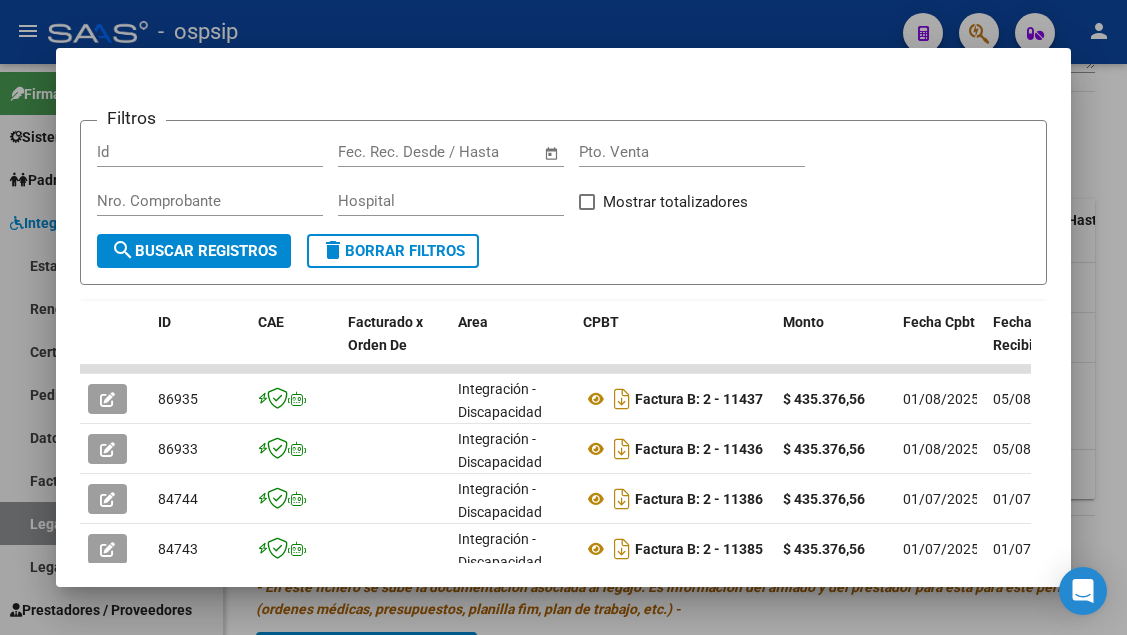 scroll, scrollTop: 385, scrollLeft: 0, axis: vertical 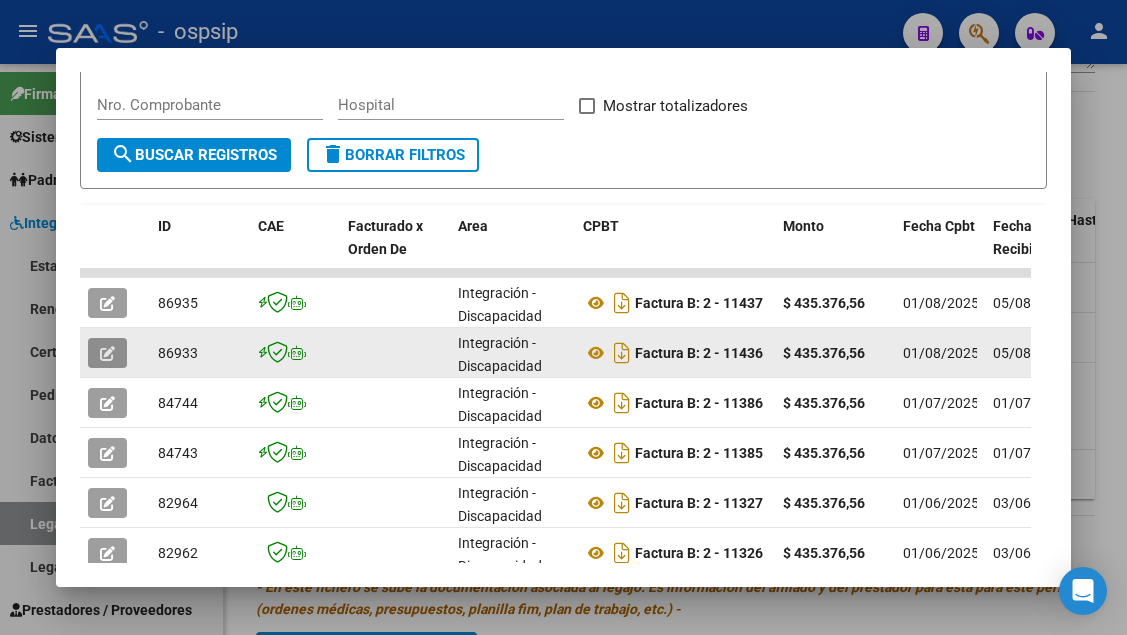 click 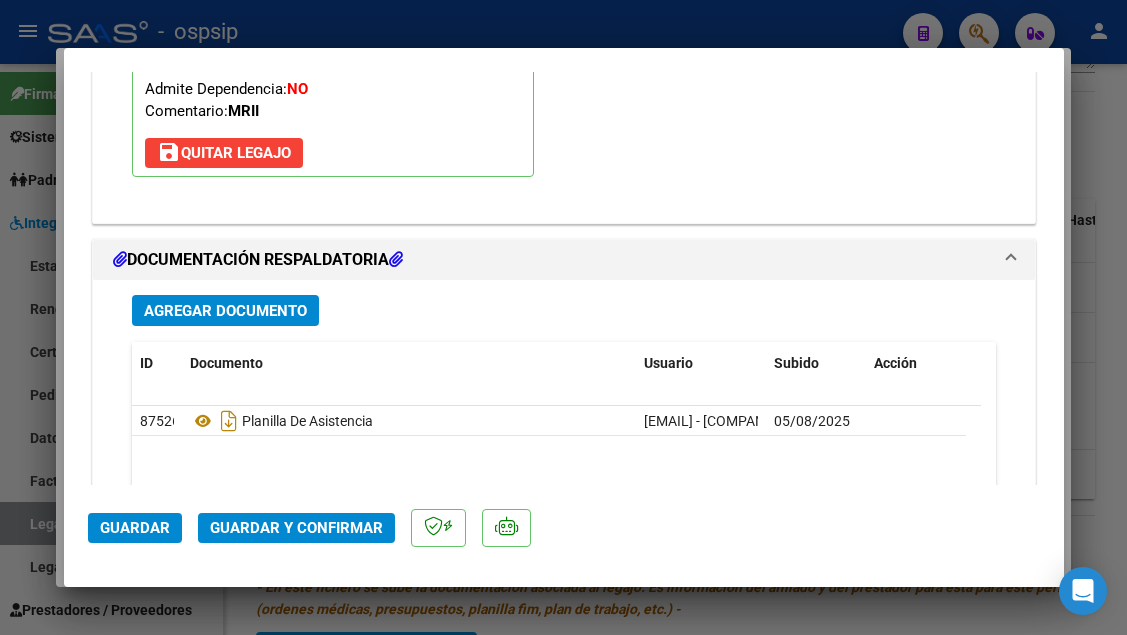 scroll, scrollTop: 2400, scrollLeft: 0, axis: vertical 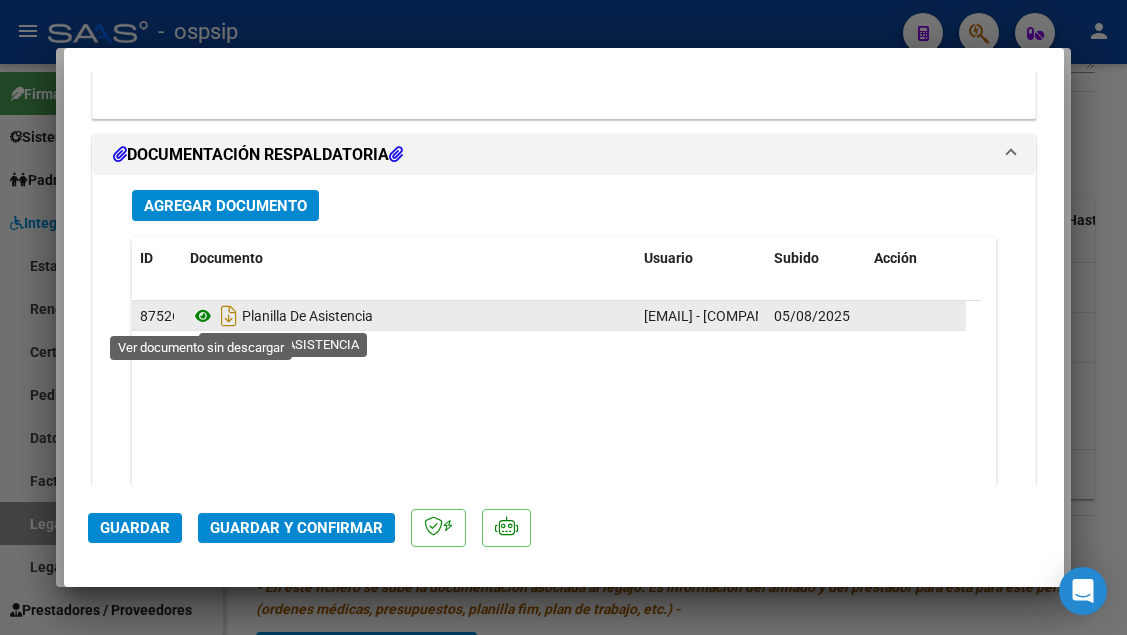 click 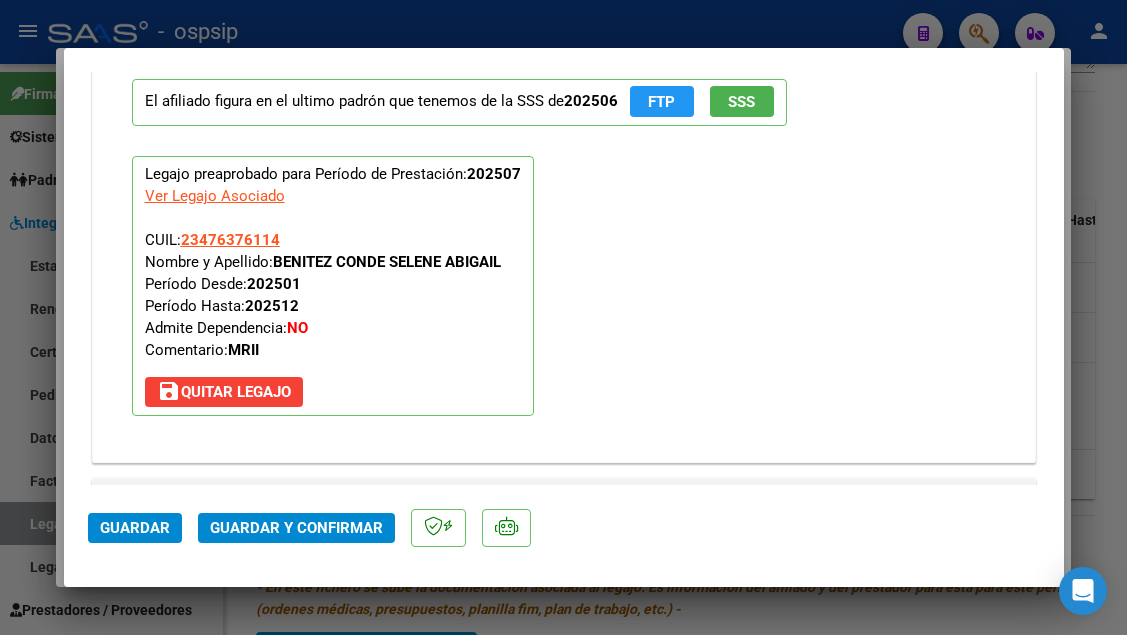 scroll, scrollTop: 2100, scrollLeft: 0, axis: vertical 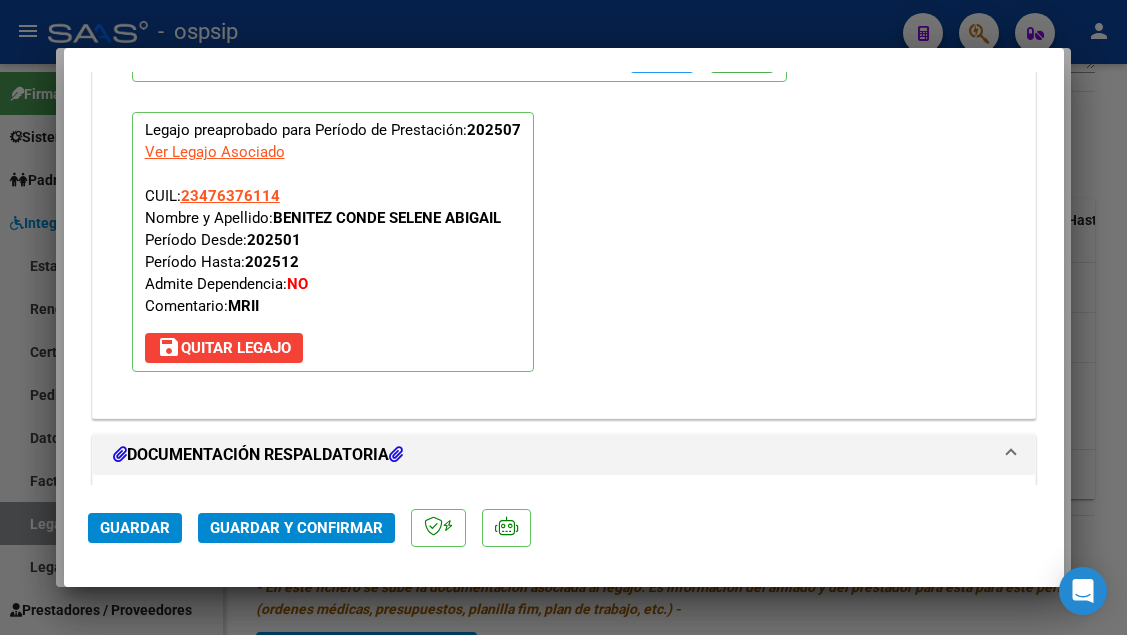 click on "Guardar y Confirmar" 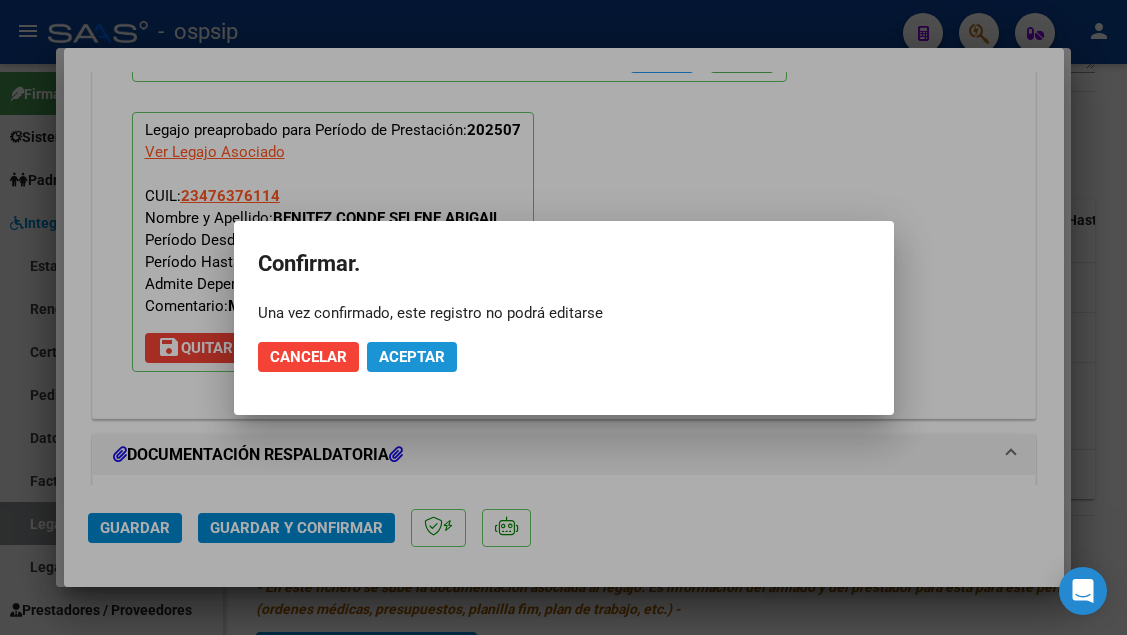 click on "Aceptar" 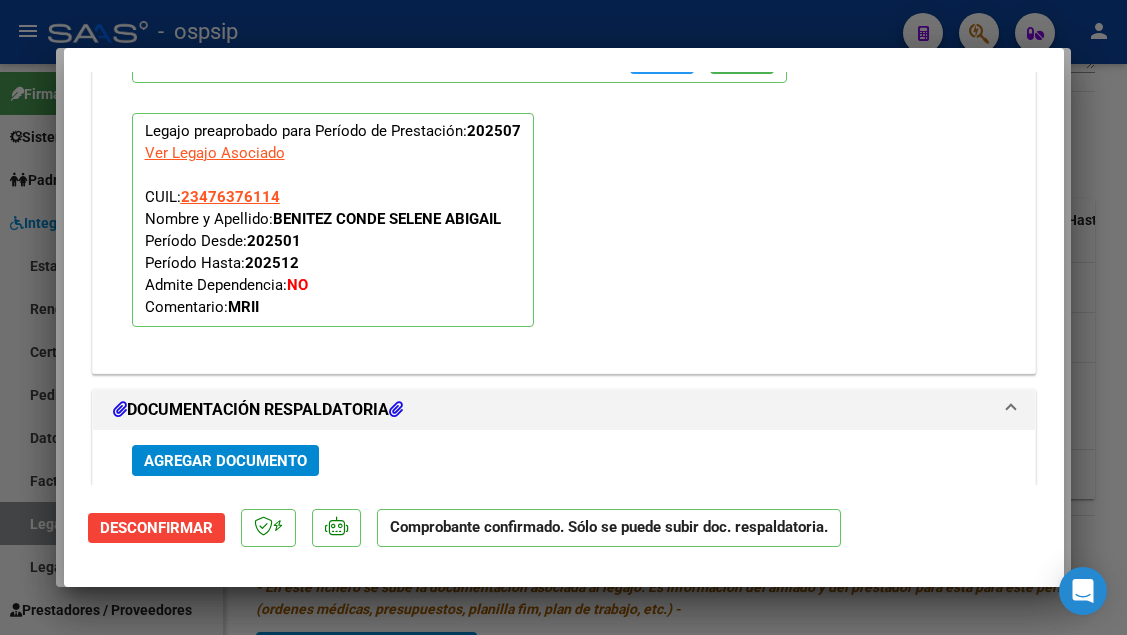 click at bounding box center (563, 317) 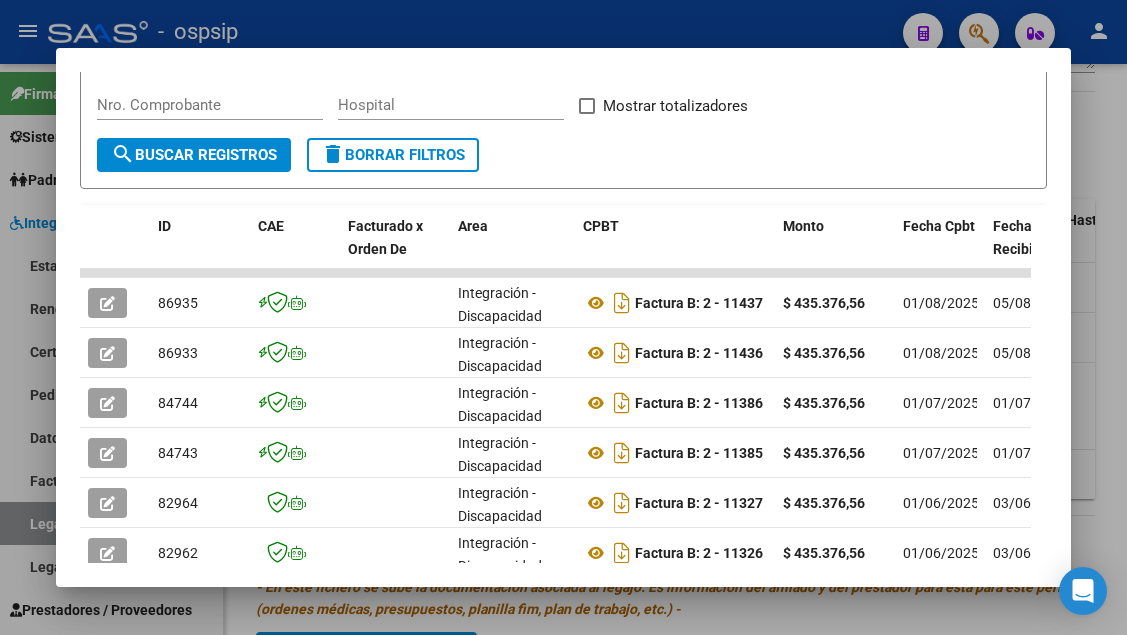 click at bounding box center (563, 317) 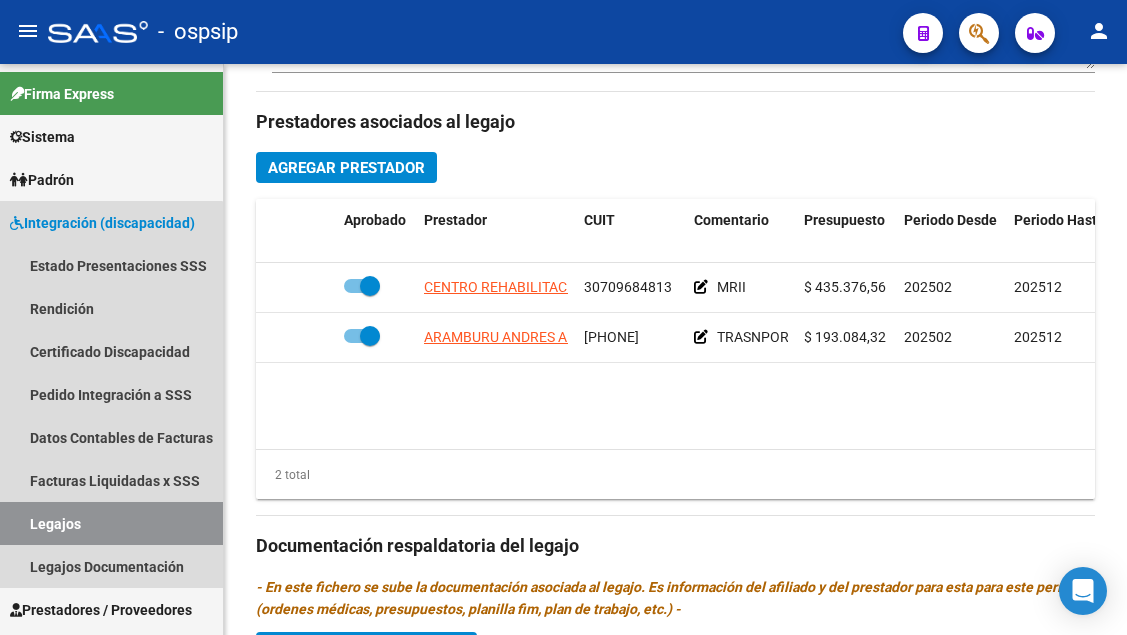 click on "Legajos" at bounding box center (111, 523) 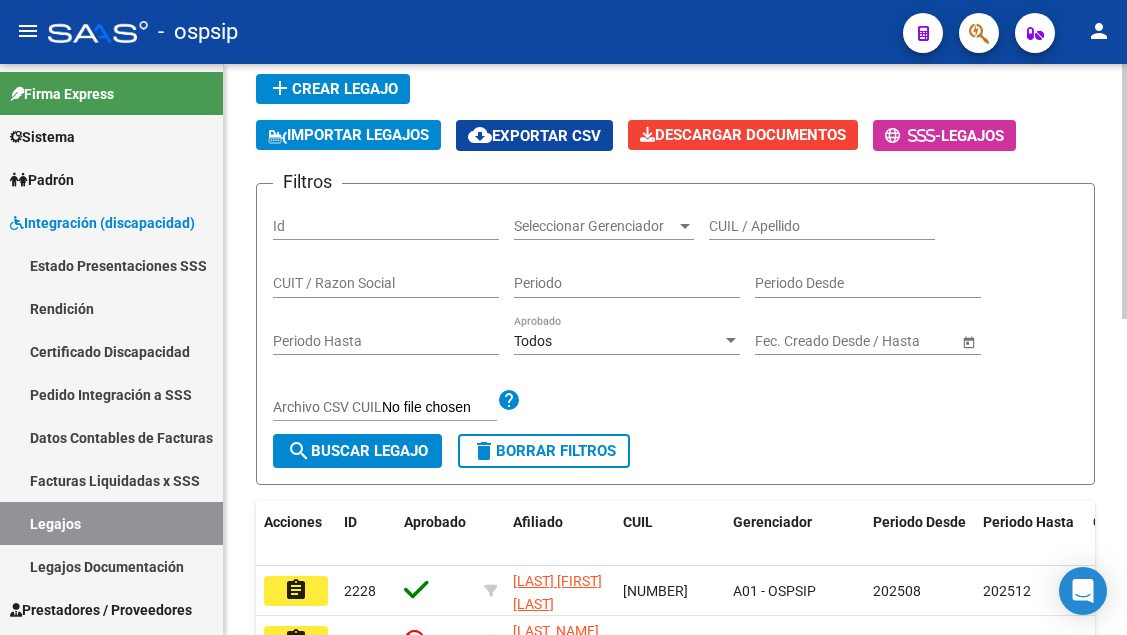 scroll, scrollTop: 108, scrollLeft: 0, axis: vertical 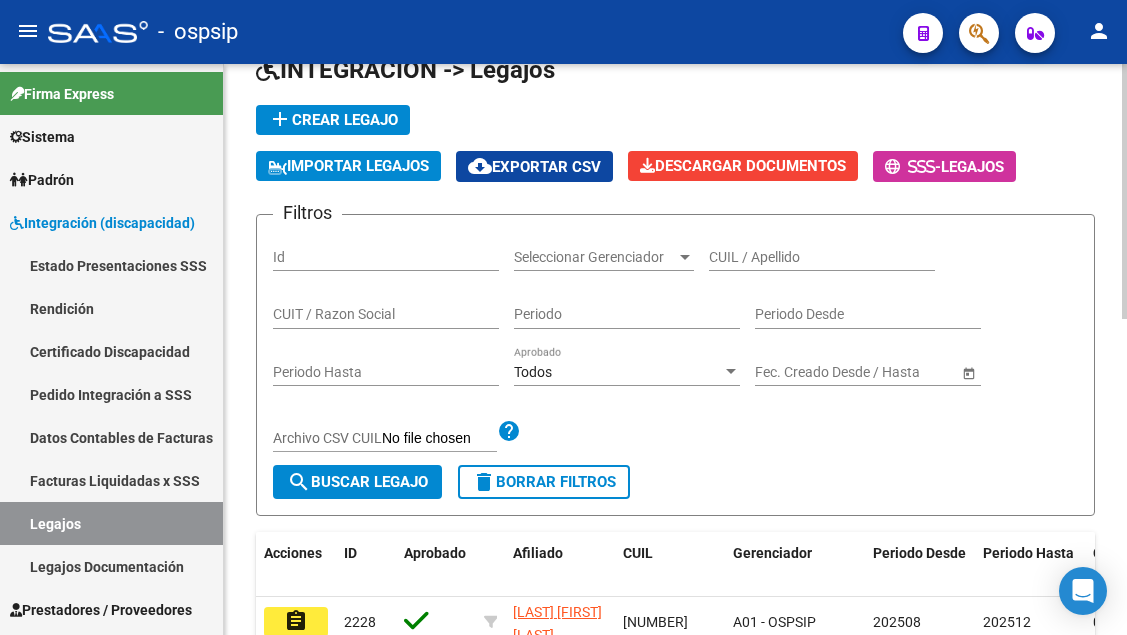 click on "CUIL / Apellido" at bounding box center [822, 257] 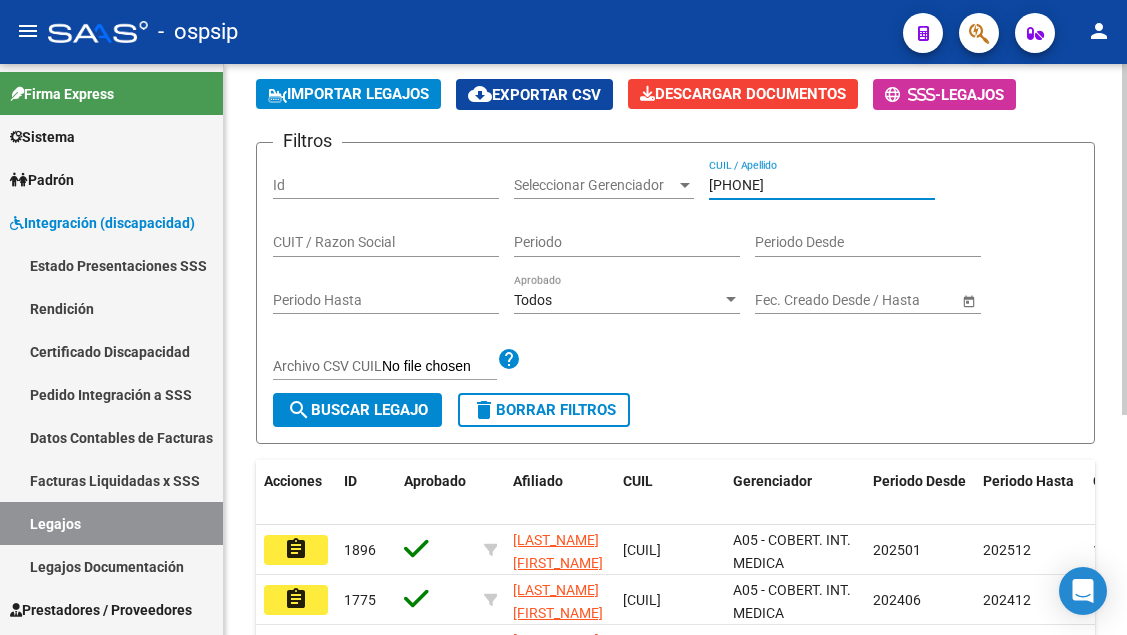 scroll, scrollTop: 208, scrollLeft: 0, axis: vertical 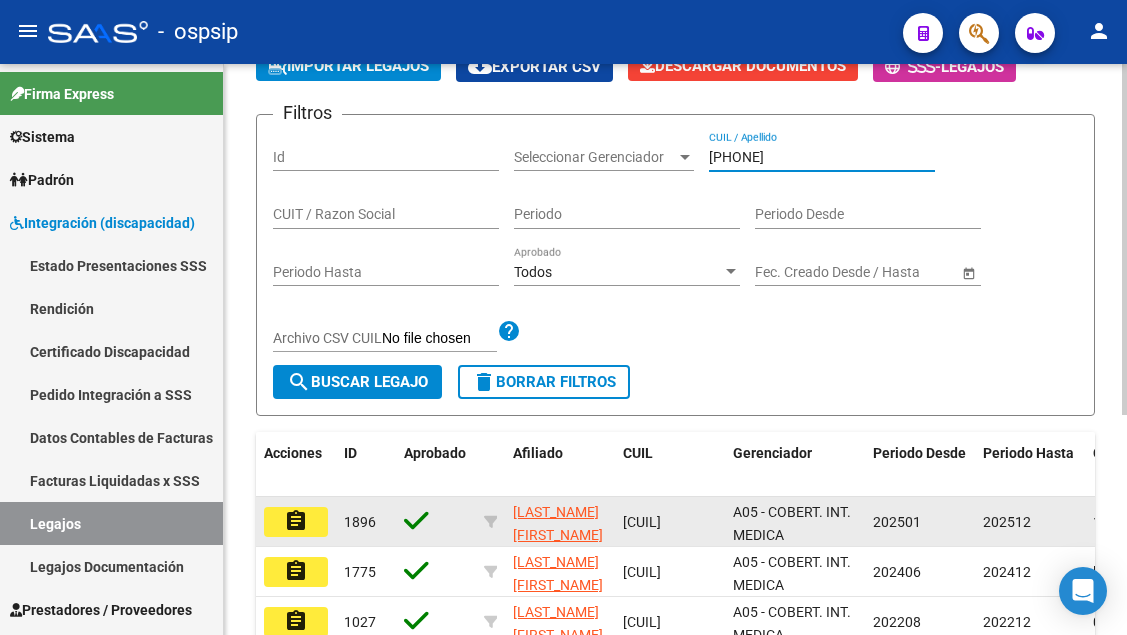 type on "[PHONE]" 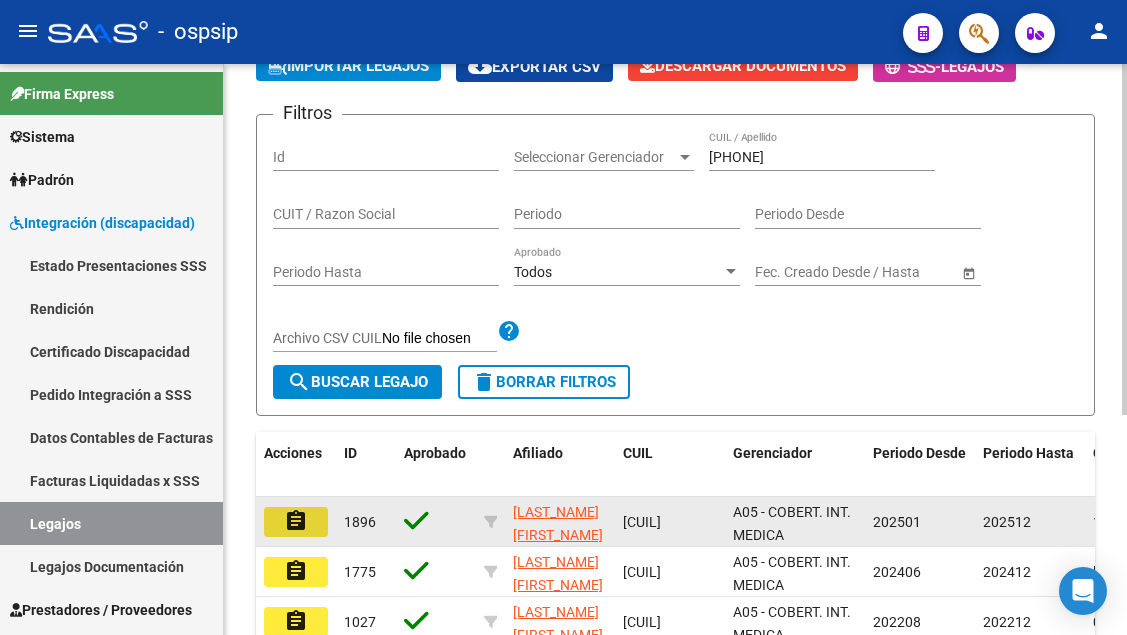 click on "assignment" 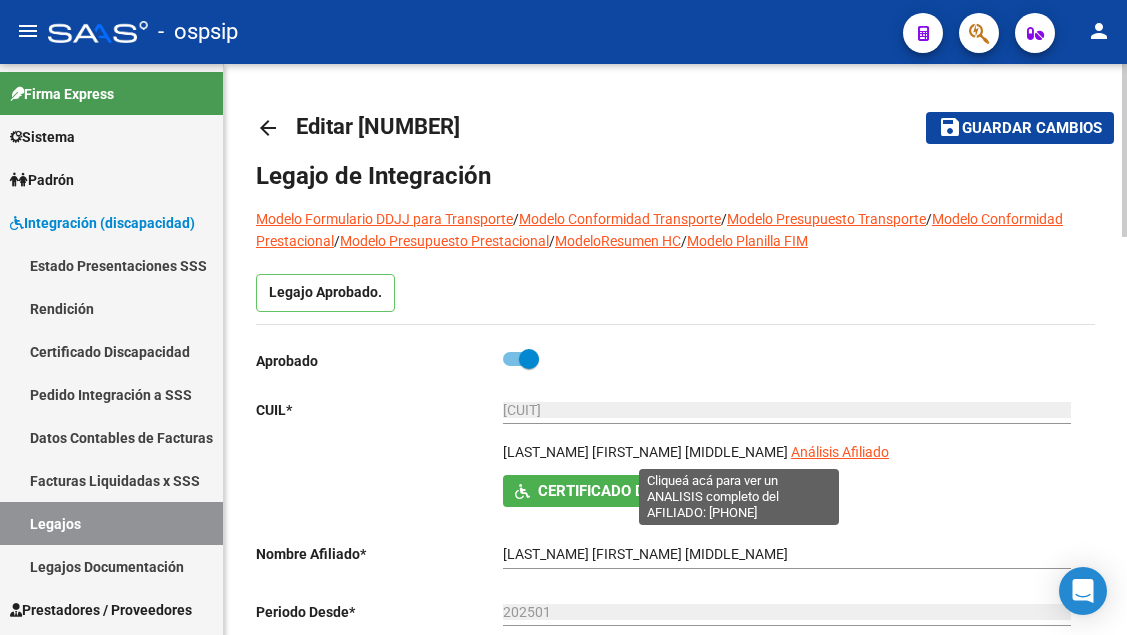 click on "Análisis Afiliado" 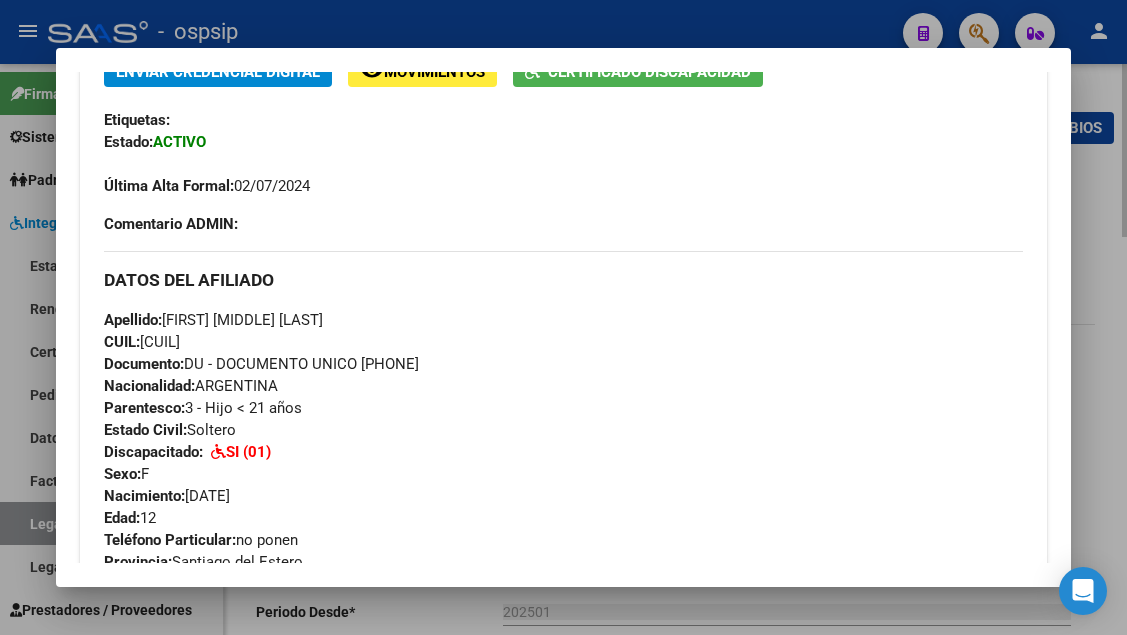scroll, scrollTop: 600, scrollLeft: 0, axis: vertical 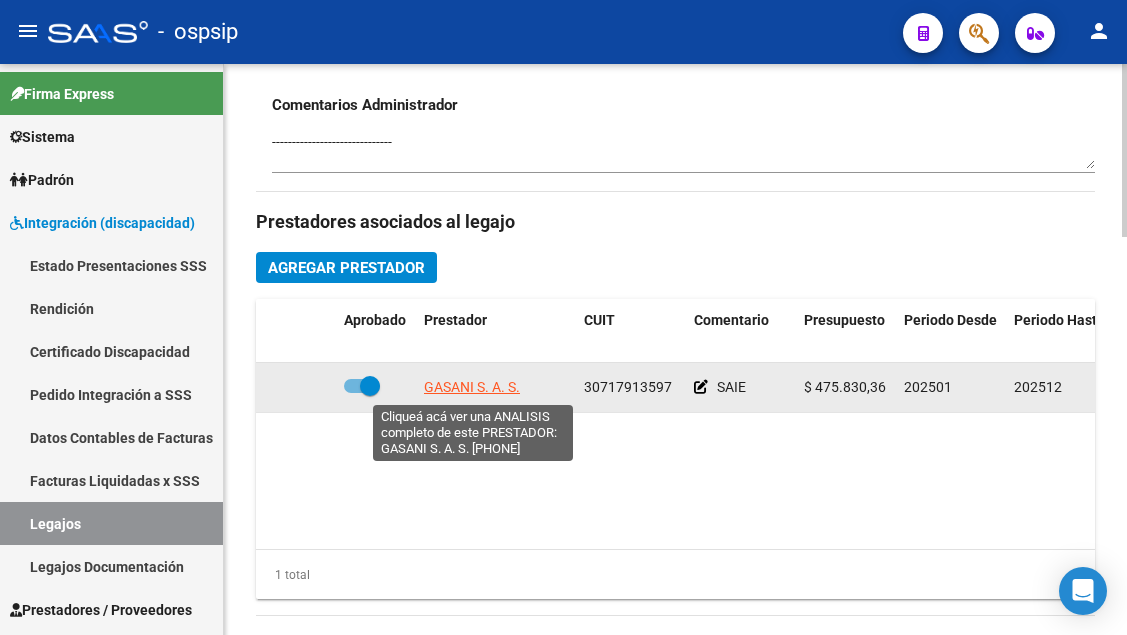 click on "GASANI S. A. S." 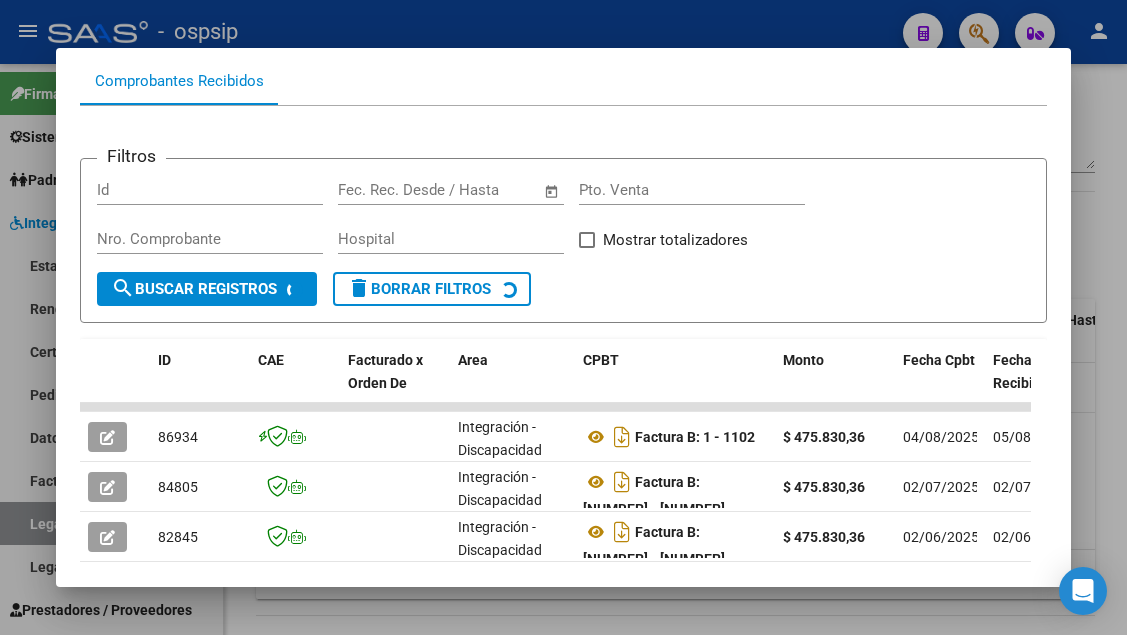 scroll, scrollTop: 286, scrollLeft: 0, axis: vertical 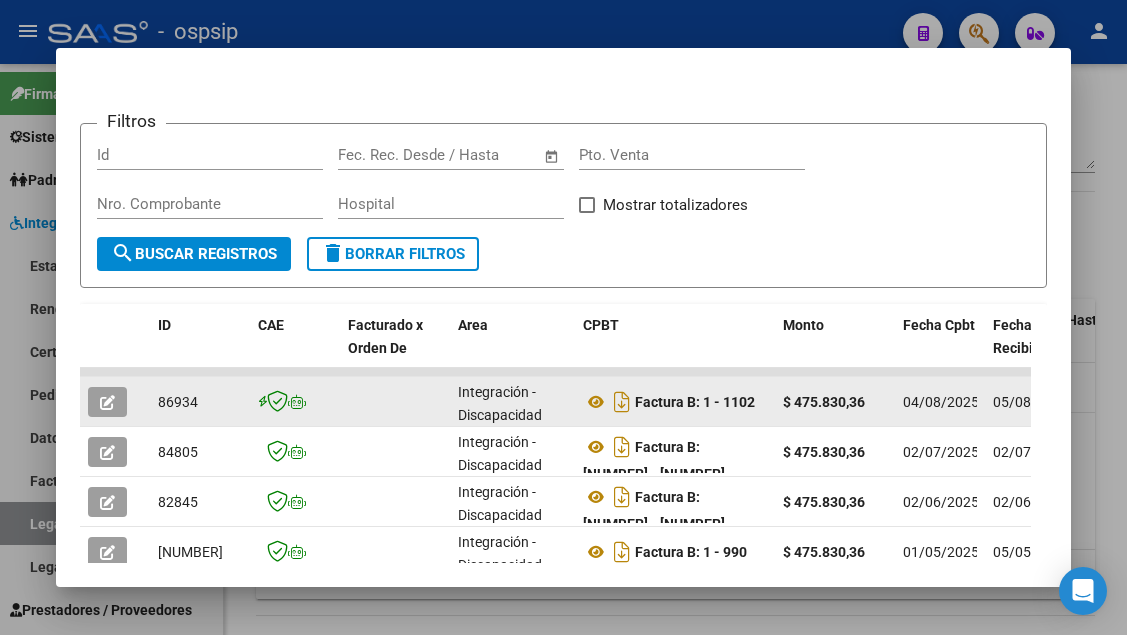 click 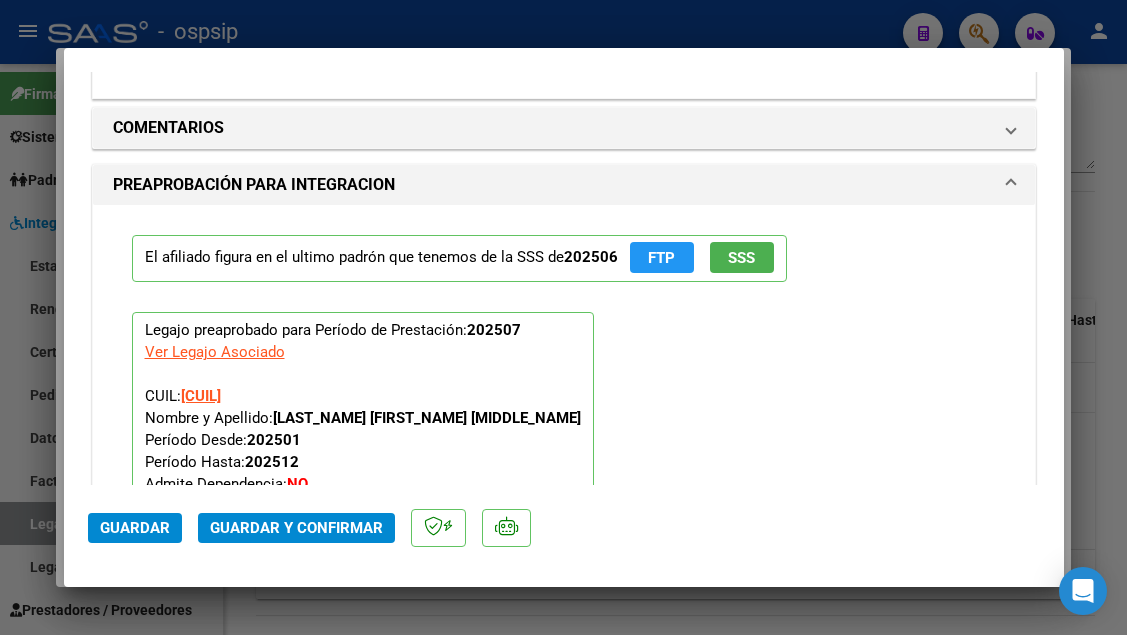 scroll, scrollTop: 2300, scrollLeft: 0, axis: vertical 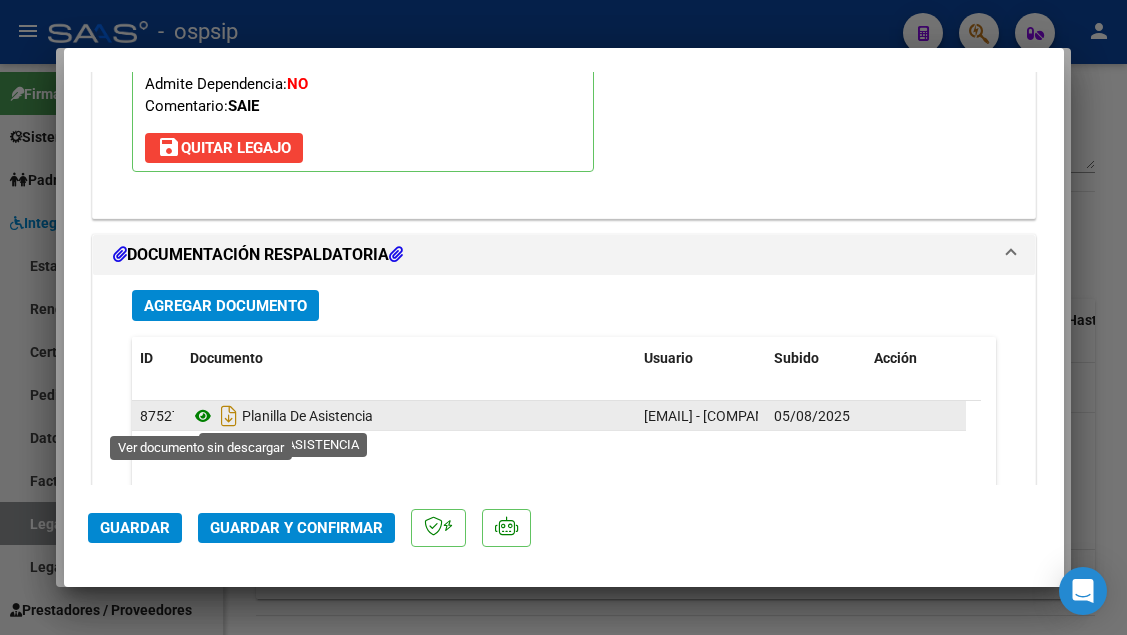 click 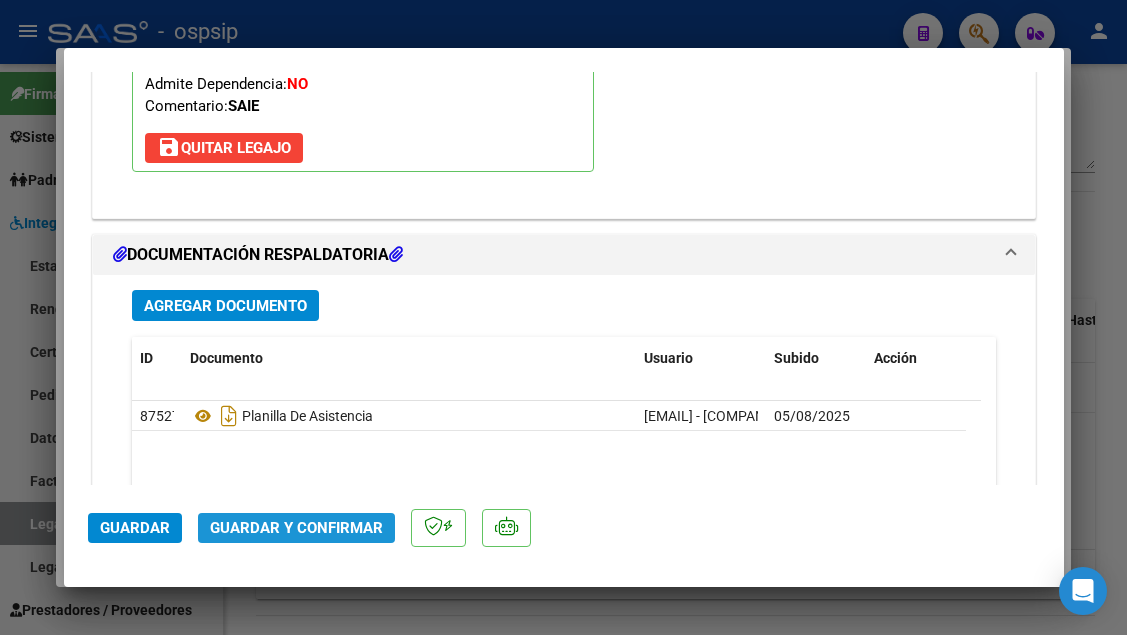 click on "Guardar y Confirmar" 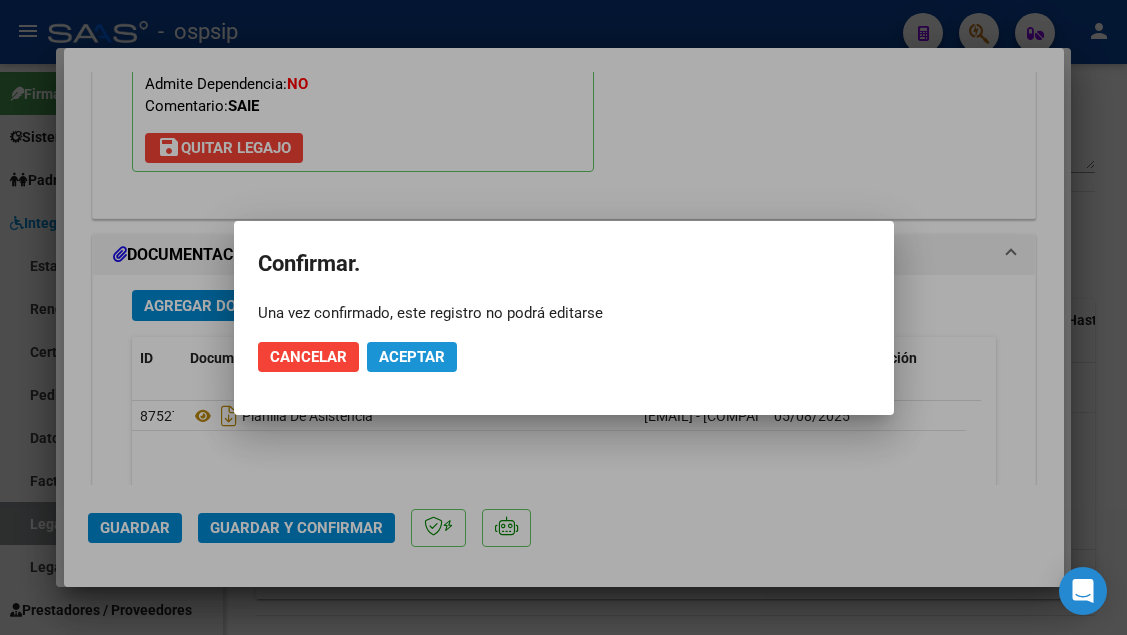 click on "Aceptar" 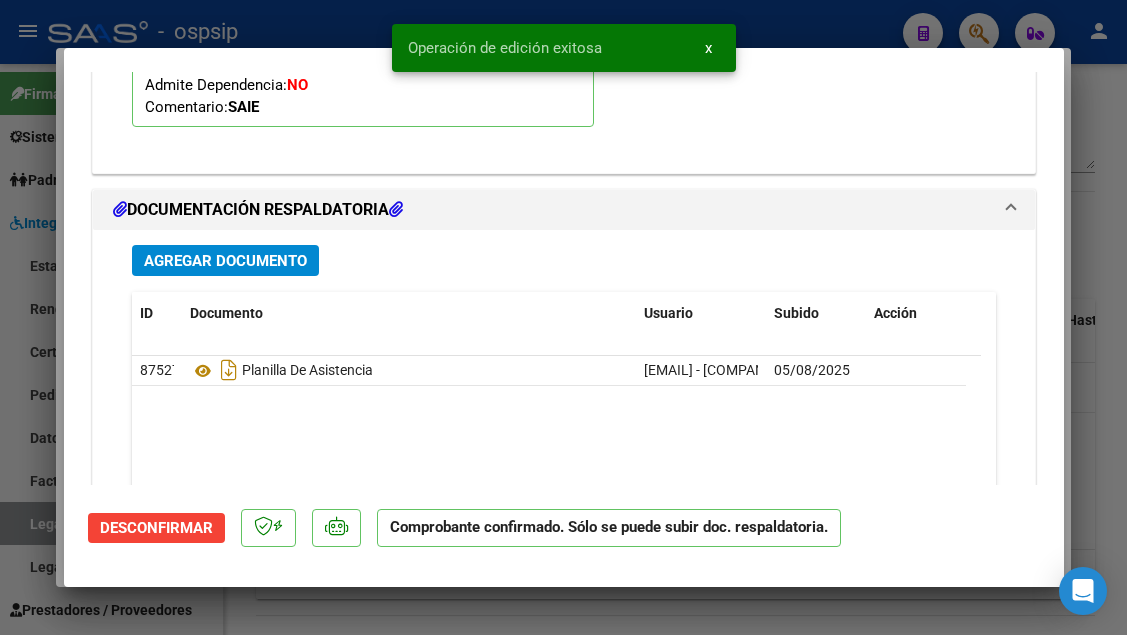 click at bounding box center [563, 317] 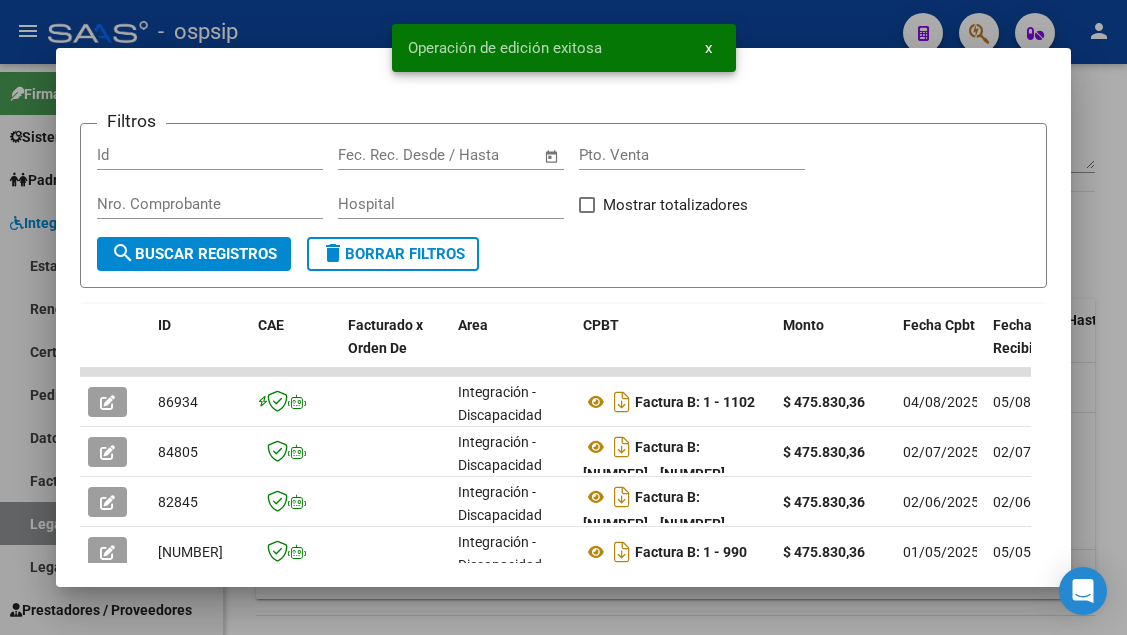click at bounding box center [563, 317] 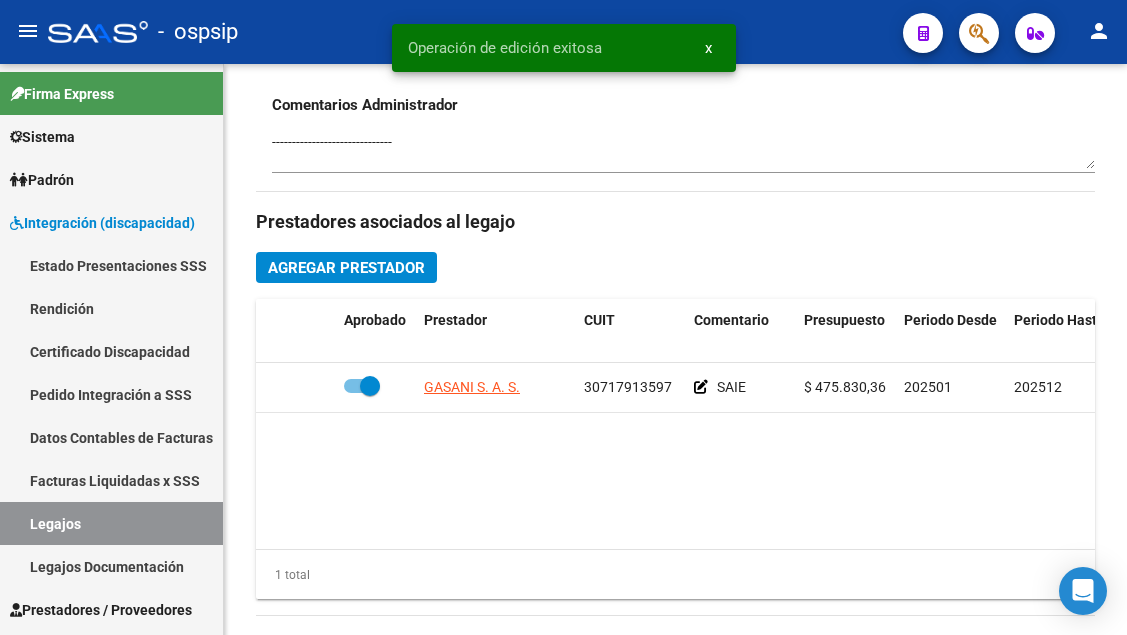 click on "Legajos" at bounding box center (111, 523) 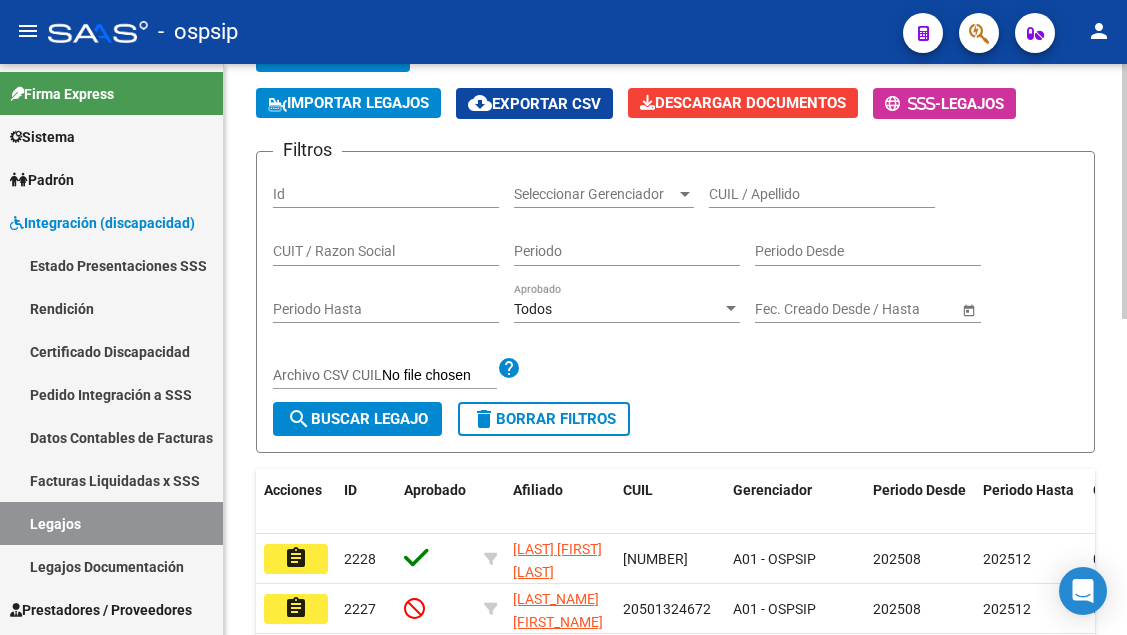 scroll, scrollTop: 108, scrollLeft: 0, axis: vertical 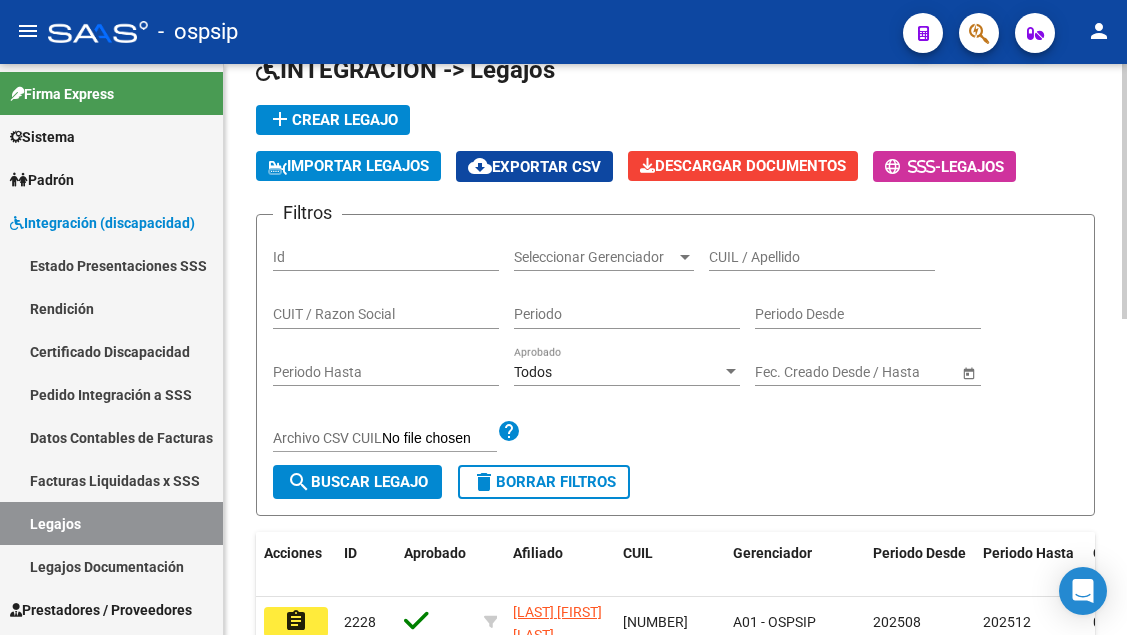 click on "CUIL / Apellido" 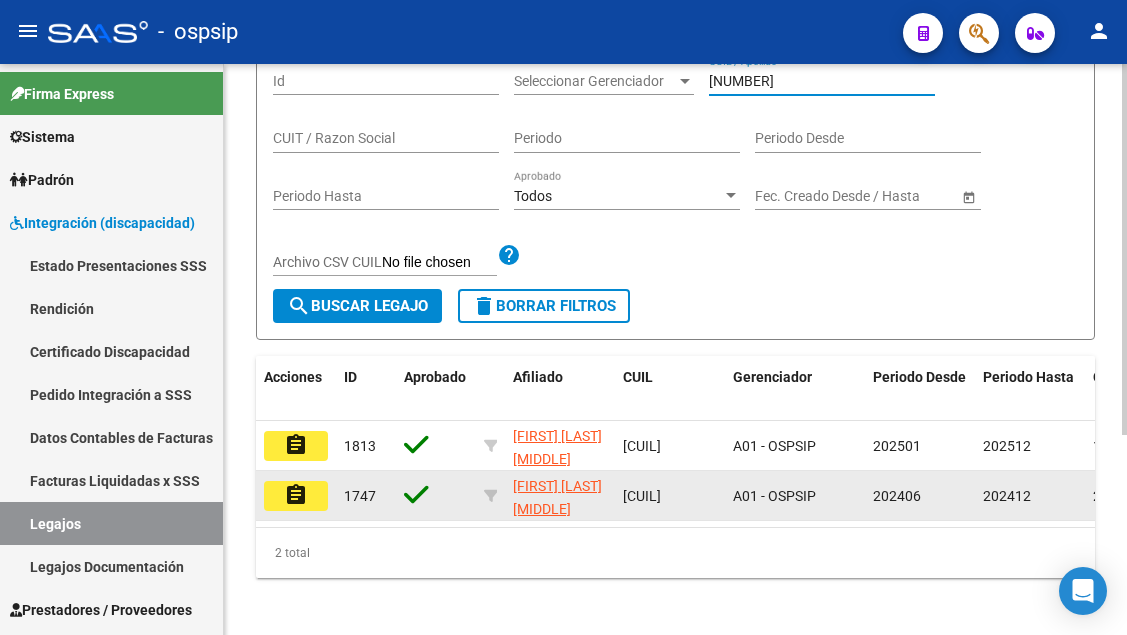 scroll, scrollTop: 308, scrollLeft: 0, axis: vertical 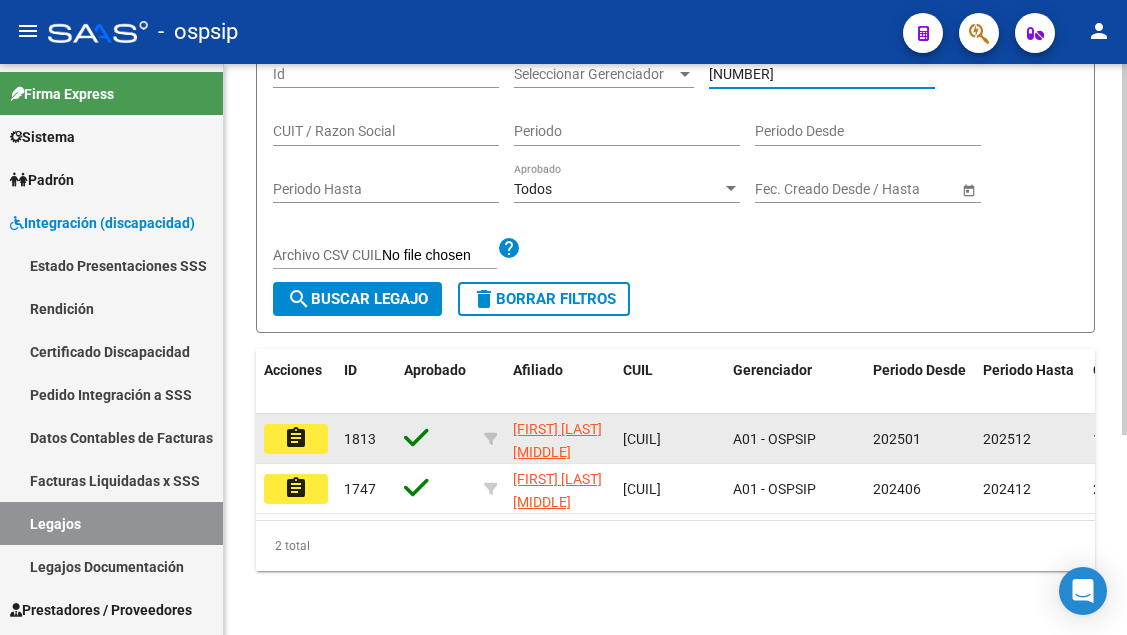 type on "[NUMBER]" 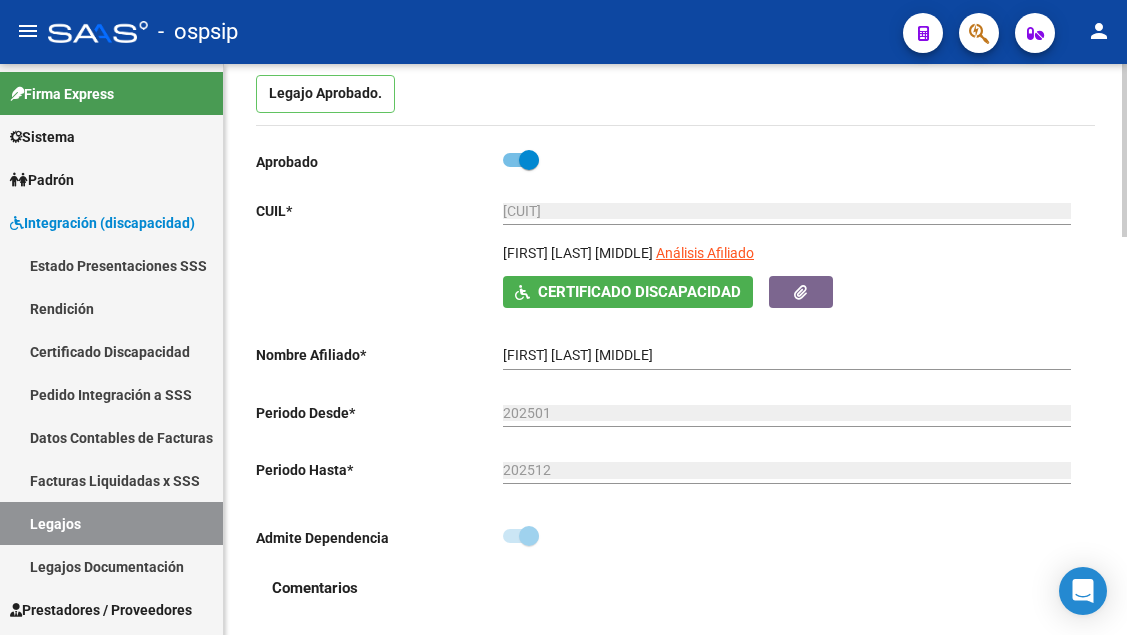 scroll, scrollTop: 200, scrollLeft: 0, axis: vertical 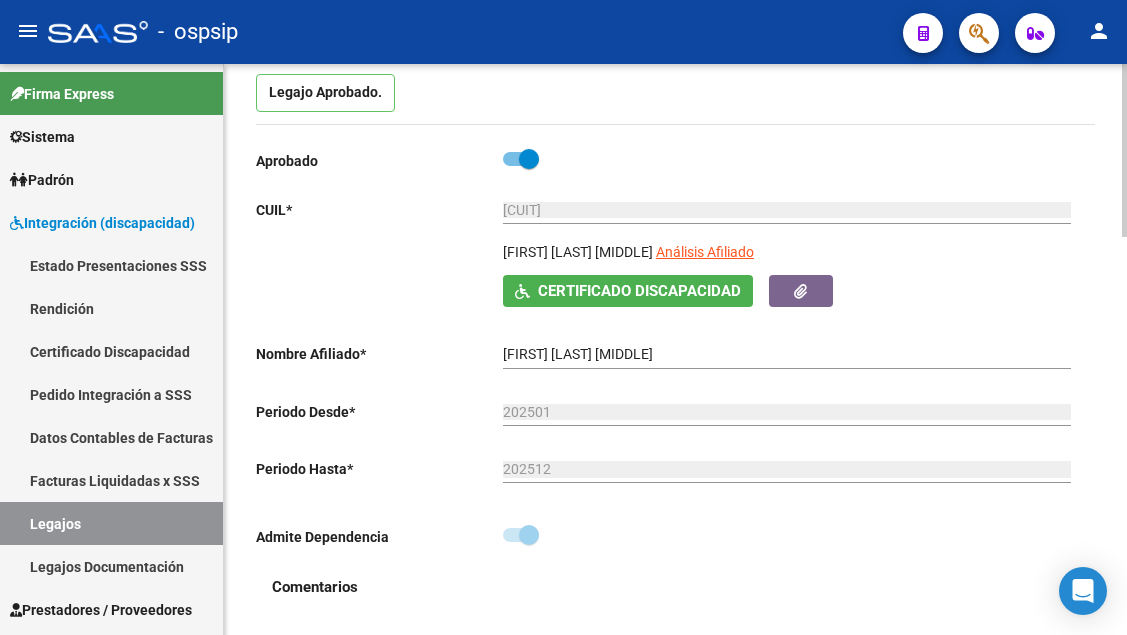 click on "Análisis Afiliado" 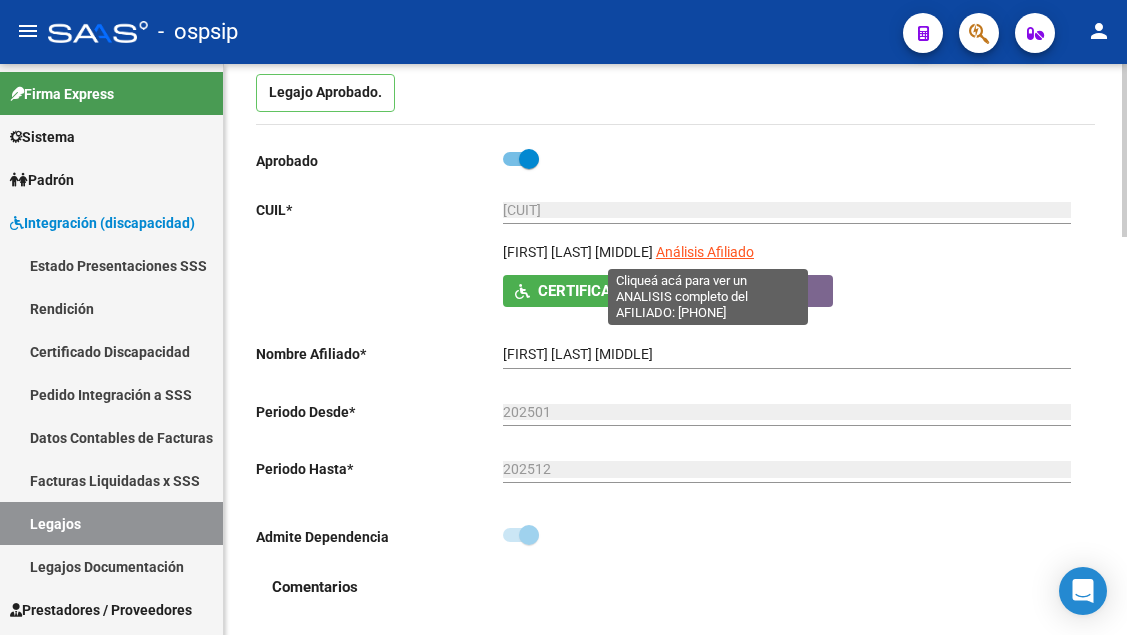click on "Análisis Afiliado" 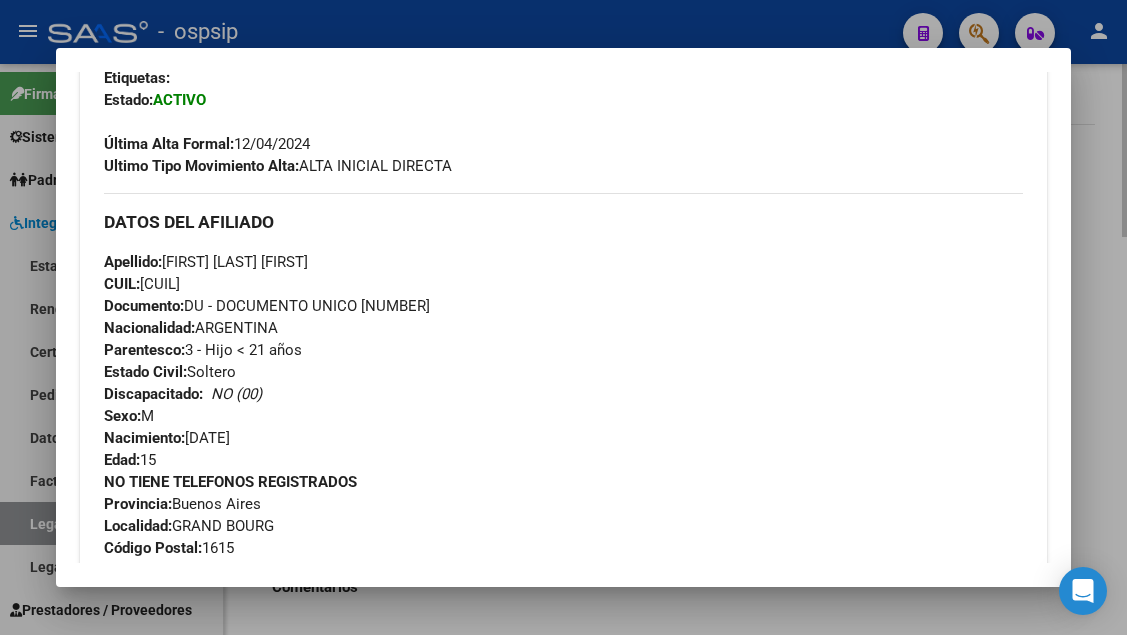 scroll, scrollTop: 500, scrollLeft: 0, axis: vertical 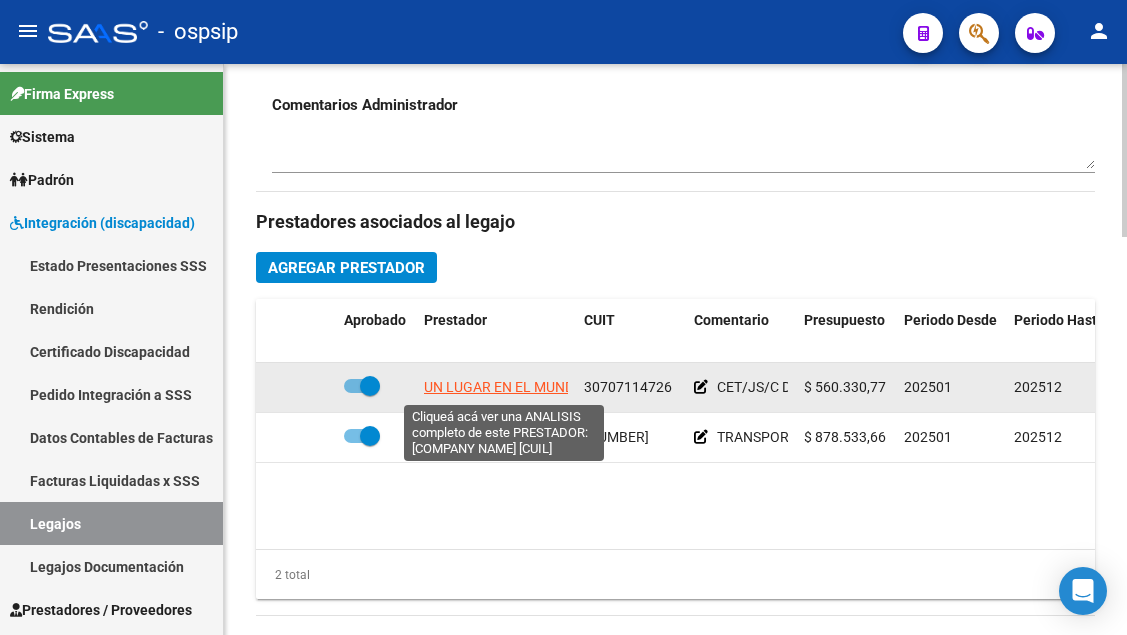 click on "UN LUGAR EN EL MUNDO" 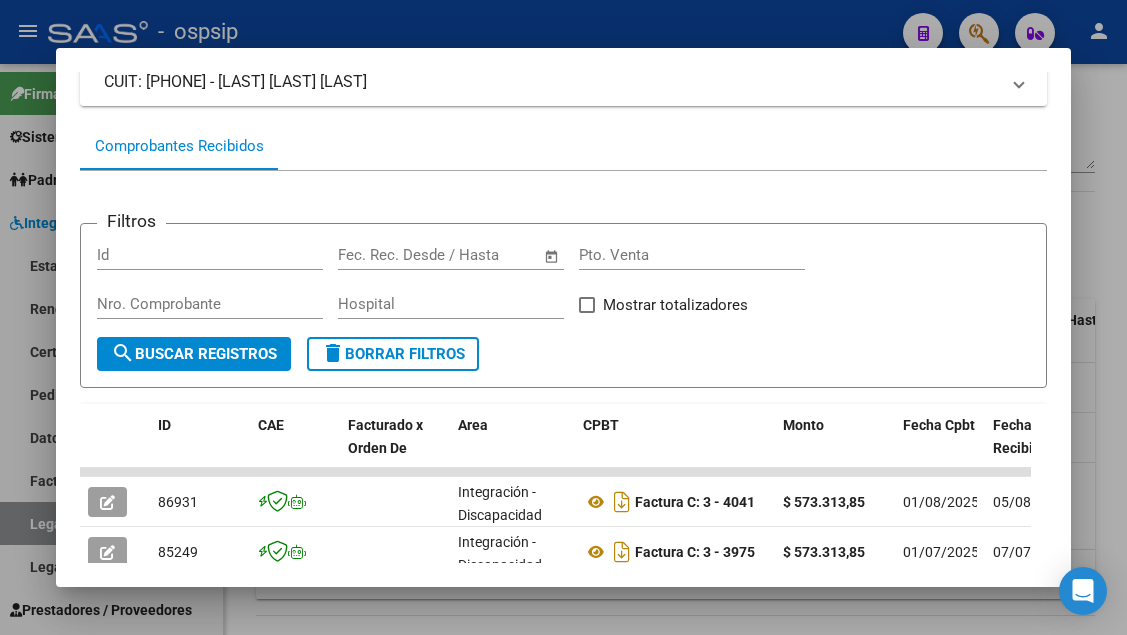 scroll, scrollTop: 386, scrollLeft: 0, axis: vertical 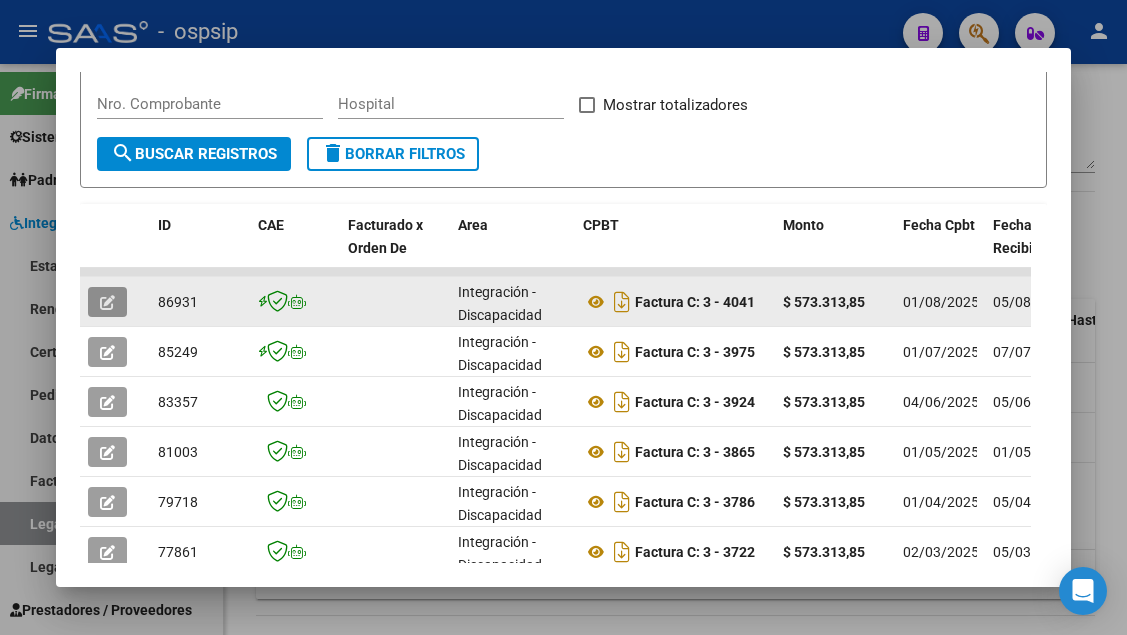 click 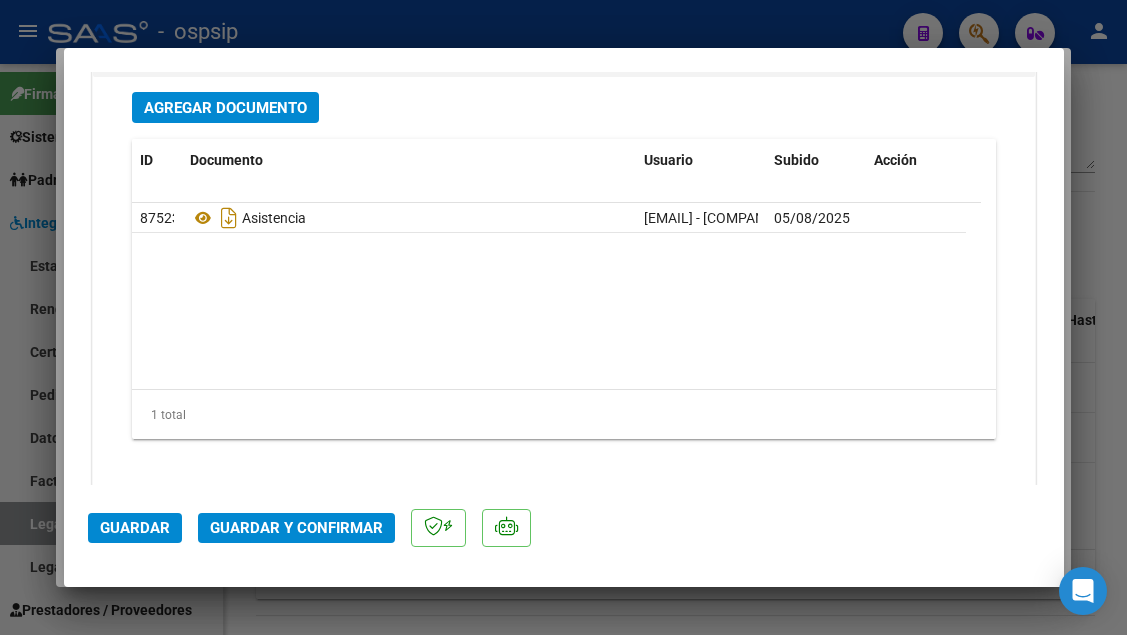 scroll, scrollTop: 2515, scrollLeft: 0, axis: vertical 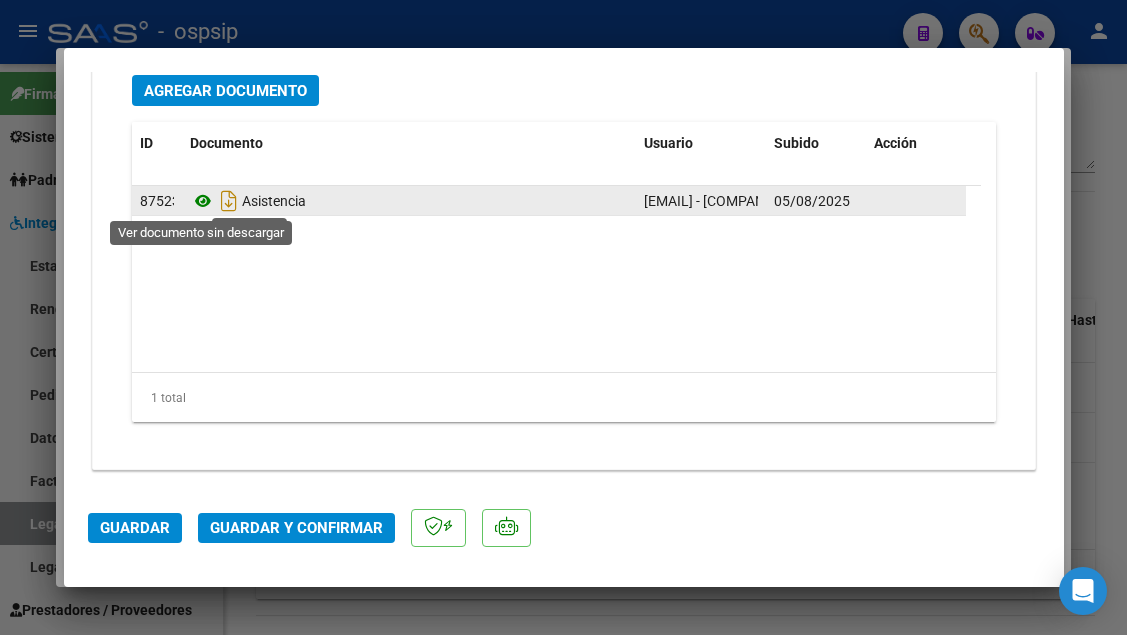 click 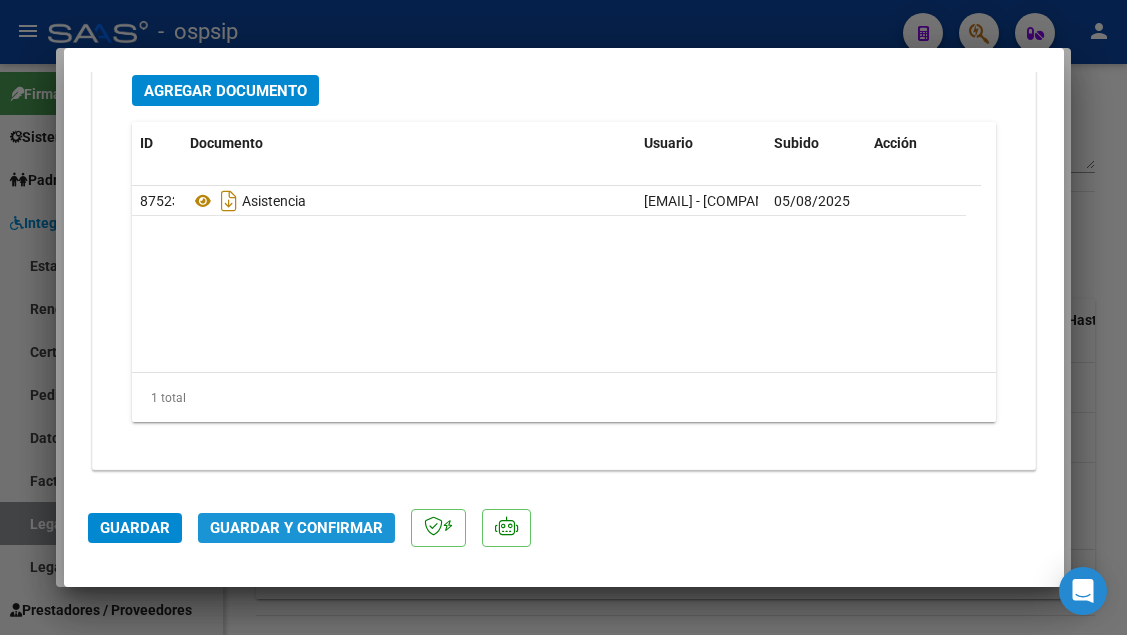 click on "Guardar y Confirmar" 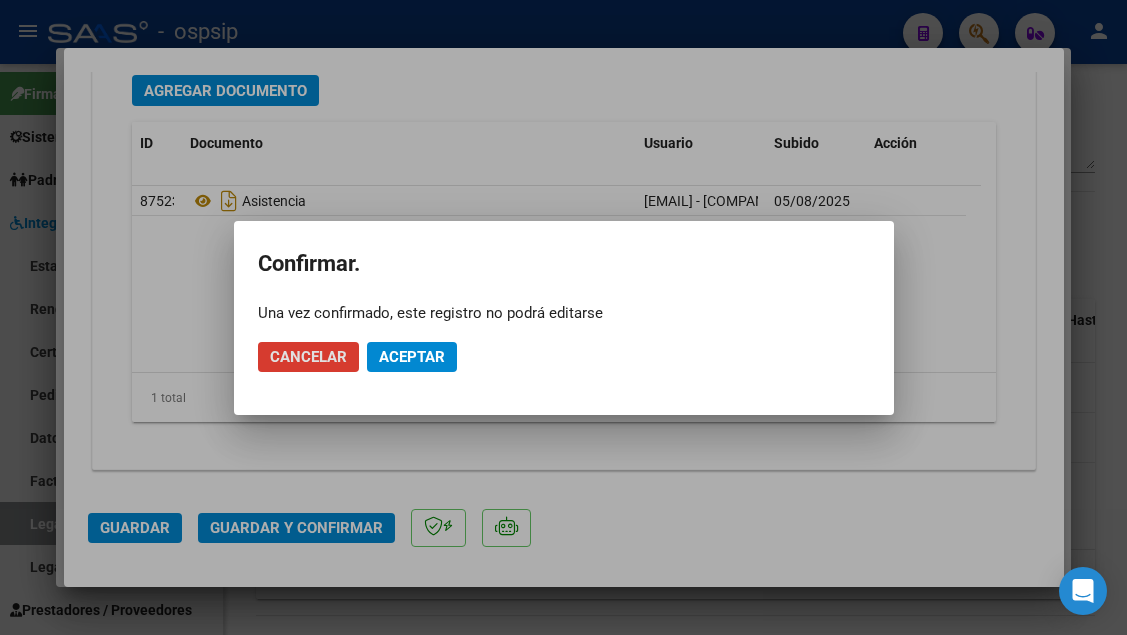 click on "Aceptar" 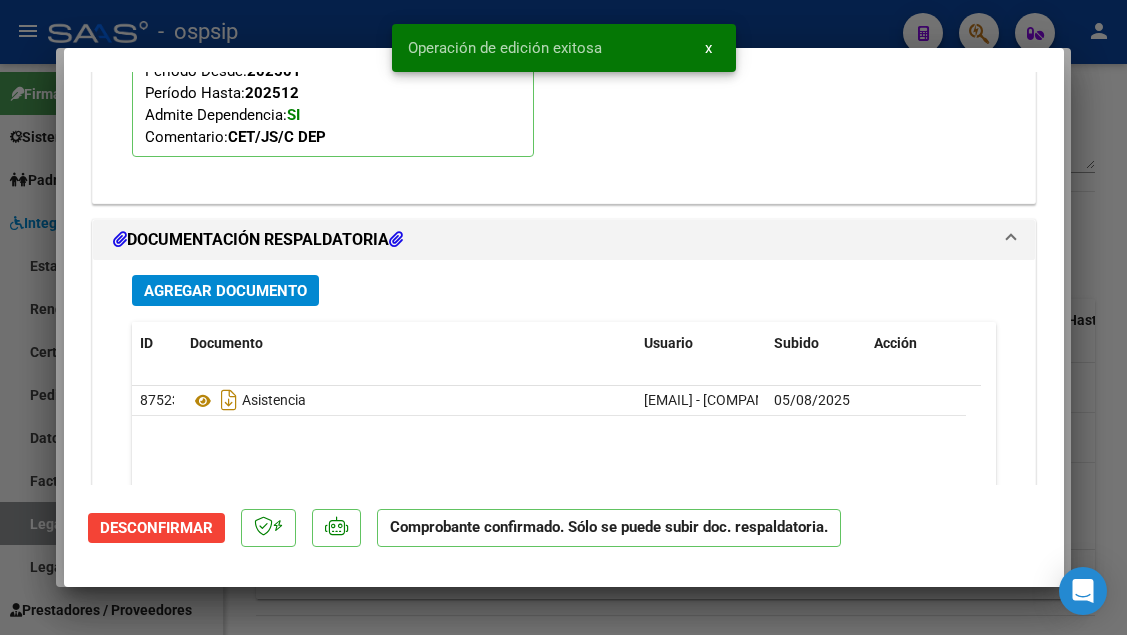 scroll, scrollTop: 2088, scrollLeft: 0, axis: vertical 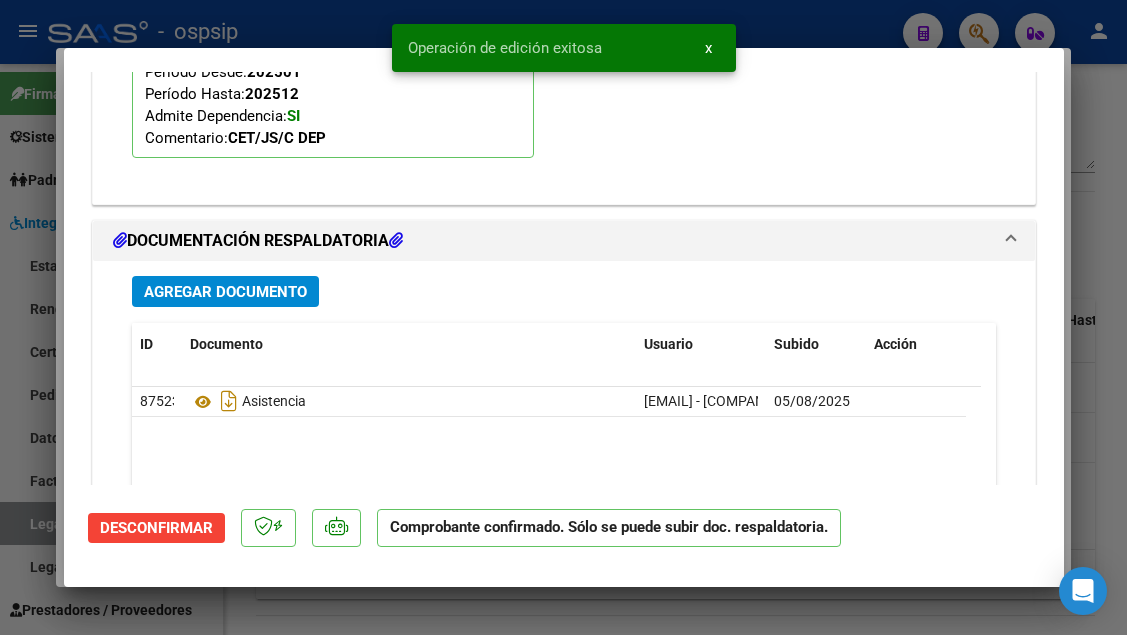 type 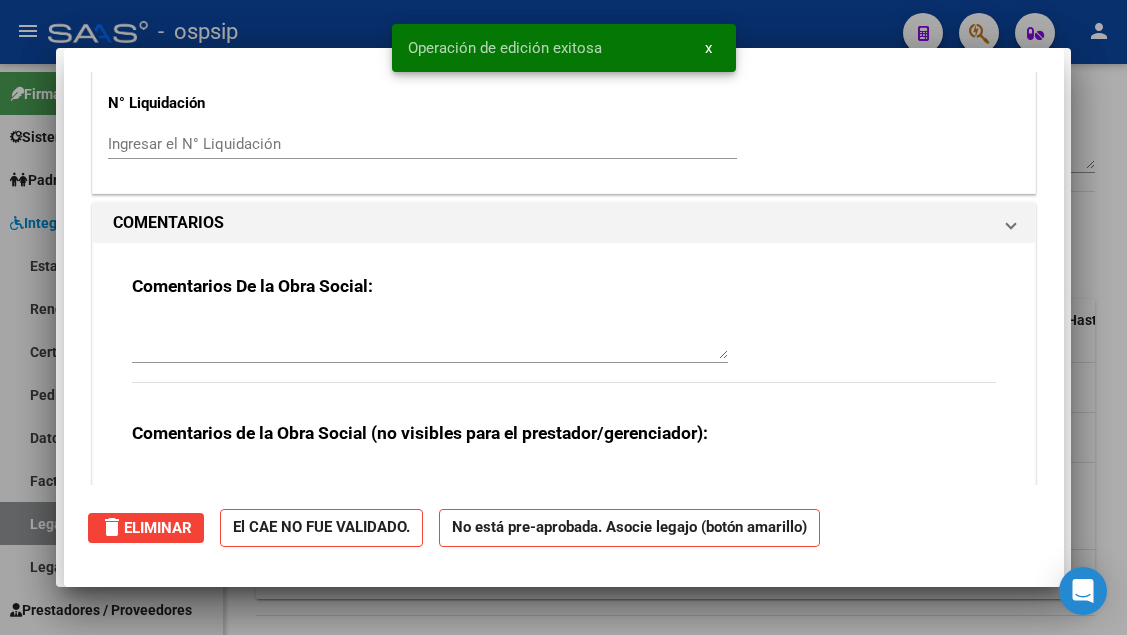 scroll, scrollTop: 0, scrollLeft: 0, axis: both 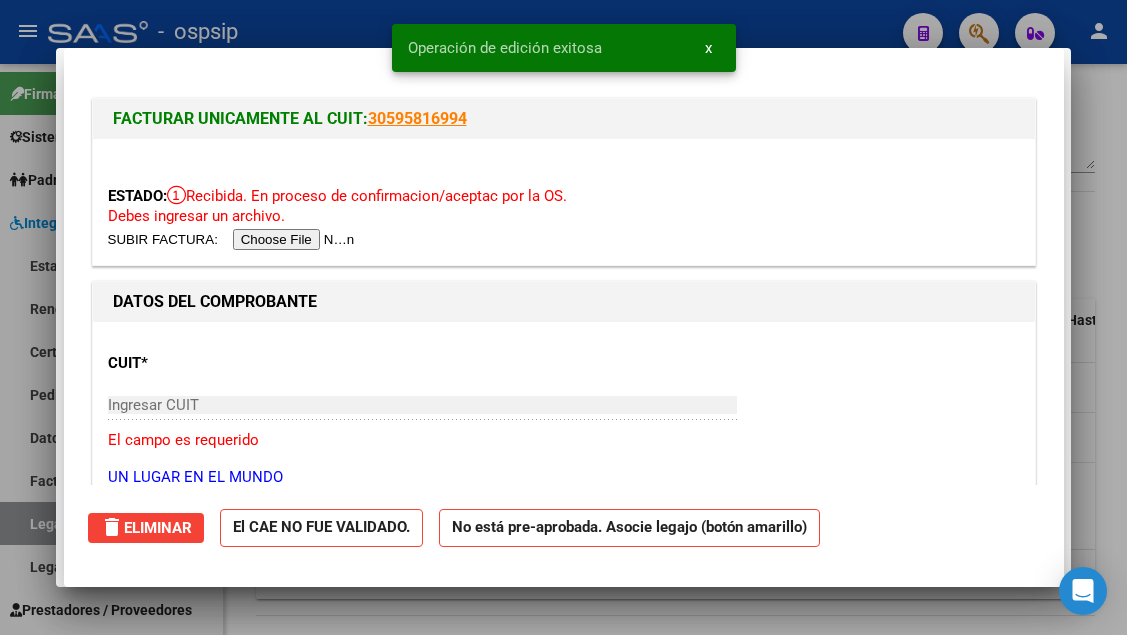 type 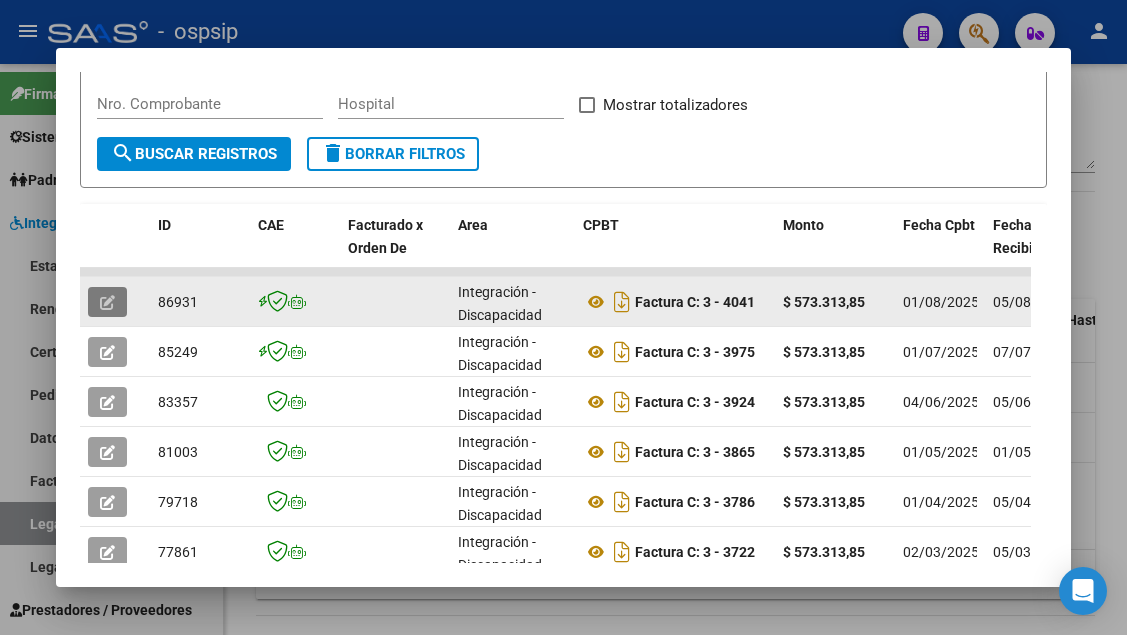 click 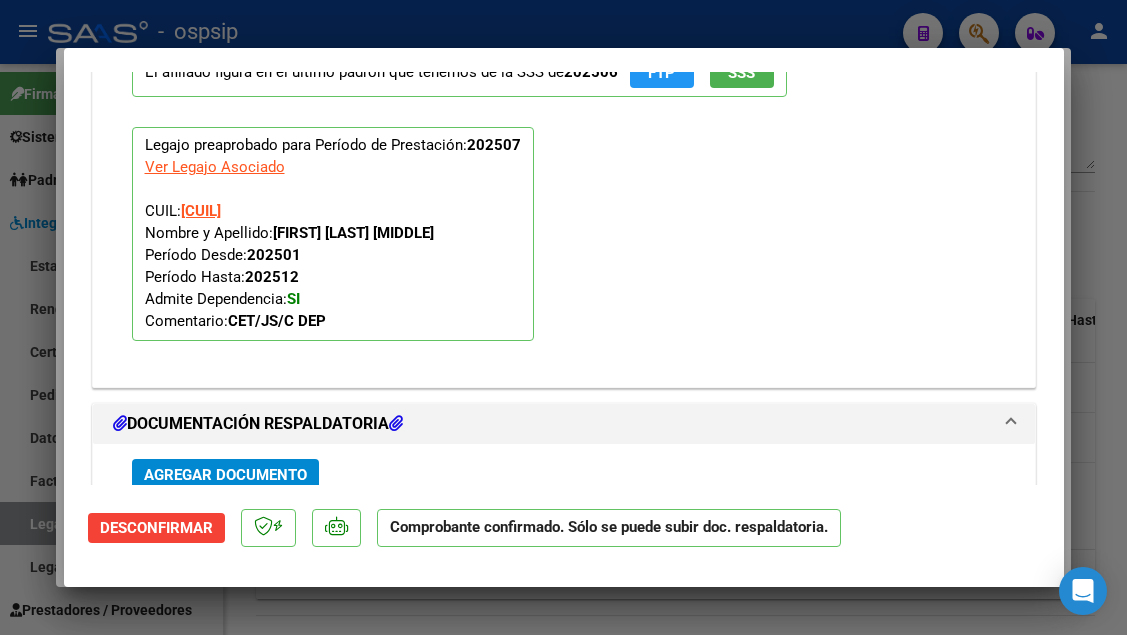 scroll, scrollTop: 1900, scrollLeft: 0, axis: vertical 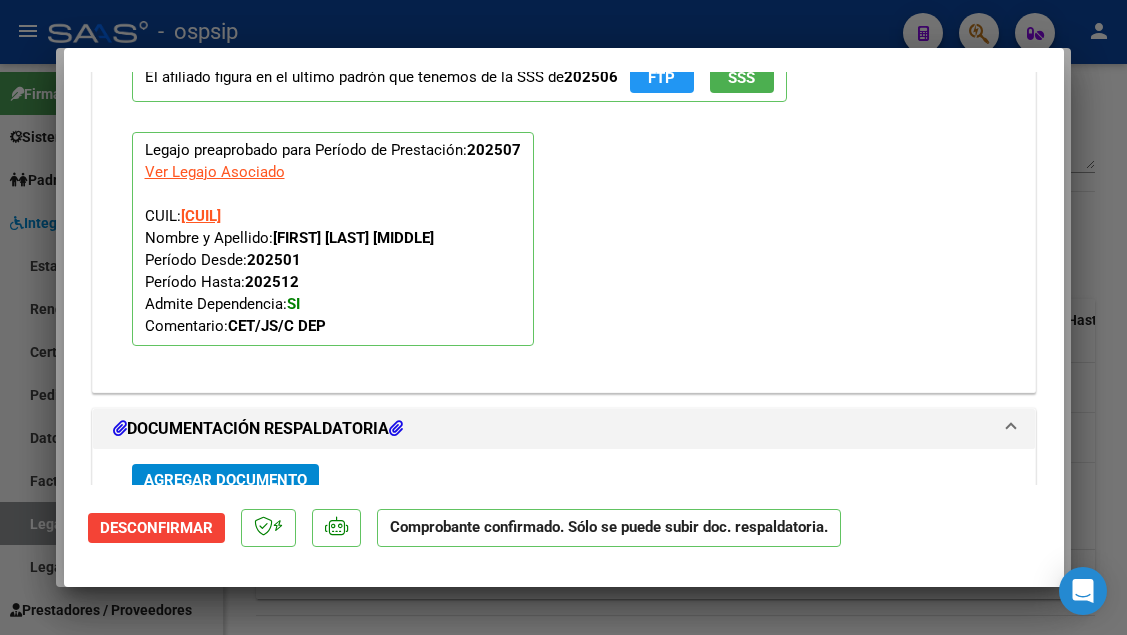 click at bounding box center (563, 317) 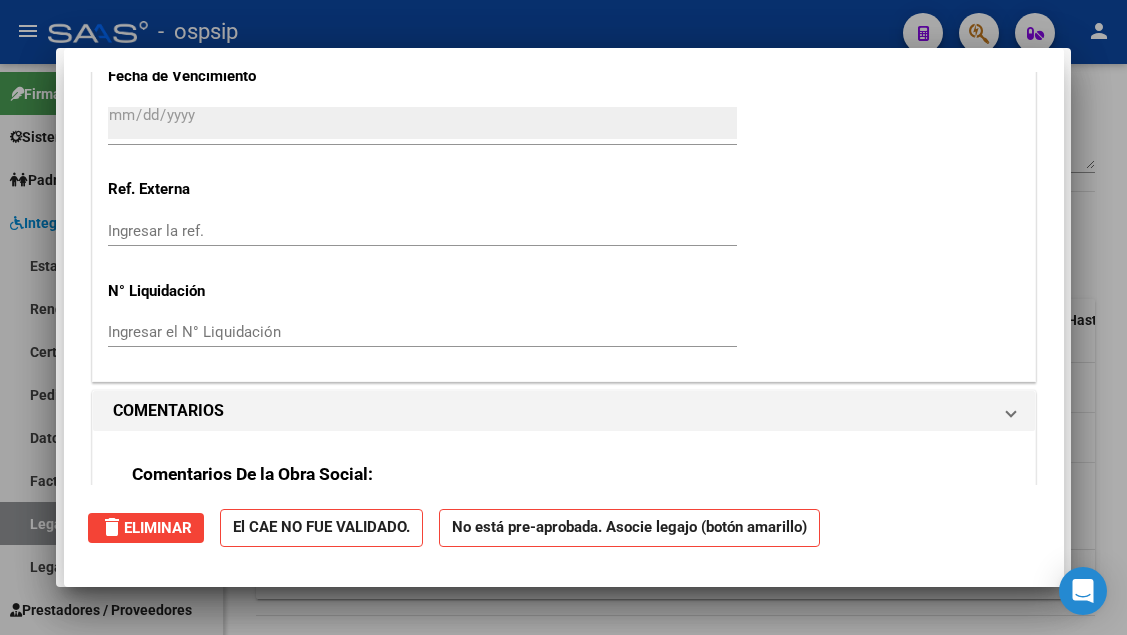 scroll, scrollTop: 1939, scrollLeft: 0, axis: vertical 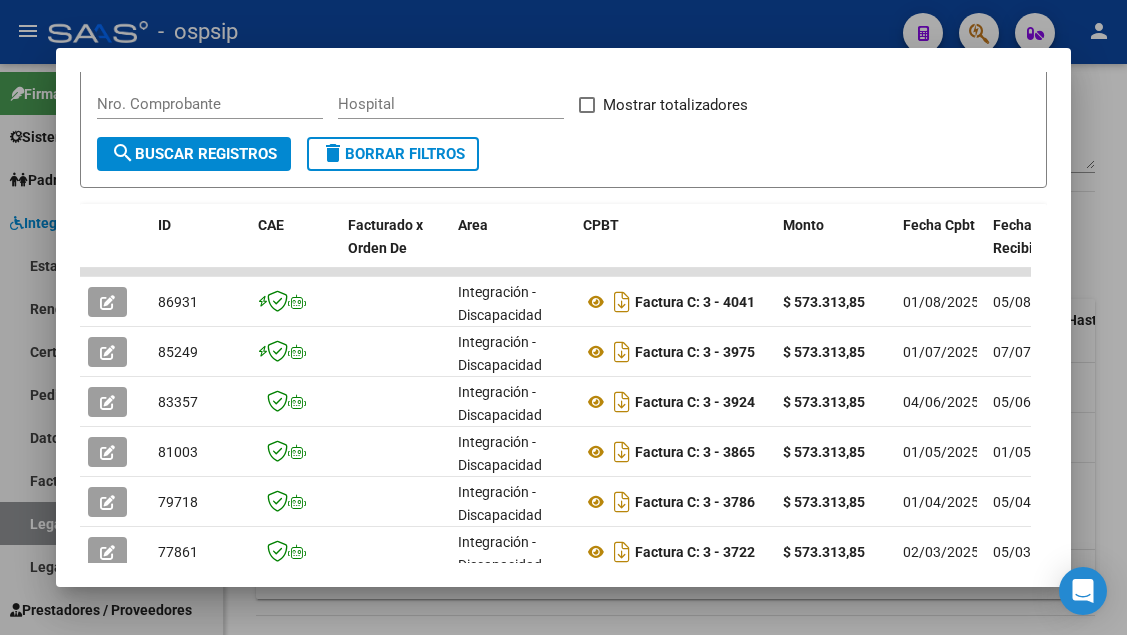 click at bounding box center [563, 317] 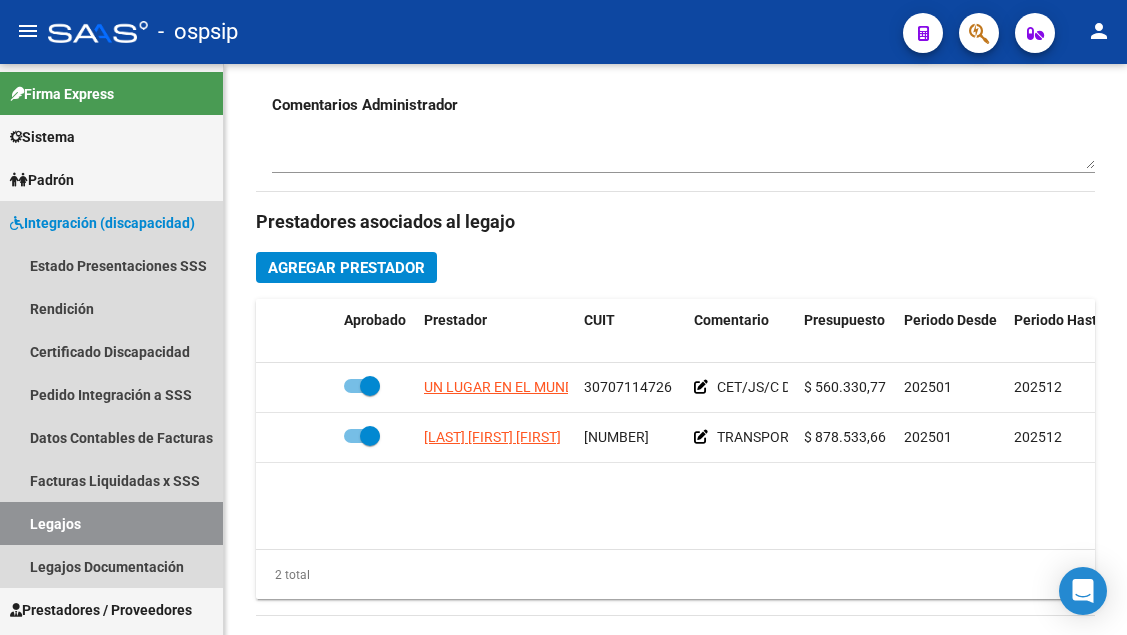 click on "Legajos" at bounding box center (111, 523) 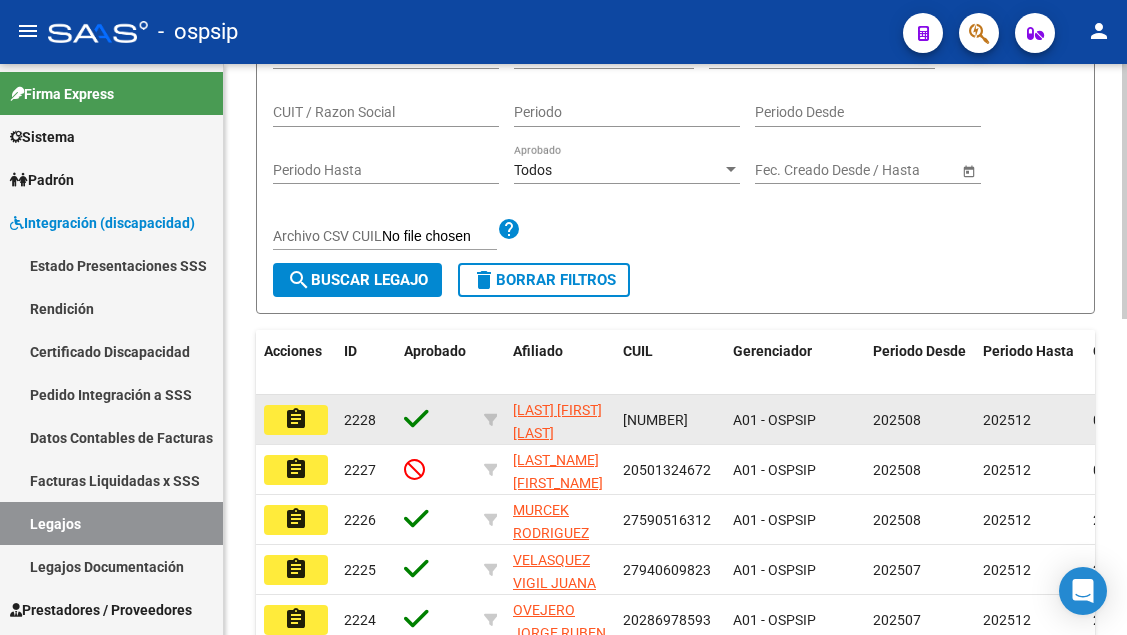 scroll, scrollTop: 208, scrollLeft: 0, axis: vertical 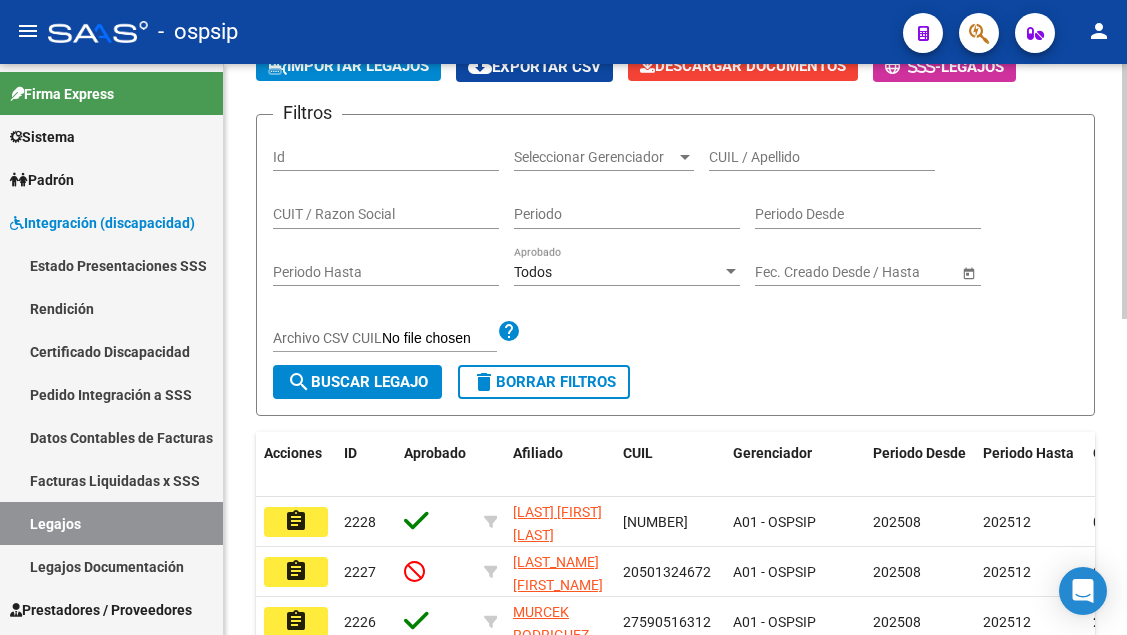 click on "CUIL / Apellido" at bounding box center [822, 157] 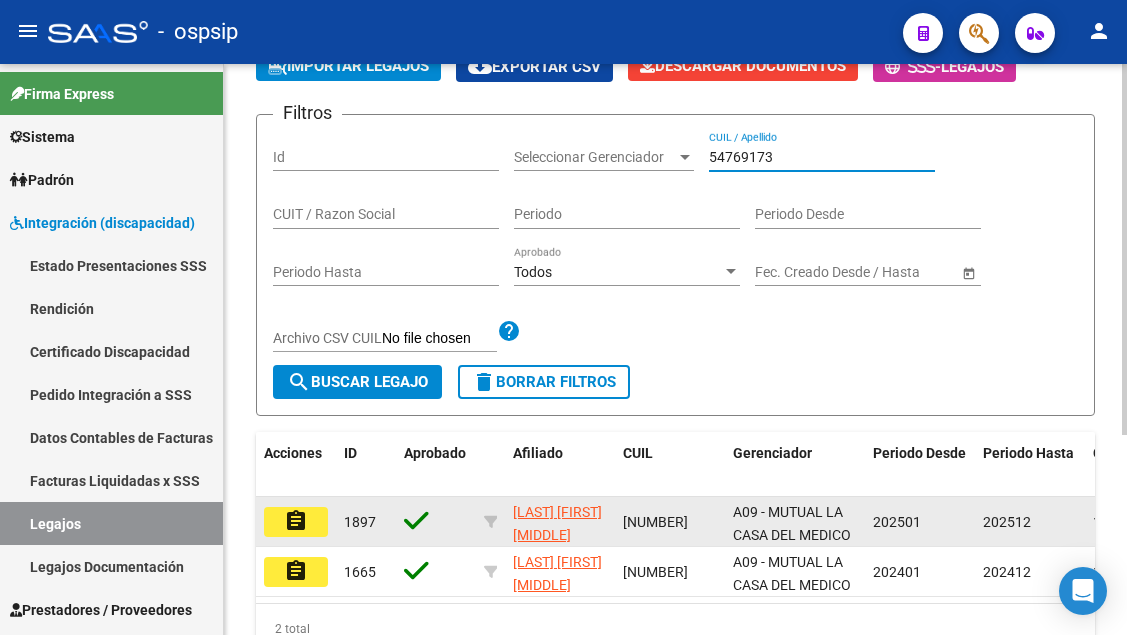 type on "54769173" 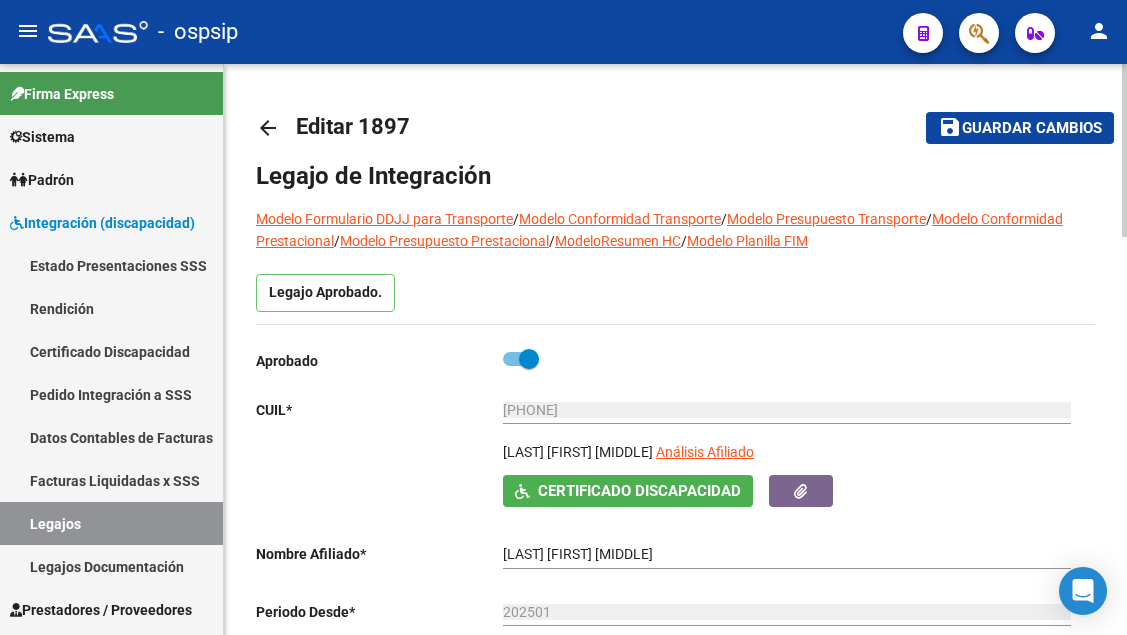 scroll, scrollTop: 100, scrollLeft: 0, axis: vertical 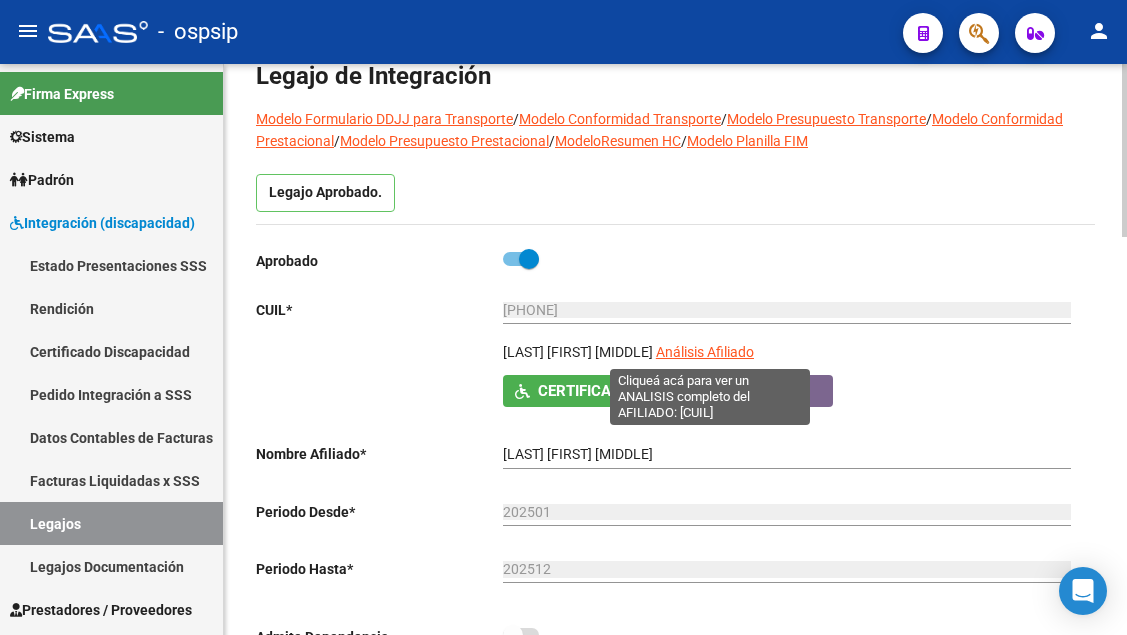 click on "Análisis Afiliado" 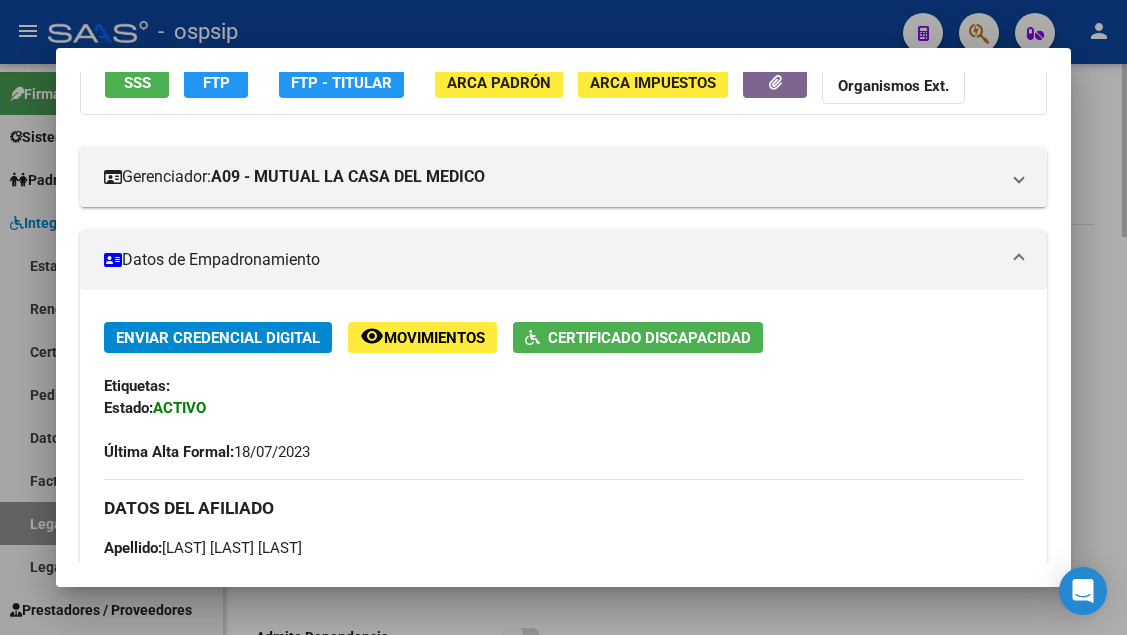 scroll, scrollTop: 100, scrollLeft: 0, axis: vertical 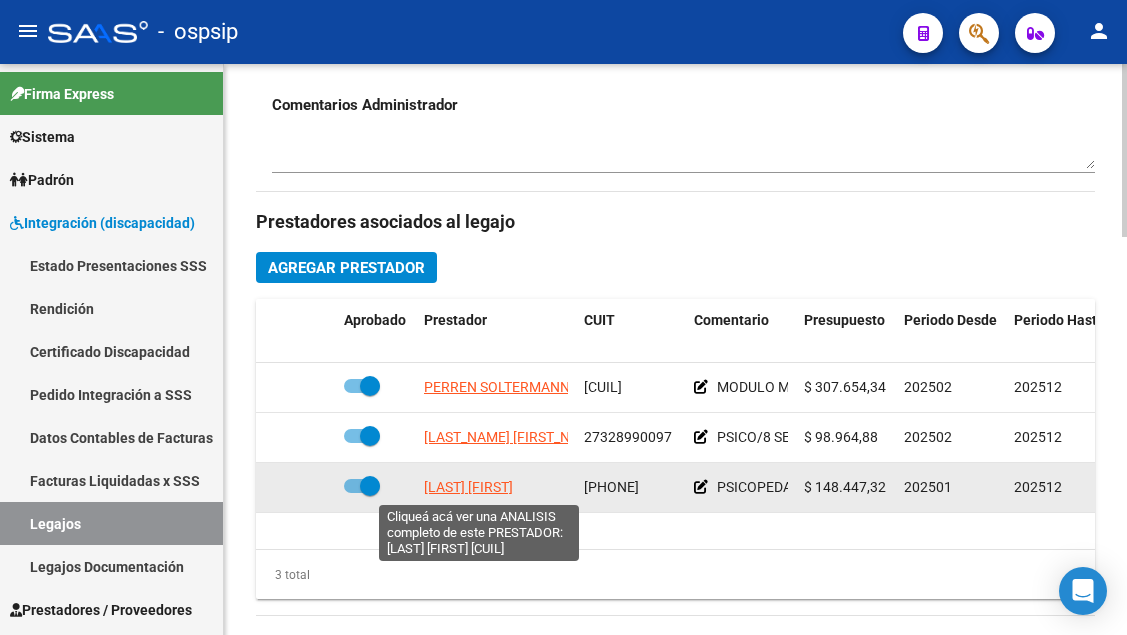 click on "[LAST] [FIRST]" 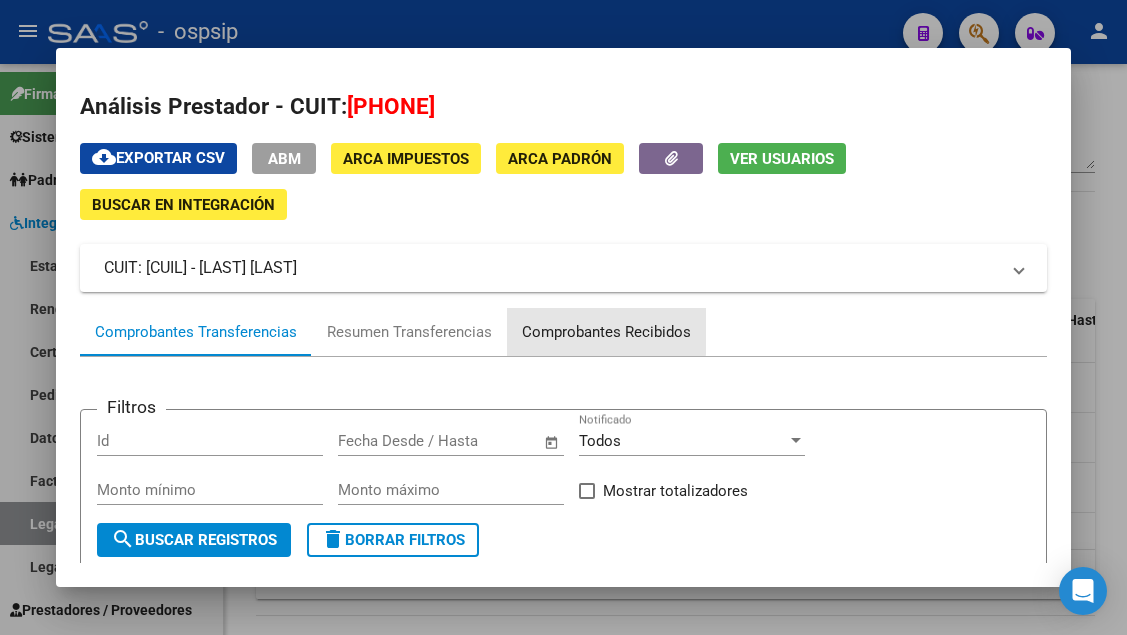 click on "Comprobantes Recibidos" at bounding box center [606, 332] 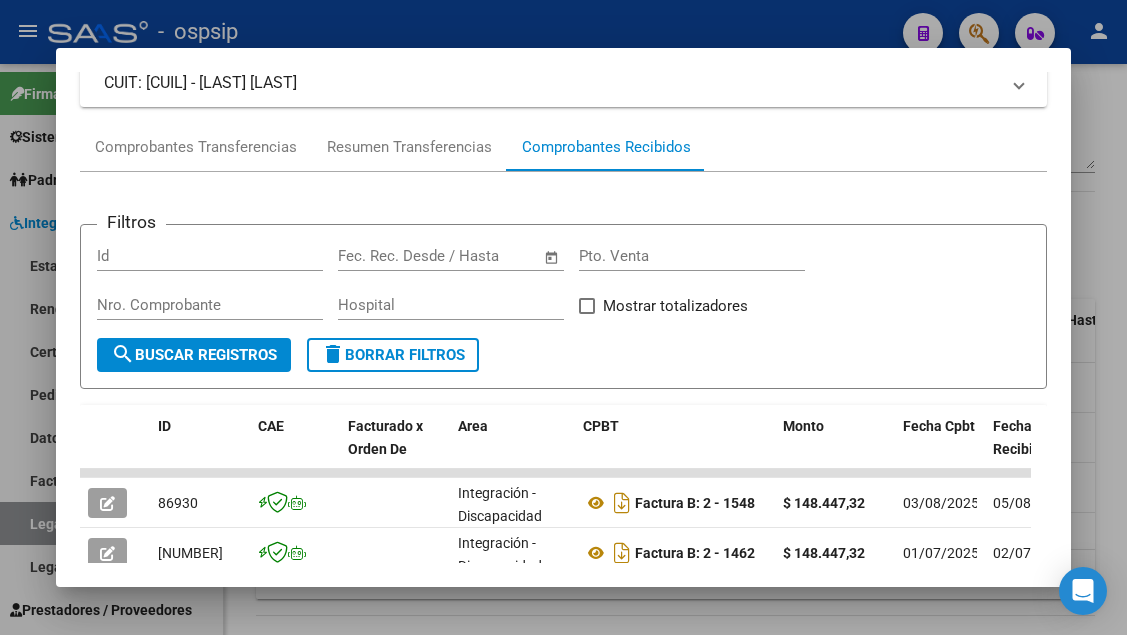 scroll, scrollTop: 385, scrollLeft: 0, axis: vertical 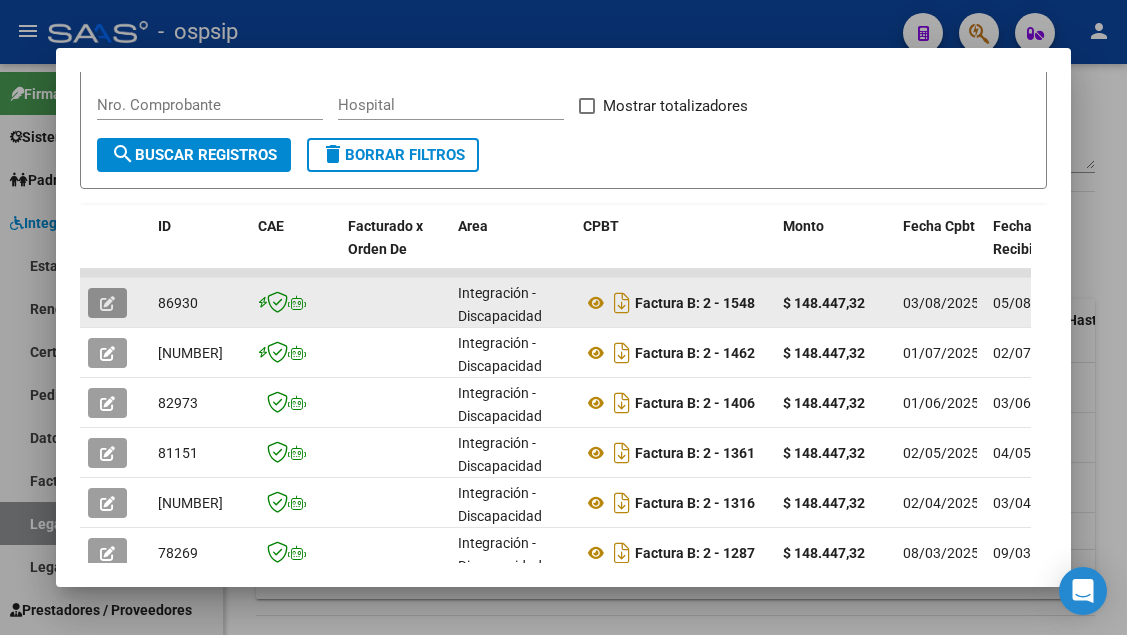 click 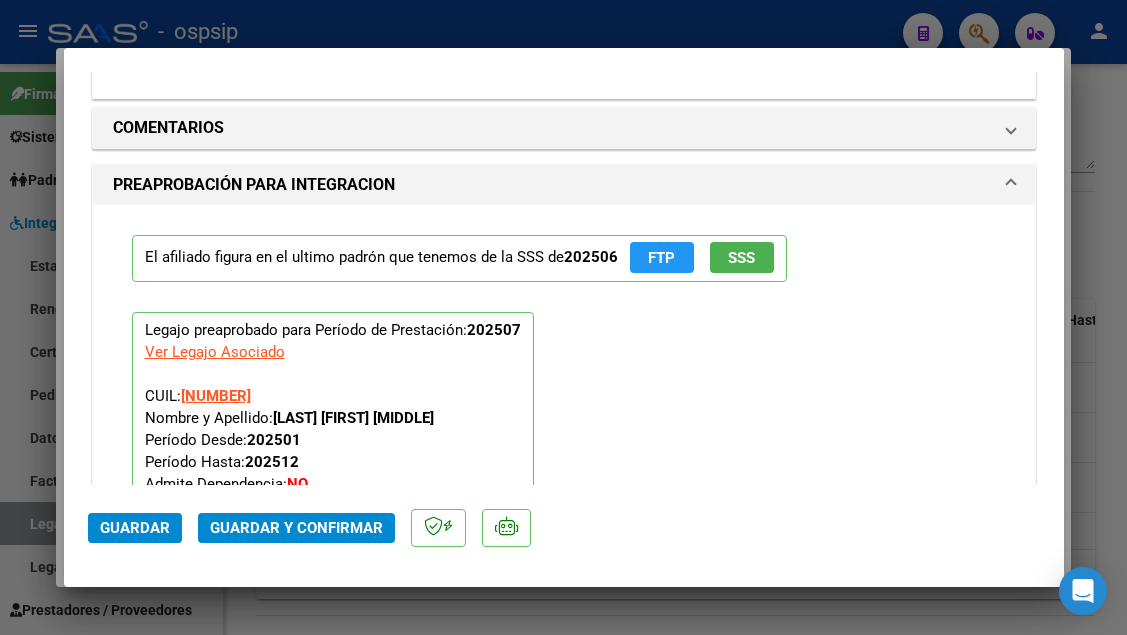 scroll, scrollTop: 2300, scrollLeft: 0, axis: vertical 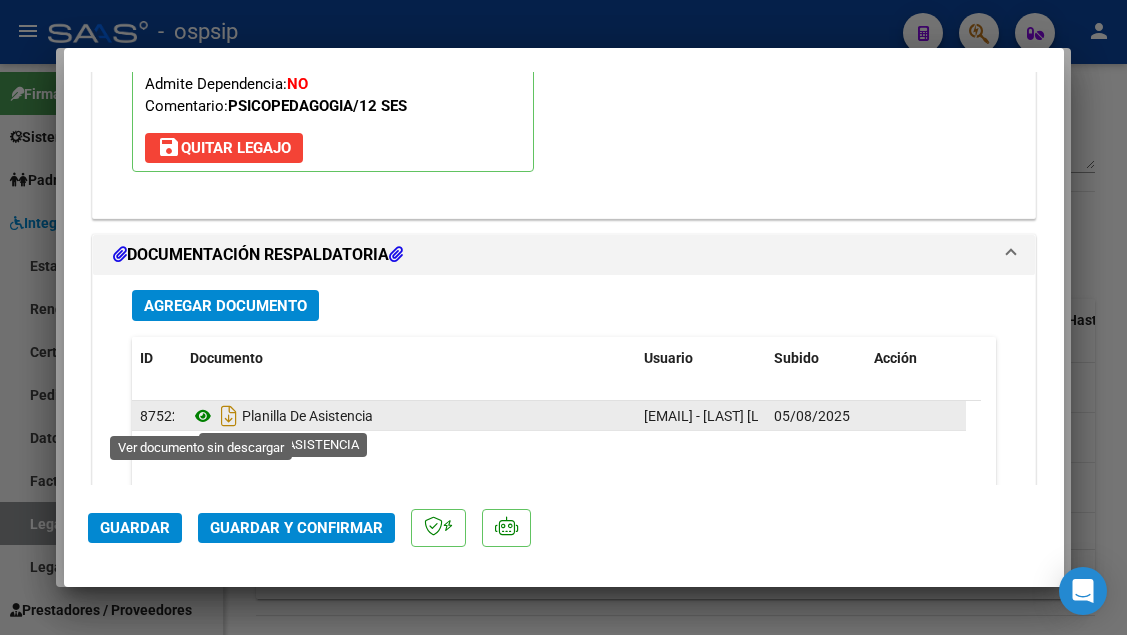 click 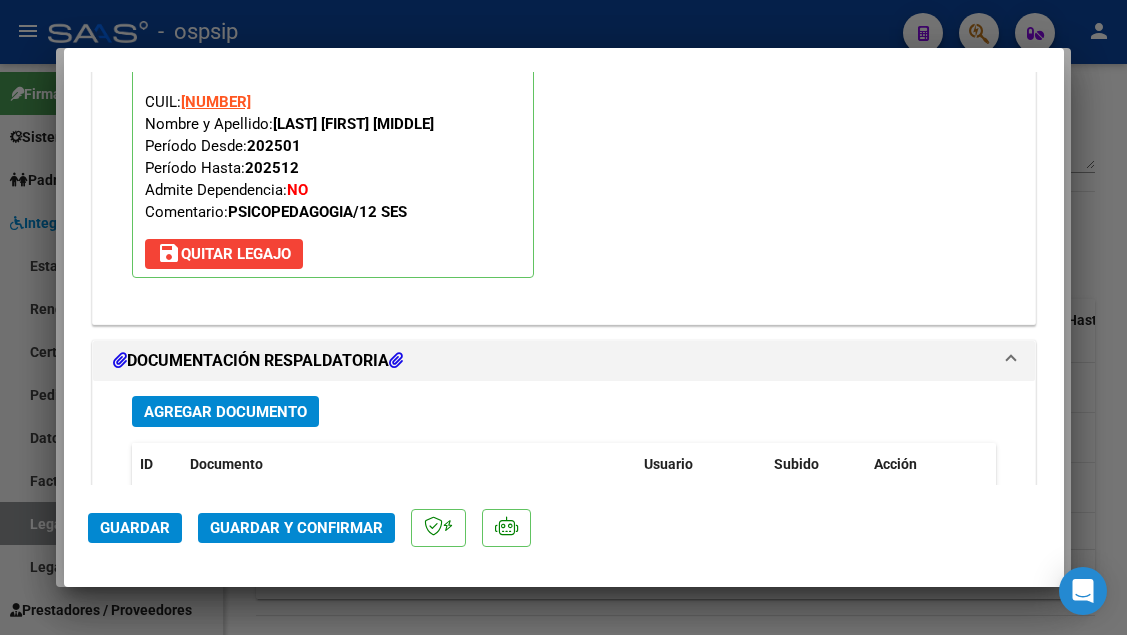 scroll, scrollTop: 2200, scrollLeft: 0, axis: vertical 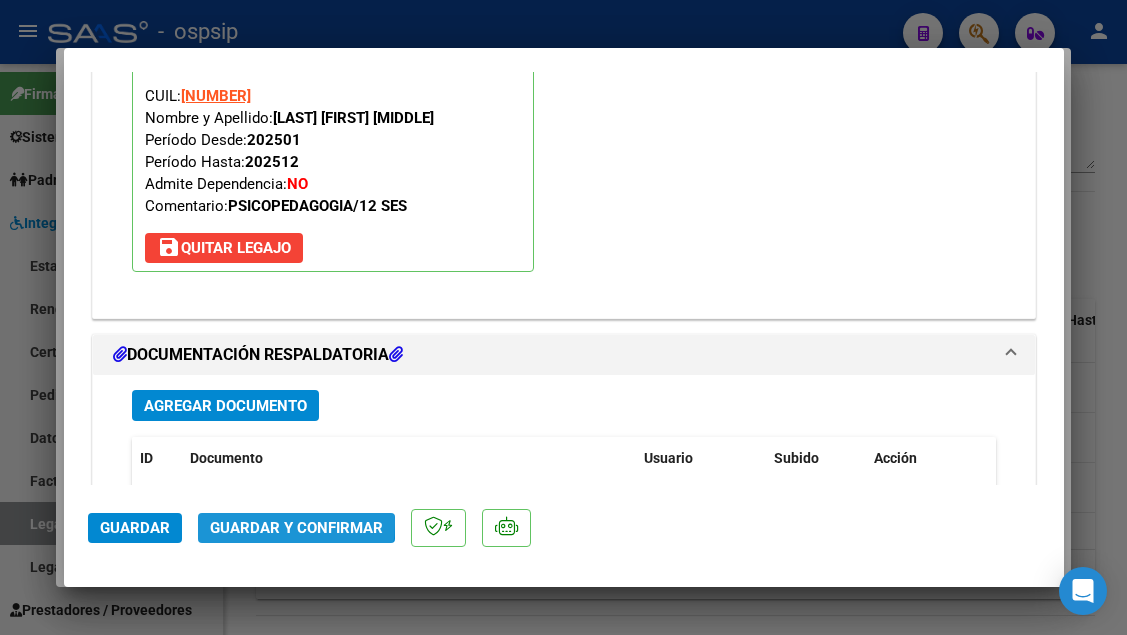click on "Guardar y Confirmar" 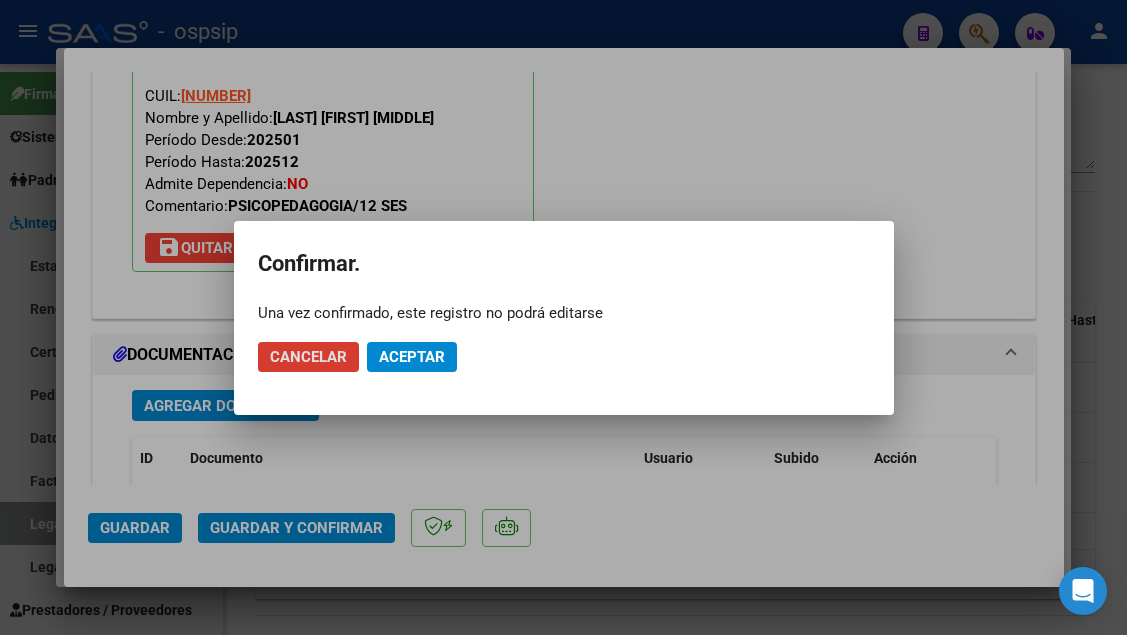 click on "Aceptar" 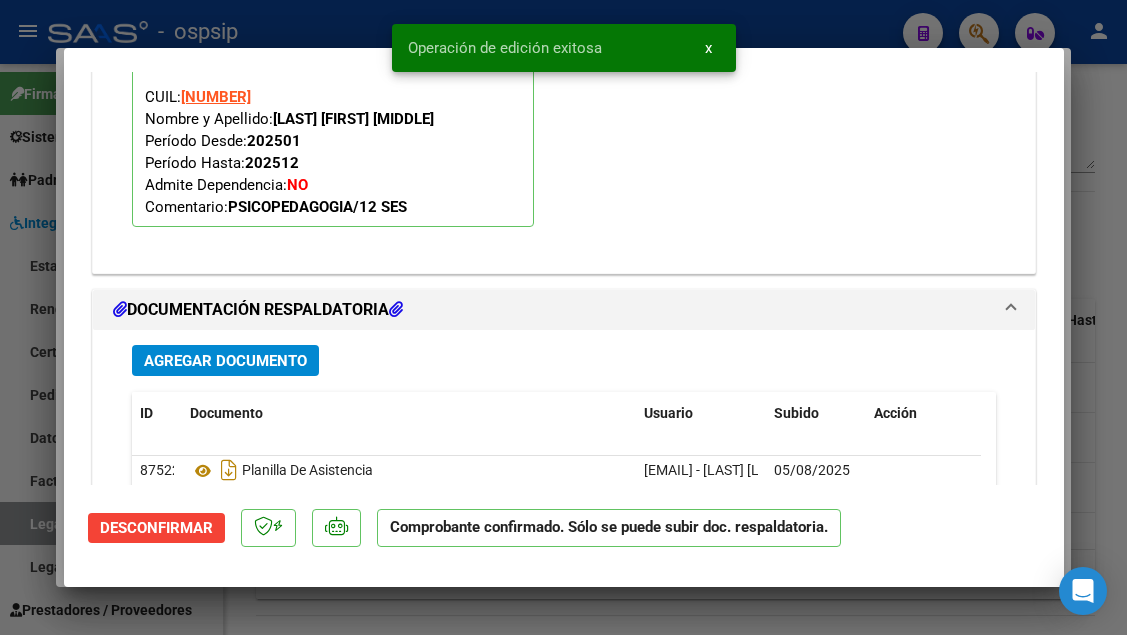 click at bounding box center (563, 317) 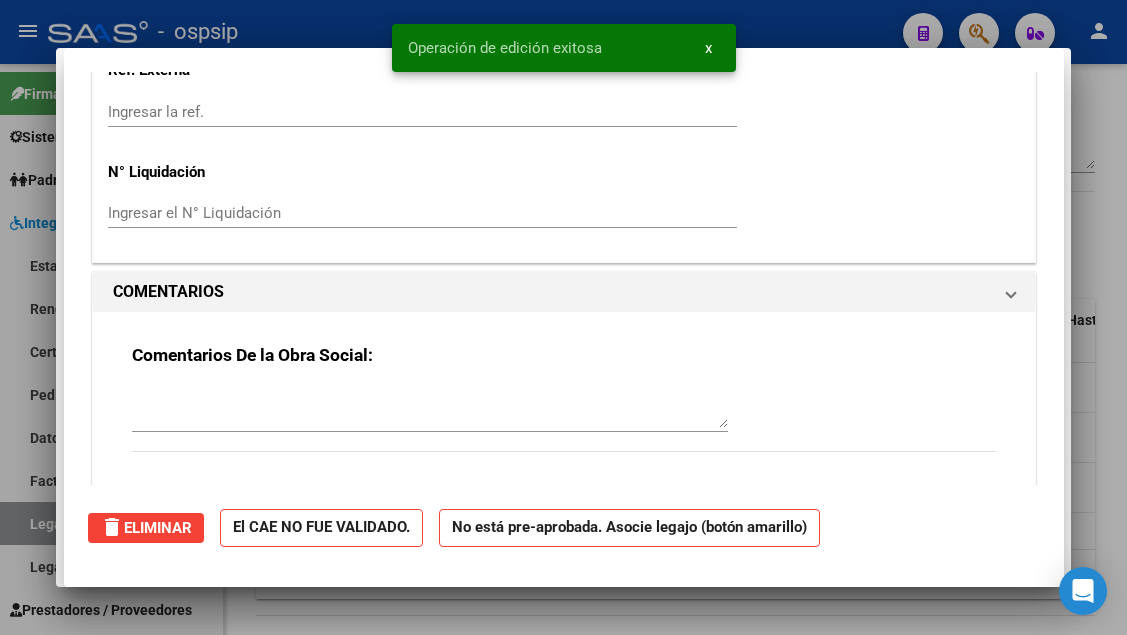 scroll, scrollTop: 0, scrollLeft: 0, axis: both 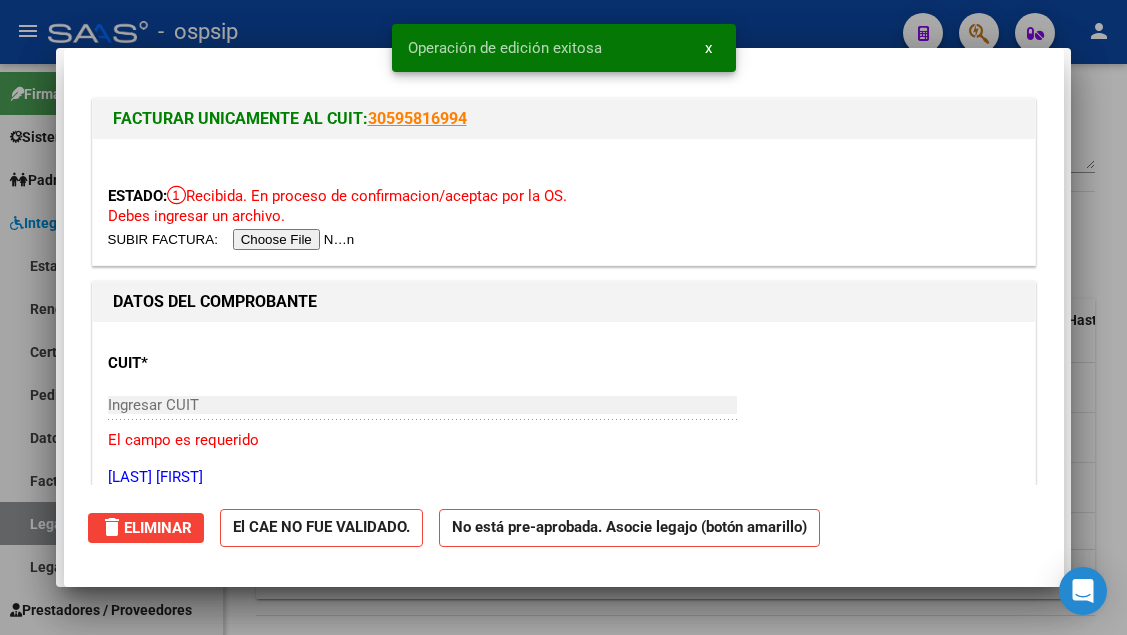 click at bounding box center [563, 317] 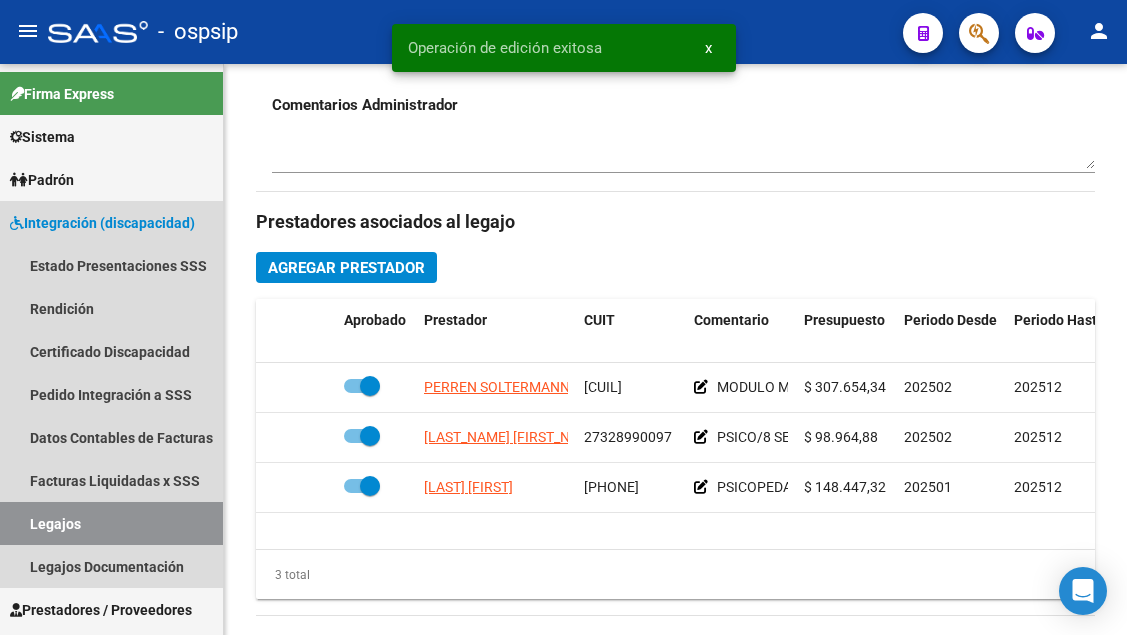 click on "Legajos" at bounding box center [111, 523] 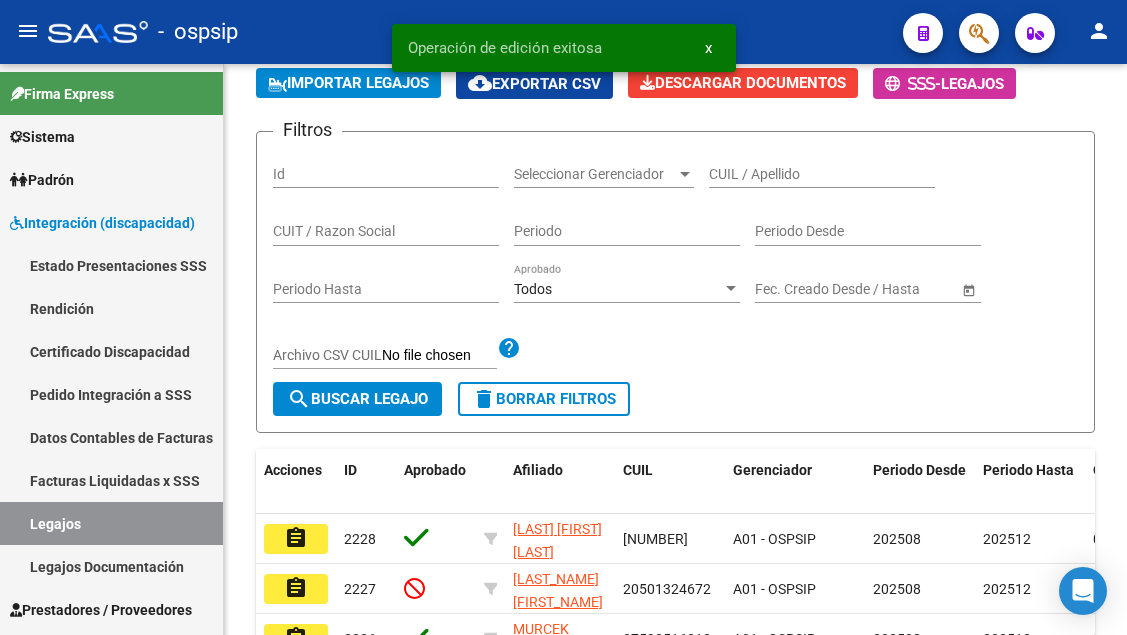 scroll, scrollTop: 708, scrollLeft: 0, axis: vertical 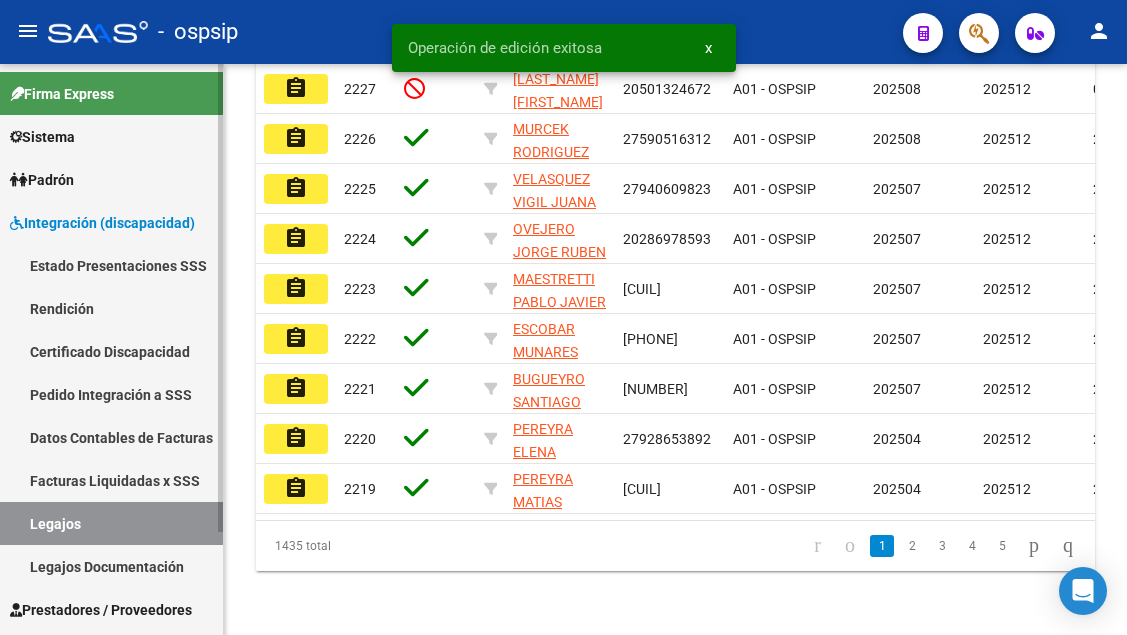 click on "Legajos" at bounding box center [111, 523] 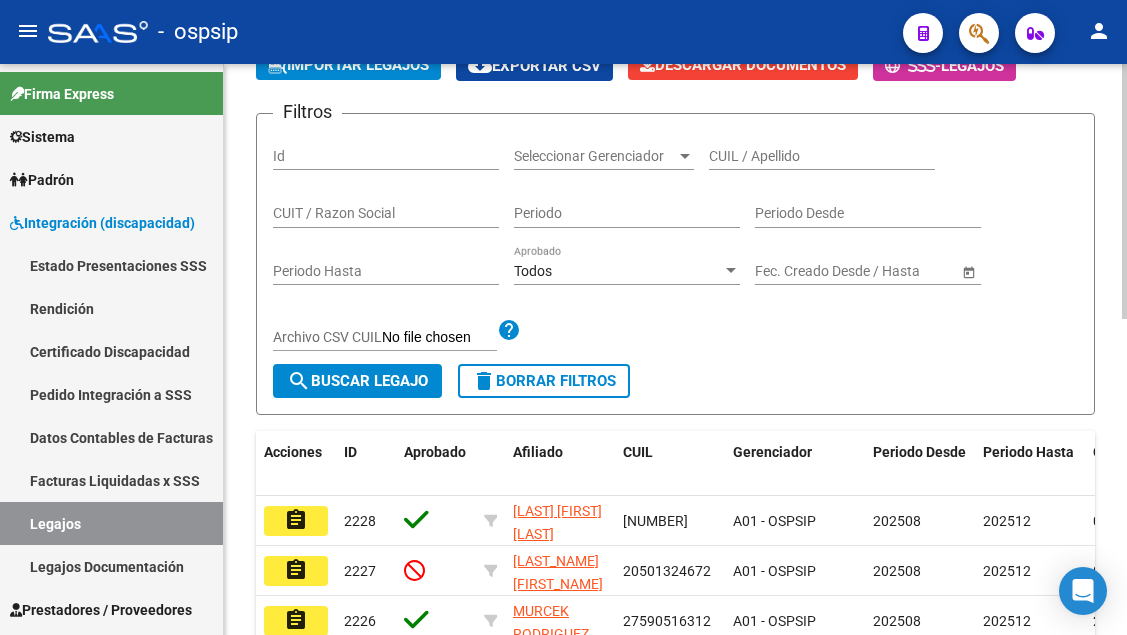 scroll, scrollTop: 208, scrollLeft: 0, axis: vertical 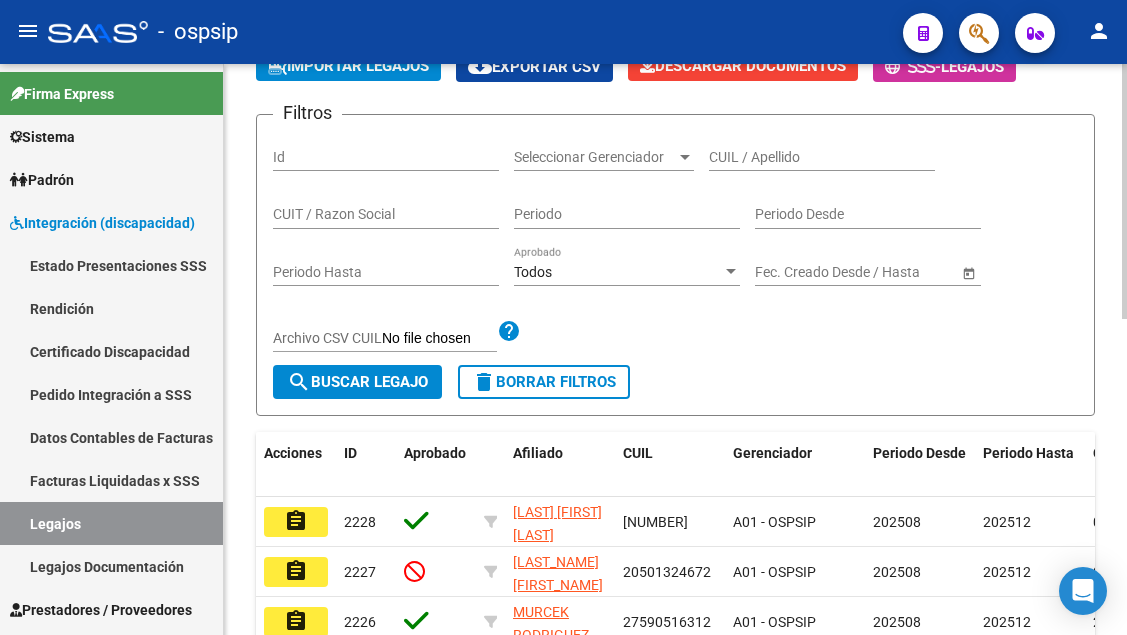 click on "CUIL / Apellido" at bounding box center (822, 157) 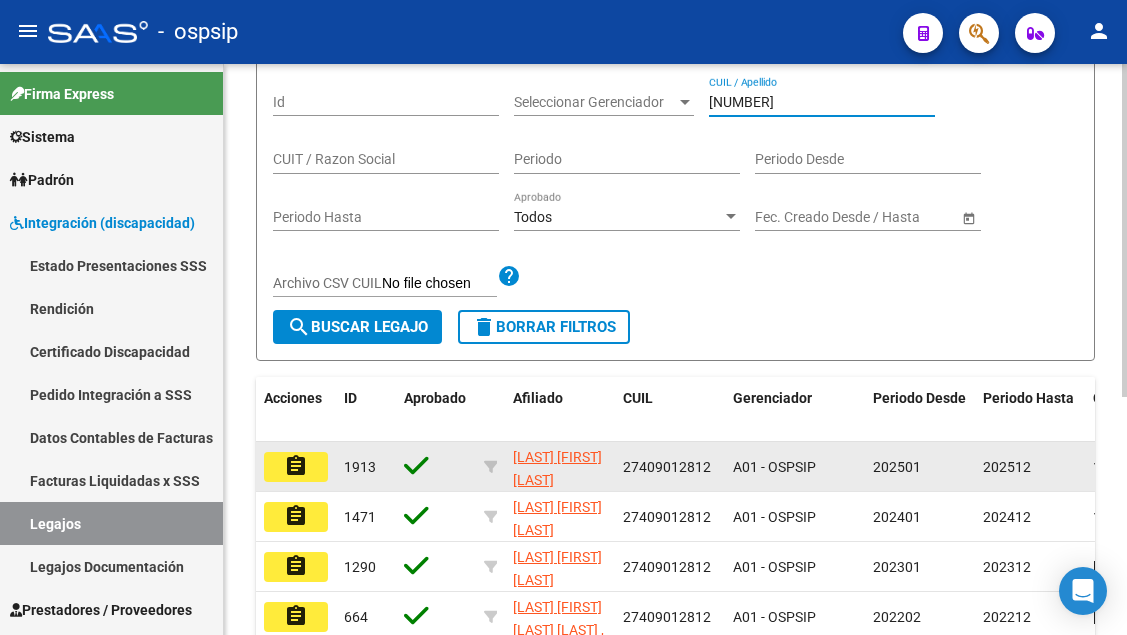 scroll, scrollTop: 408, scrollLeft: 0, axis: vertical 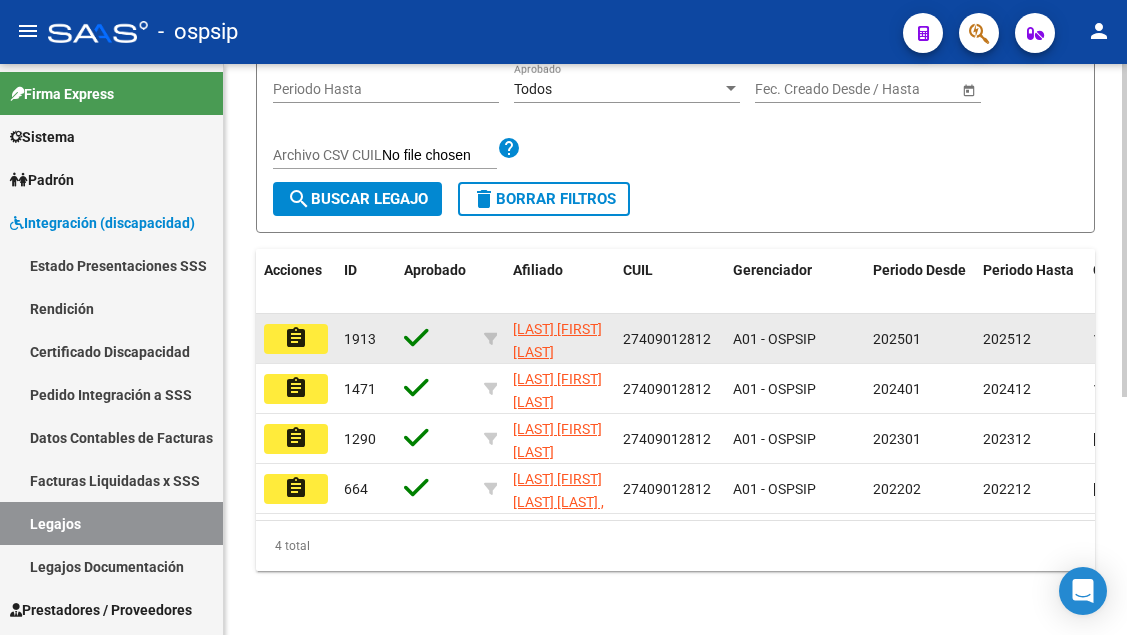 type on "[NUMBER]" 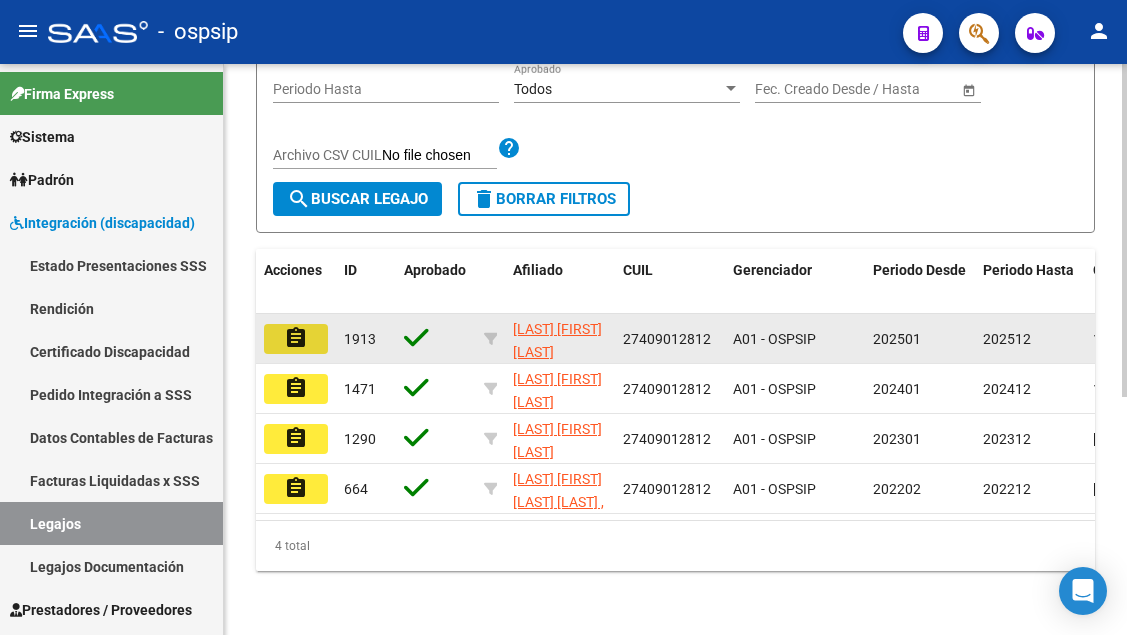 click on "assignment" 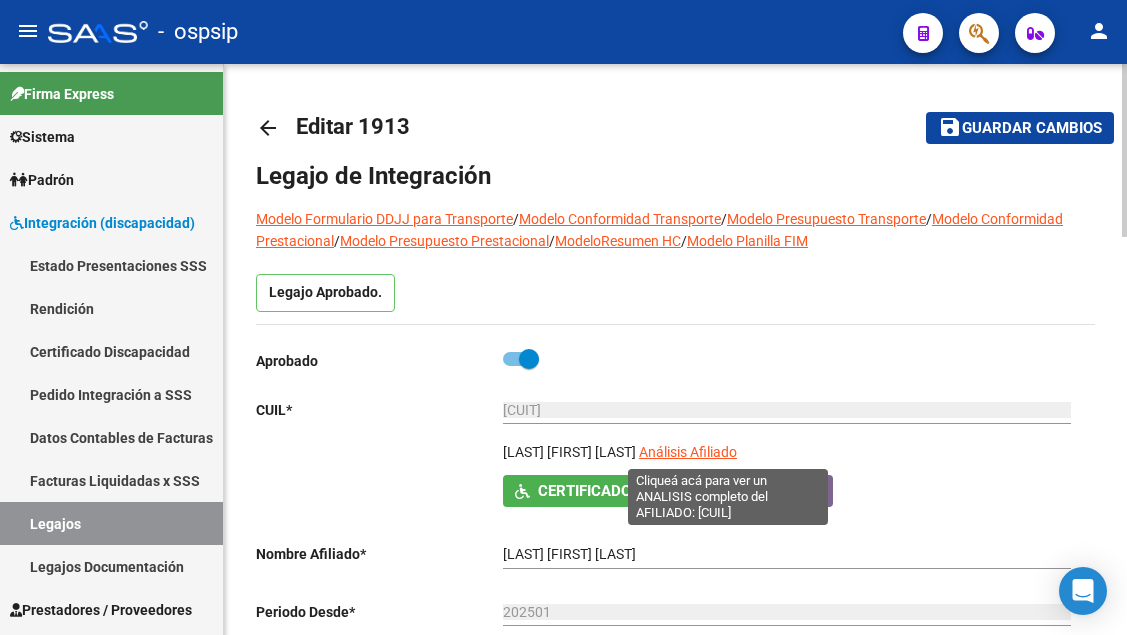 click on "Análisis Afiliado" 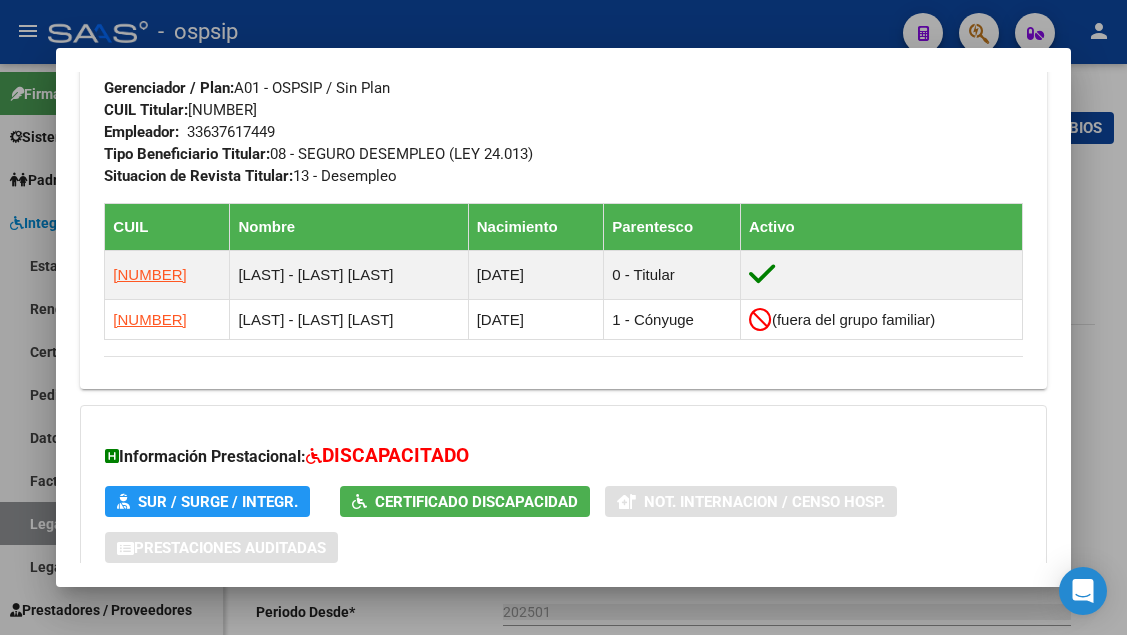 scroll, scrollTop: 1100, scrollLeft: 0, axis: vertical 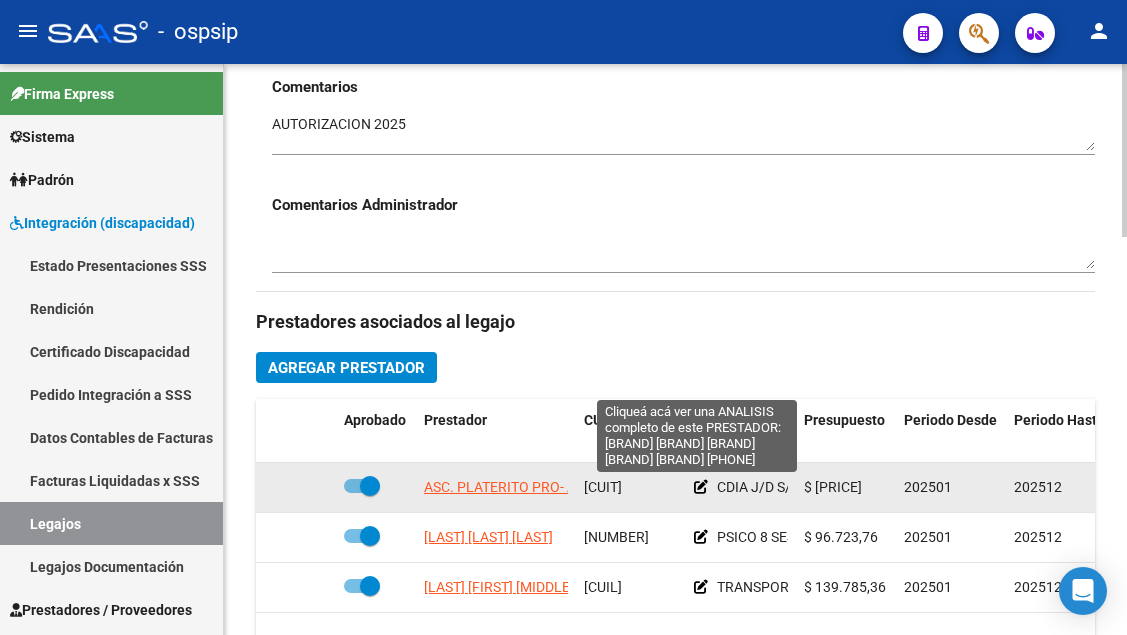 click on "ASC. PLATERITO PRO- ATENCION  E INTEGRACION  SOCIAL DE NIÑOS EXCEPCIONALES." 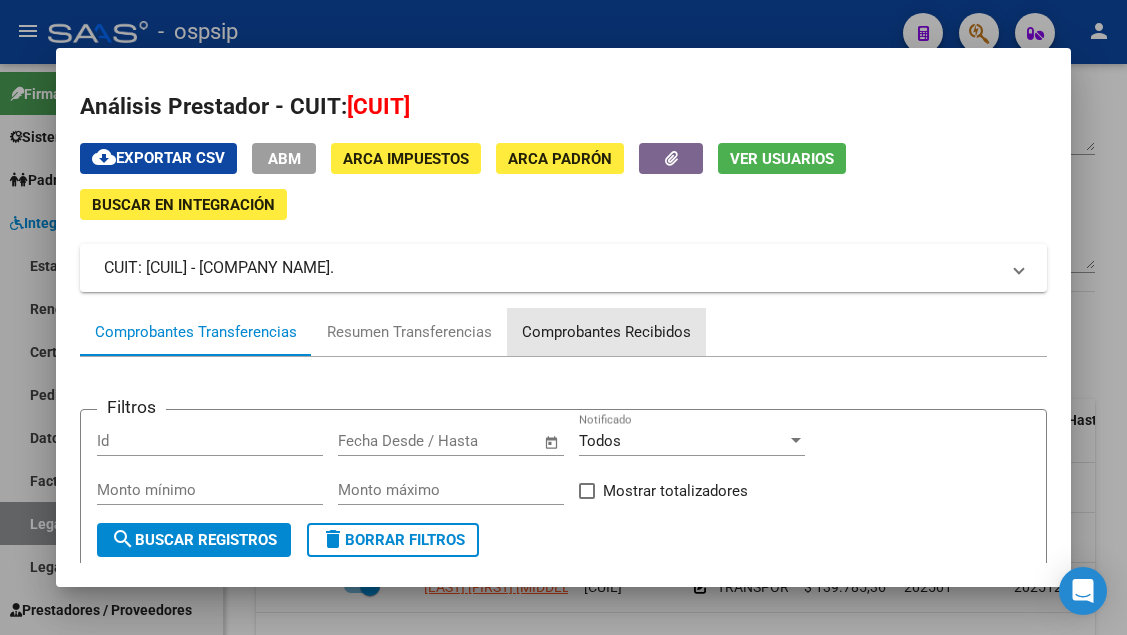 click on "Comprobantes Recibidos" at bounding box center (606, 332) 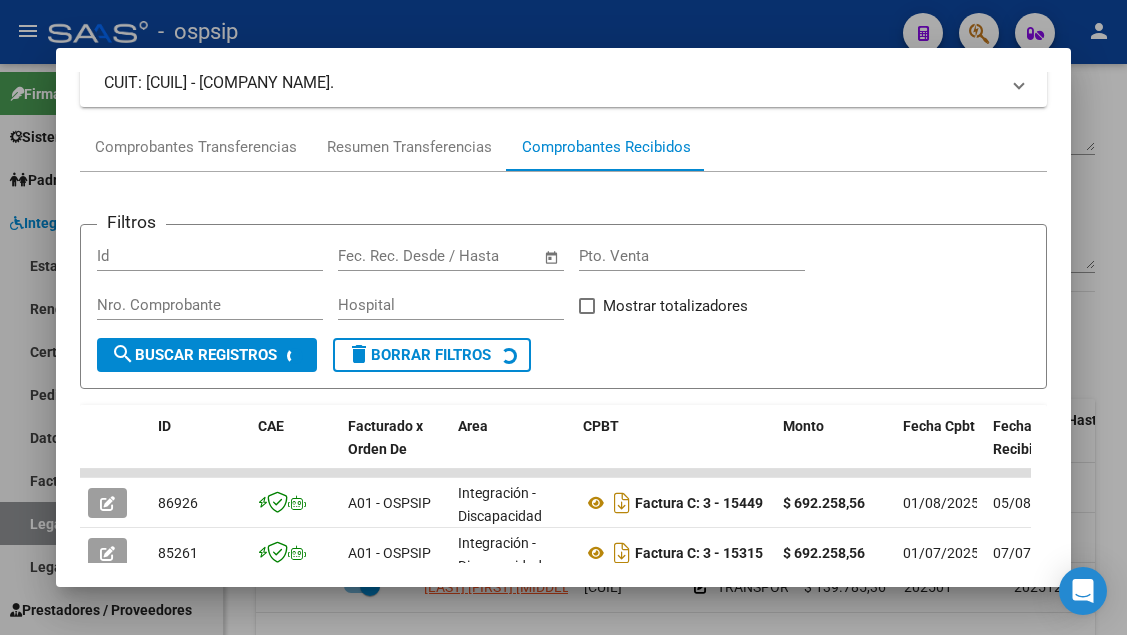 scroll, scrollTop: 485, scrollLeft: 0, axis: vertical 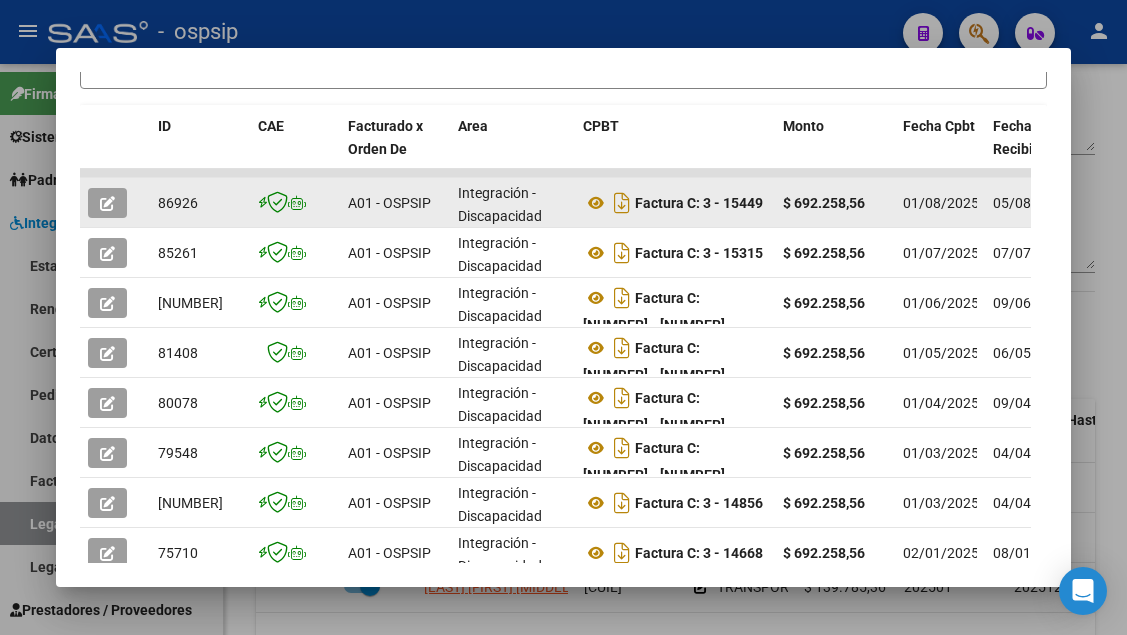 click 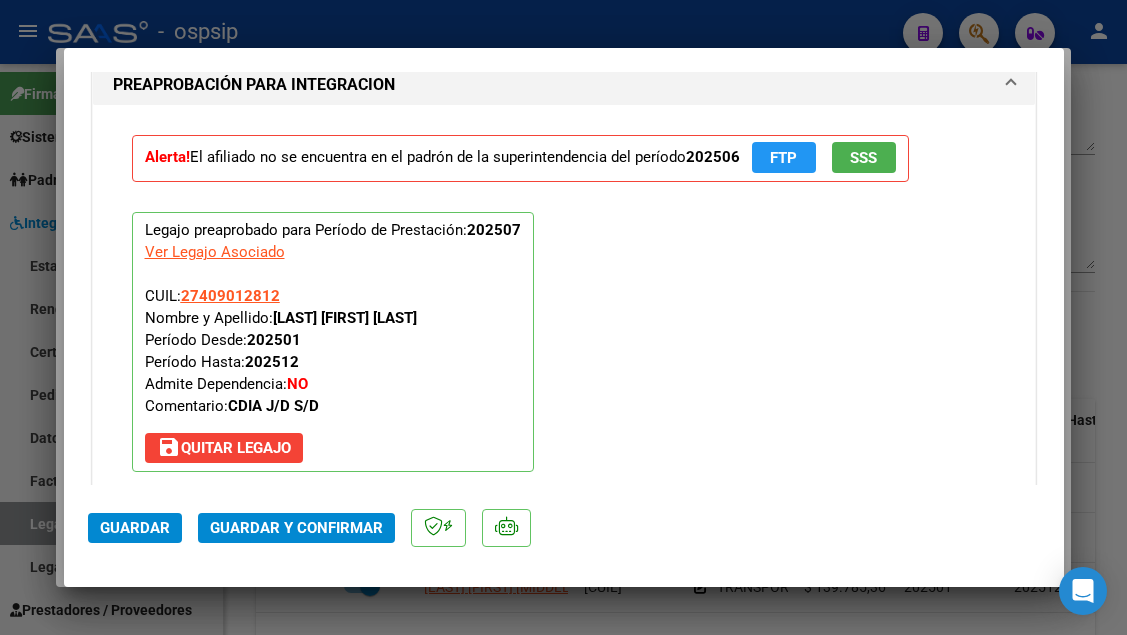scroll, scrollTop: 2400, scrollLeft: 0, axis: vertical 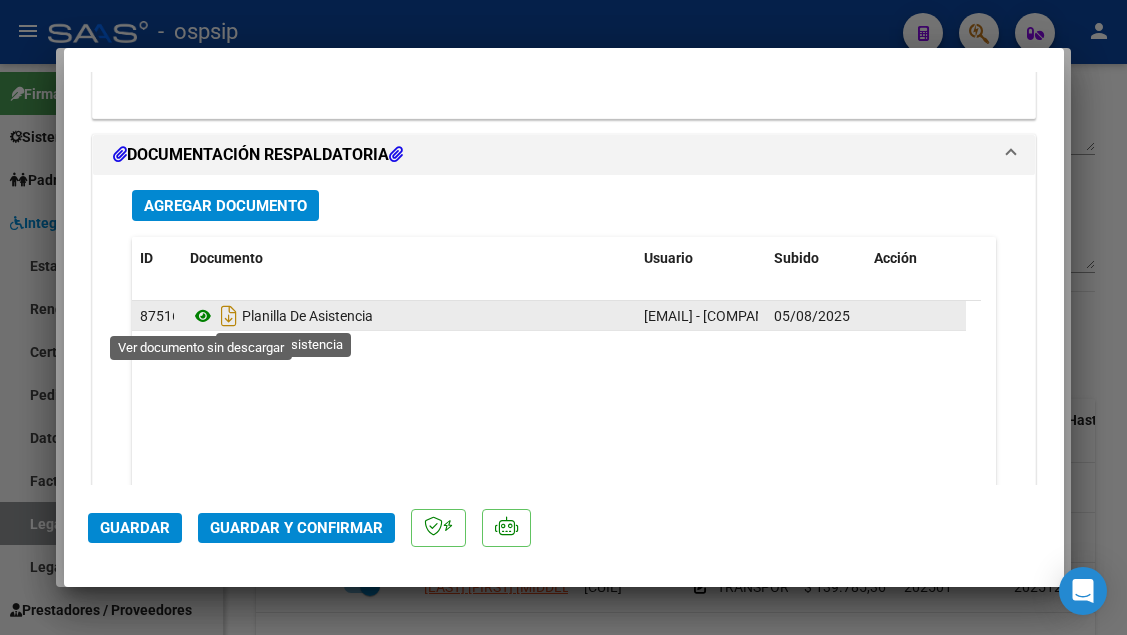 click 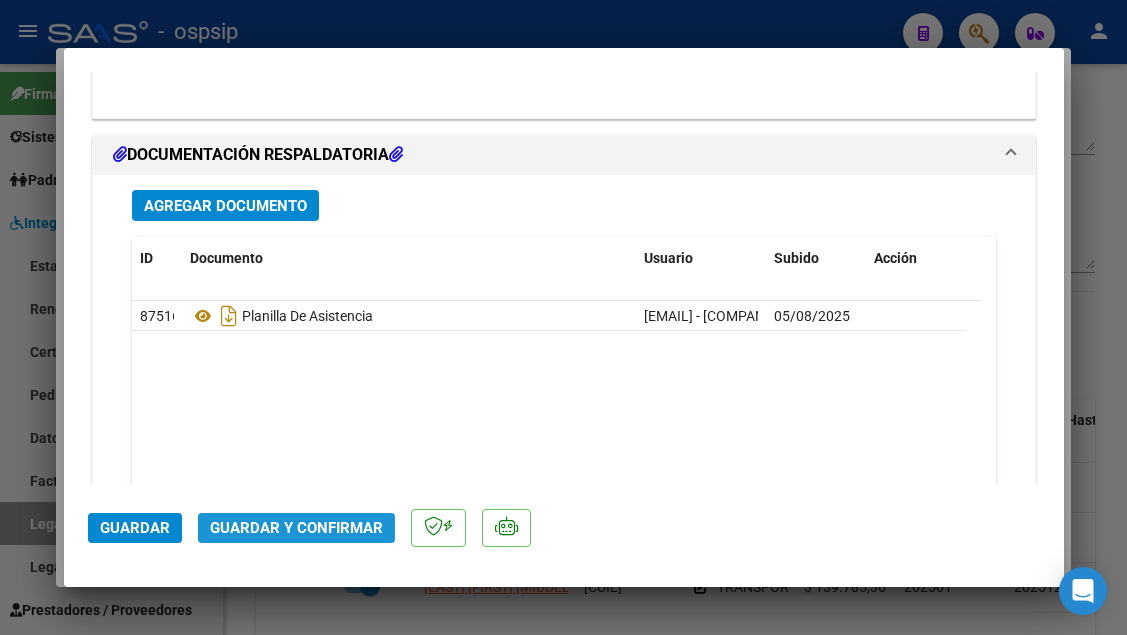 click on "Guardar y Confirmar" 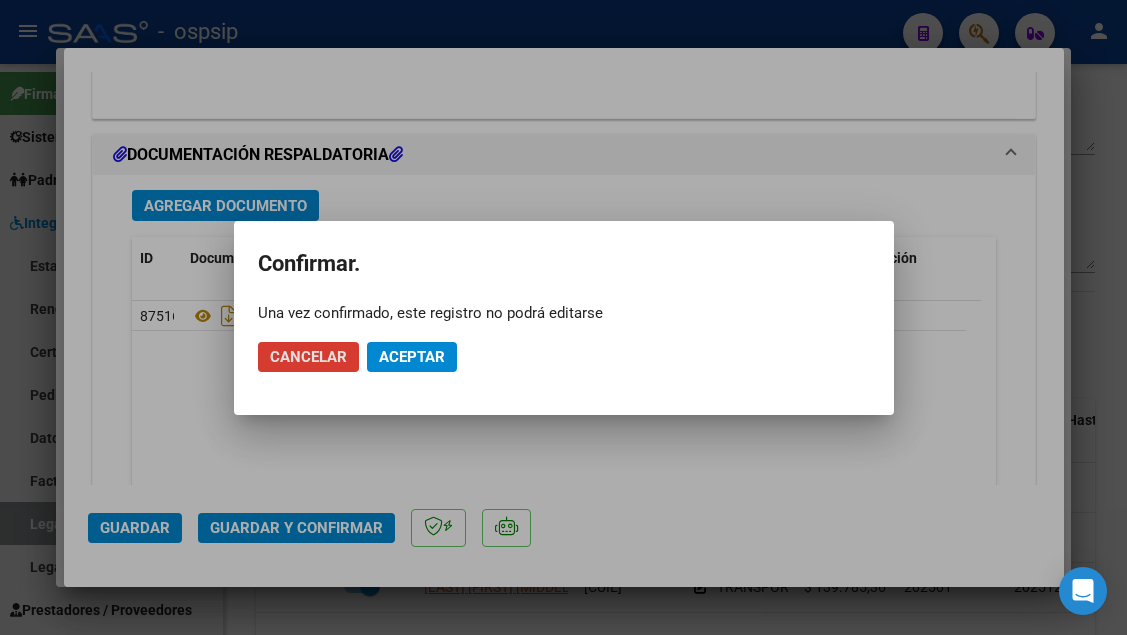click on "Aceptar" 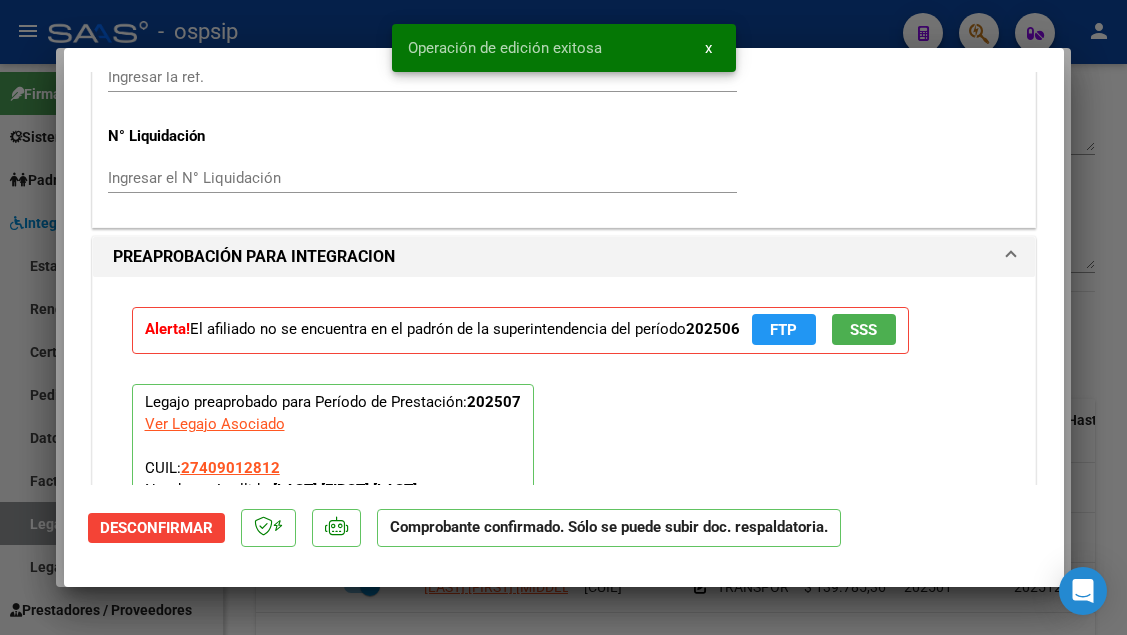 scroll, scrollTop: 1619, scrollLeft: 0, axis: vertical 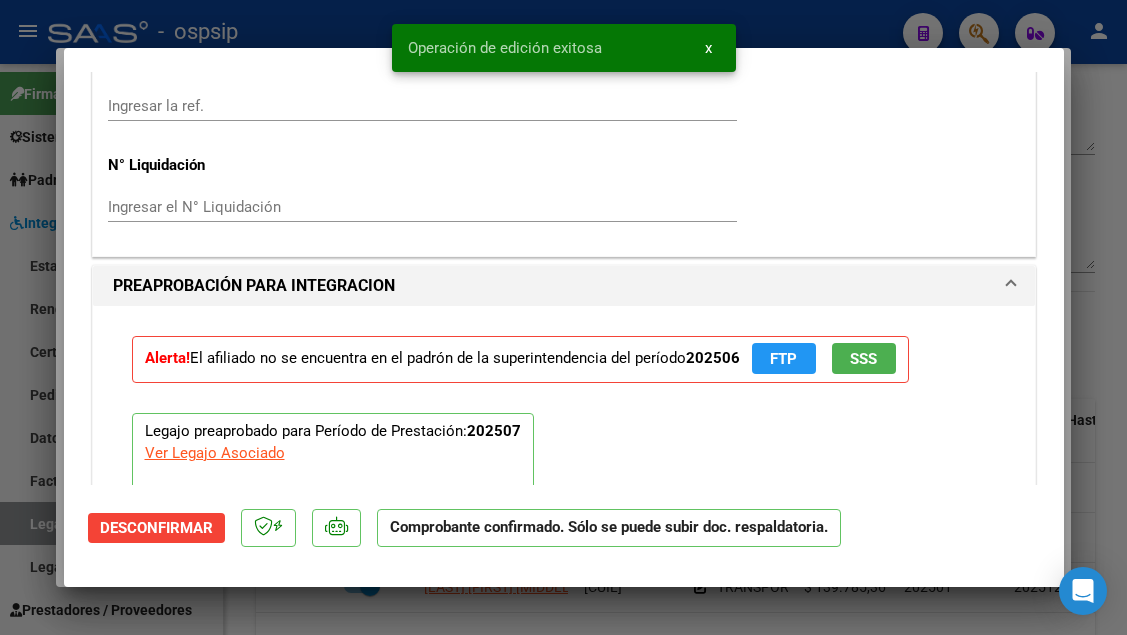 click on "SSS" 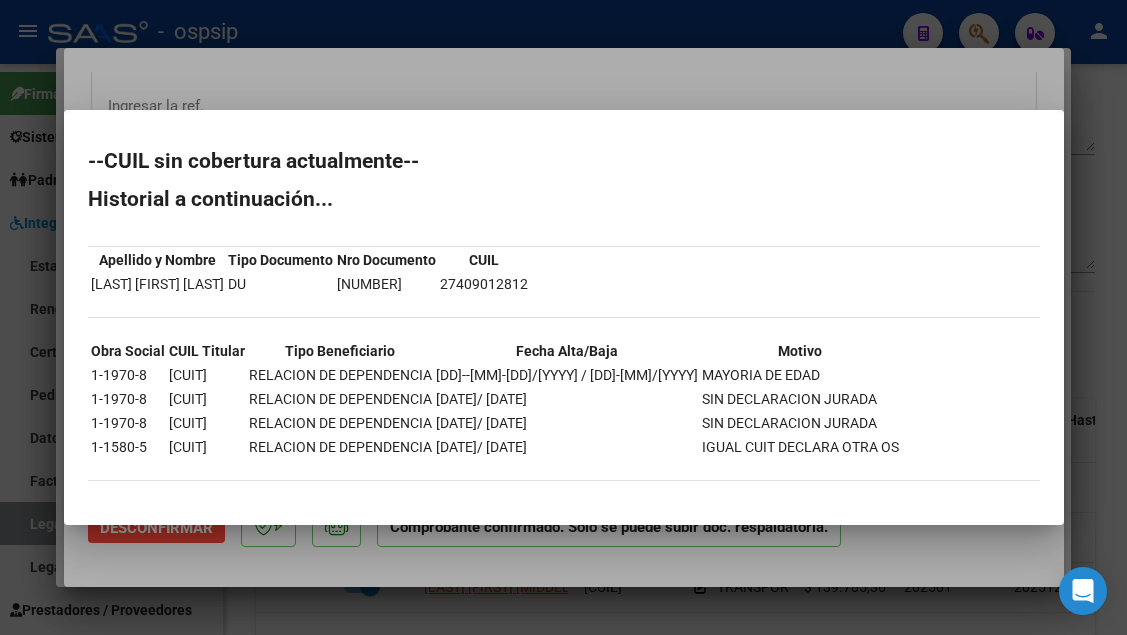 click at bounding box center (563, 317) 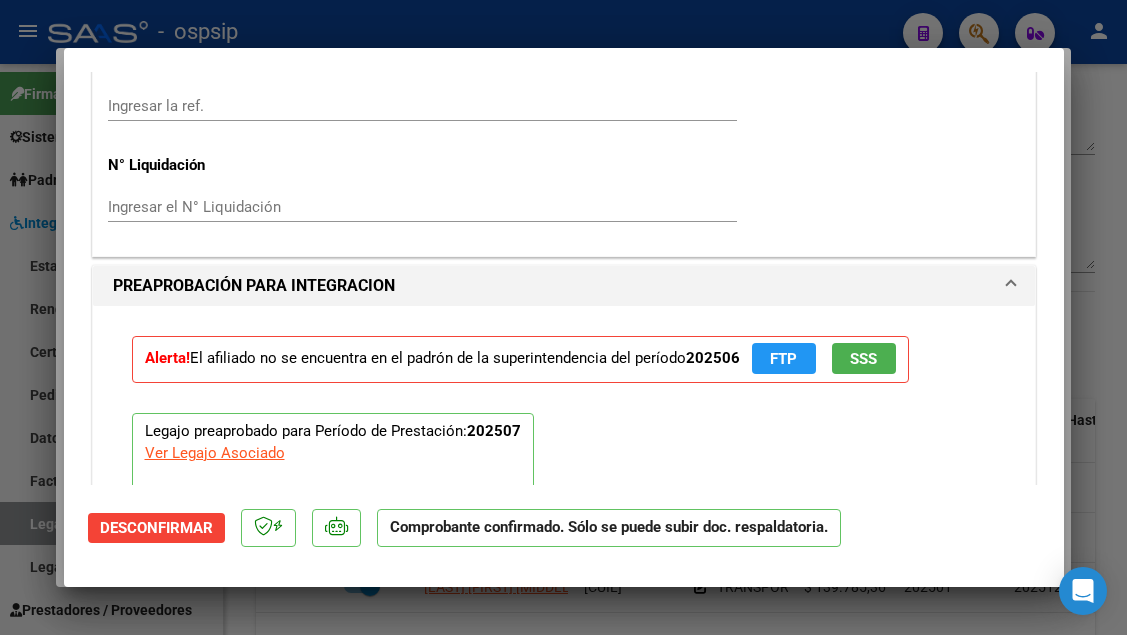 click at bounding box center (563, 317) 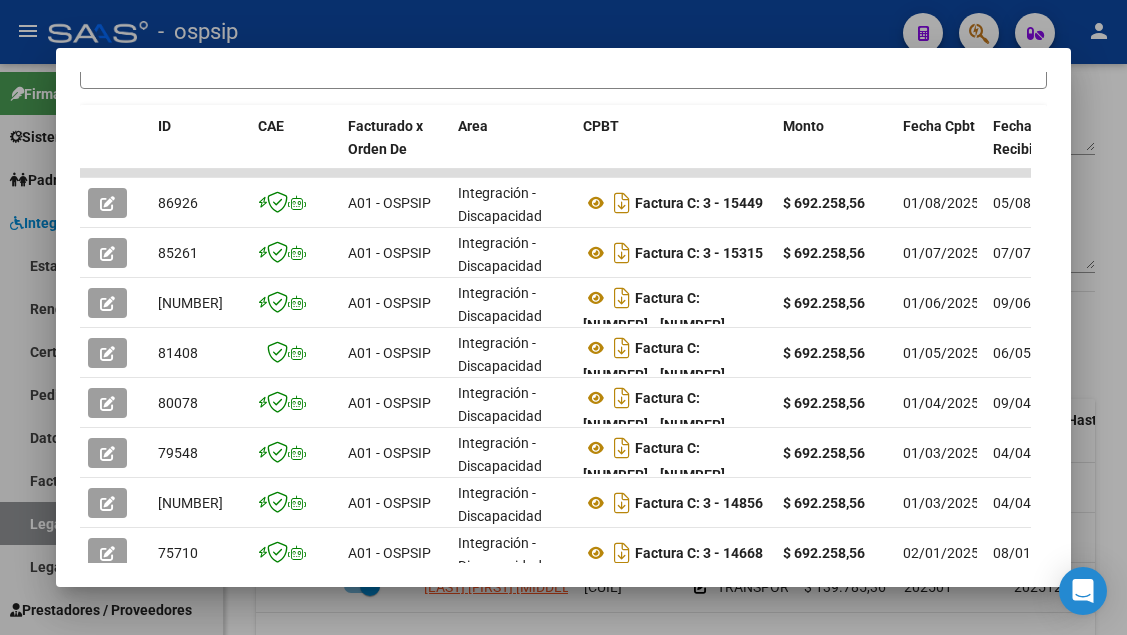click at bounding box center (563, 317) 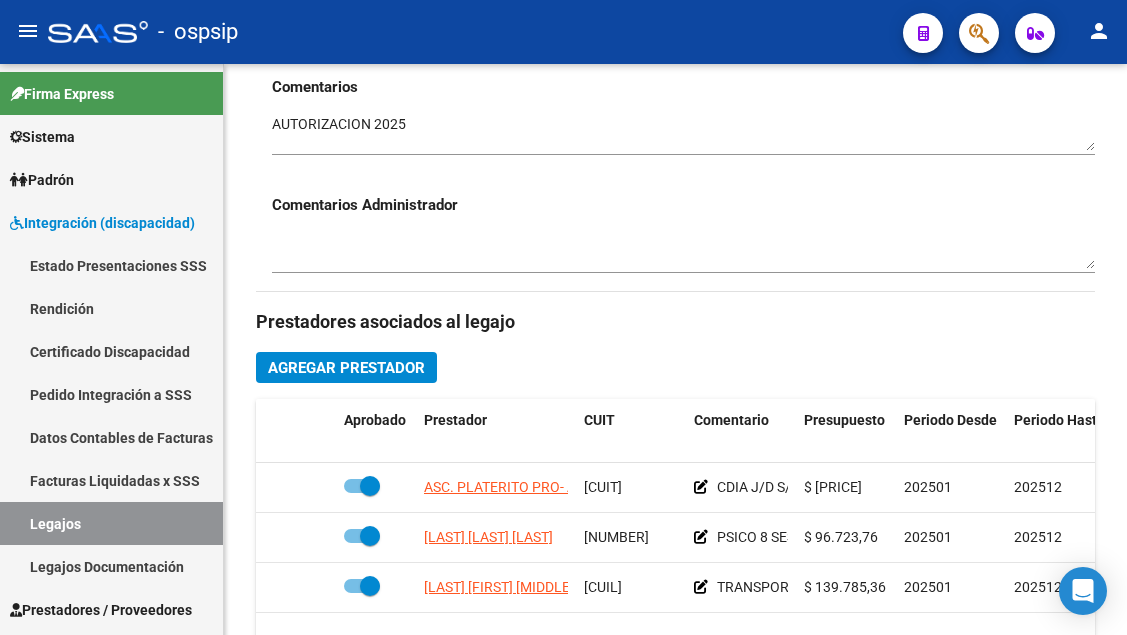 click on "Legajos" at bounding box center (111, 523) 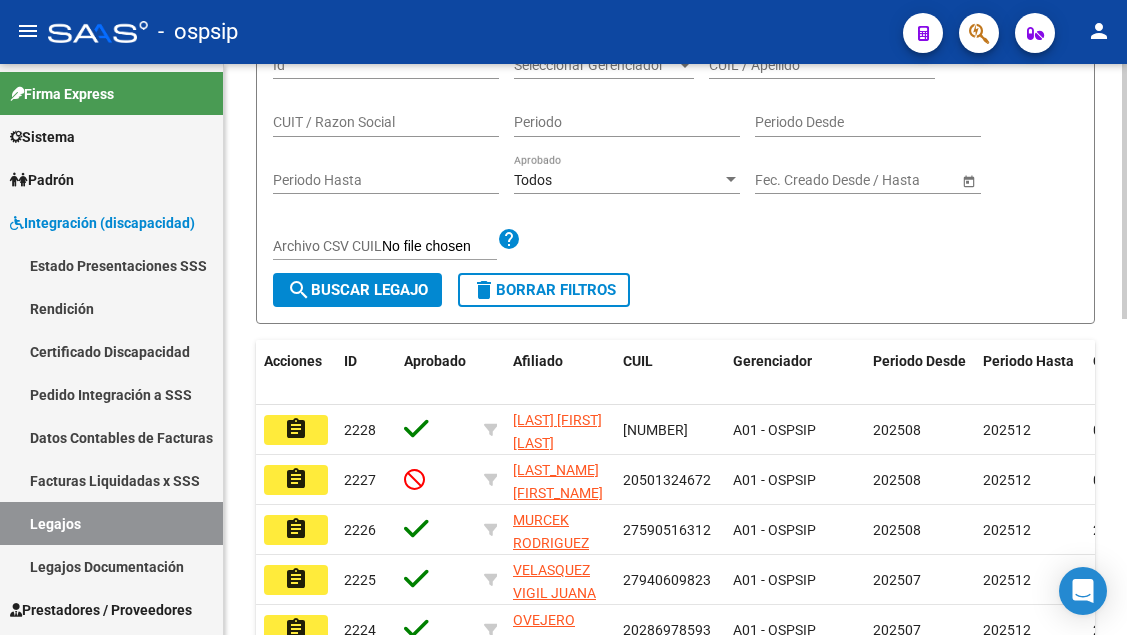 scroll, scrollTop: 200, scrollLeft: 0, axis: vertical 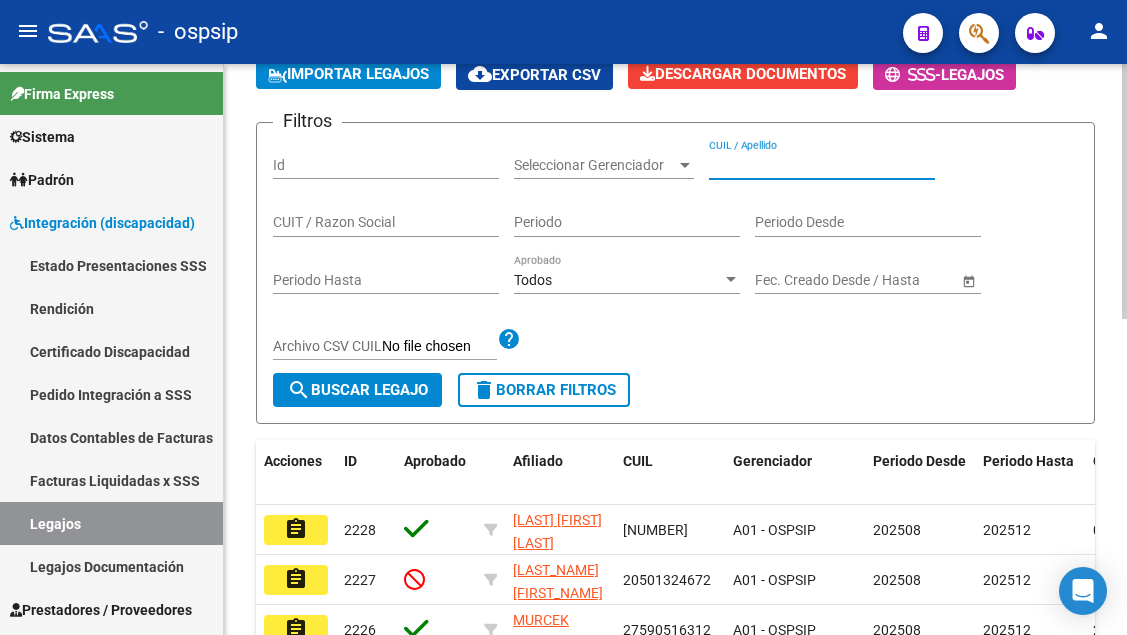 click on "CUIL / Apellido" at bounding box center [822, 165] 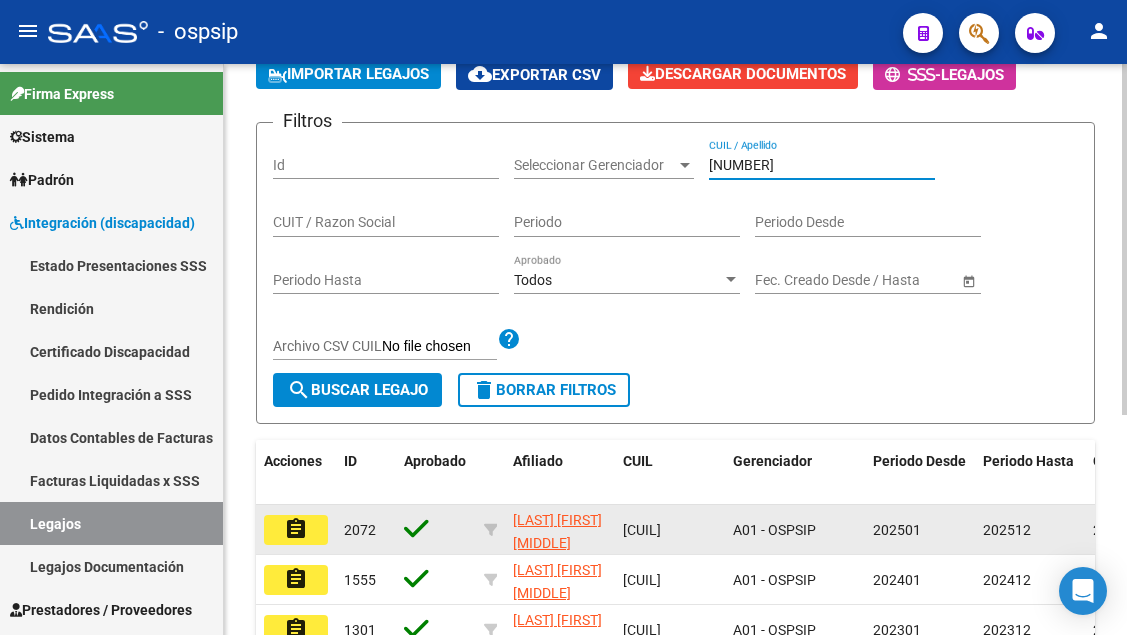 type on "[NUMBER]" 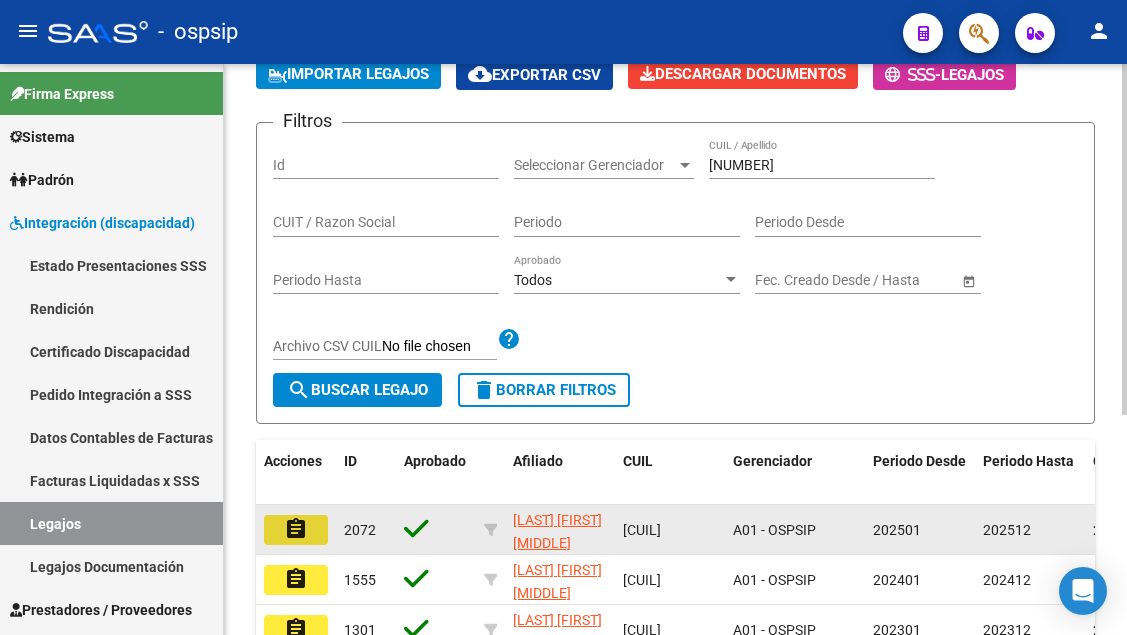 click on "assignment" 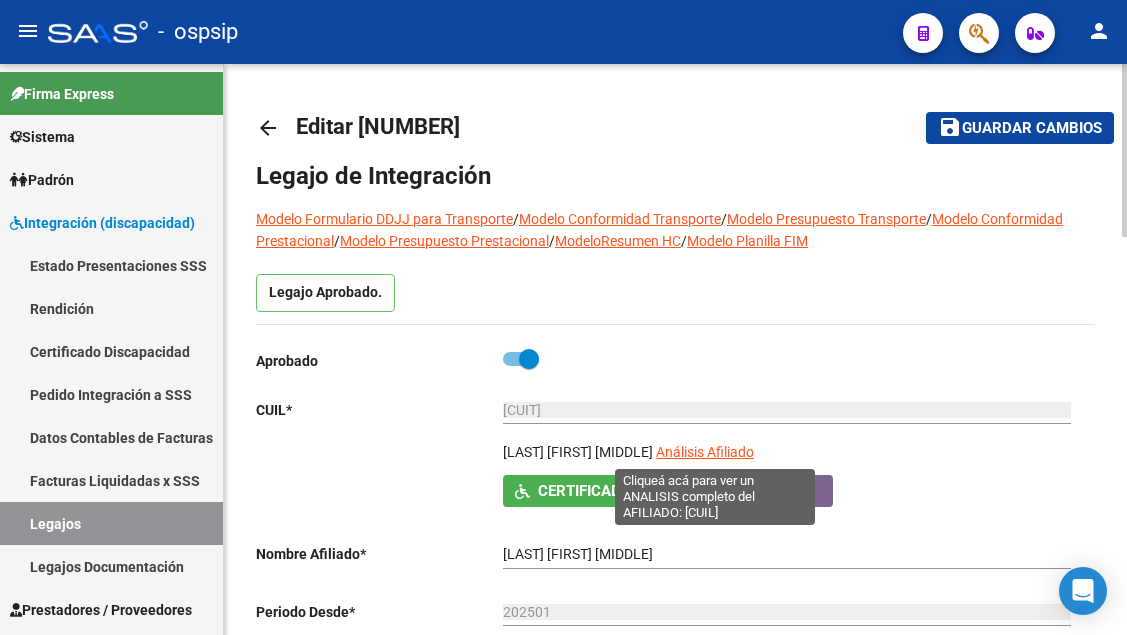 scroll, scrollTop: 200, scrollLeft: 0, axis: vertical 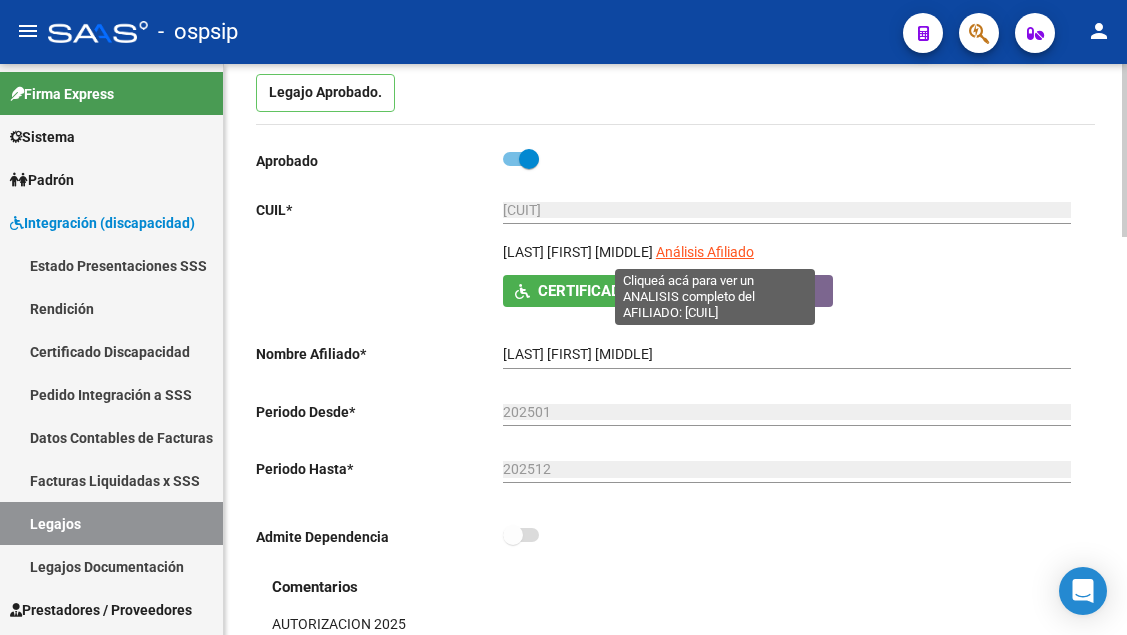 click on "Análisis Afiliado" 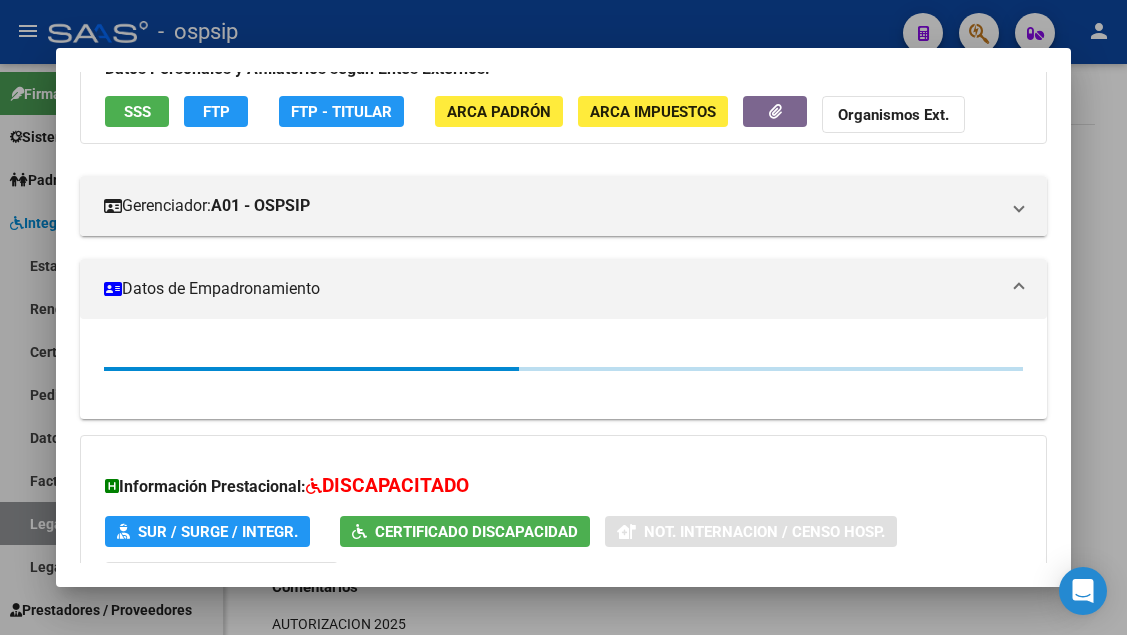 scroll, scrollTop: 368, scrollLeft: 0, axis: vertical 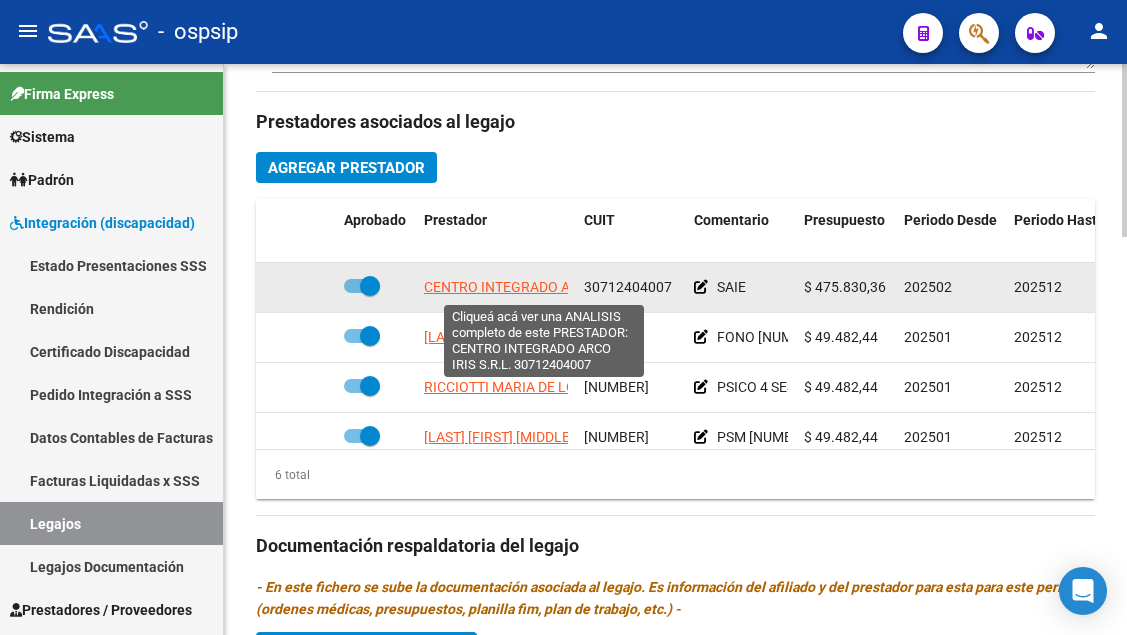 click on "CENTRO INTEGRADO ARCO IRIS S.R.L." 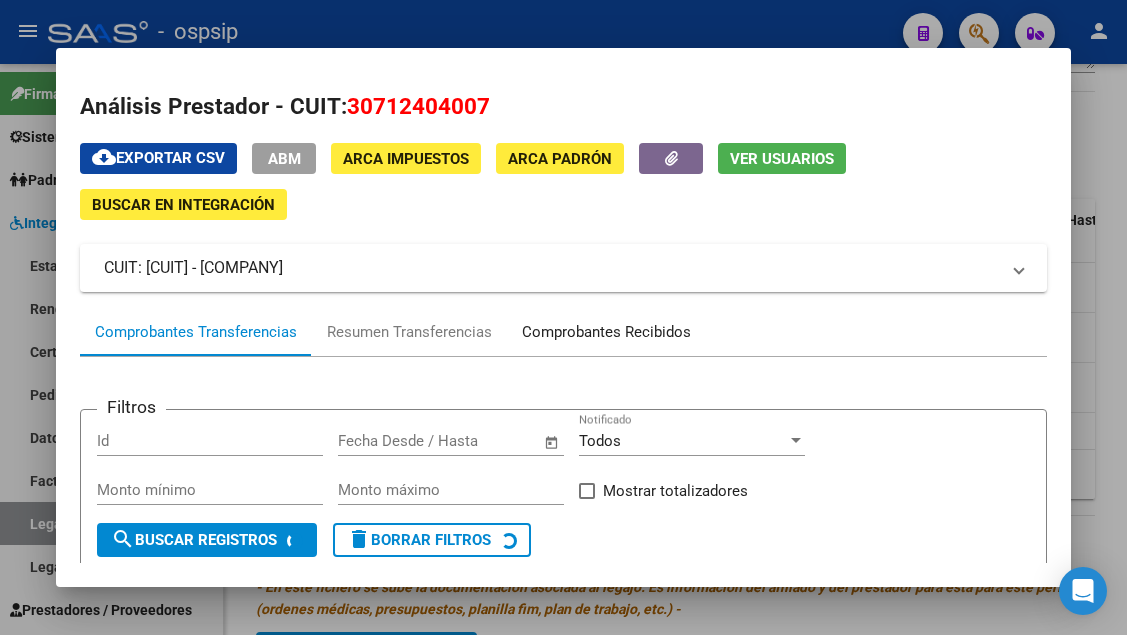 click on "Comprobantes Recibidos" at bounding box center (606, 332) 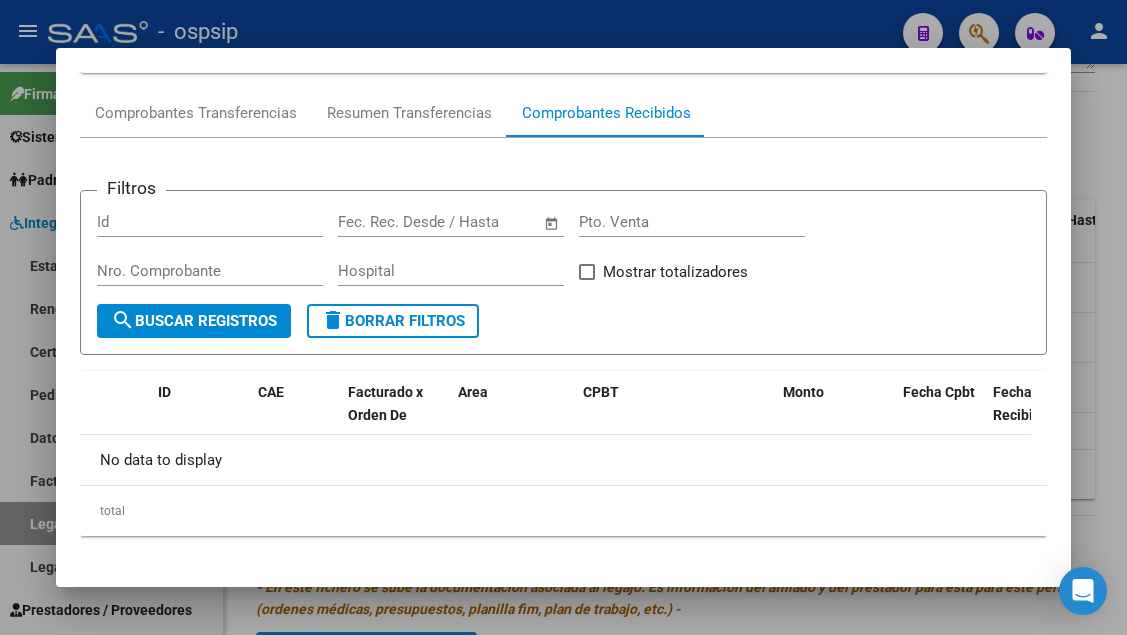 scroll, scrollTop: 230, scrollLeft: 0, axis: vertical 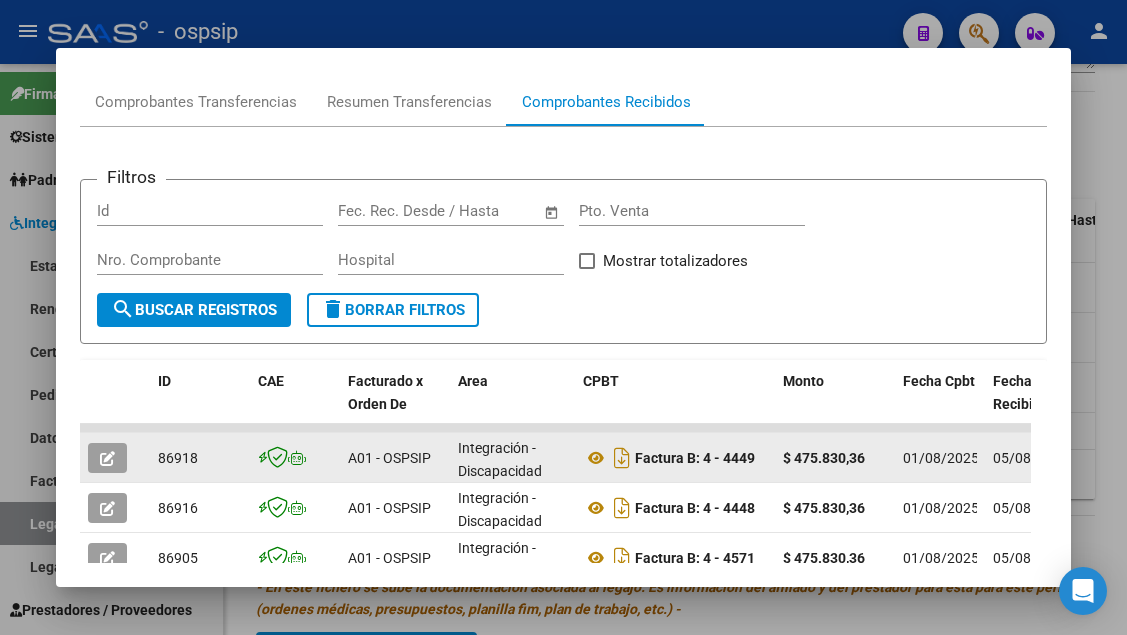 click 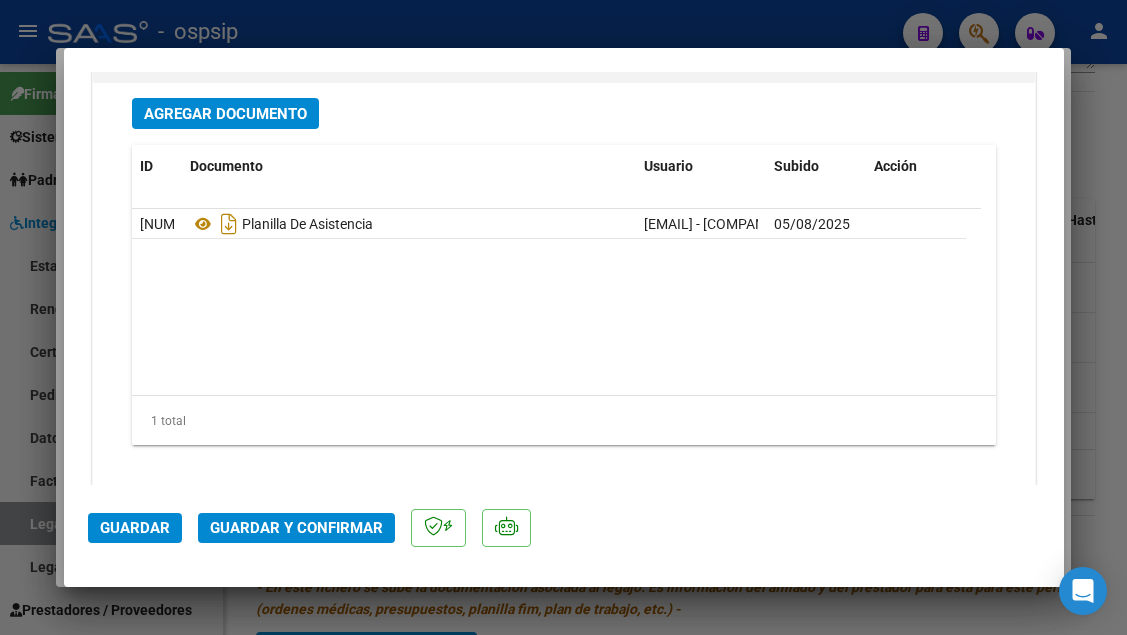 scroll, scrollTop: 2500, scrollLeft: 0, axis: vertical 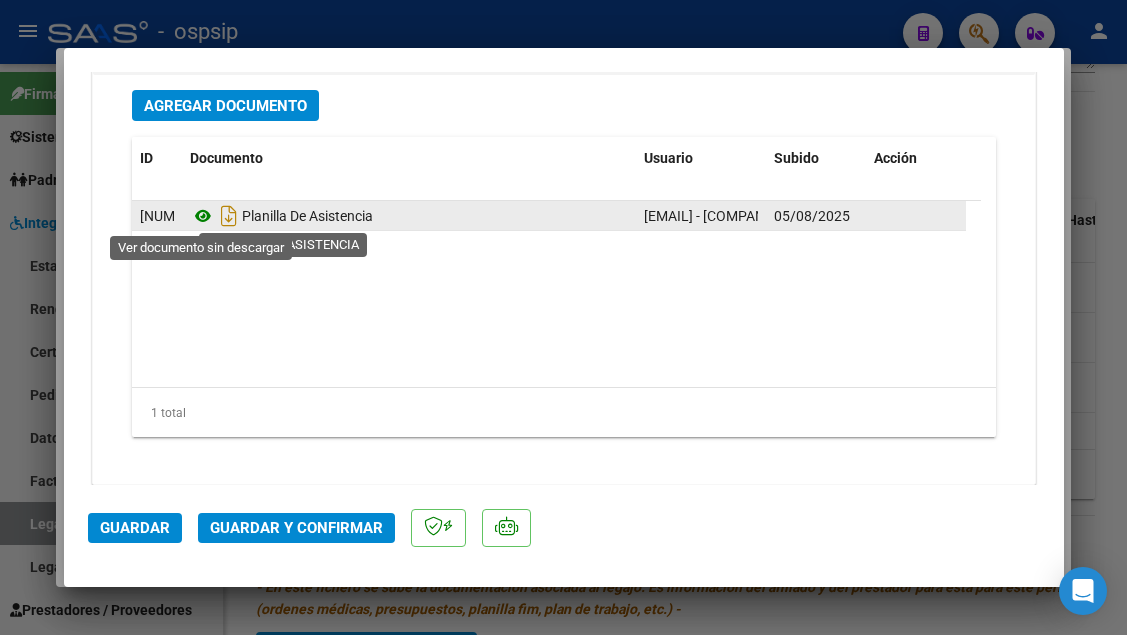 click 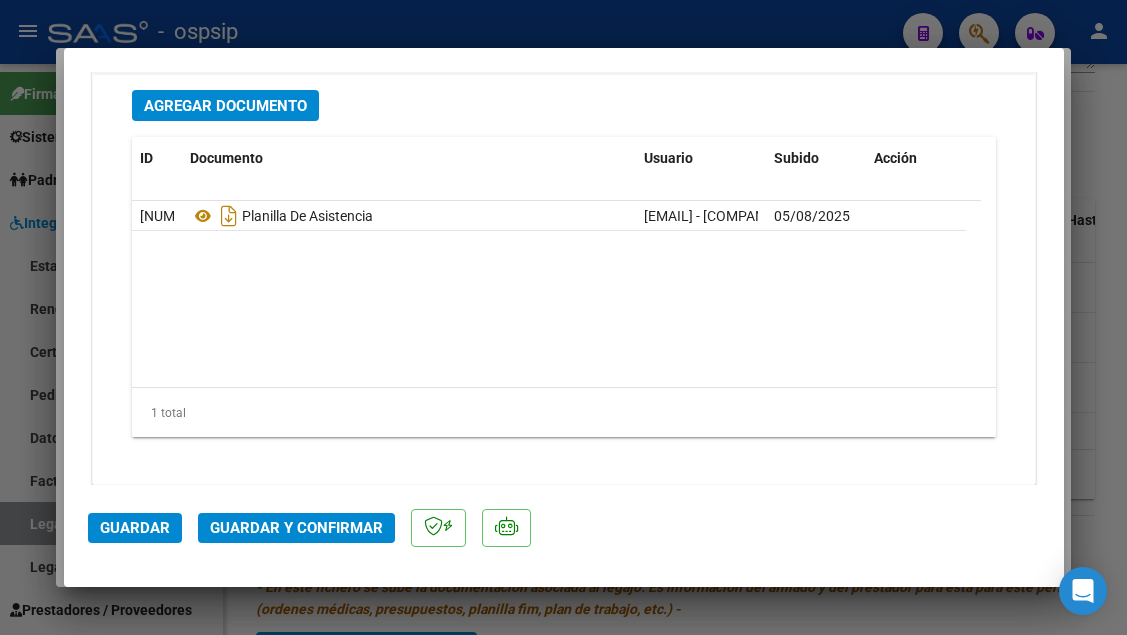 click on "Guardar y Confirmar" 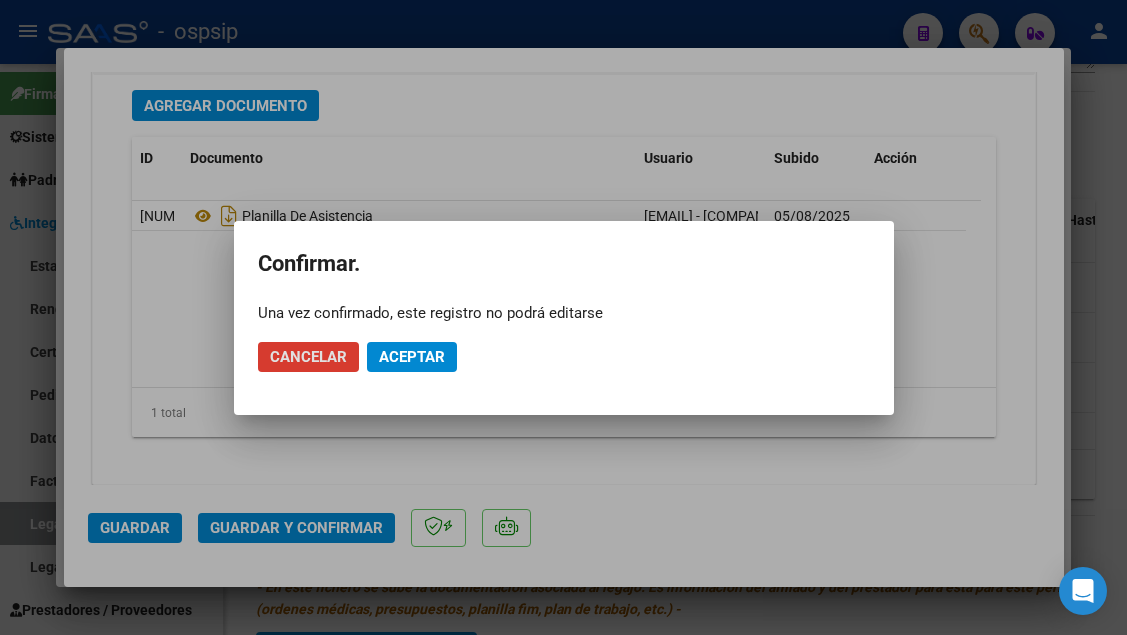 click on "Aceptar" 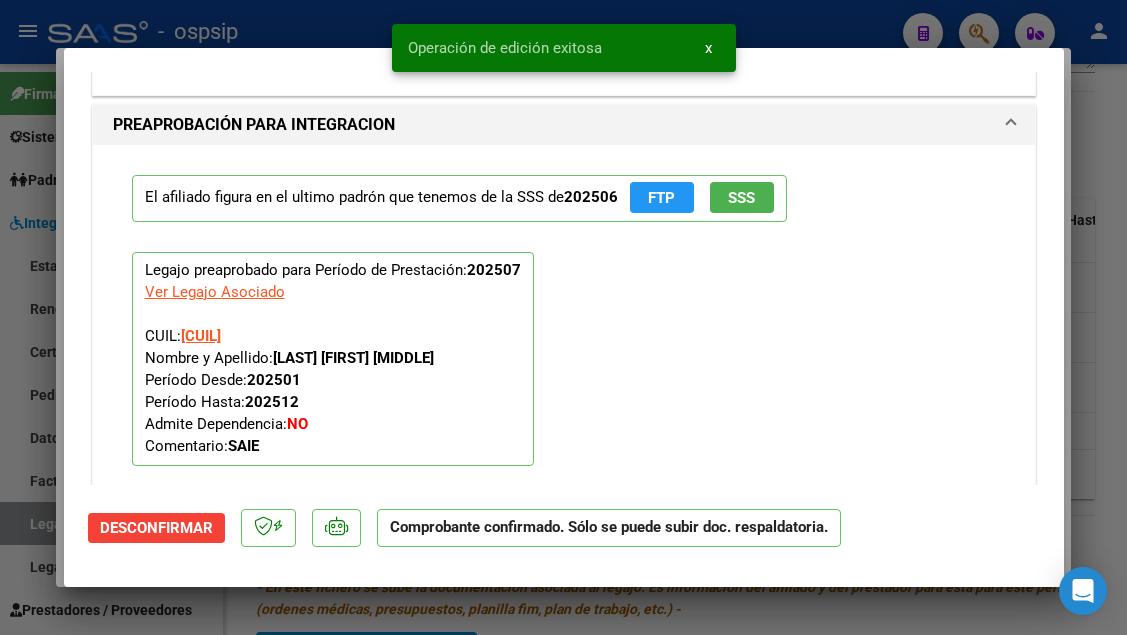 scroll, scrollTop: 1773, scrollLeft: 0, axis: vertical 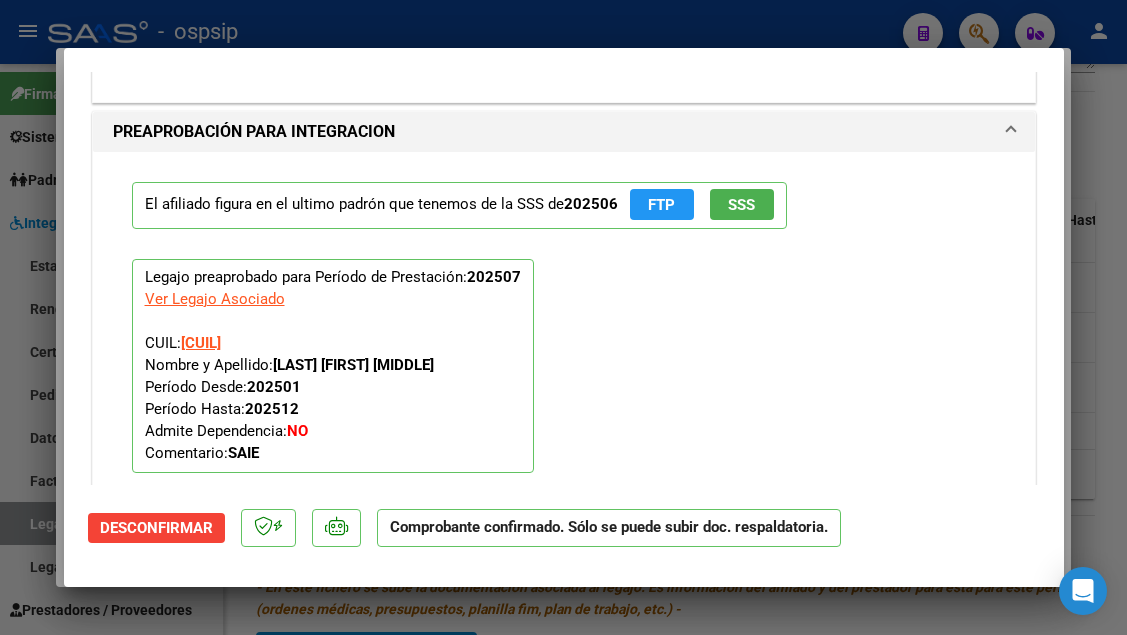 click at bounding box center (563, 317) 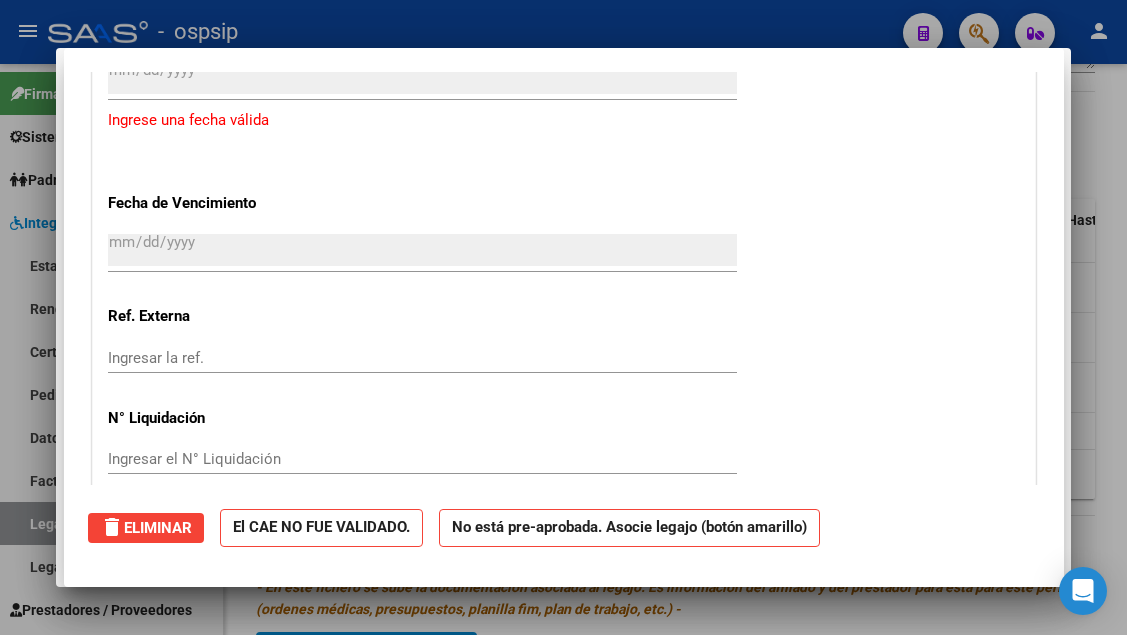 scroll, scrollTop: 2179, scrollLeft: 0, axis: vertical 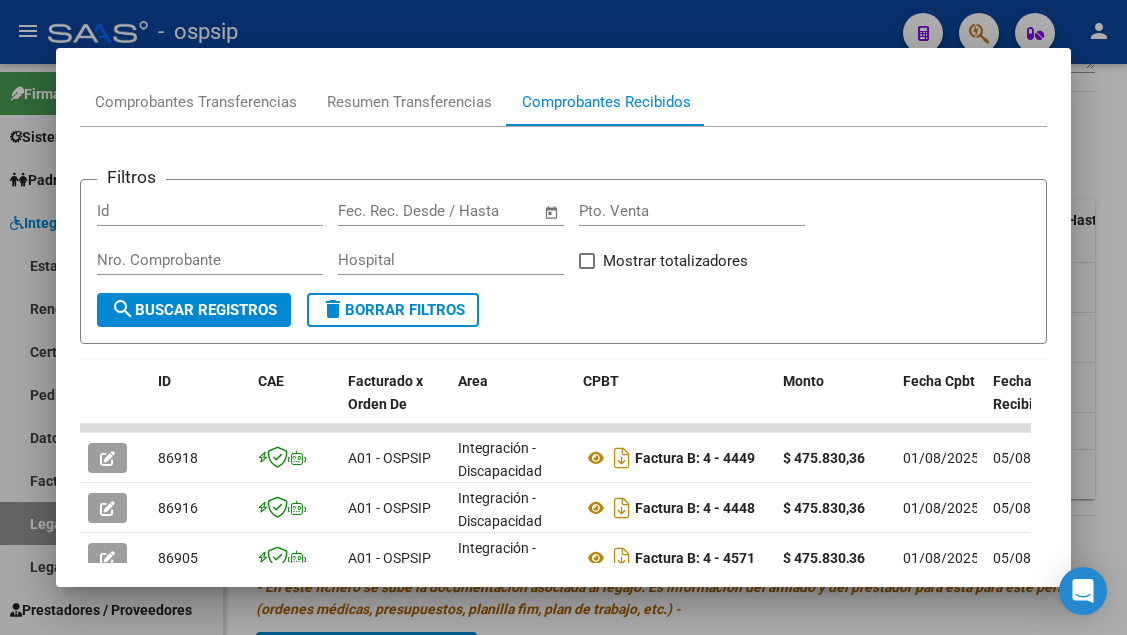 click at bounding box center (563, 317) 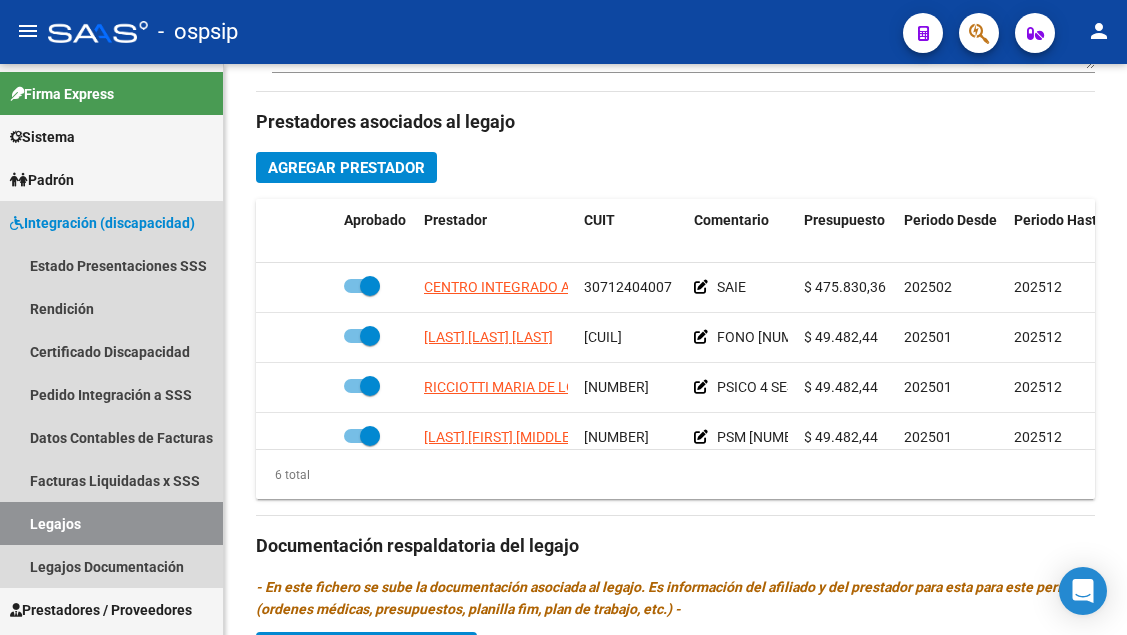 click on "Legajos" at bounding box center (111, 523) 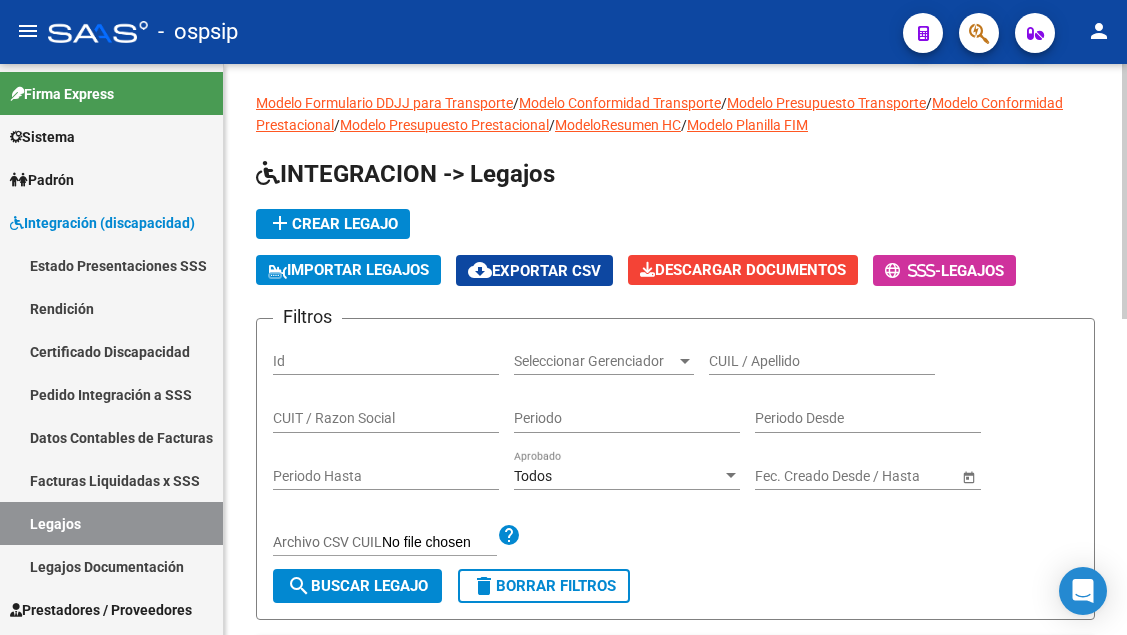 scroll, scrollTop: 0, scrollLeft: 0, axis: both 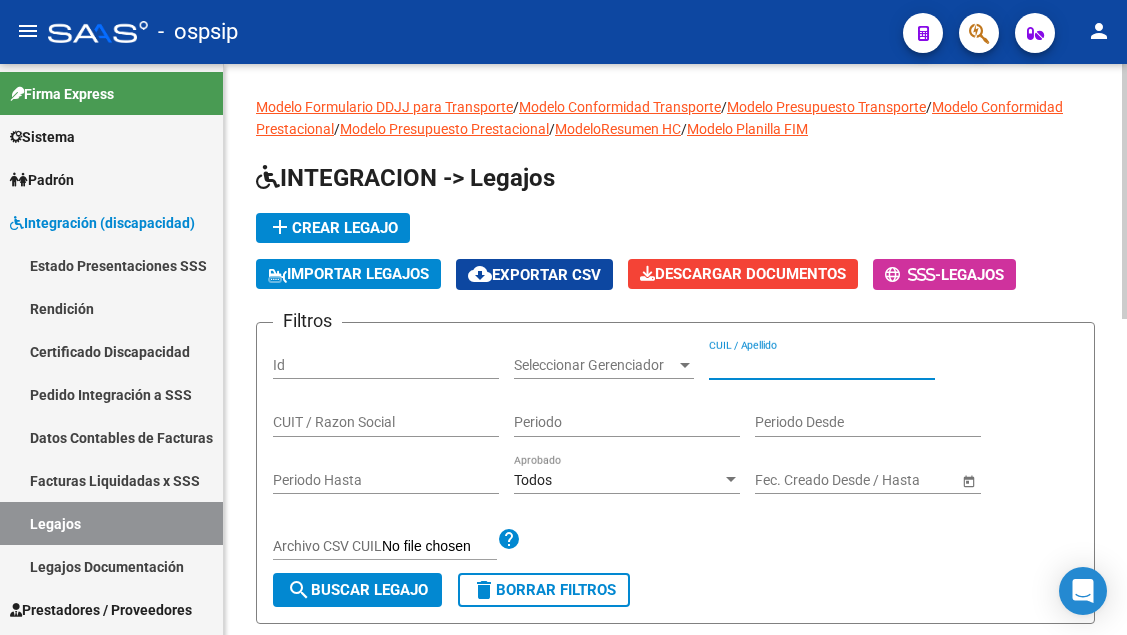 click on "CUIL / Apellido" at bounding box center (822, 365) 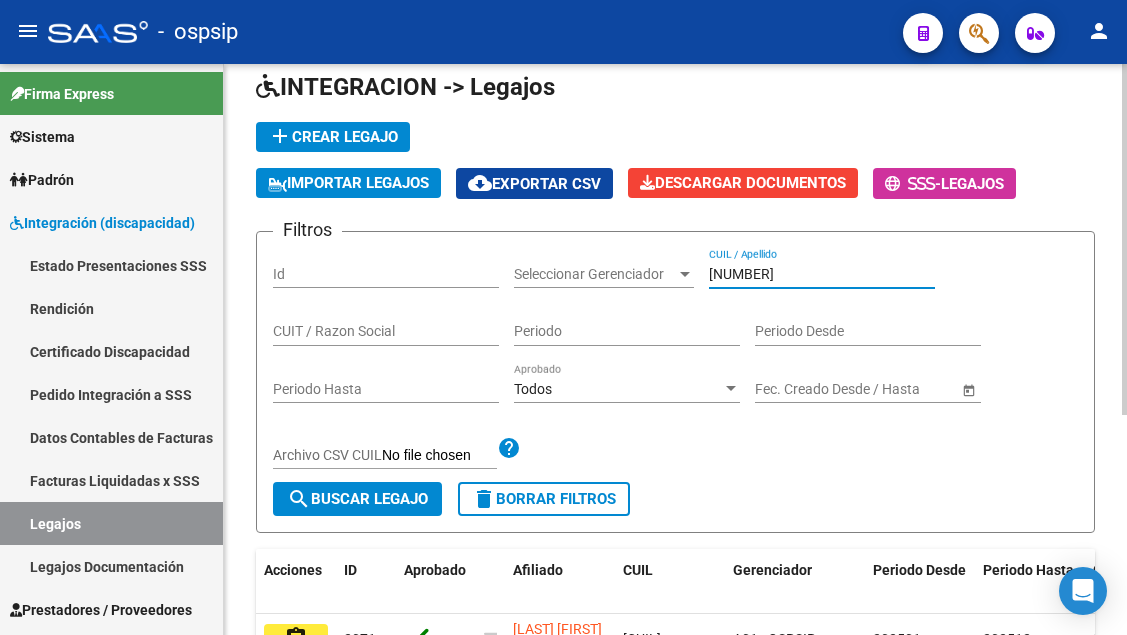 scroll, scrollTop: 200, scrollLeft: 0, axis: vertical 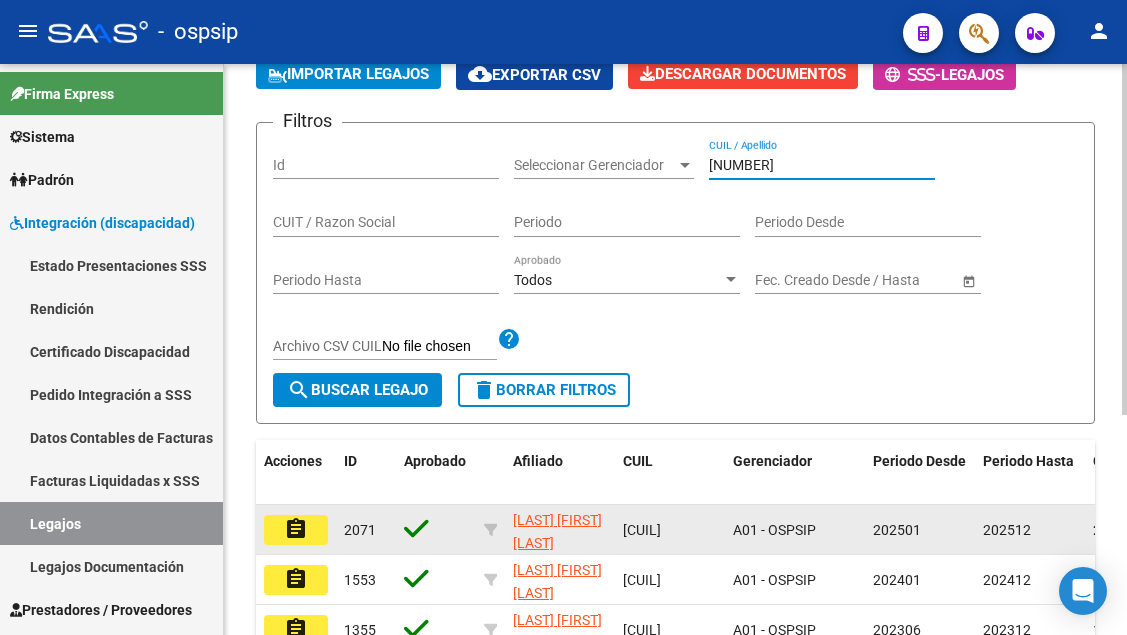 type on "[NUMBER]" 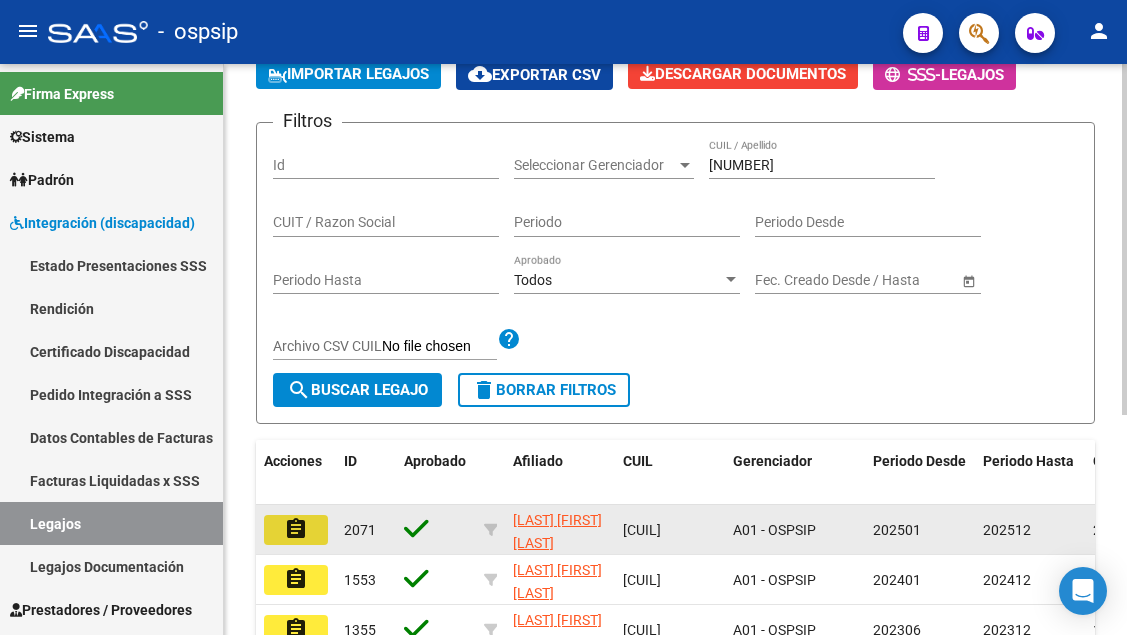 click on "assignment" 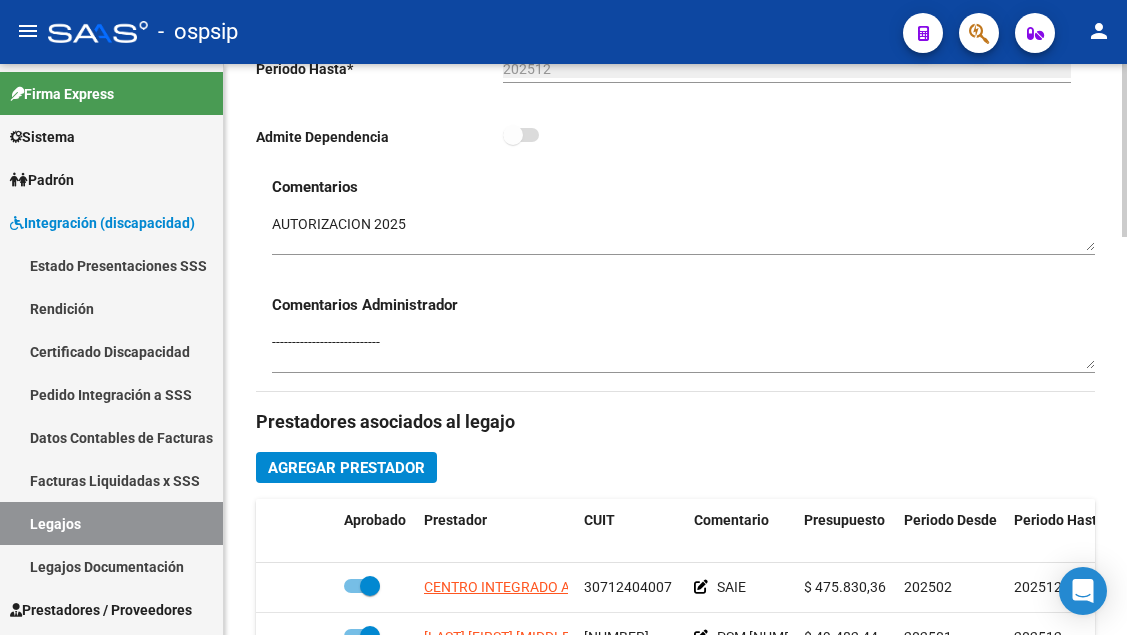 scroll, scrollTop: 800, scrollLeft: 0, axis: vertical 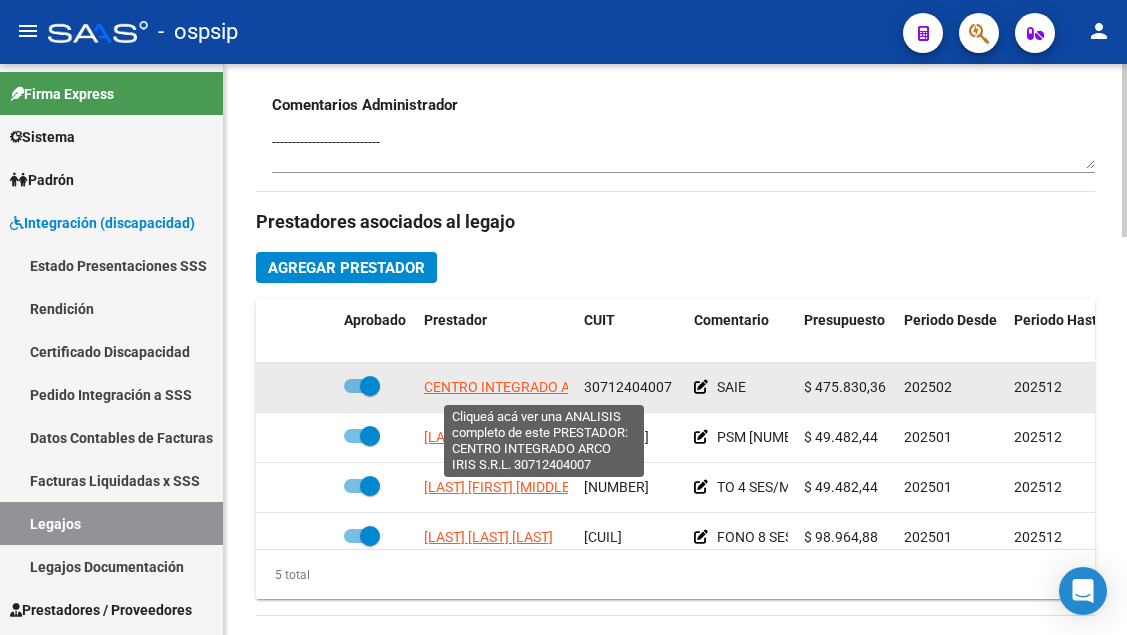 click on "CENTRO INTEGRADO ARCO IRIS S.R.L." 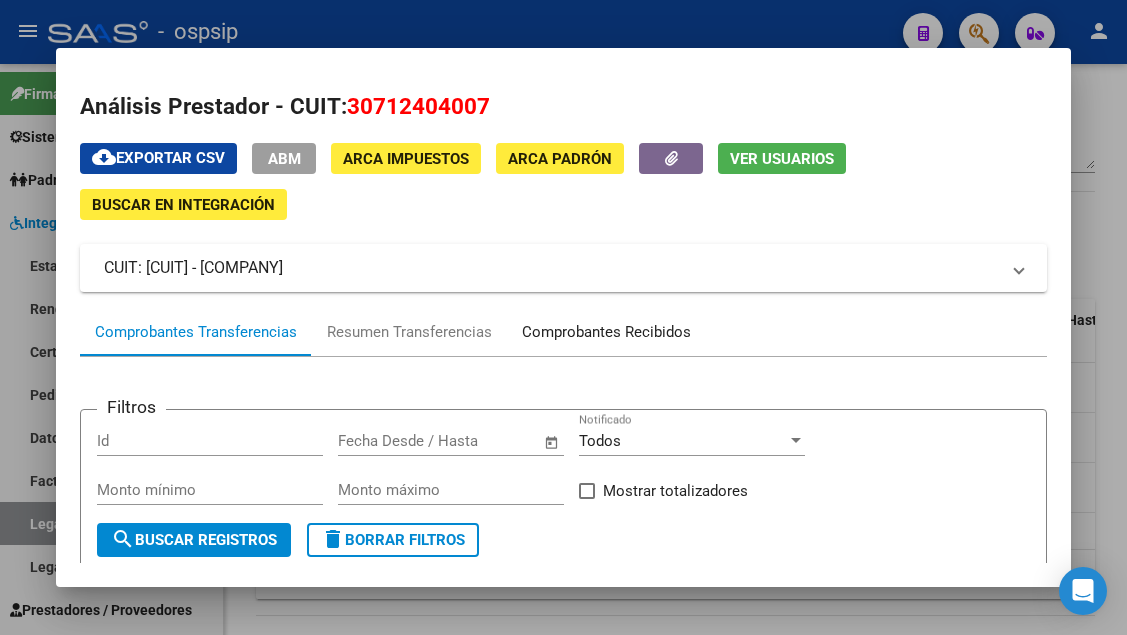 click on "Comprobantes Recibidos" at bounding box center (606, 332) 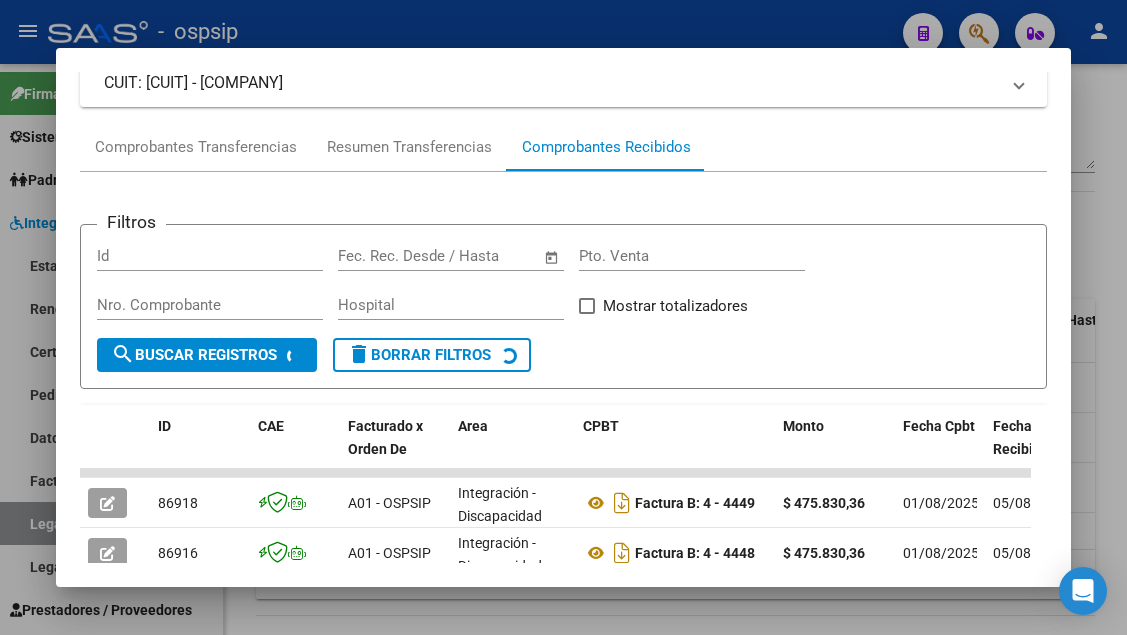 scroll, scrollTop: 385, scrollLeft: 0, axis: vertical 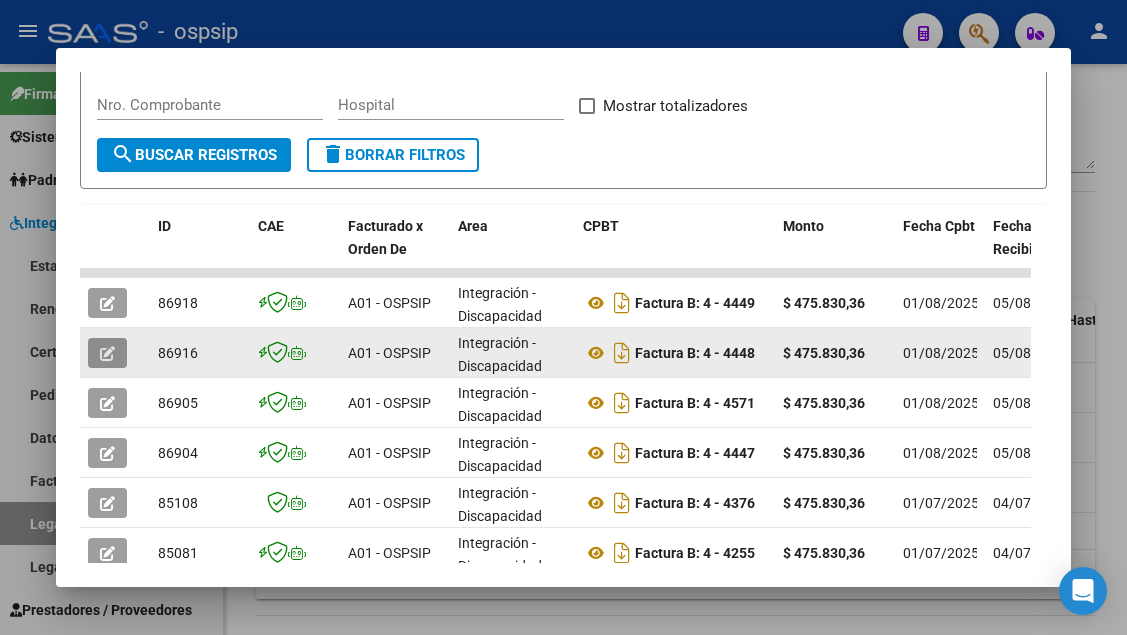click 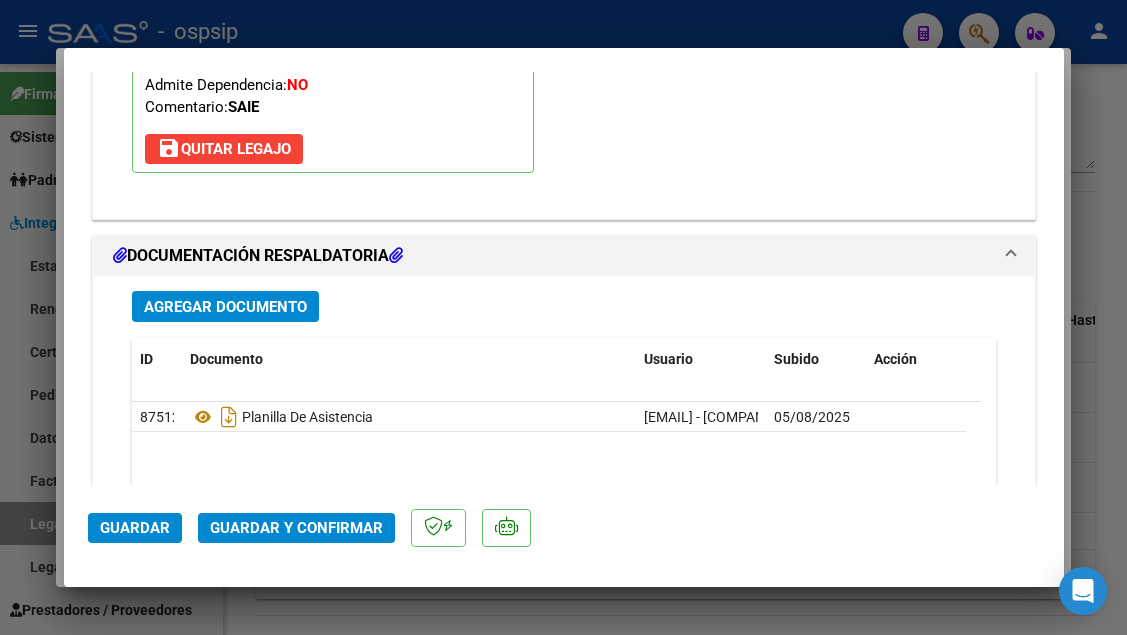 scroll, scrollTop: 2300, scrollLeft: 0, axis: vertical 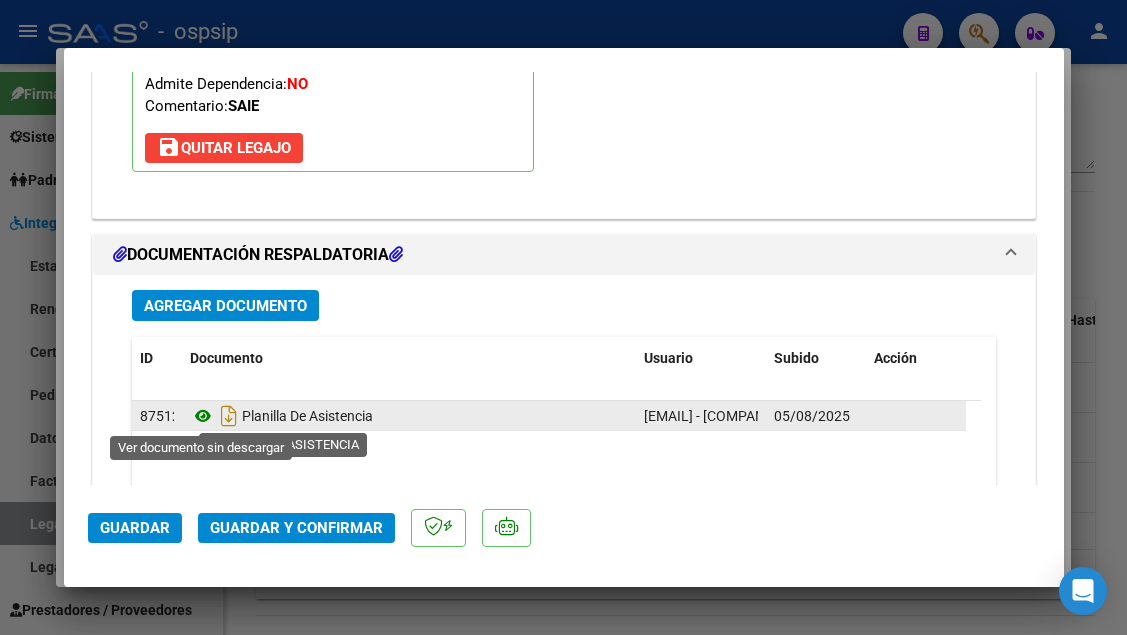 click 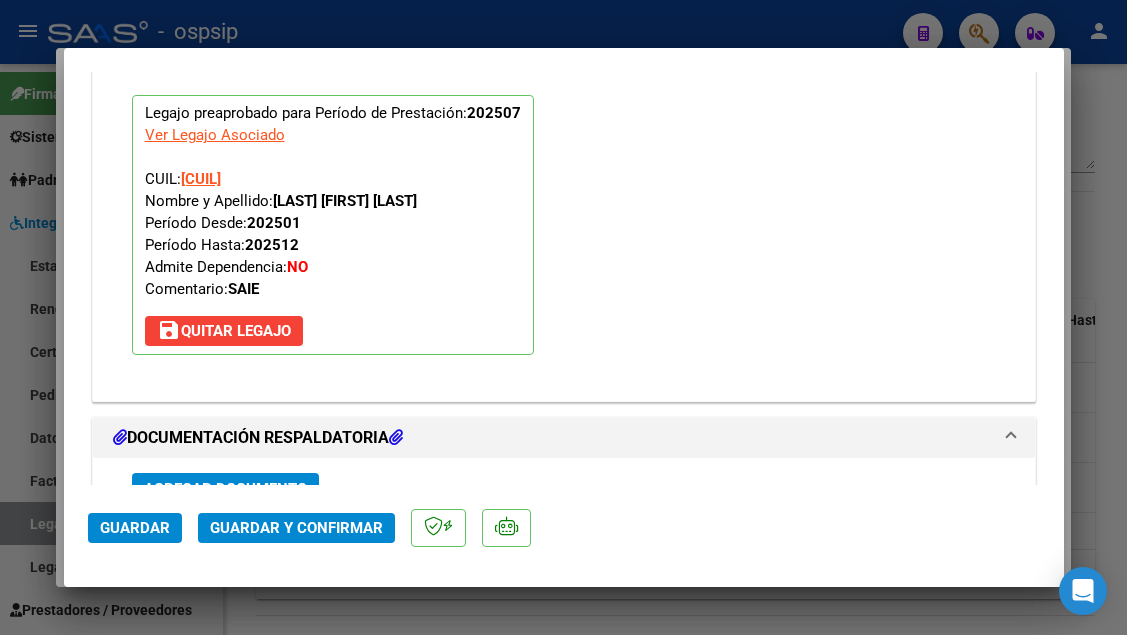 scroll, scrollTop: 2100, scrollLeft: 0, axis: vertical 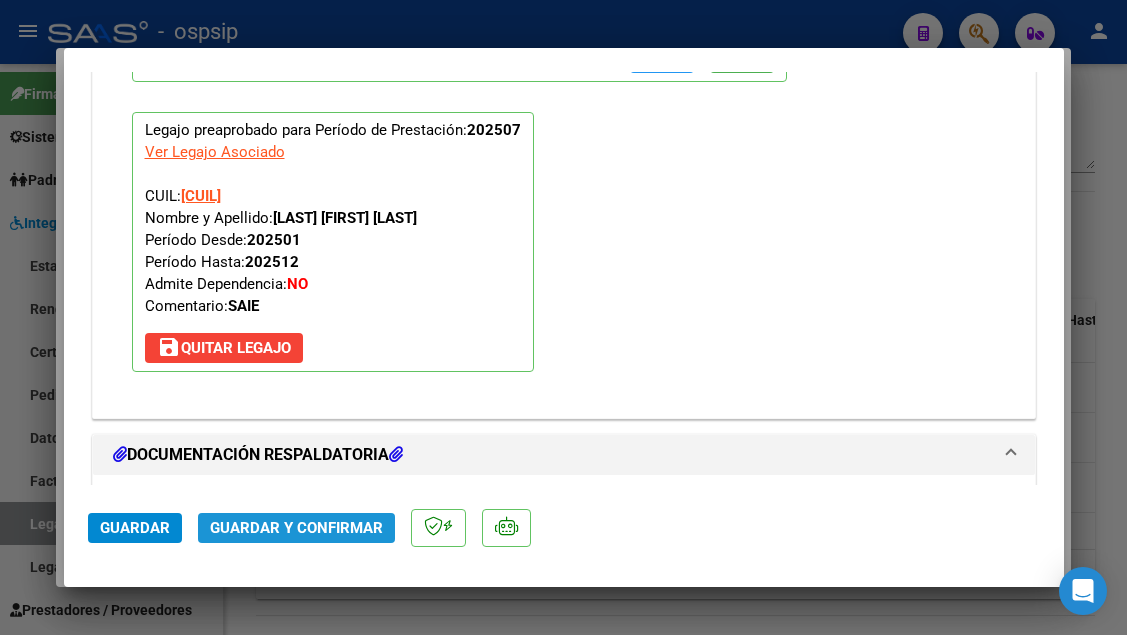 click on "Guardar y Confirmar" 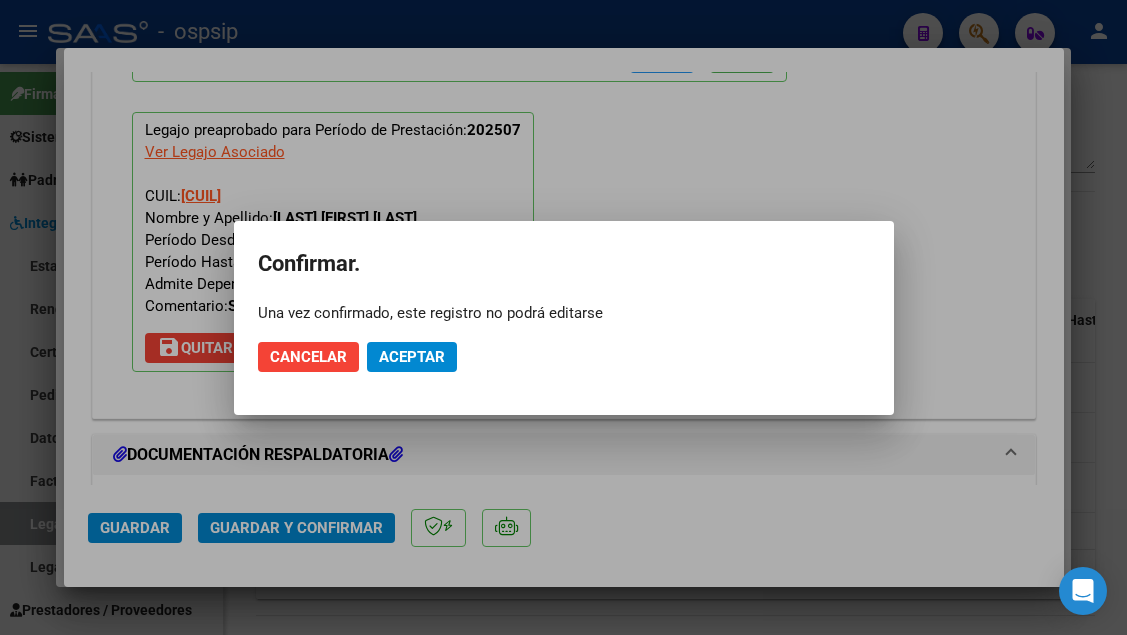 click at bounding box center [563, 317] 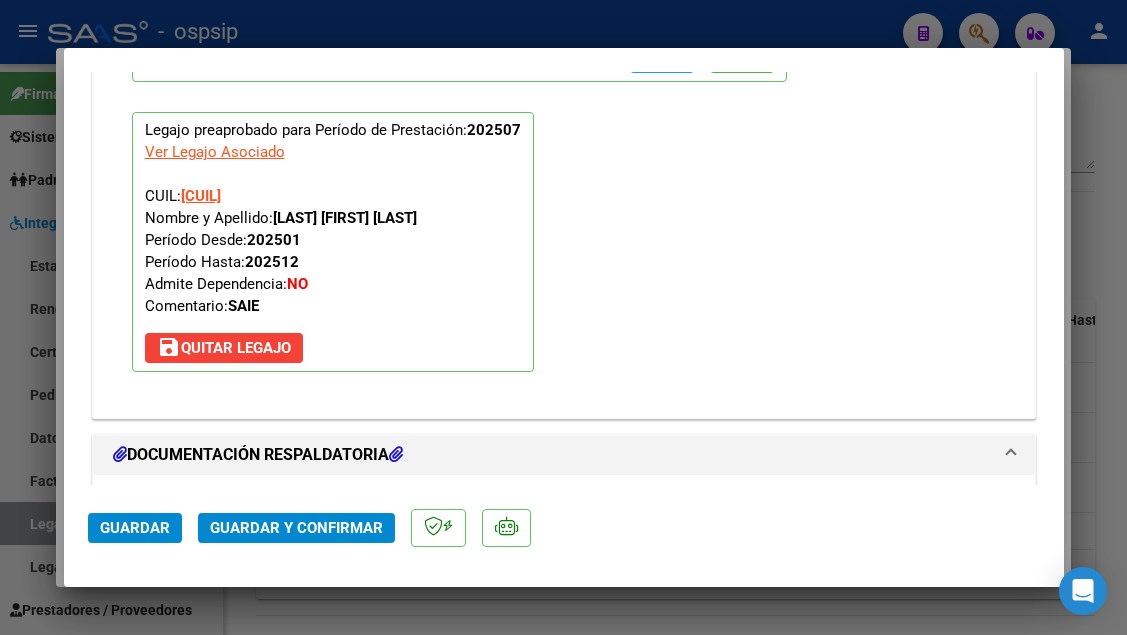 click on "Guardar Guardar y Confirmar" 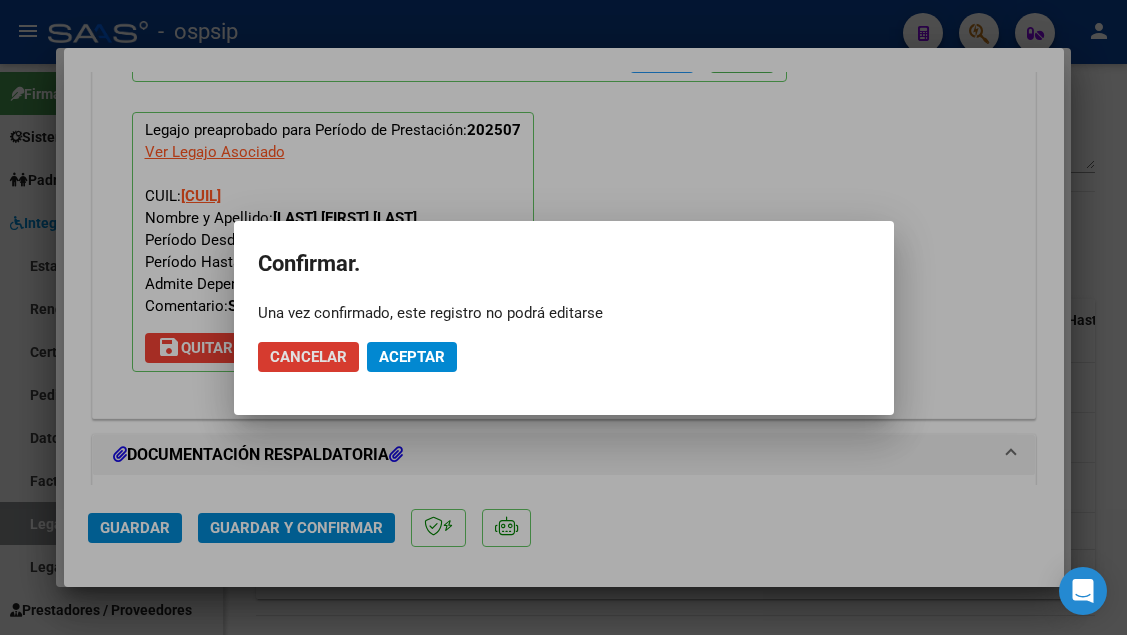 click on "Aceptar" 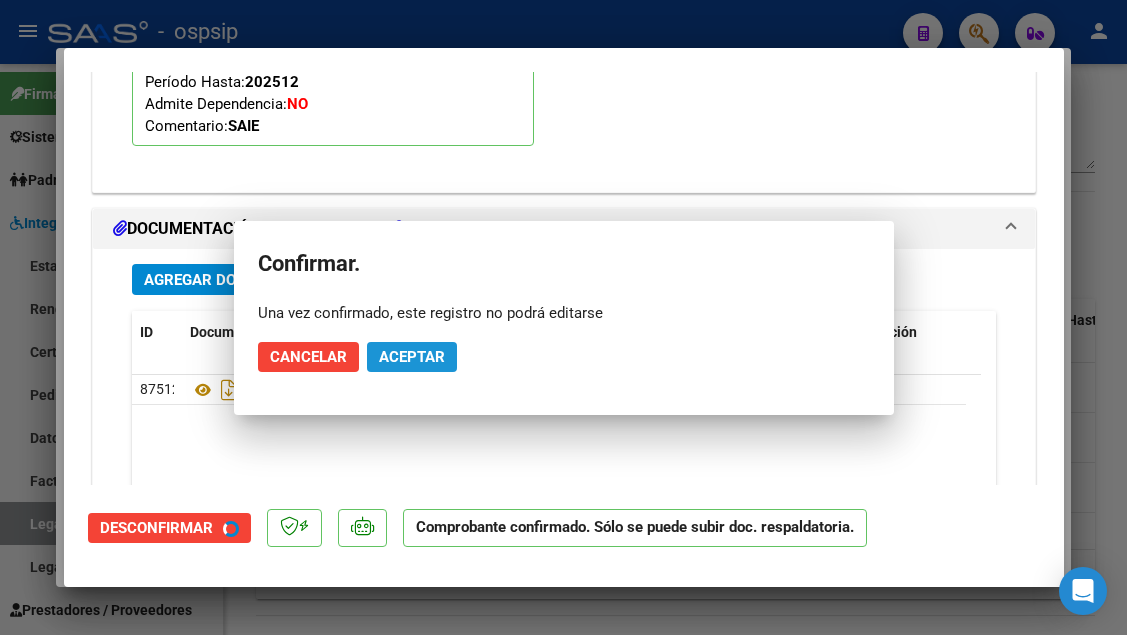 scroll, scrollTop: 1919, scrollLeft: 0, axis: vertical 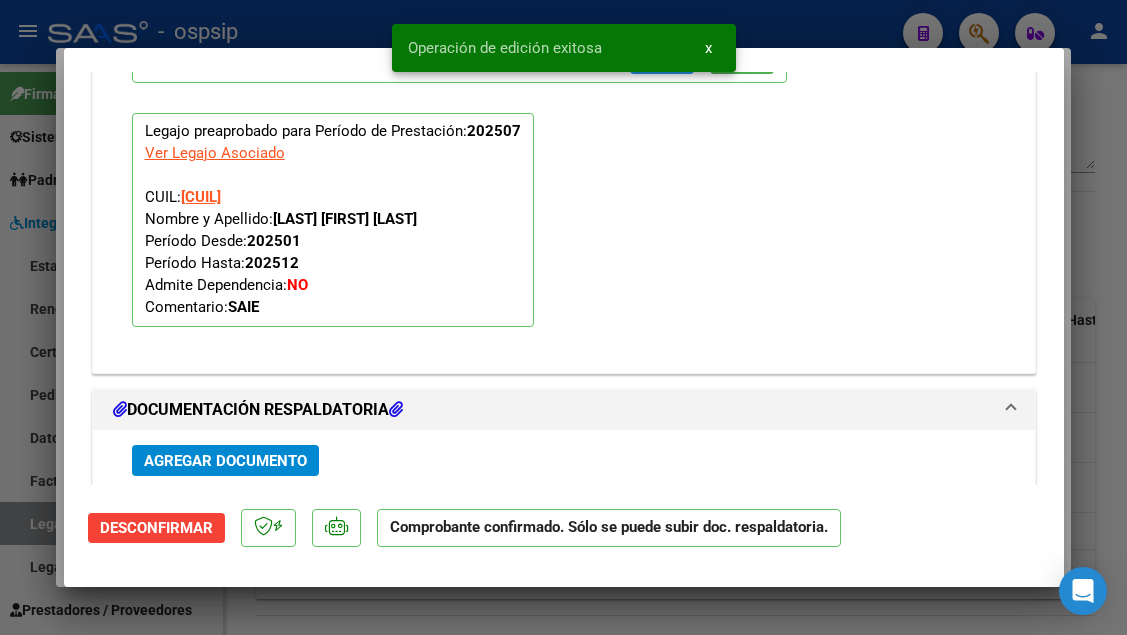 click at bounding box center (563, 317) 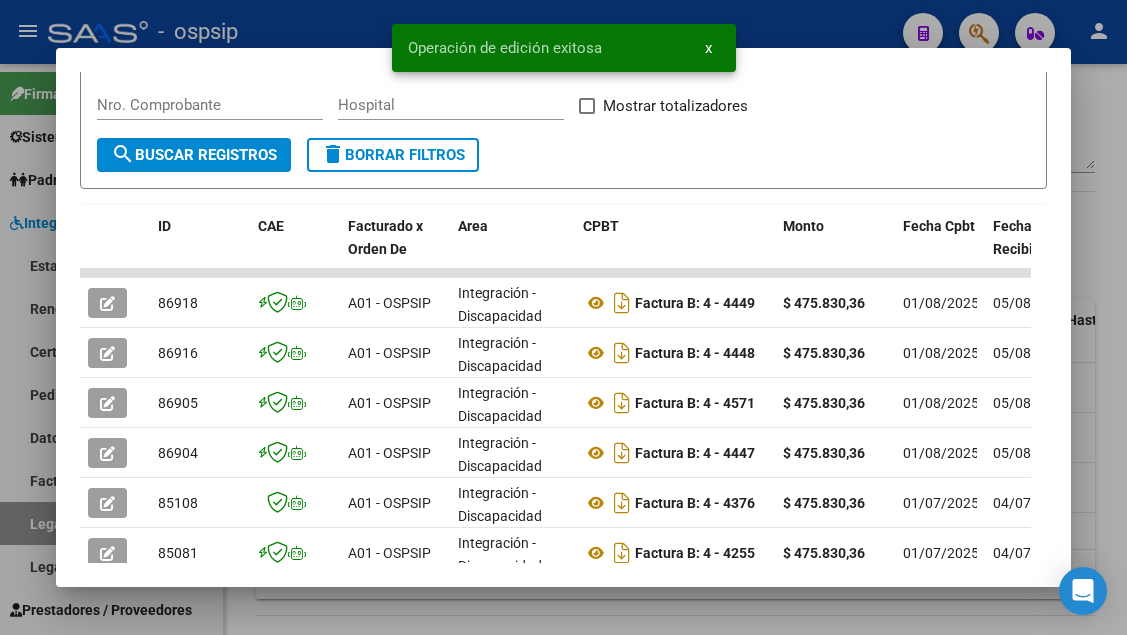 click at bounding box center (563, 317) 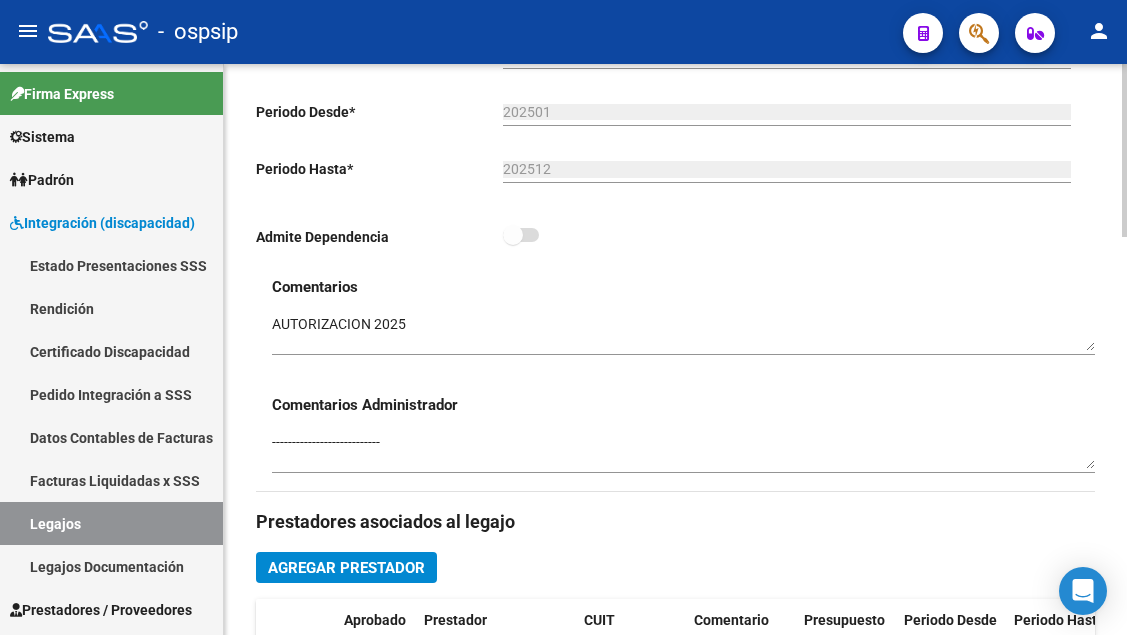 scroll, scrollTop: 300, scrollLeft: 0, axis: vertical 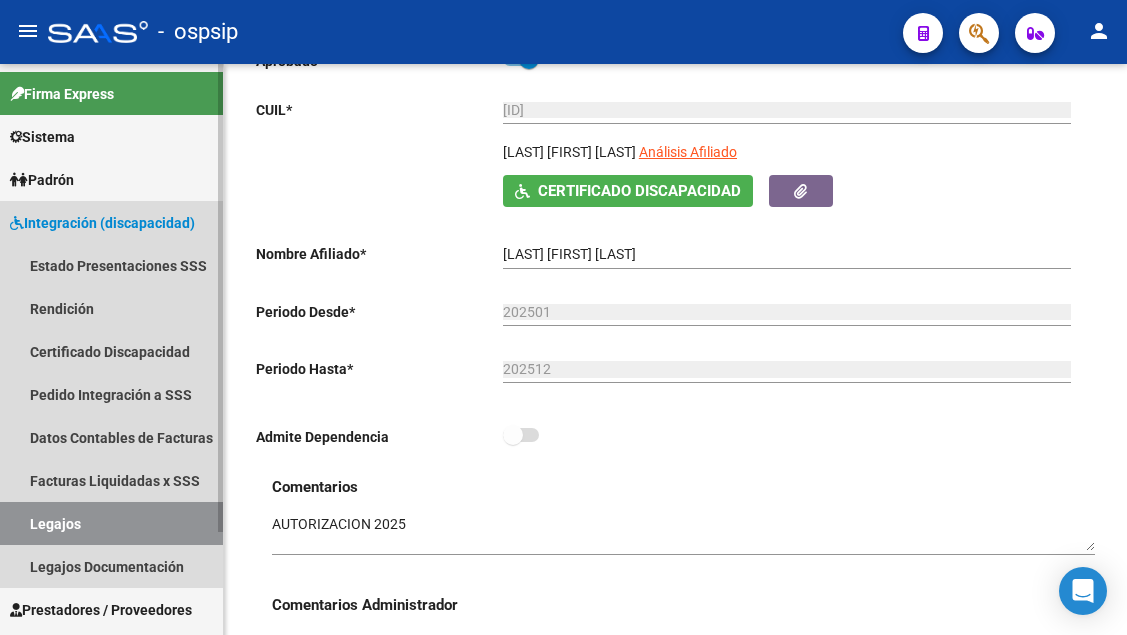 click on "Legajos" at bounding box center [111, 523] 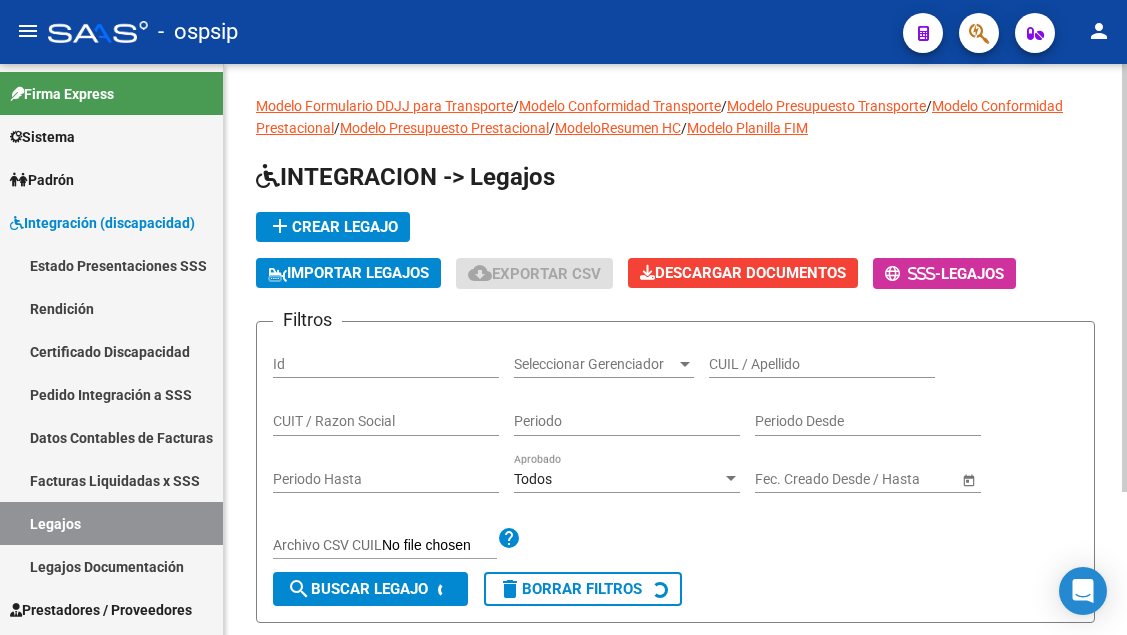 scroll, scrollTop: 0, scrollLeft: 0, axis: both 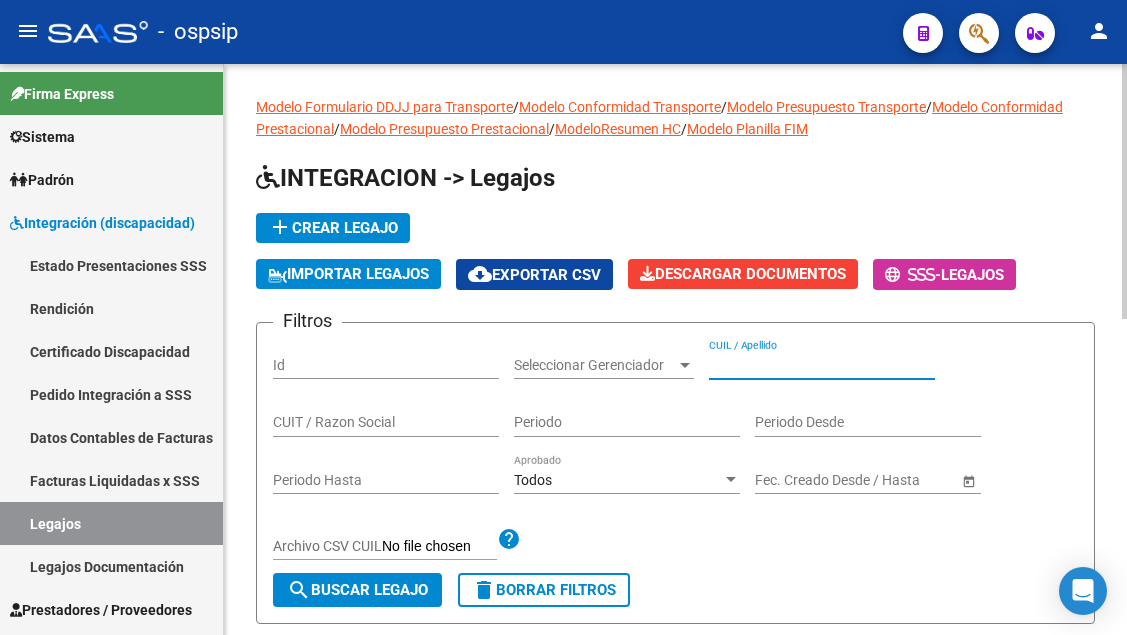 click on "CUIL / Apellido" at bounding box center (822, 365) 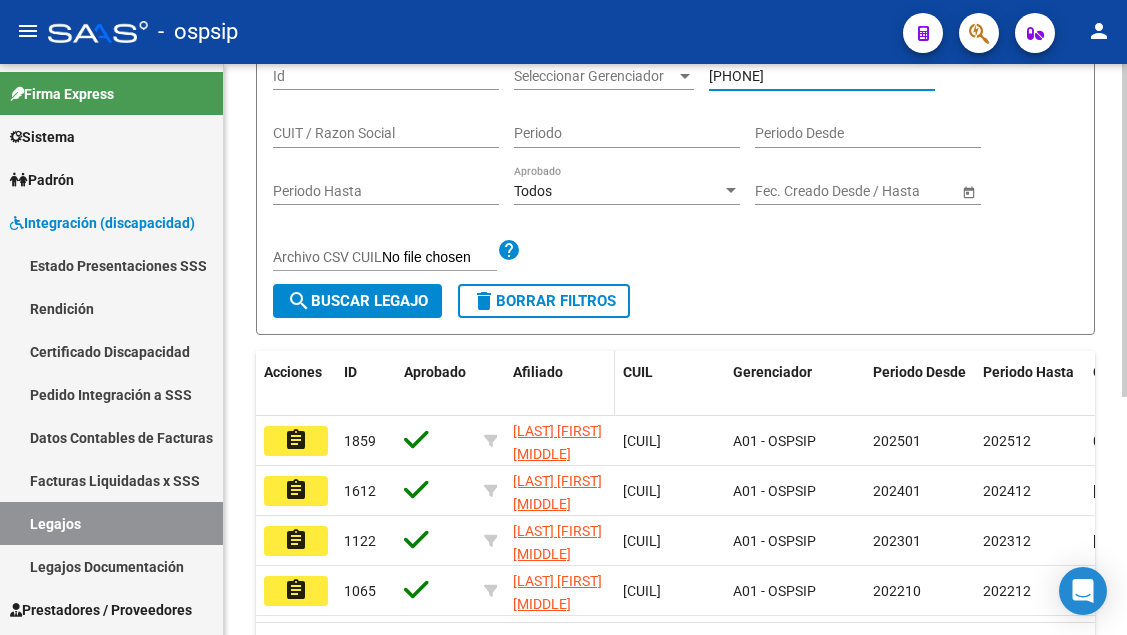 scroll, scrollTop: 300, scrollLeft: 0, axis: vertical 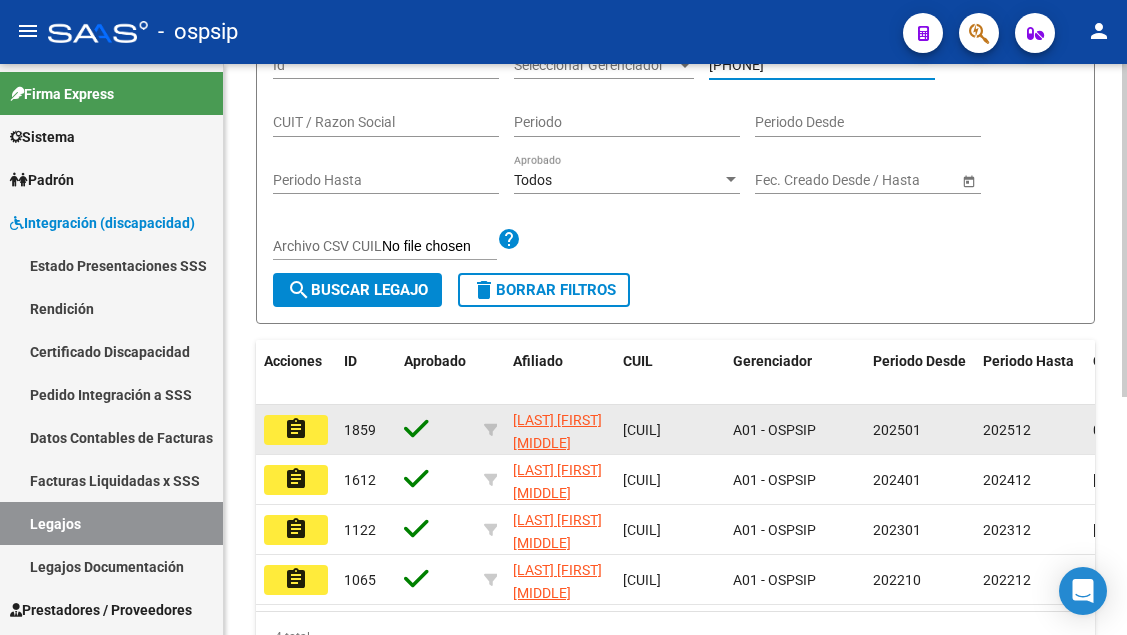 type on "[PHONE]" 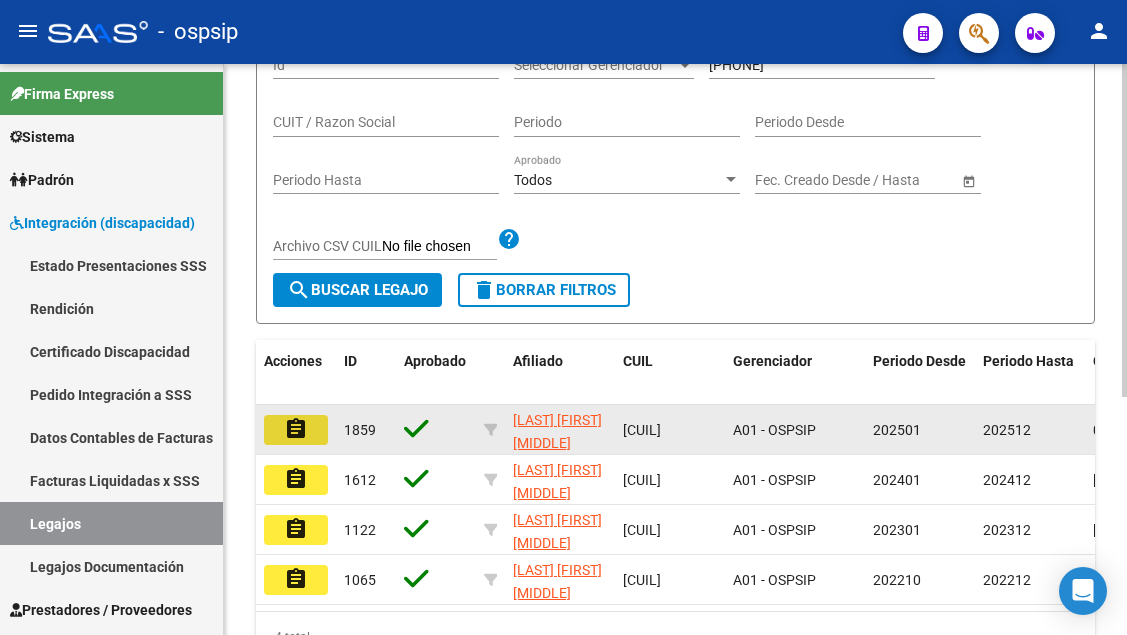 click on "assignment" 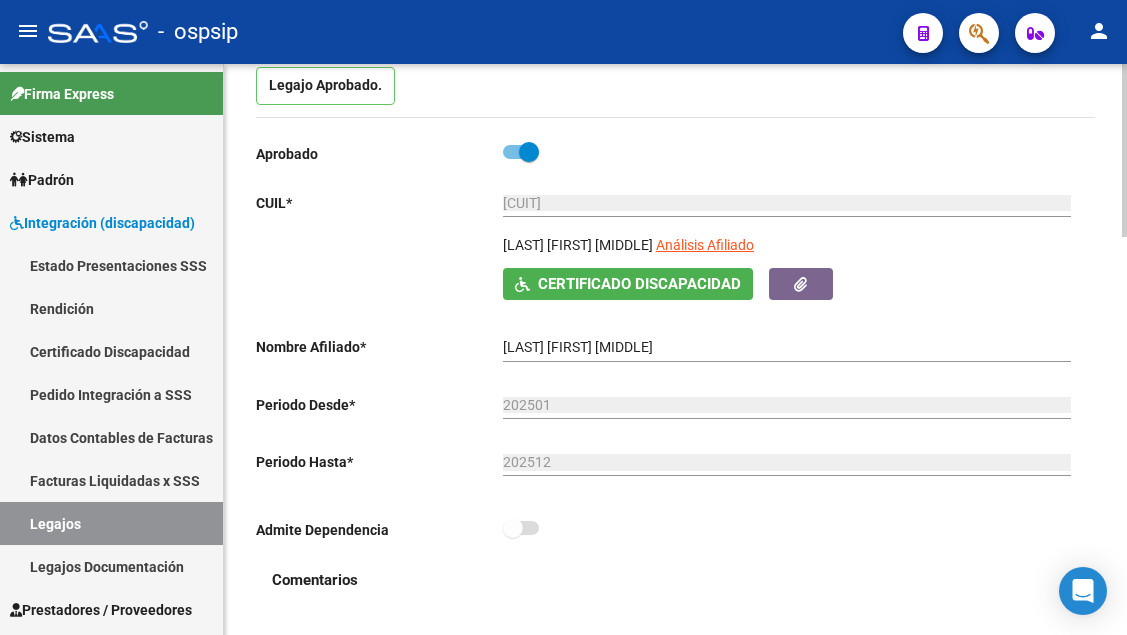 scroll, scrollTop: 200, scrollLeft: 0, axis: vertical 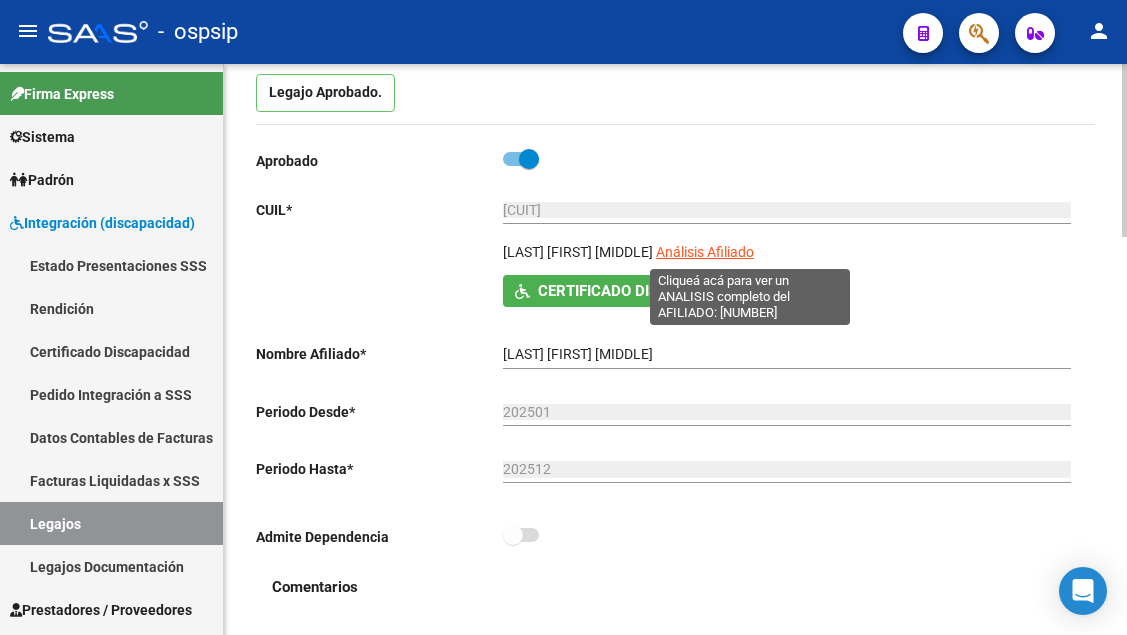 click on "Análisis Afiliado" 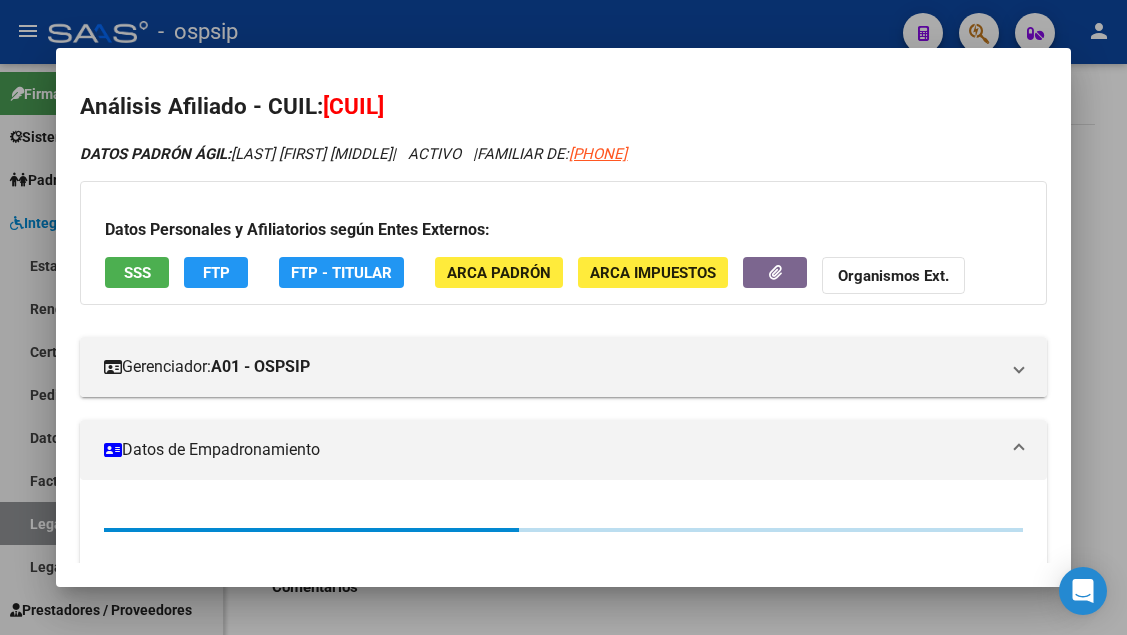 scroll, scrollTop: 300, scrollLeft: 0, axis: vertical 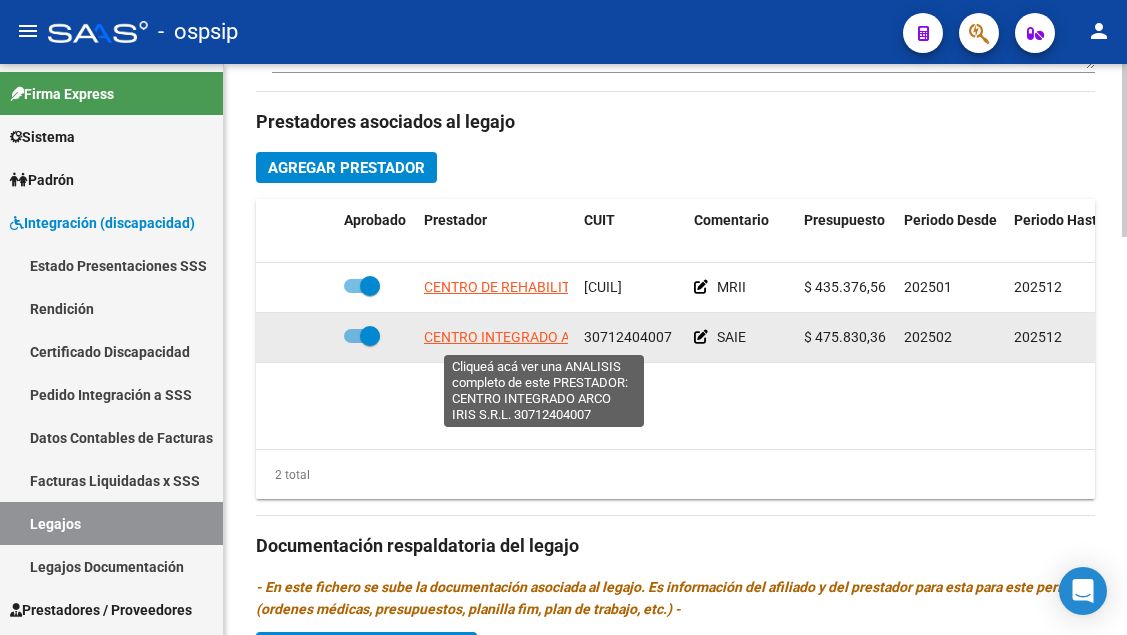 click on "CENTRO INTEGRADO ARCO IRIS S.R.L." 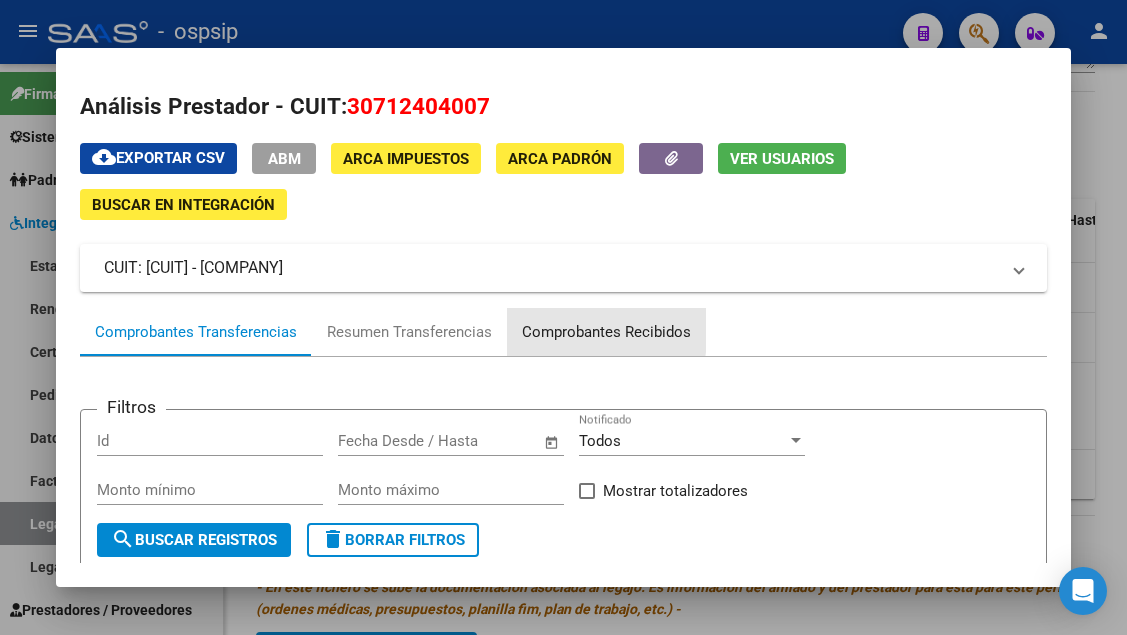 click on "Comprobantes Recibidos" at bounding box center (606, 332) 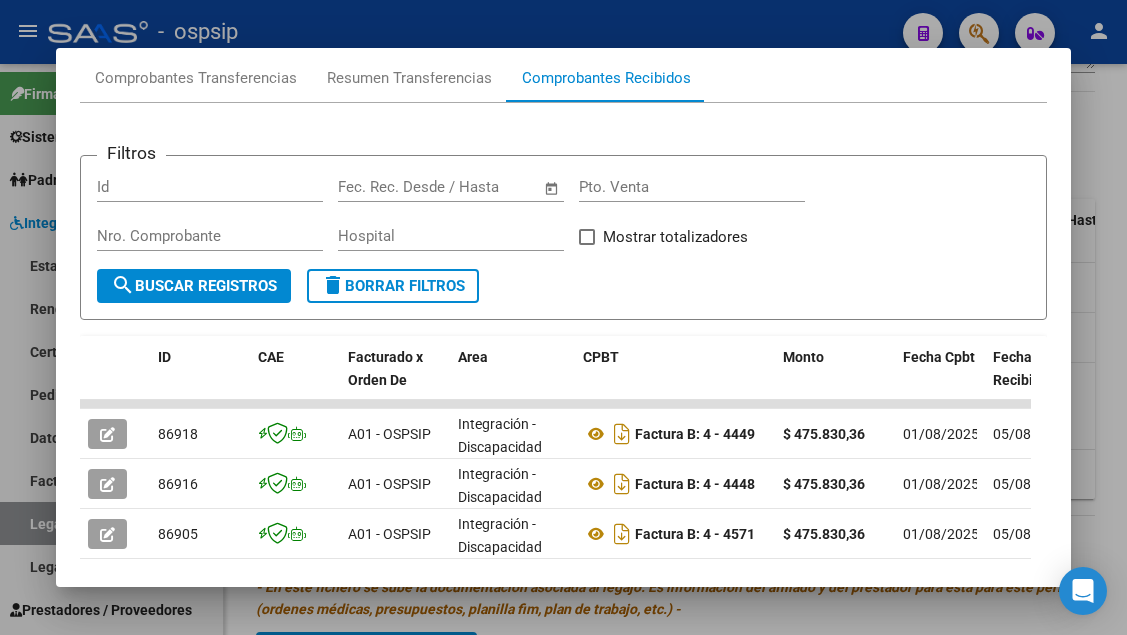 scroll, scrollTop: 285, scrollLeft: 0, axis: vertical 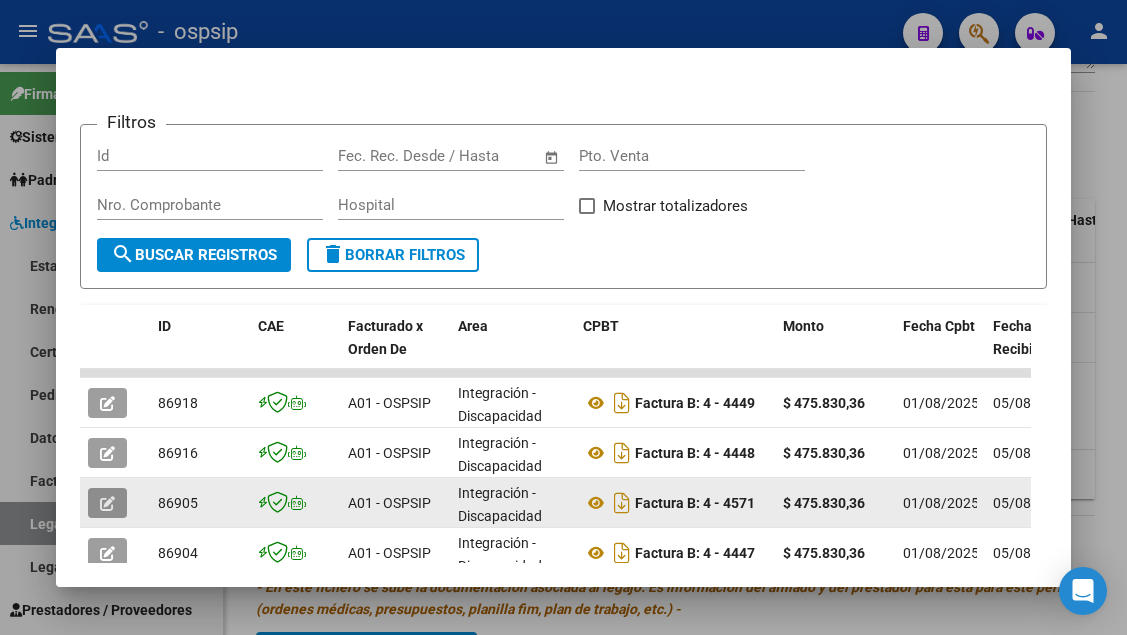 click 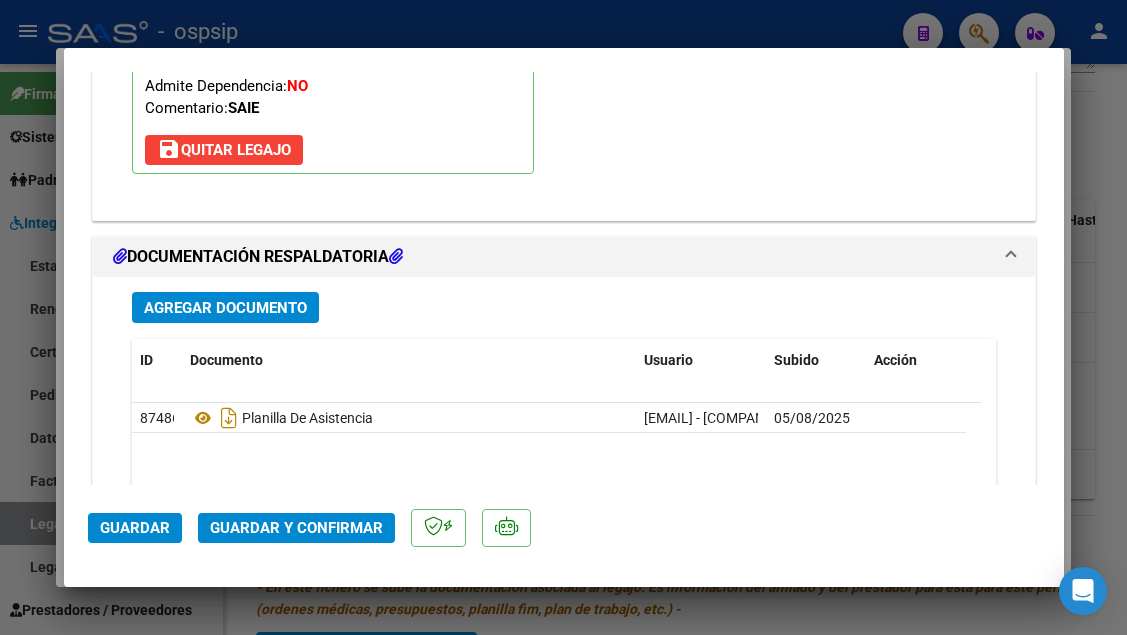scroll, scrollTop: 2300, scrollLeft: 0, axis: vertical 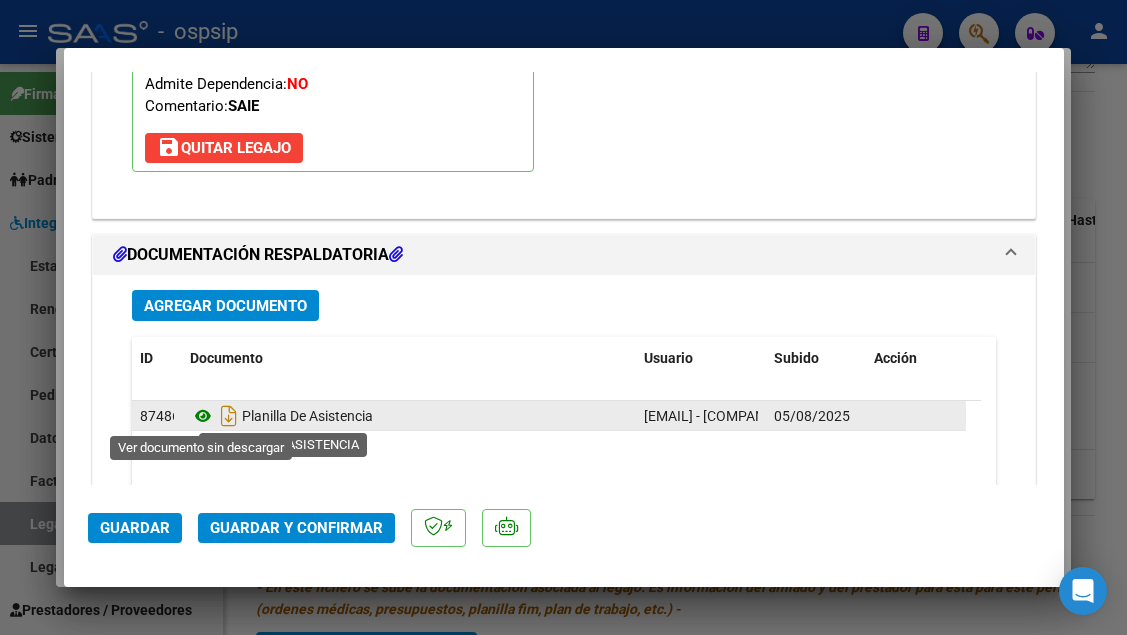 click 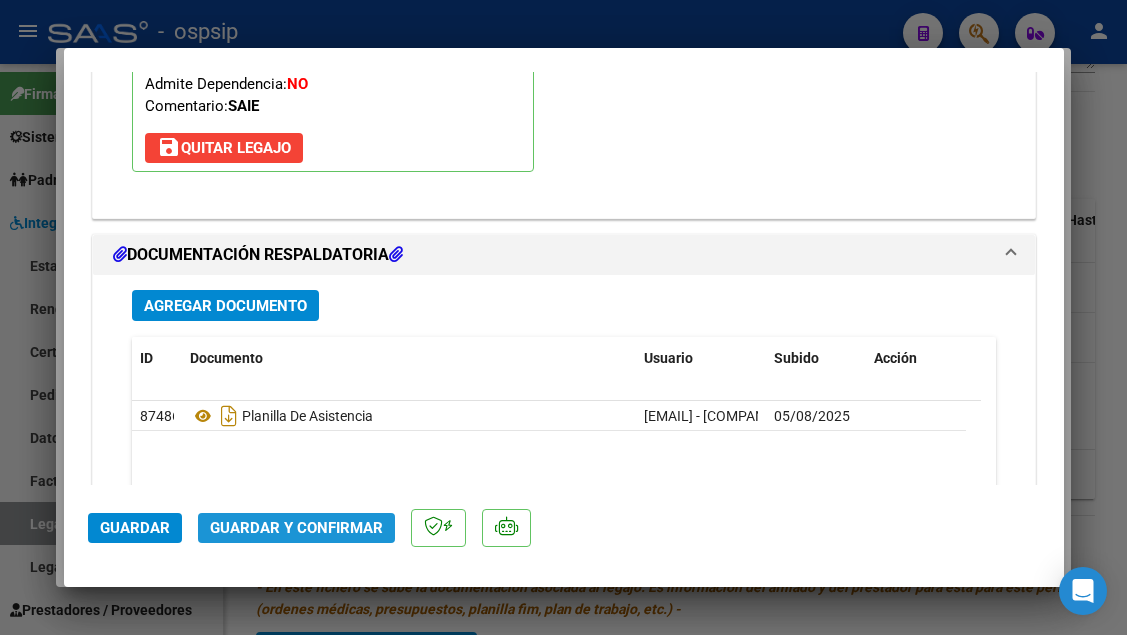 click on "Guardar y Confirmar" 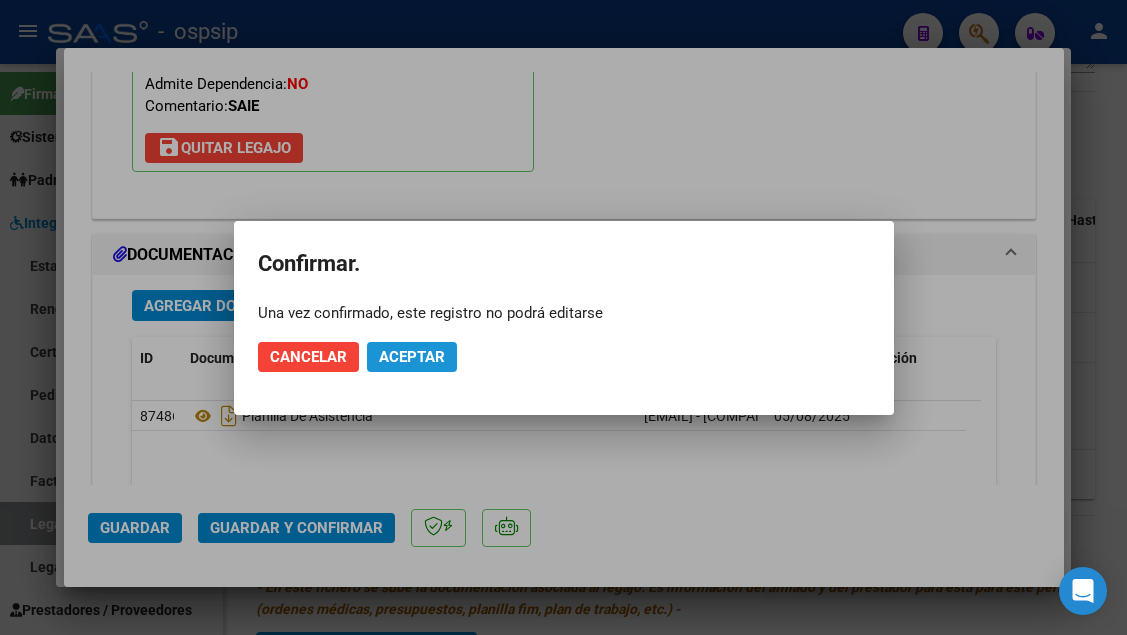 click on "Aceptar" 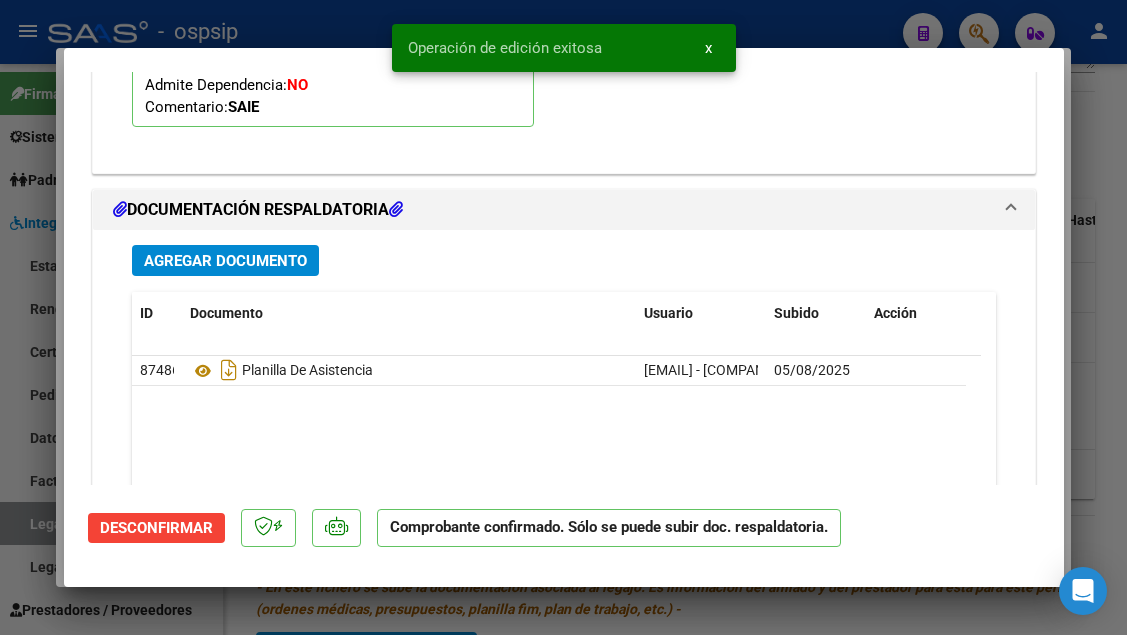 click at bounding box center (563, 317) 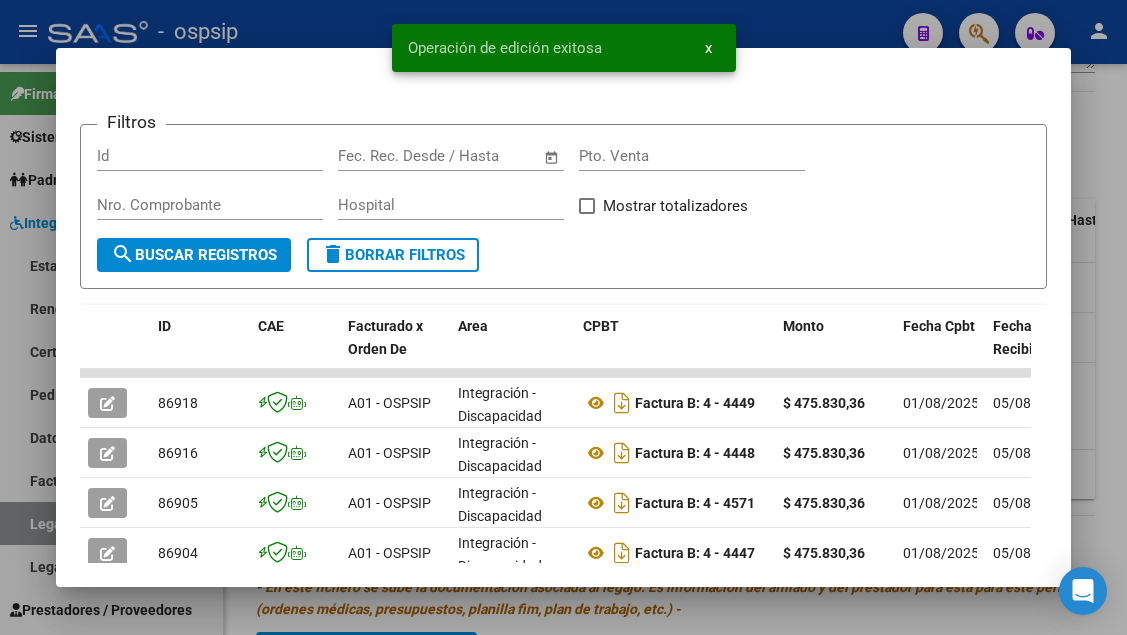 click at bounding box center [563, 317] 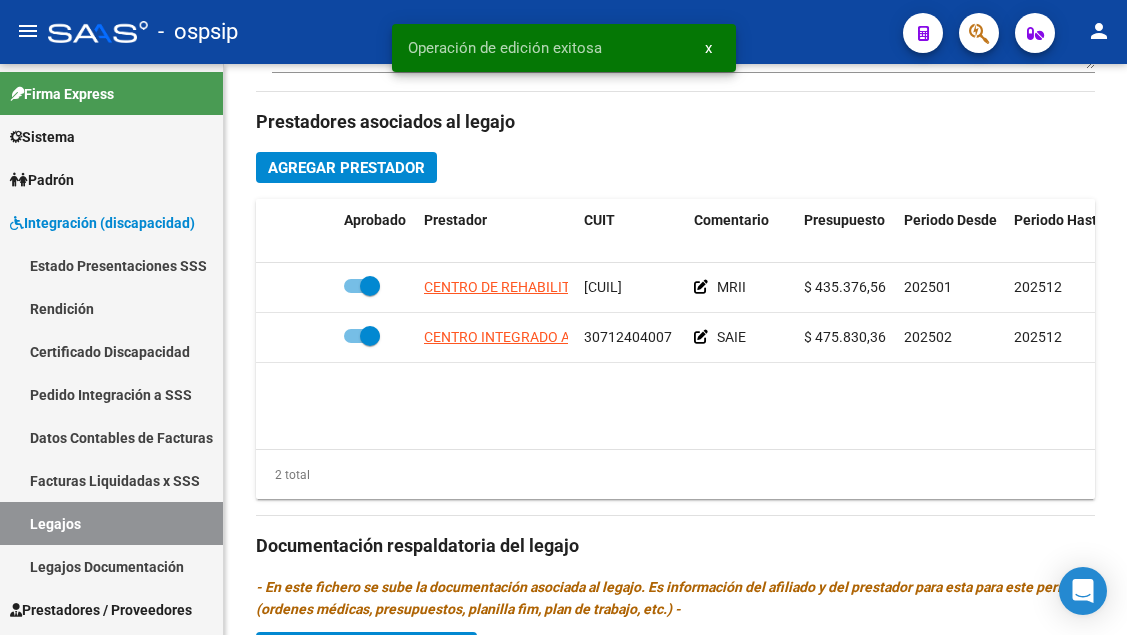 click on "Legajos" at bounding box center [111, 523] 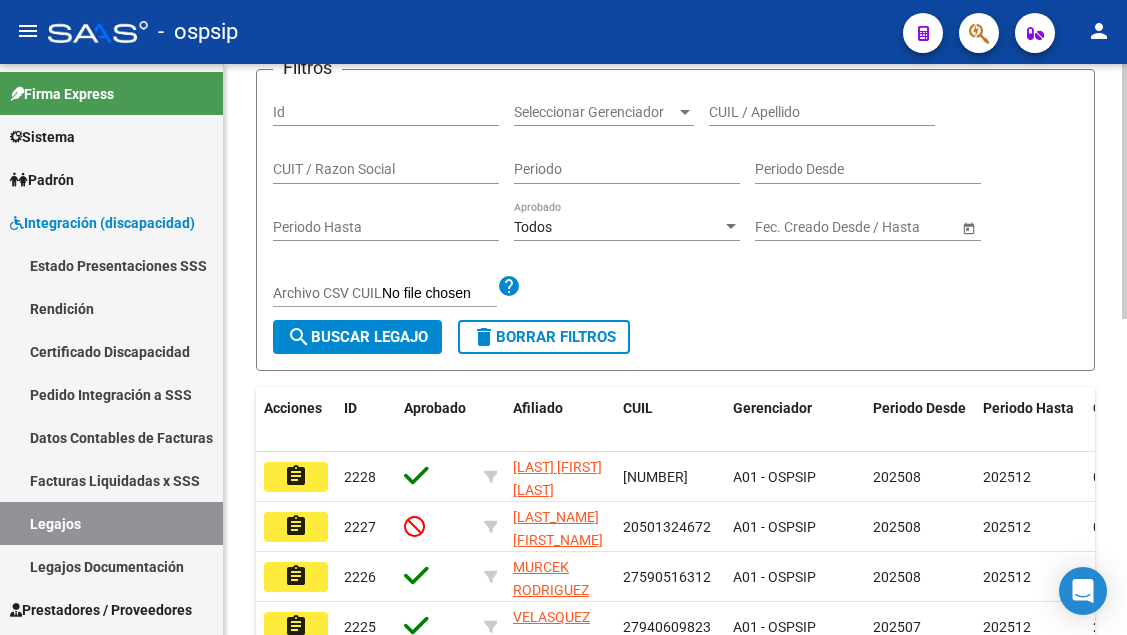 scroll, scrollTop: 208, scrollLeft: 0, axis: vertical 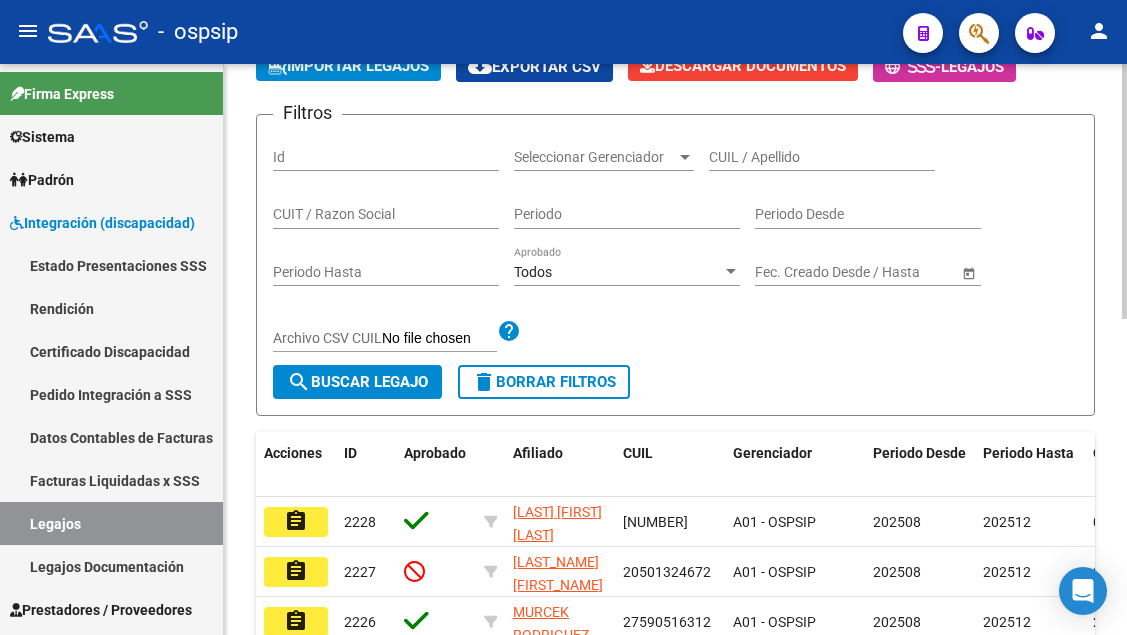 click on "CUIL / Apellido" at bounding box center (822, 157) 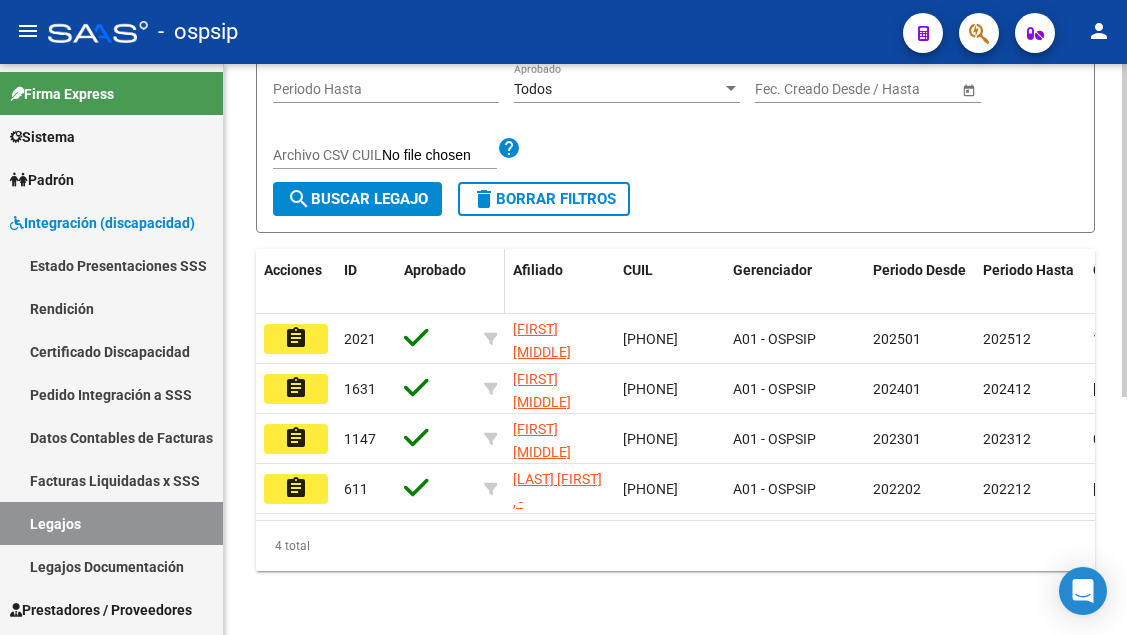 scroll, scrollTop: 408, scrollLeft: 0, axis: vertical 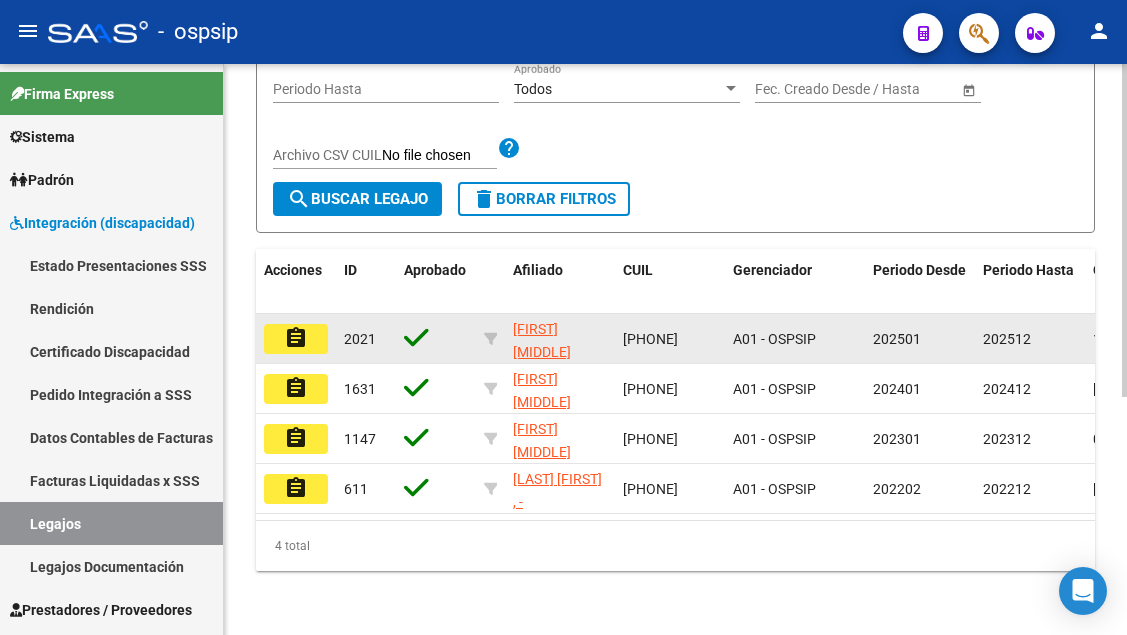 type 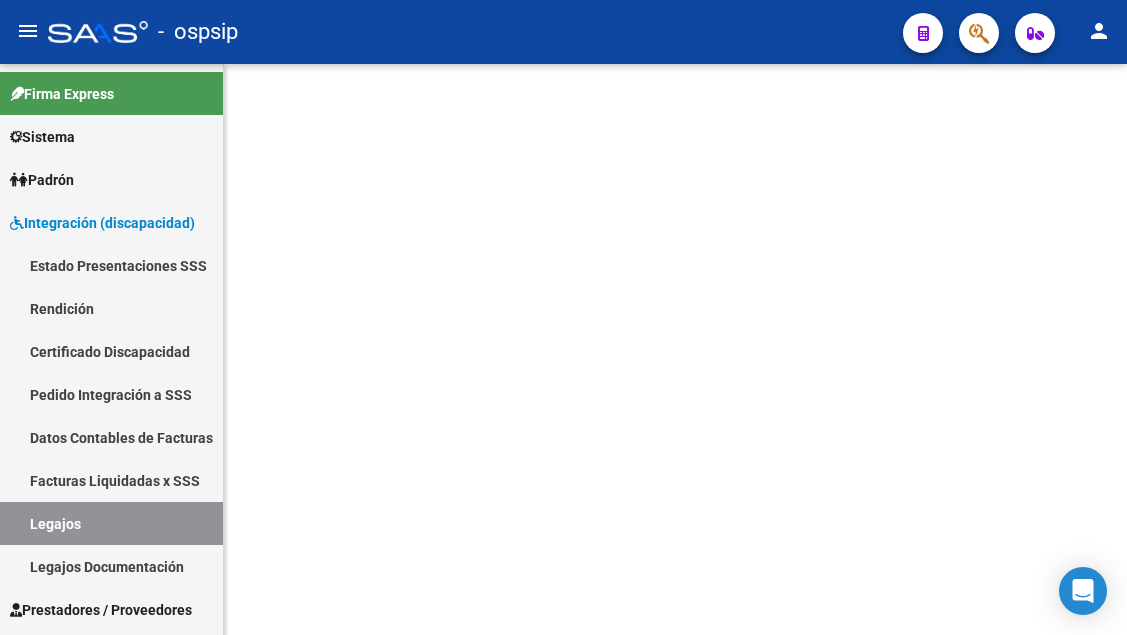 scroll, scrollTop: 0, scrollLeft: 0, axis: both 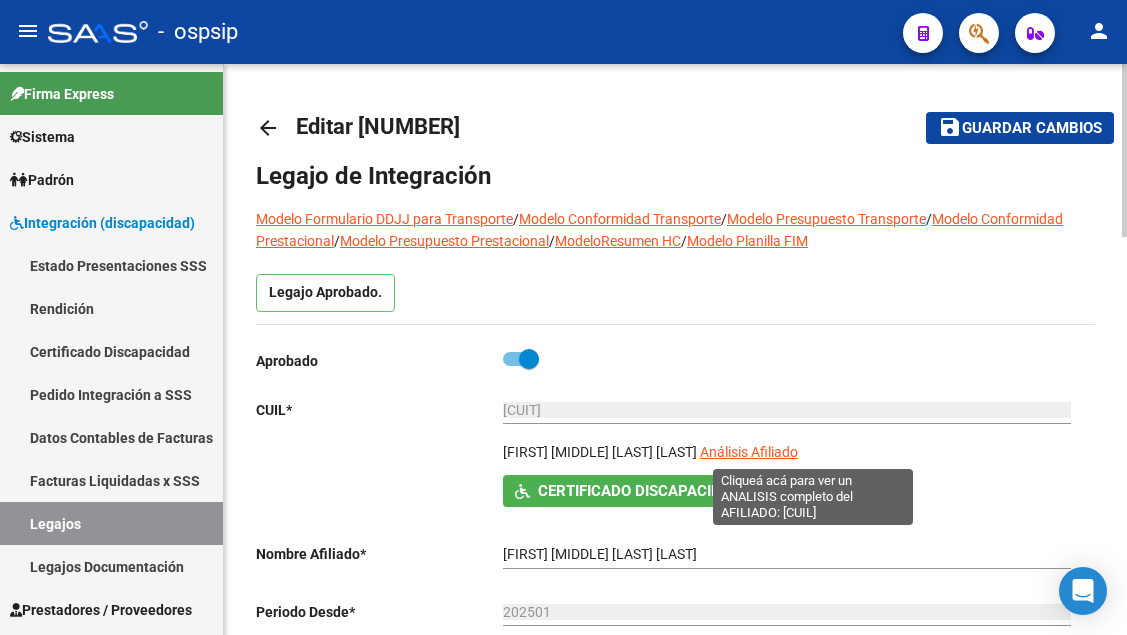 click on "Análisis Afiliado" 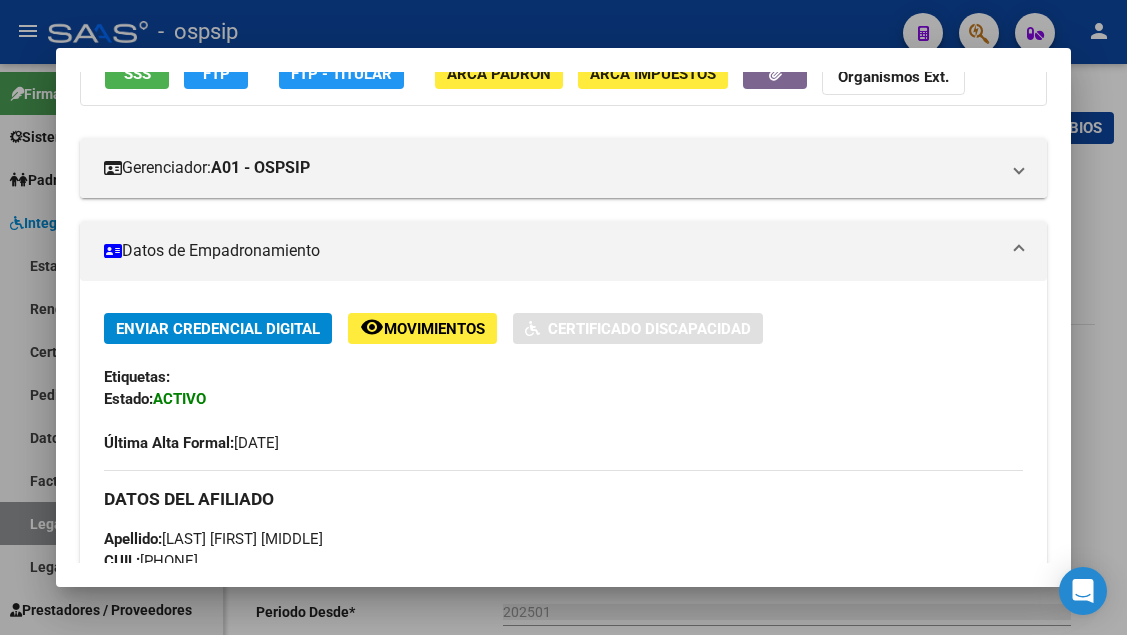 scroll, scrollTop: 400, scrollLeft: 0, axis: vertical 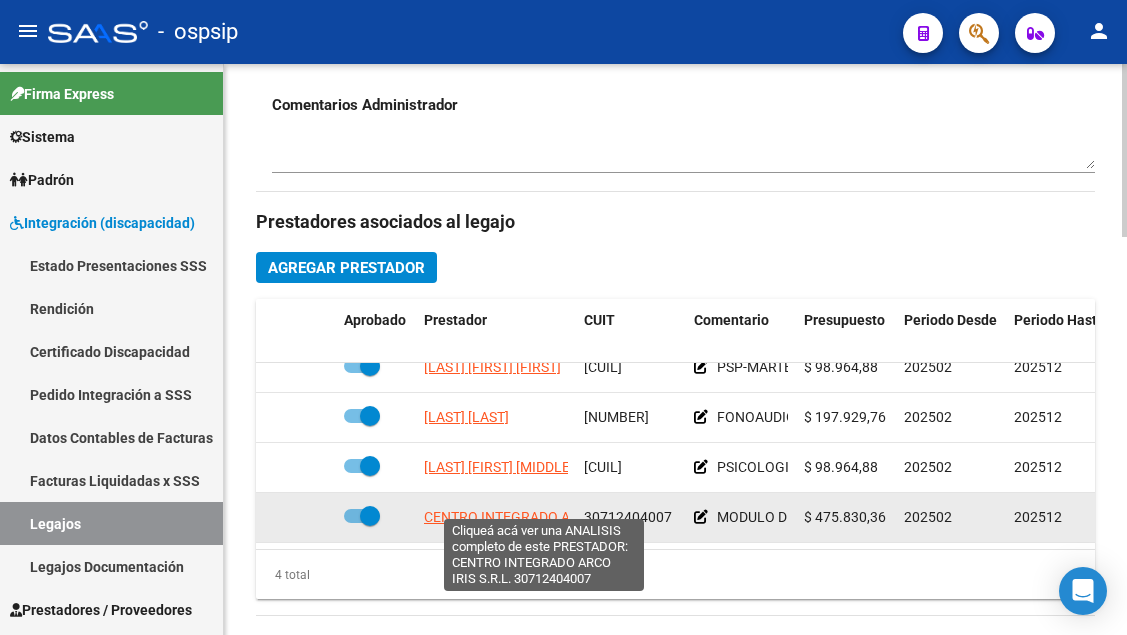 click on "CENTRO INTEGRADO ARCO IRIS S.R.L." 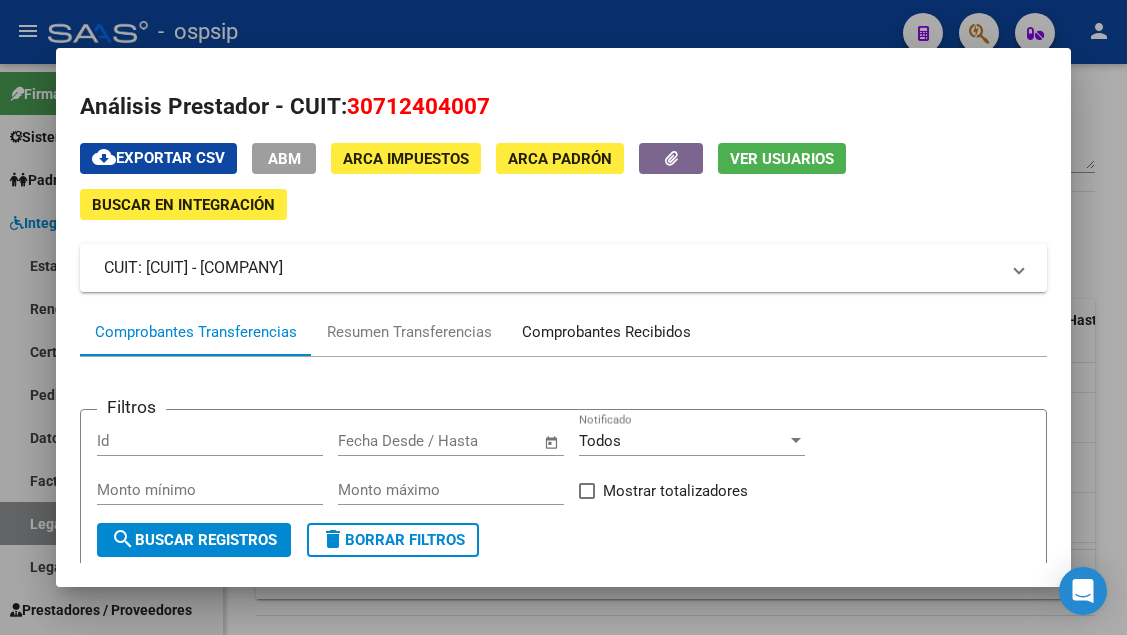 click on "Comprobantes Recibidos" at bounding box center (606, 332) 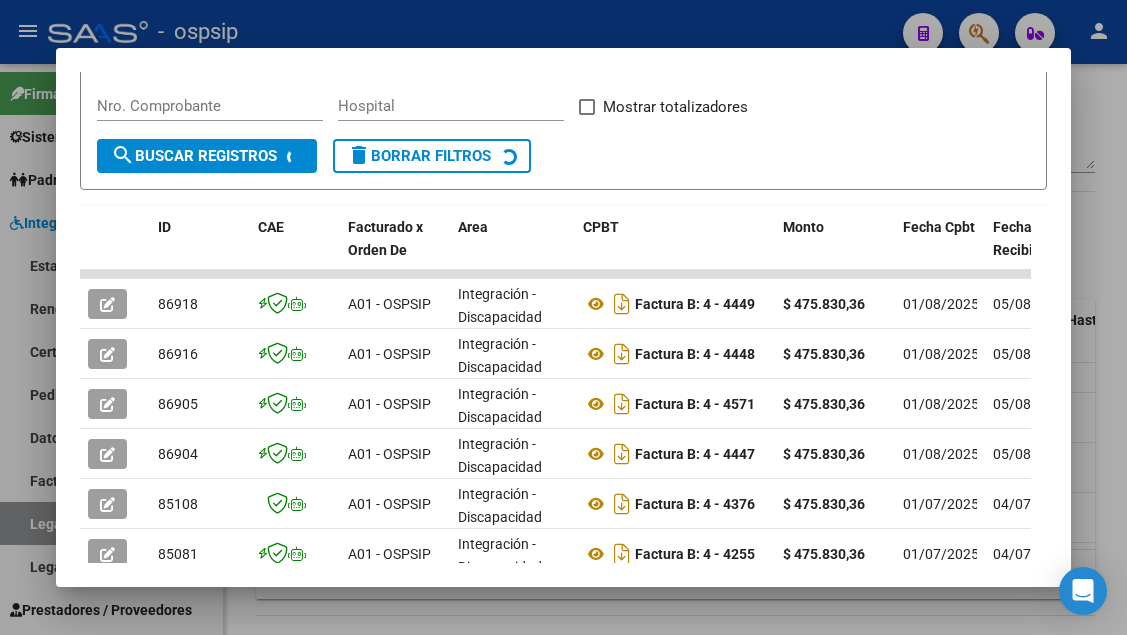scroll, scrollTop: 385, scrollLeft: 0, axis: vertical 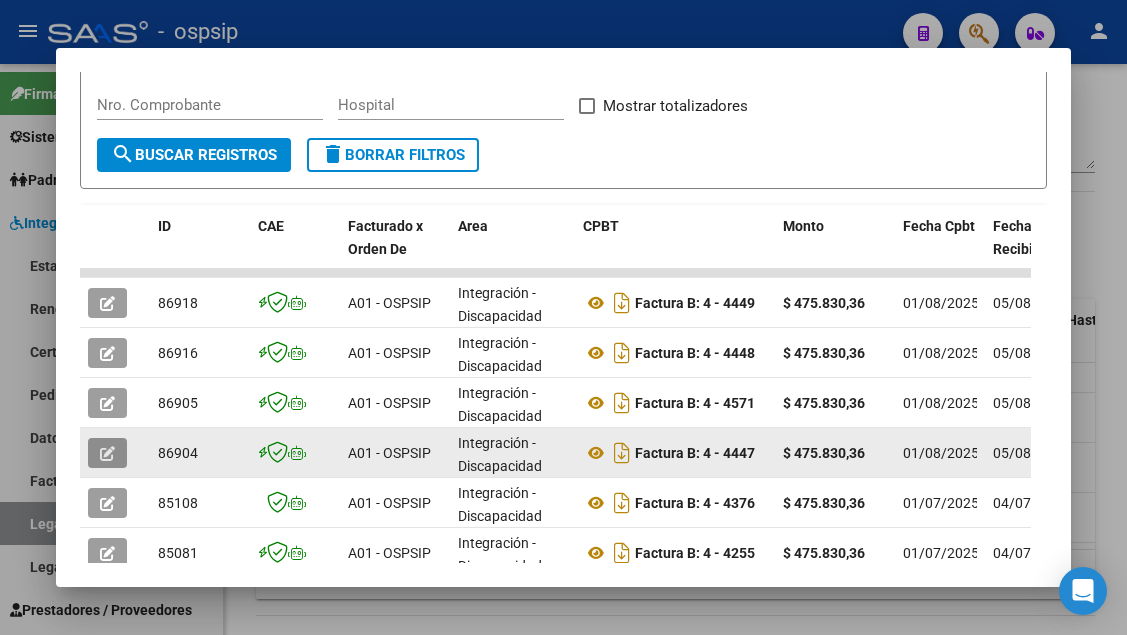 click 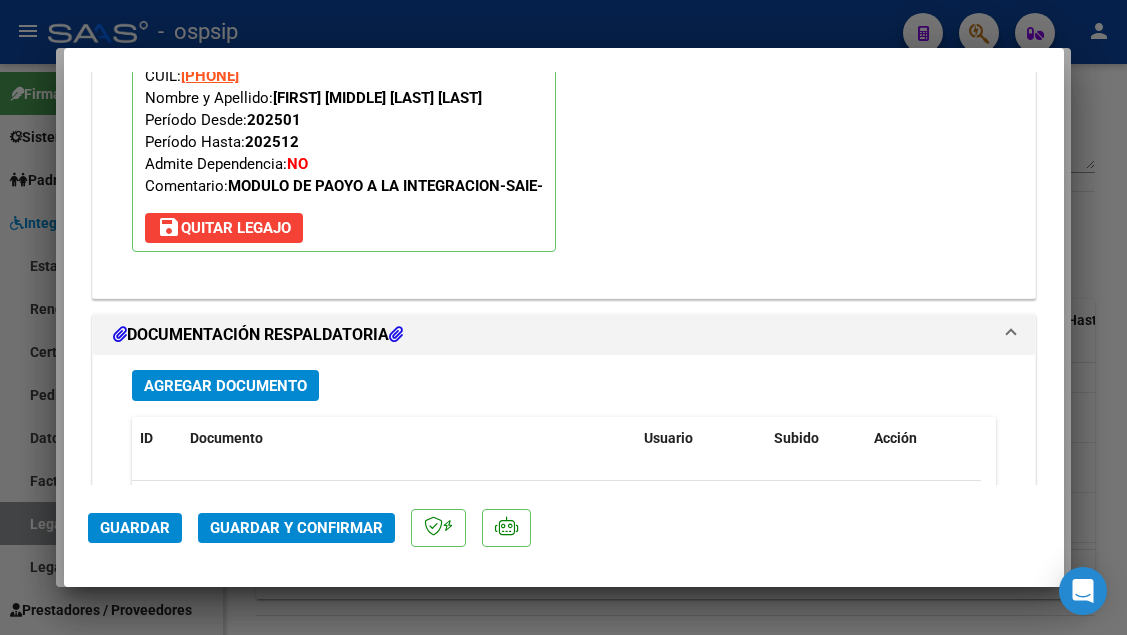 scroll, scrollTop: 2400, scrollLeft: 0, axis: vertical 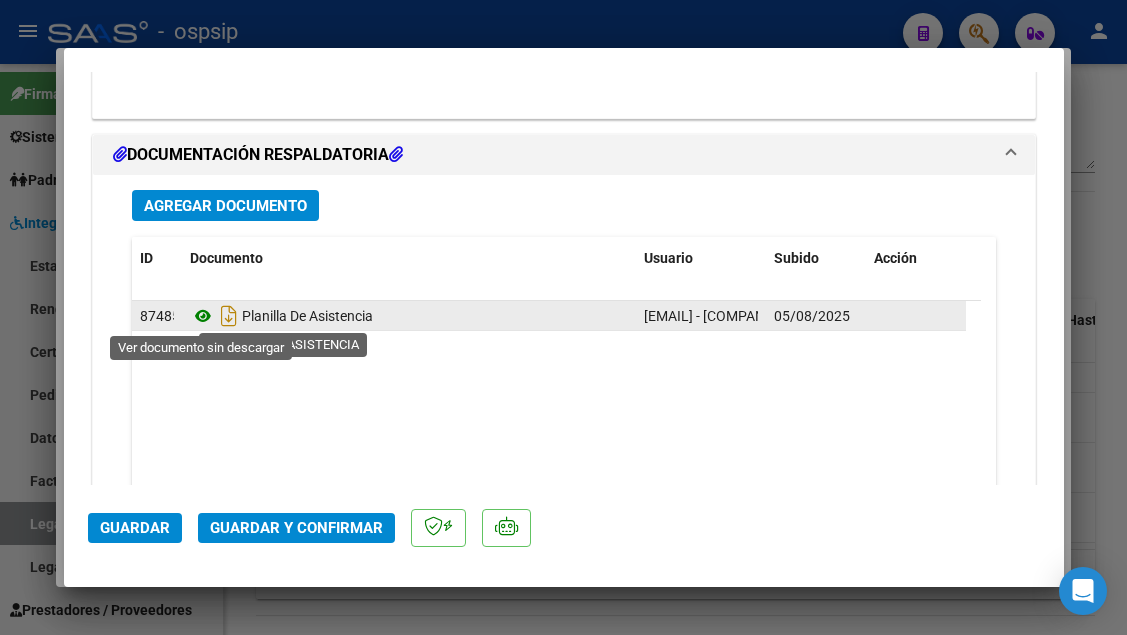 click 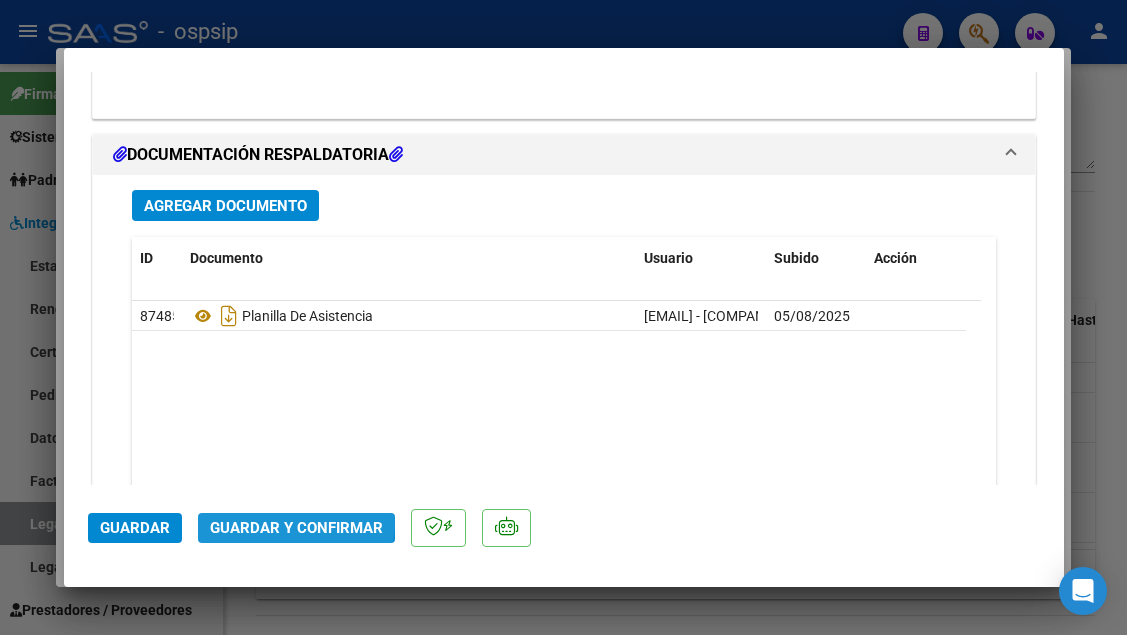 click on "Guardar y Confirmar" 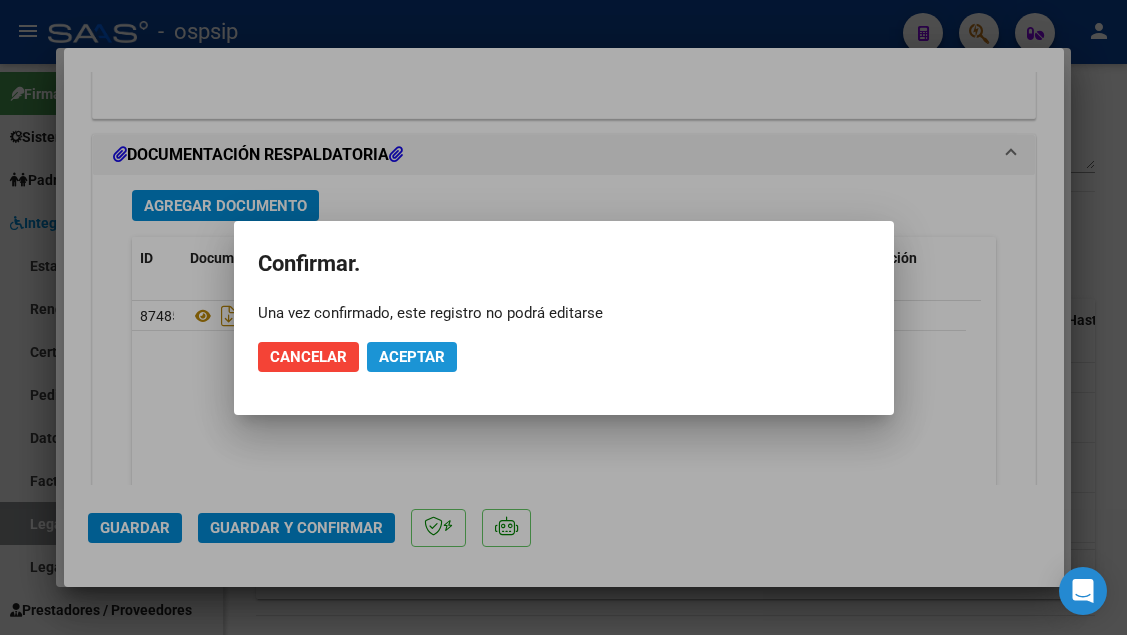 click on "Aceptar" 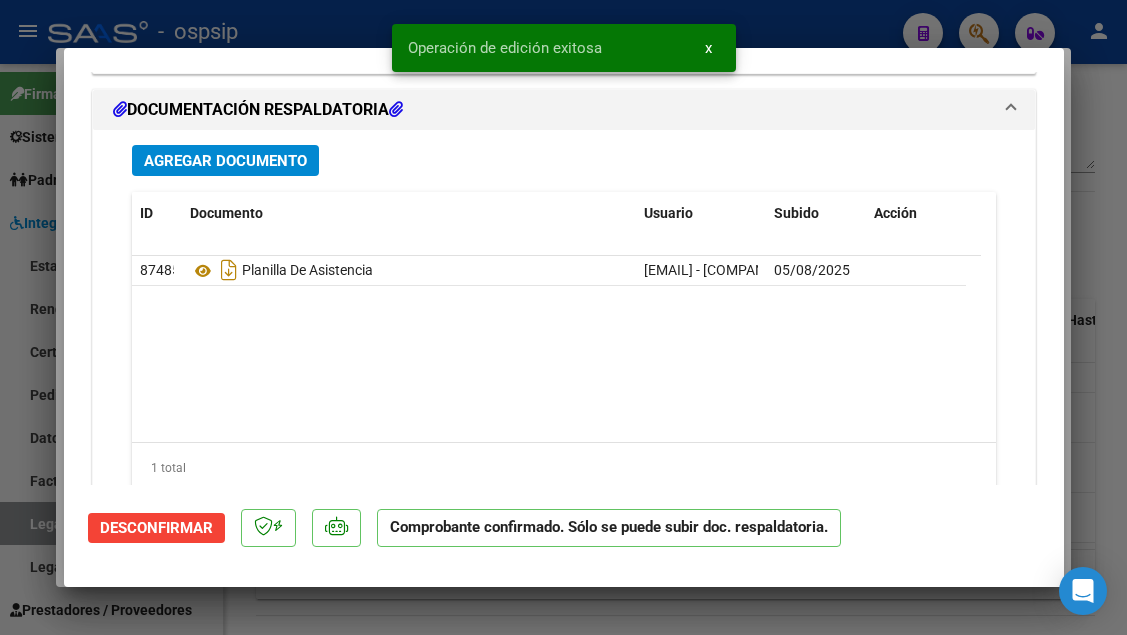 scroll, scrollTop: 1819, scrollLeft: 0, axis: vertical 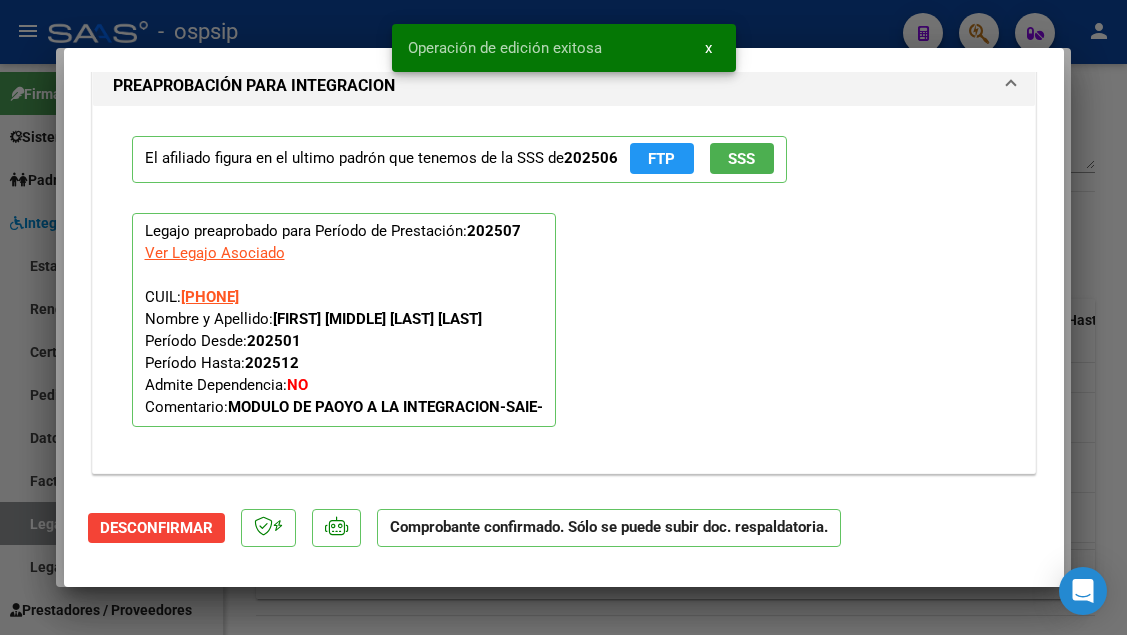 click at bounding box center [563, 317] 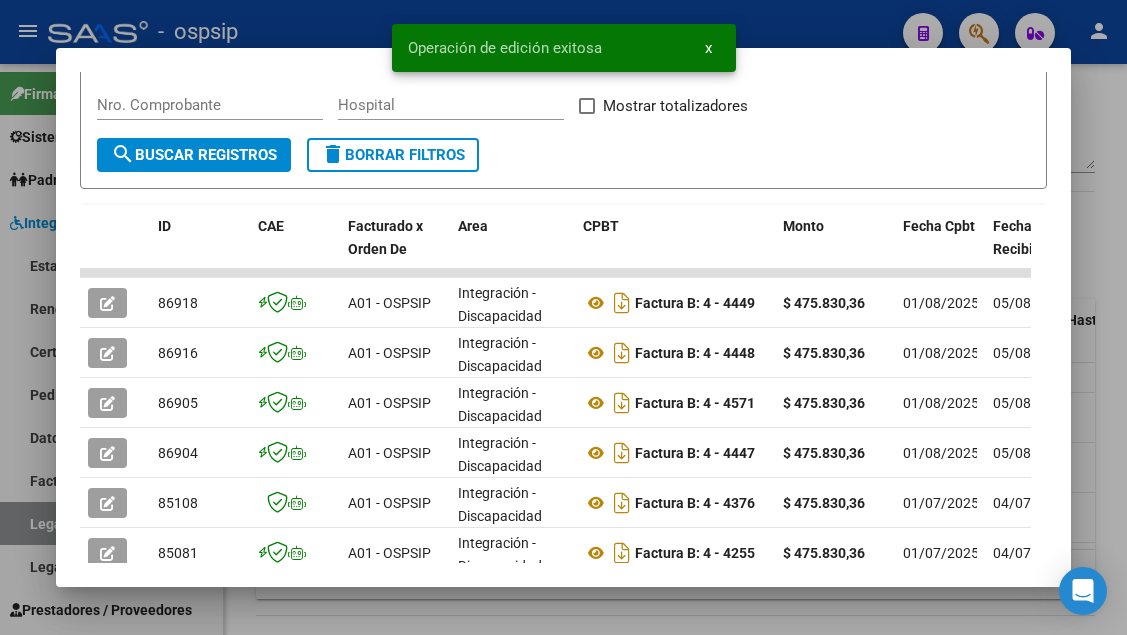 click at bounding box center [563, 317] 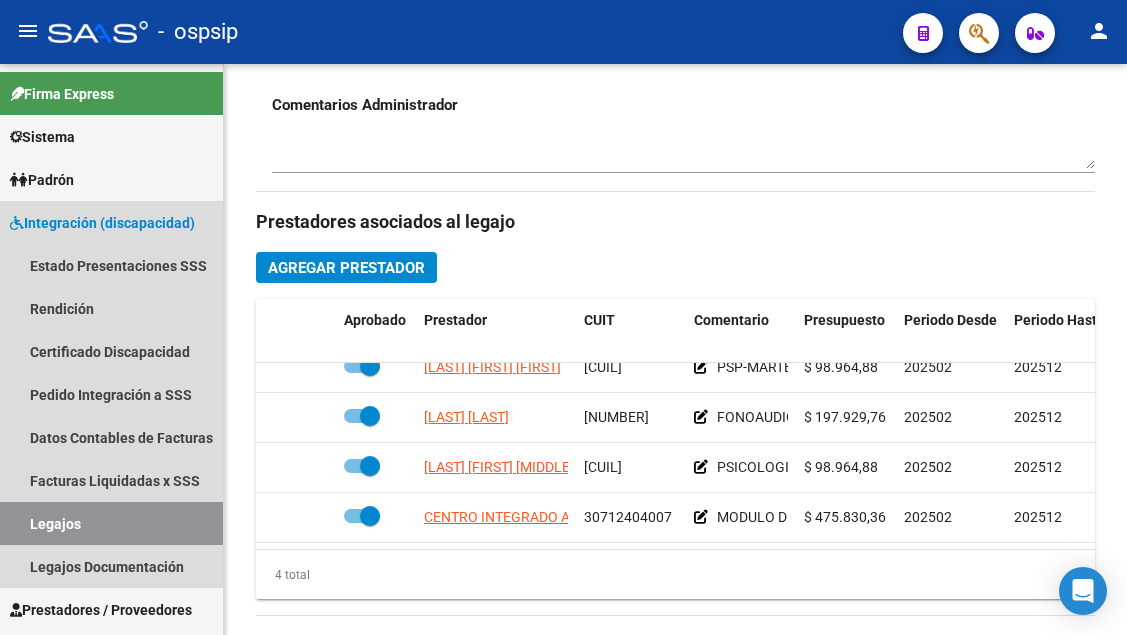 click on "Legajos" at bounding box center (111, 523) 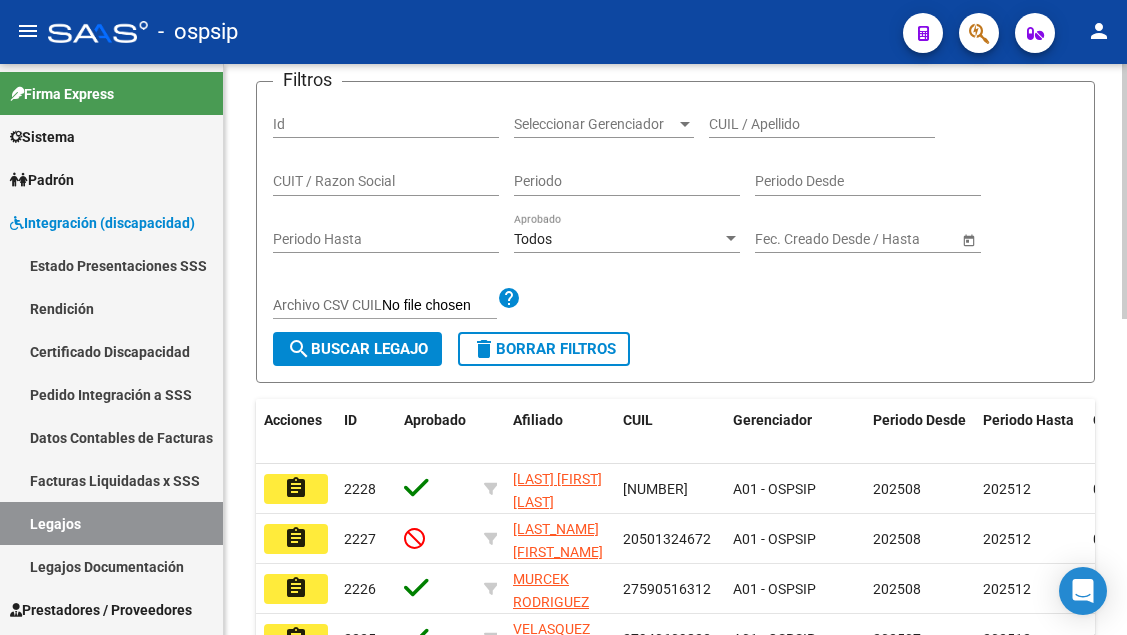 scroll, scrollTop: 108, scrollLeft: 0, axis: vertical 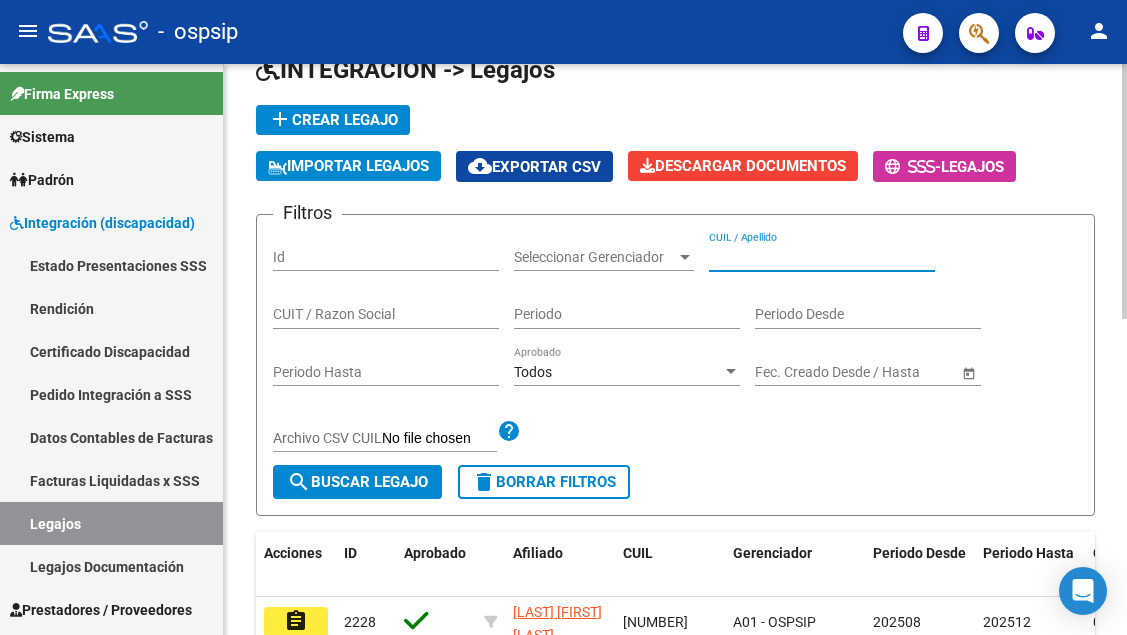 click on "CUIL / Apellido" at bounding box center [822, 257] 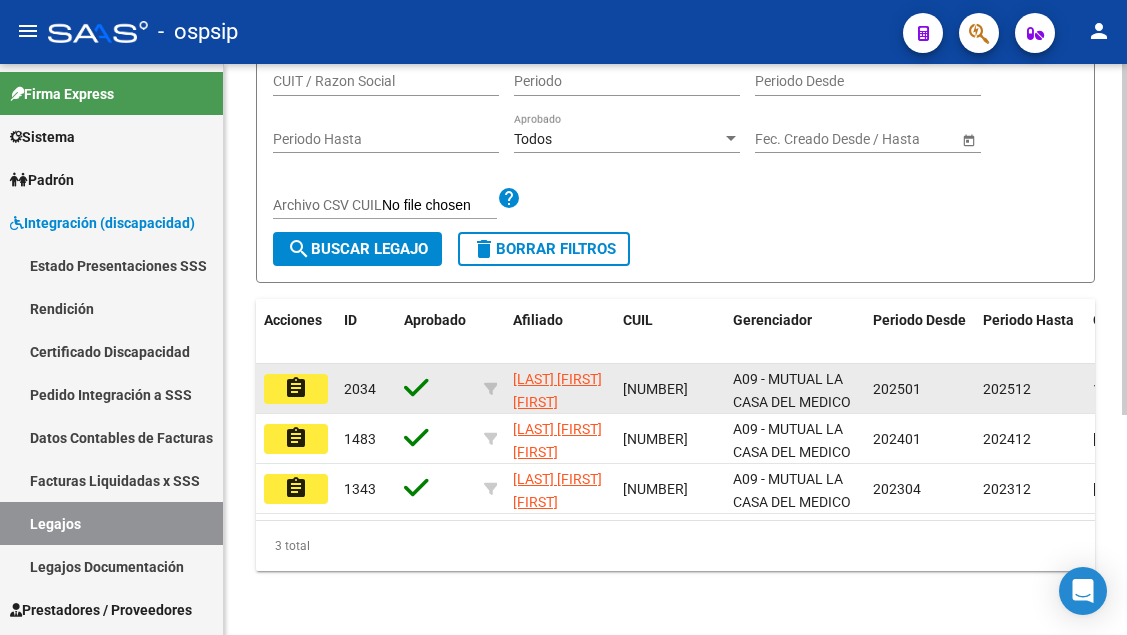 scroll, scrollTop: 358, scrollLeft: 0, axis: vertical 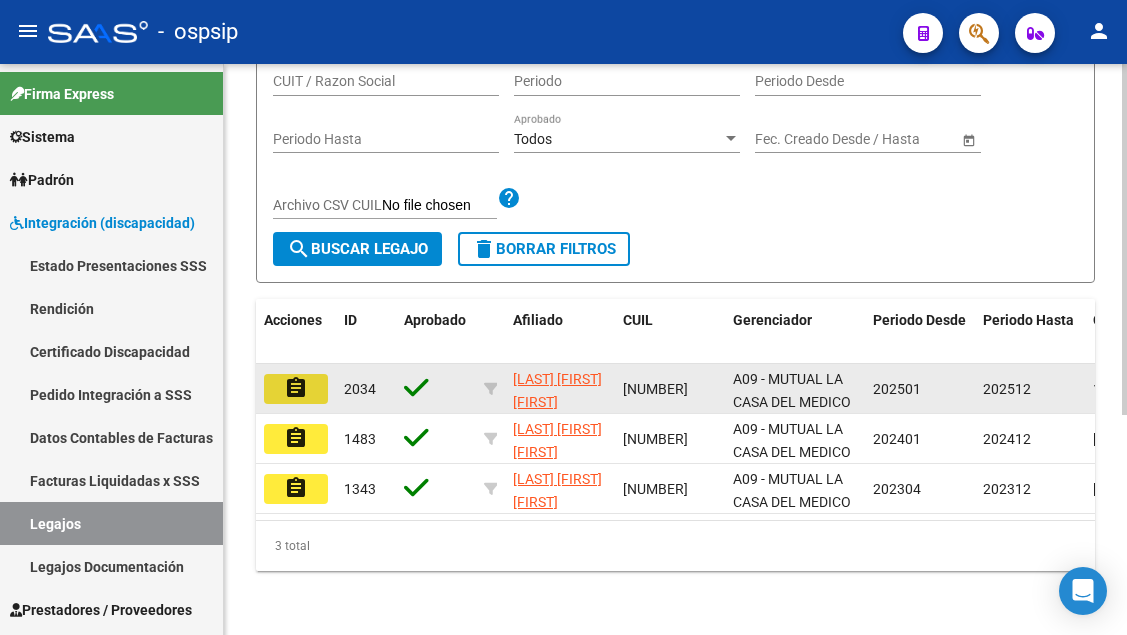 click on "assignment" 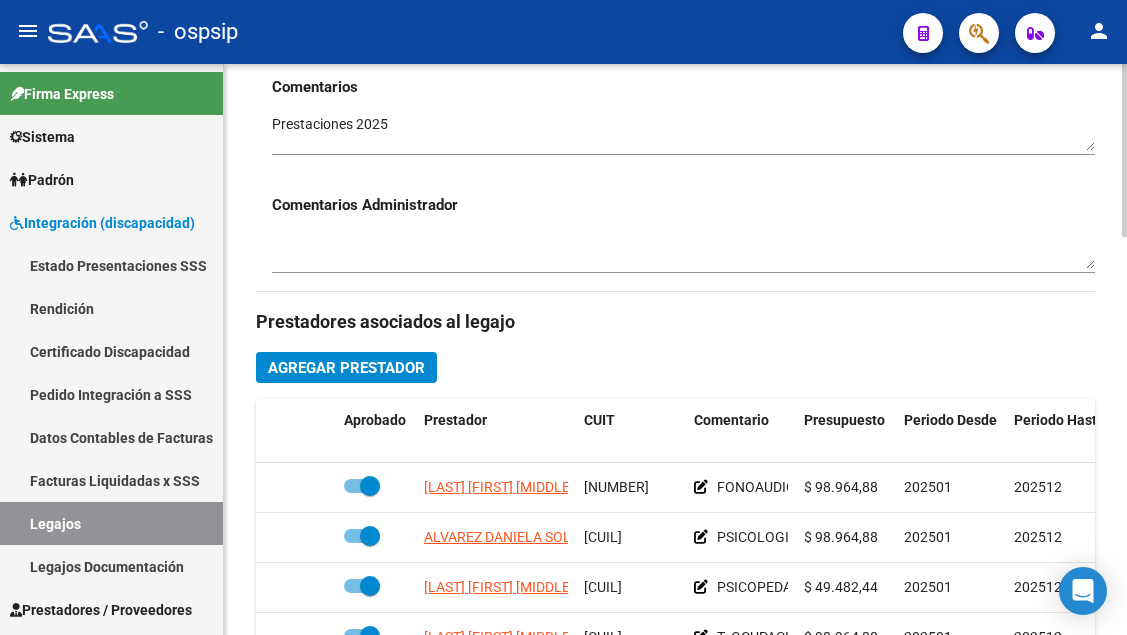 scroll, scrollTop: 1000, scrollLeft: 0, axis: vertical 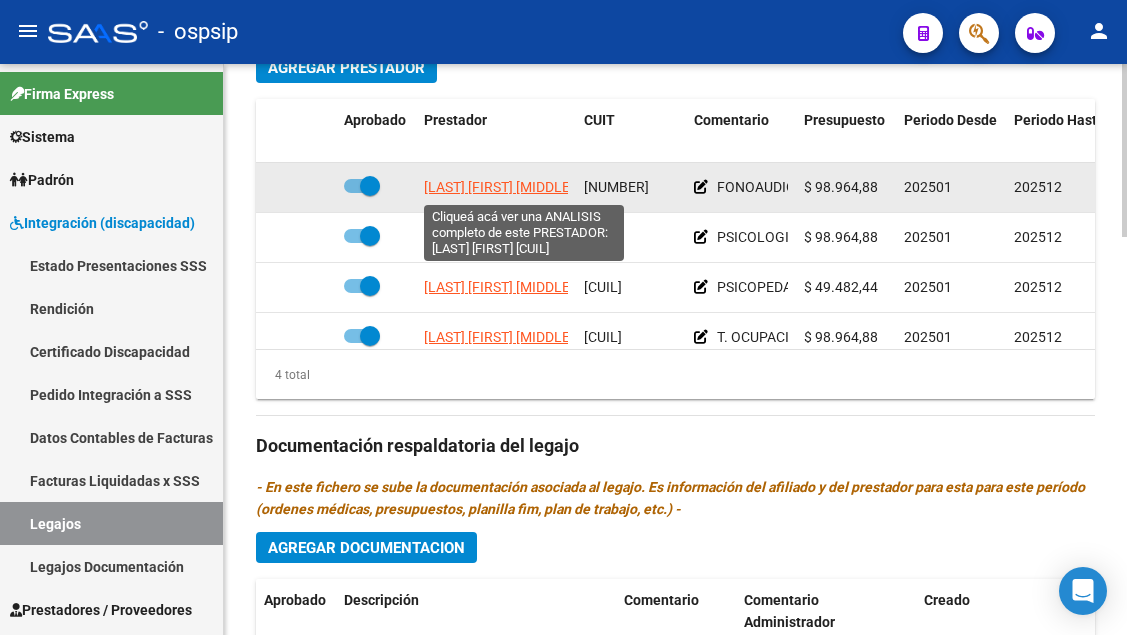 click on "[LAST] [FIRST] [MIDDLE]" 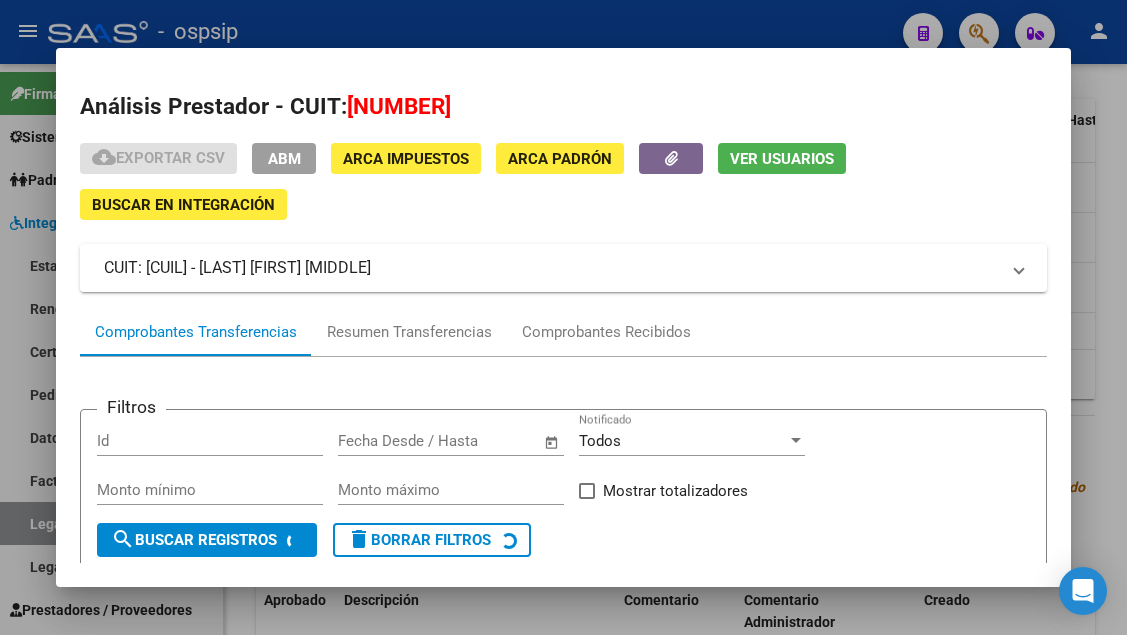 scroll, scrollTop: 186, scrollLeft: 0, axis: vertical 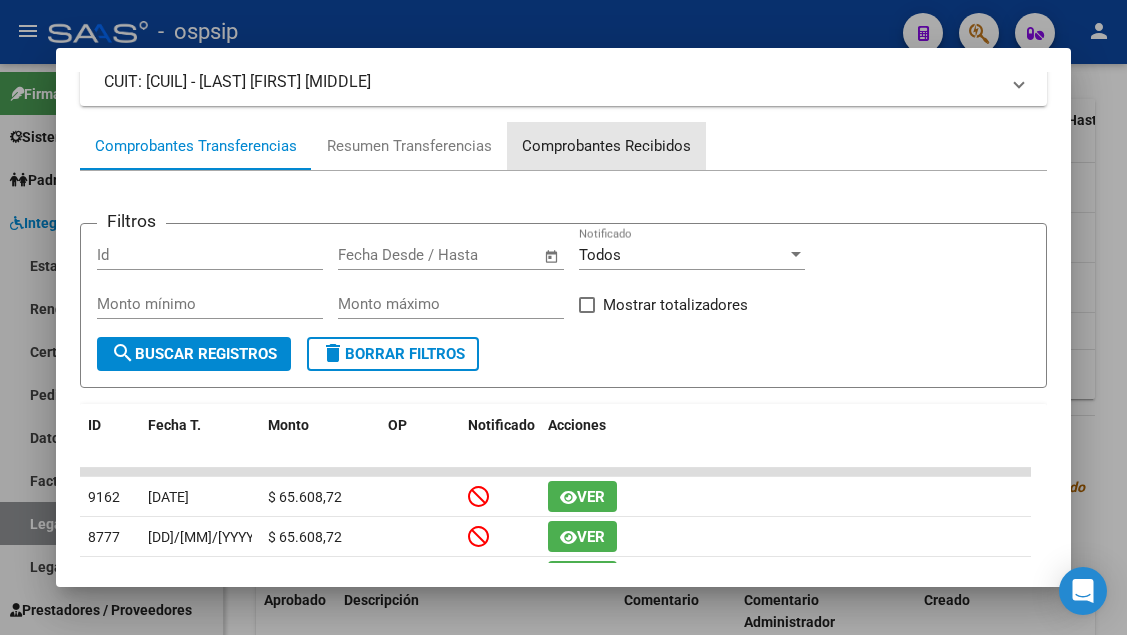click on "Comprobantes Recibidos" at bounding box center (606, 146) 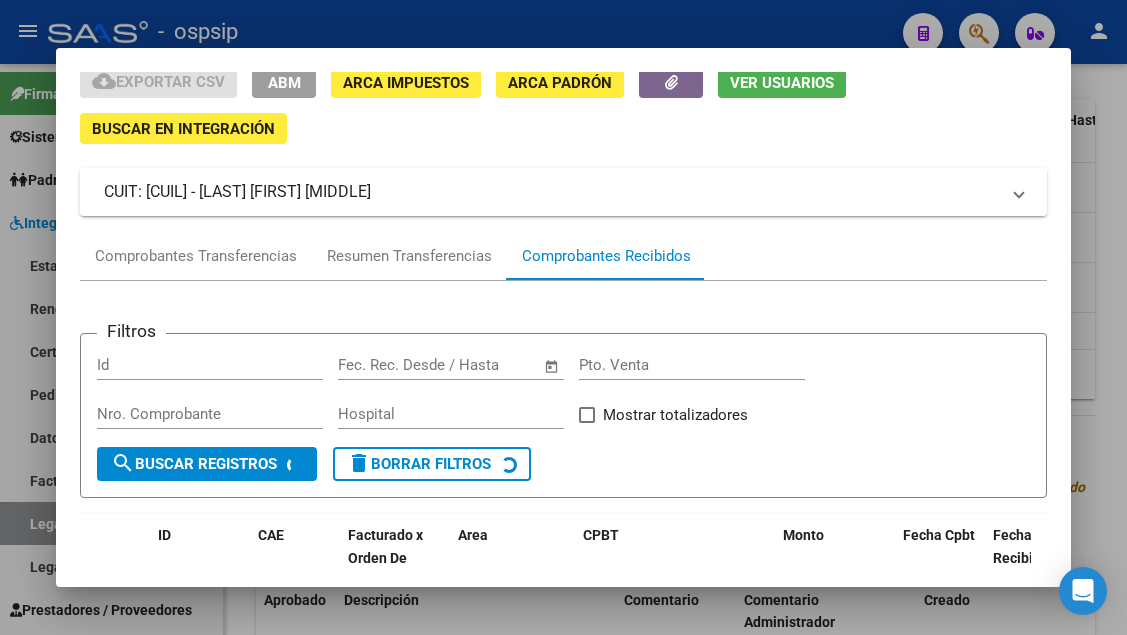 scroll, scrollTop: 185, scrollLeft: 0, axis: vertical 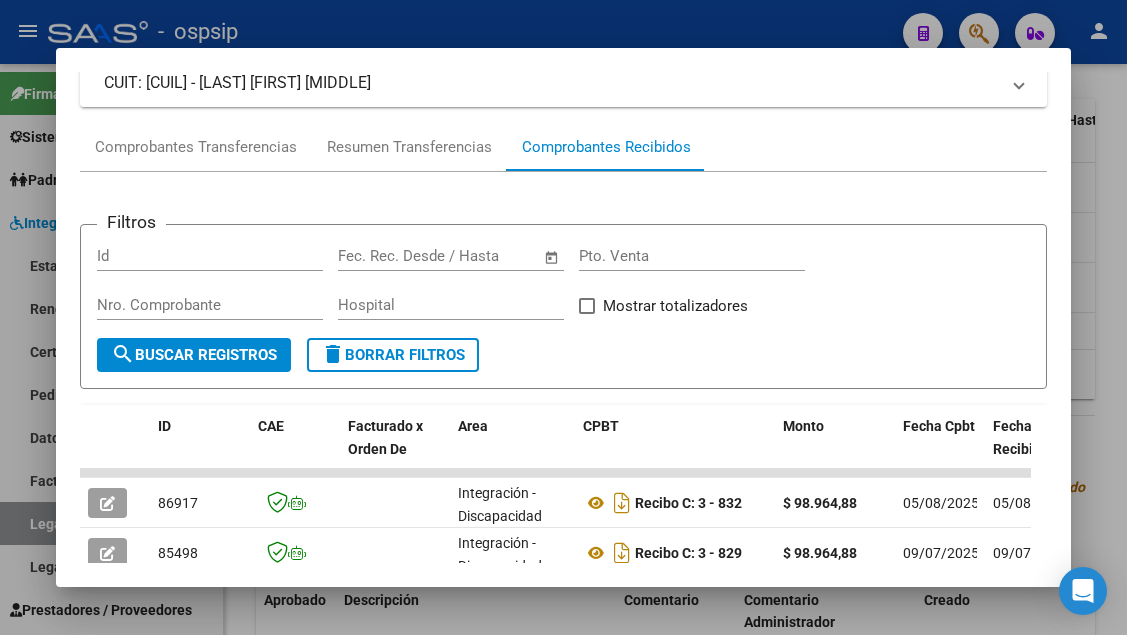 click on "Análisis Prestador - CUIT:  [CUIL] cloud_download  Exportar CSV   ABM  ARCA Impuestos ARCA Padrón Ver Usuarios Buscar en Integración  CUIT: [CUIL] - [LAST] [LAST] [LAST] Es Prestador Discapacidad:  Si Activo:  Si Comprobantes Transferencias Resumen Transferencias Comprobantes Recibidos Filtros Id Start date – End date Fec. Rec. Desde / Hasta Pto. Venta Nro. Comprobante Hospital   Mostrar totalizadores  search  Buscar Registros  delete  Borrar Filtros  ID CAE Facturado x Orden De Area CPBT Monto Fecha Cpbt Fecha Recibido Hospital Vencimiento Auditoría Doc Respaldatoria Doc Trazabilidad Expediente SUR Asociado Auditoria Retencion IIBB Retención Ganancias OP Fecha Transferido Monto Transferido Comprobante Creado Usuario Email Integracion Tipo Archivo Integracion Periodo Presentacion Integracion Importe Sol. Integracion Importe Liq. Legajo CUIL Nombre Afiliado Periodo Prestacion Comentario Prestador / Gerenciador Comentario Obra Social Fecha Confimado Codigo SSS
[NUMBER] $ [AMOUNT]" at bounding box center [563, 318] 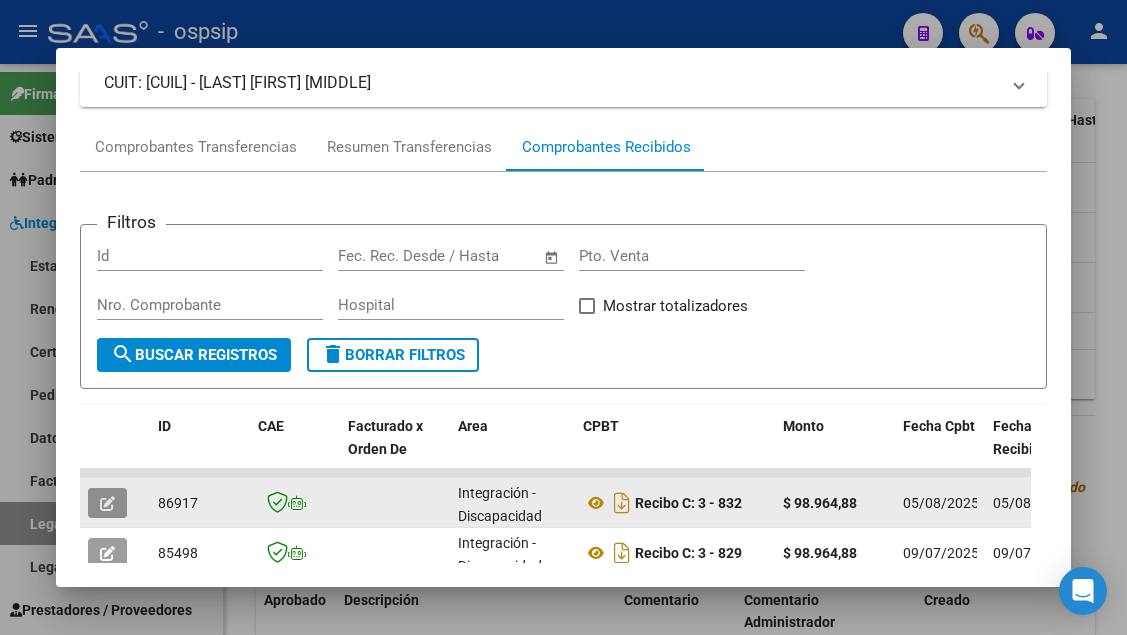 click 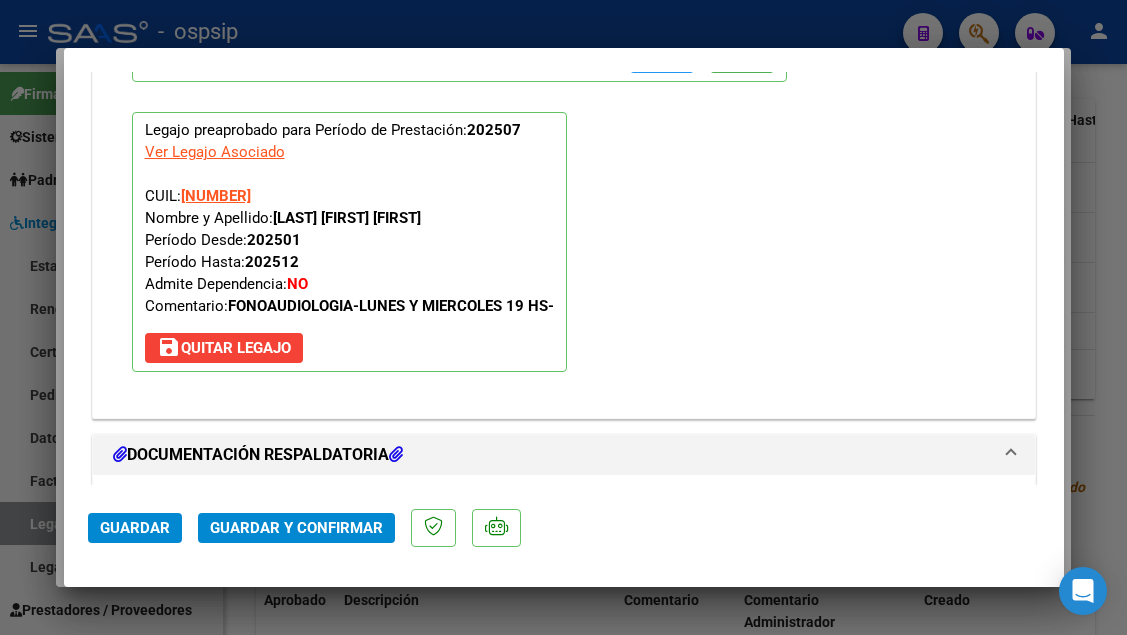 scroll, scrollTop: 2400, scrollLeft: 0, axis: vertical 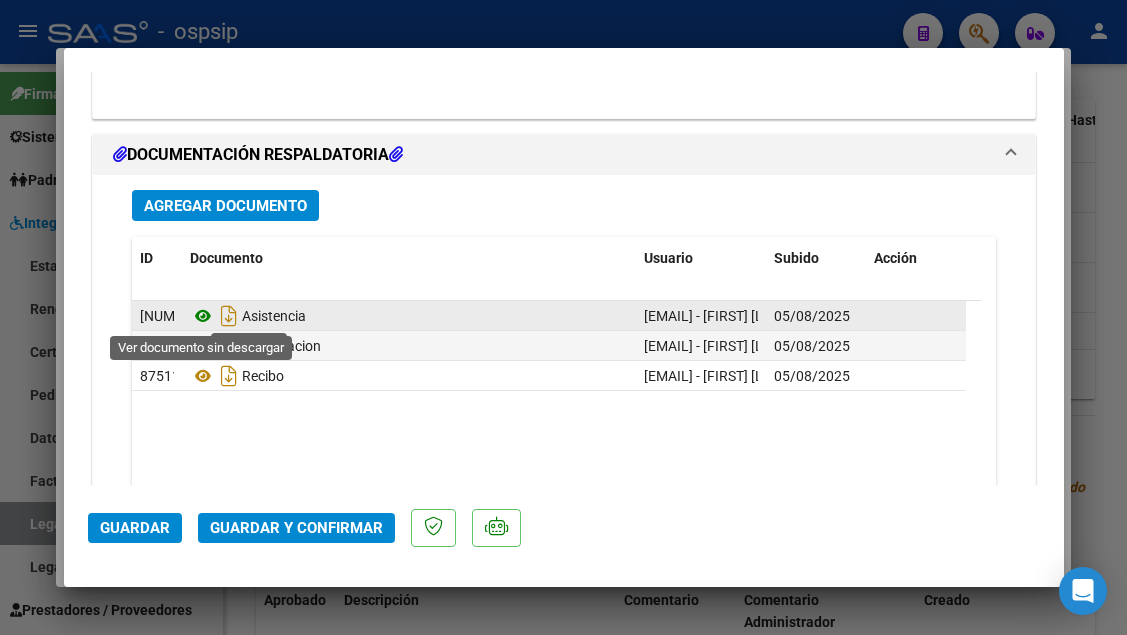 click 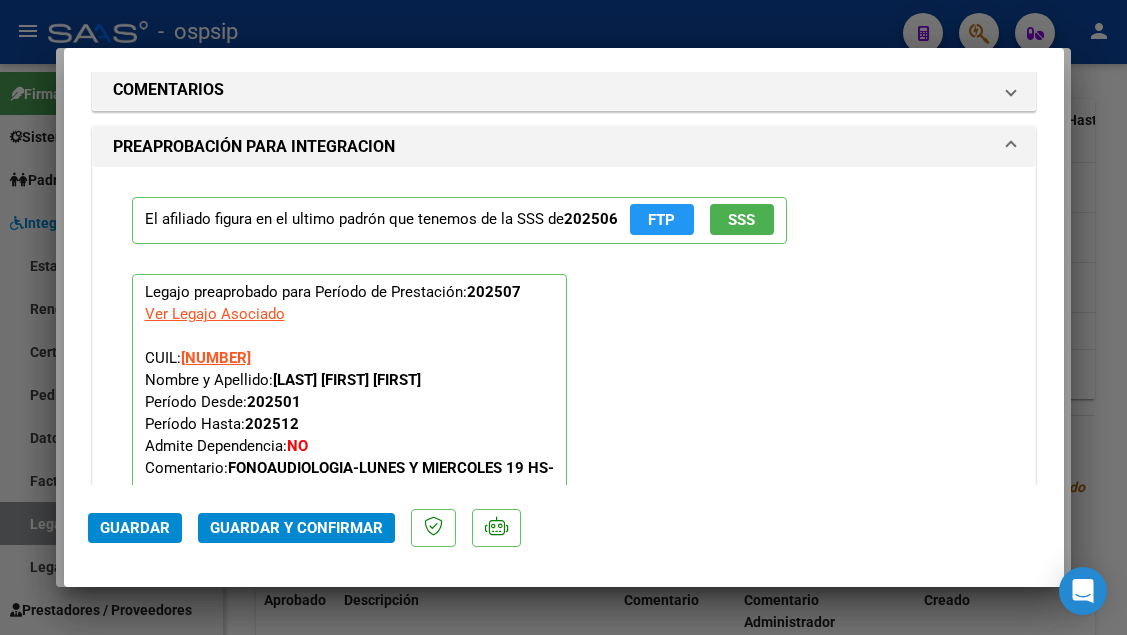 scroll, scrollTop: 1900, scrollLeft: 0, axis: vertical 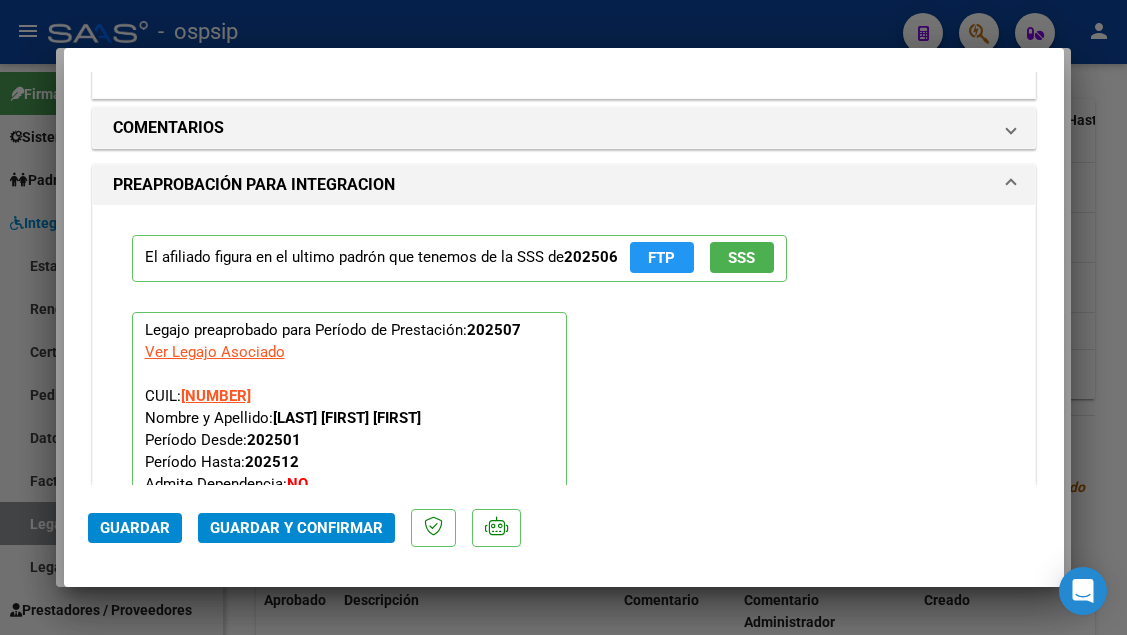 click on "Guardar y Confirmar" 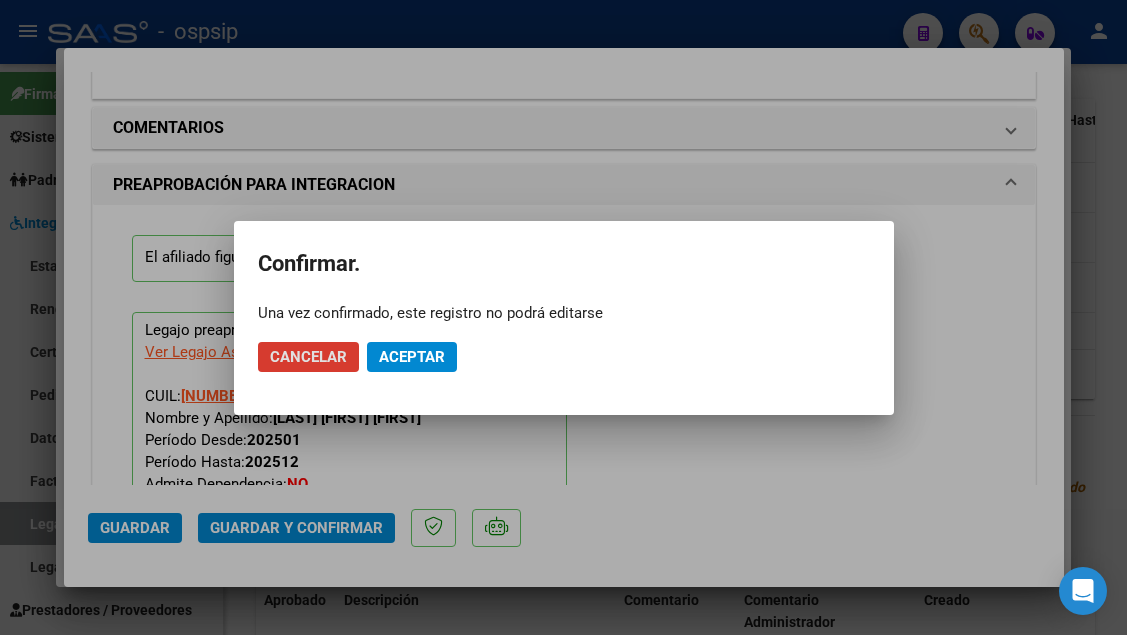 click on "Aceptar" 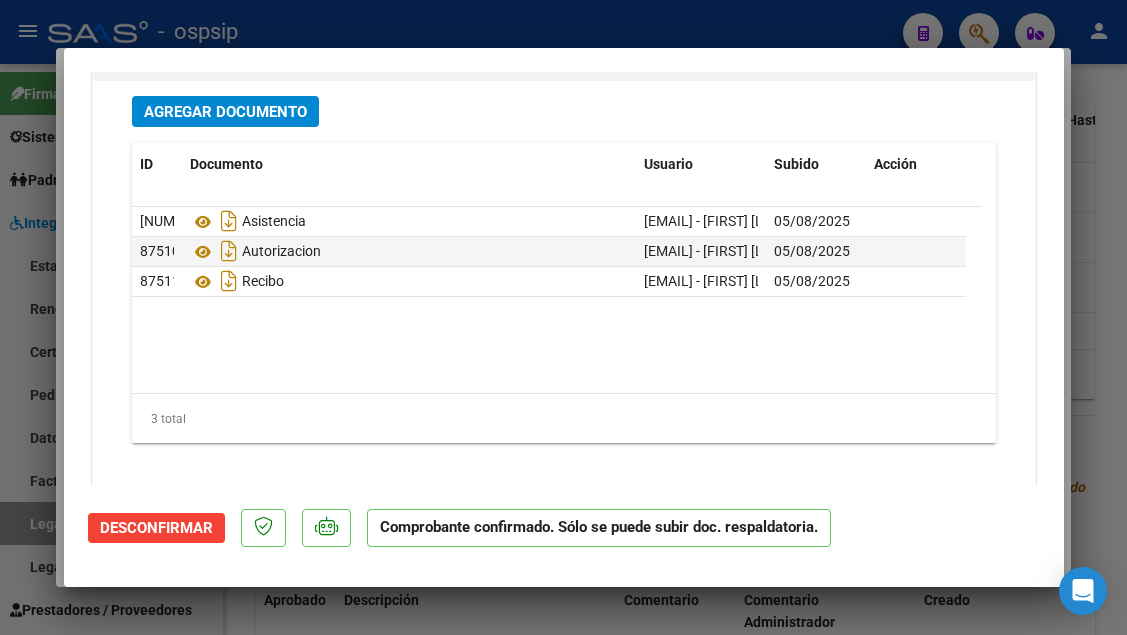 scroll, scrollTop: 2276, scrollLeft: 0, axis: vertical 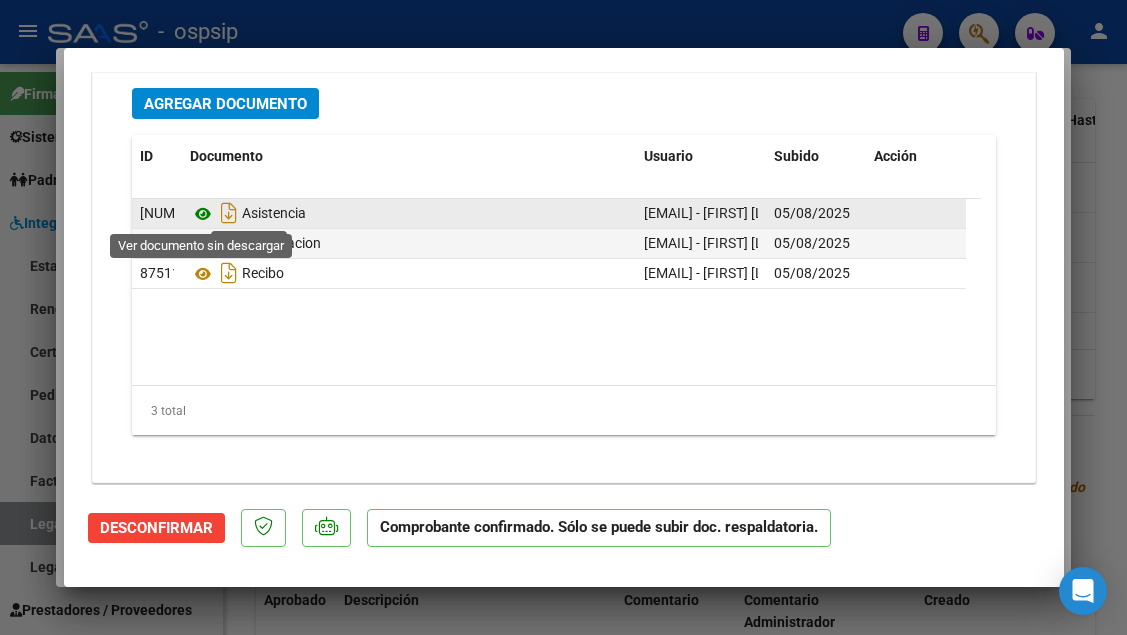 click 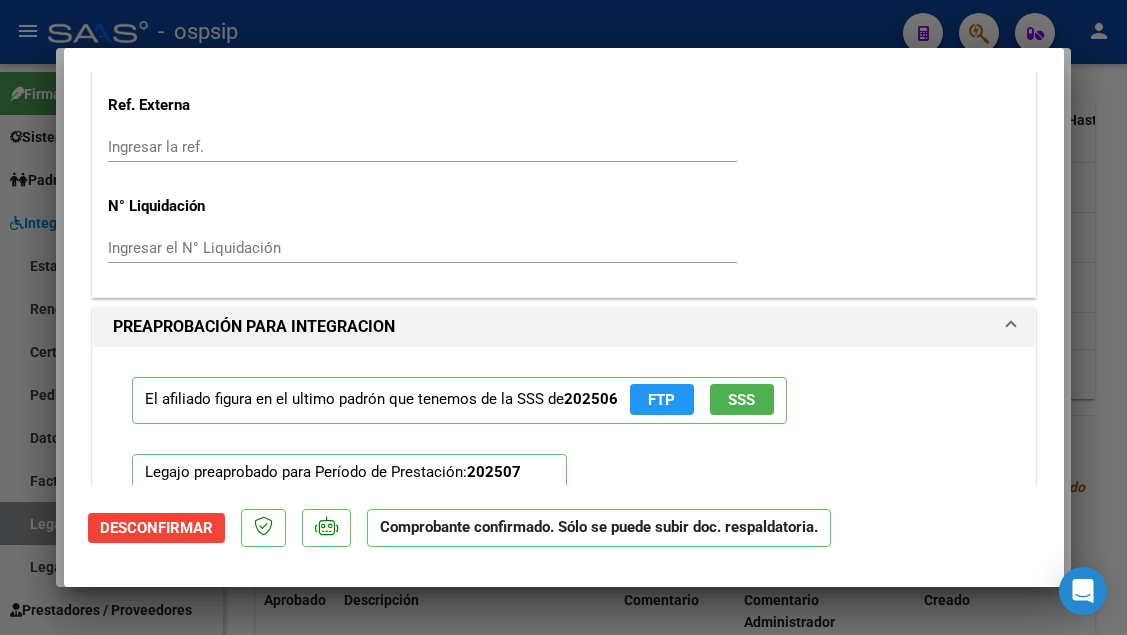 scroll, scrollTop: 1576, scrollLeft: 0, axis: vertical 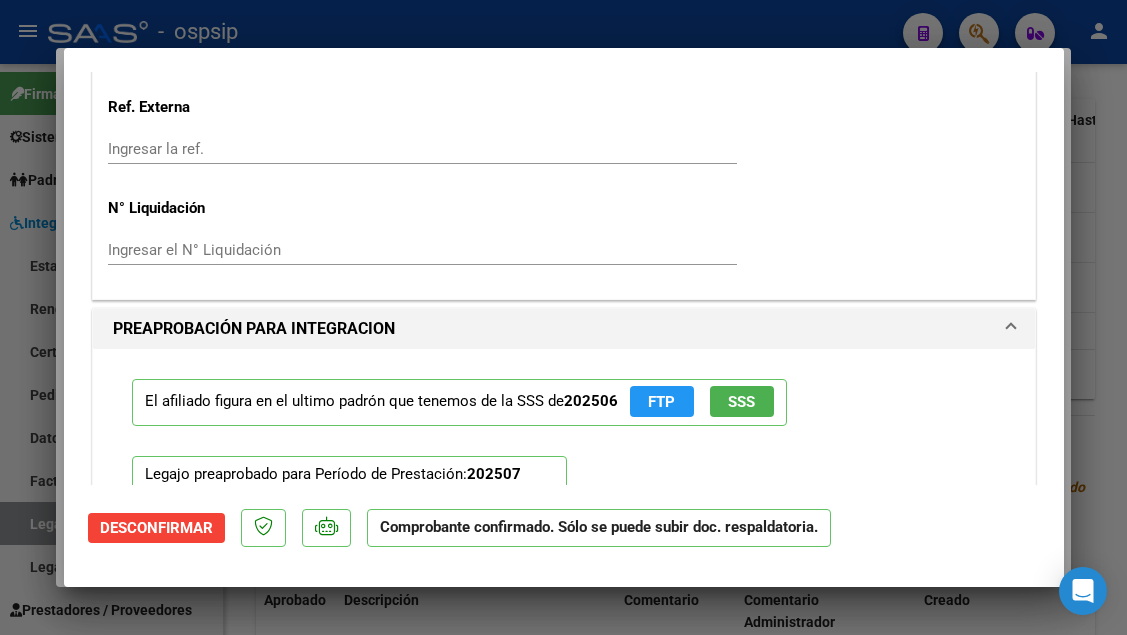 click on "SSS" 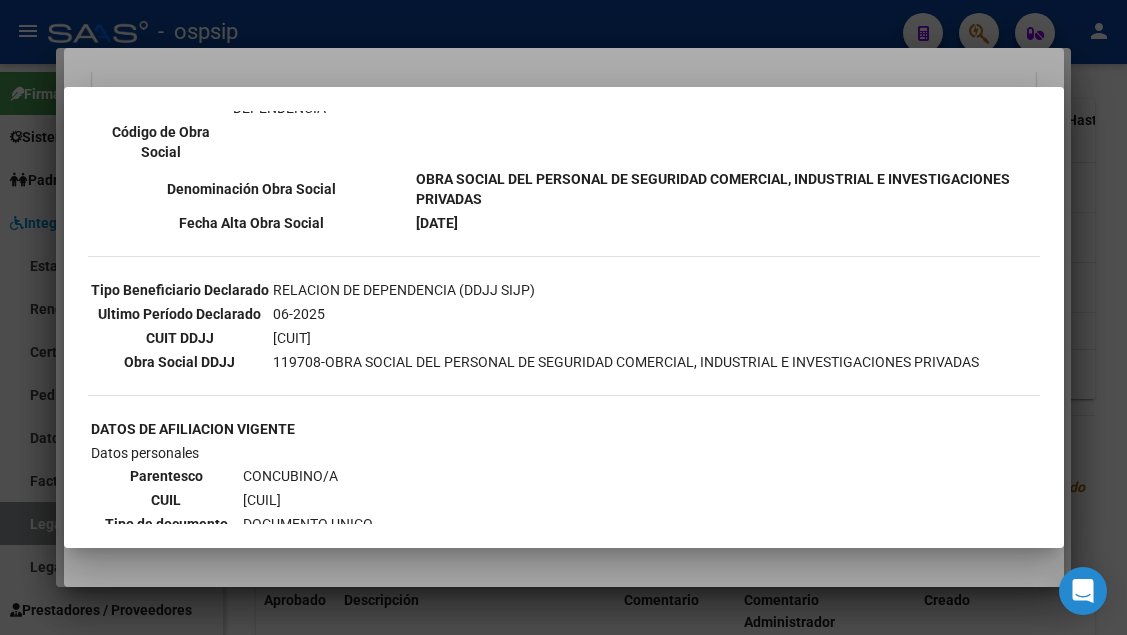 scroll, scrollTop: 600, scrollLeft: 0, axis: vertical 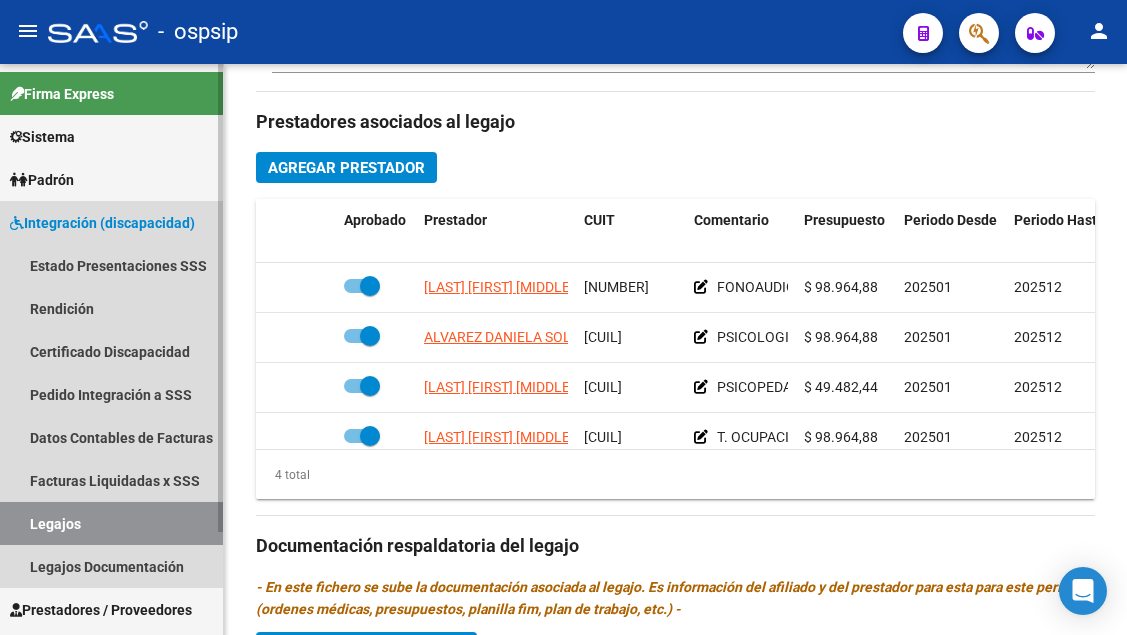 click on "Legajos" at bounding box center [111, 523] 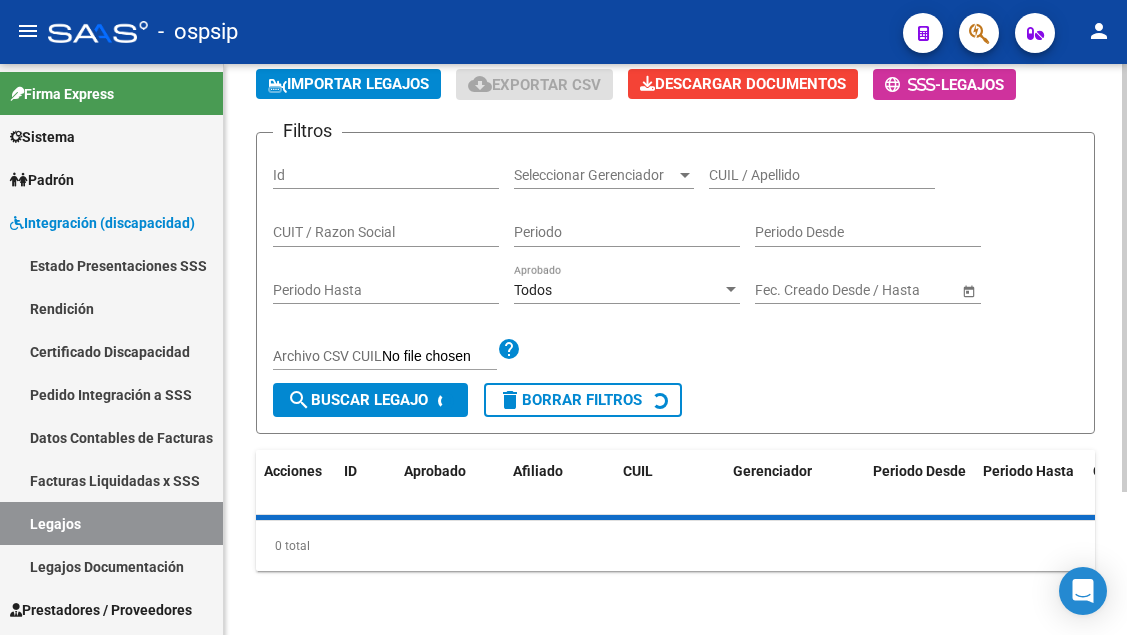 scroll, scrollTop: 0, scrollLeft: 0, axis: both 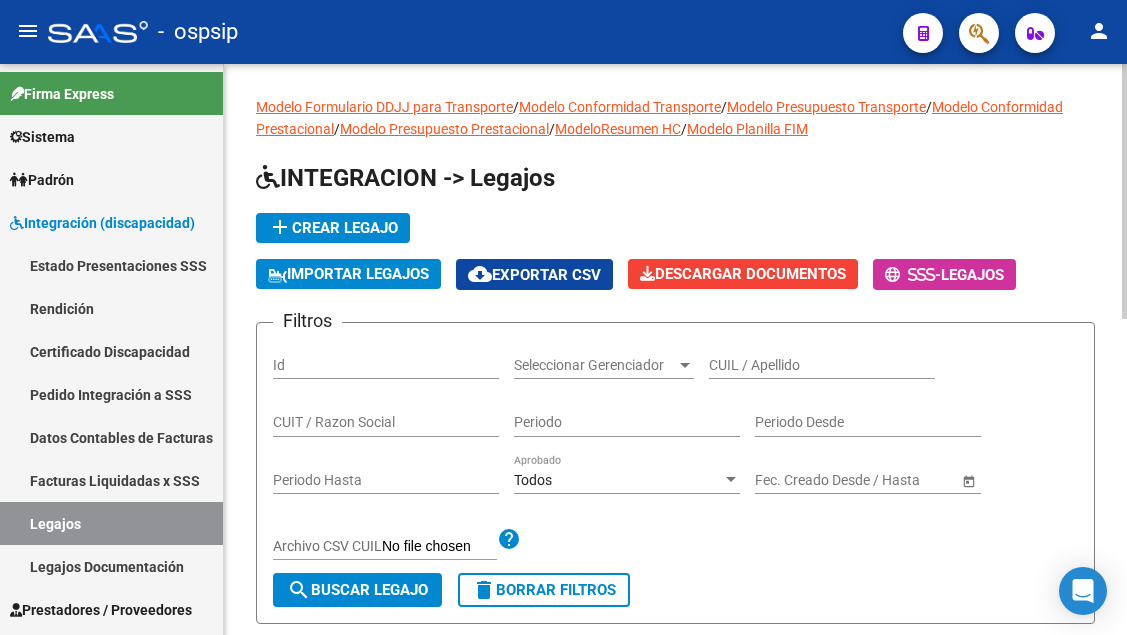 click on "CUIL / Apellido" at bounding box center (822, 365) 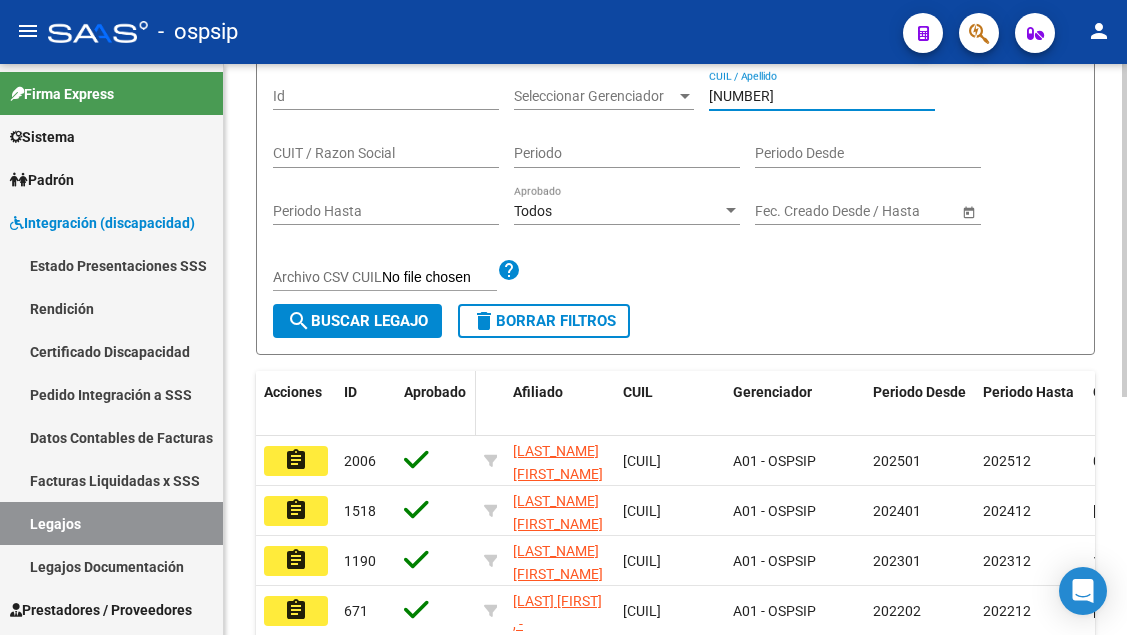 scroll, scrollTop: 300, scrollLeft: 0, axis: vertical 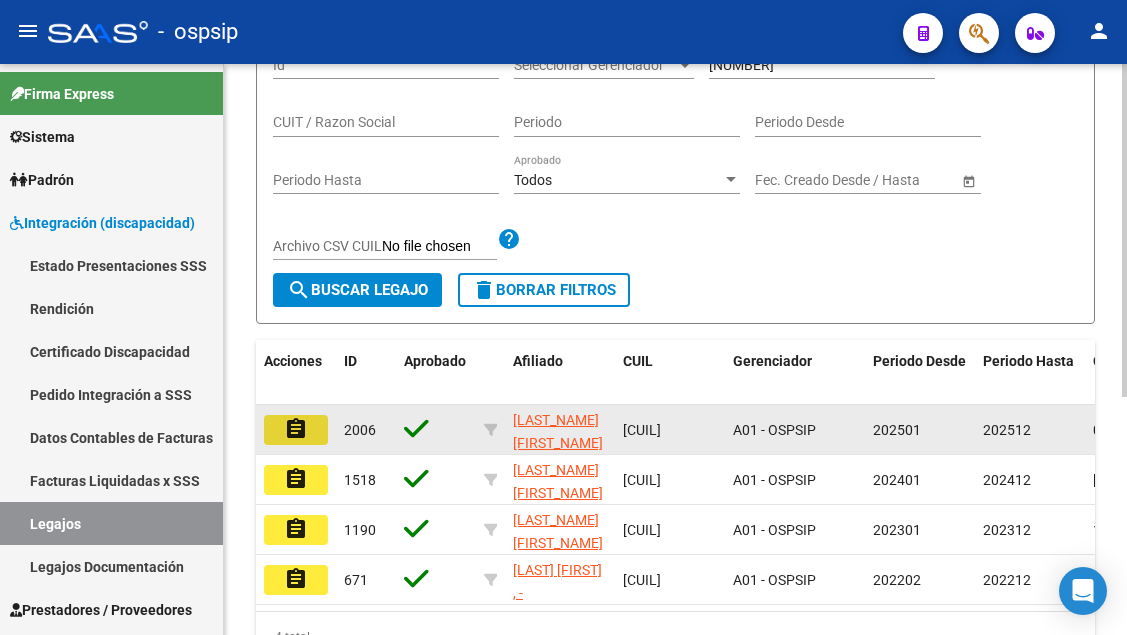 click on "assignment" 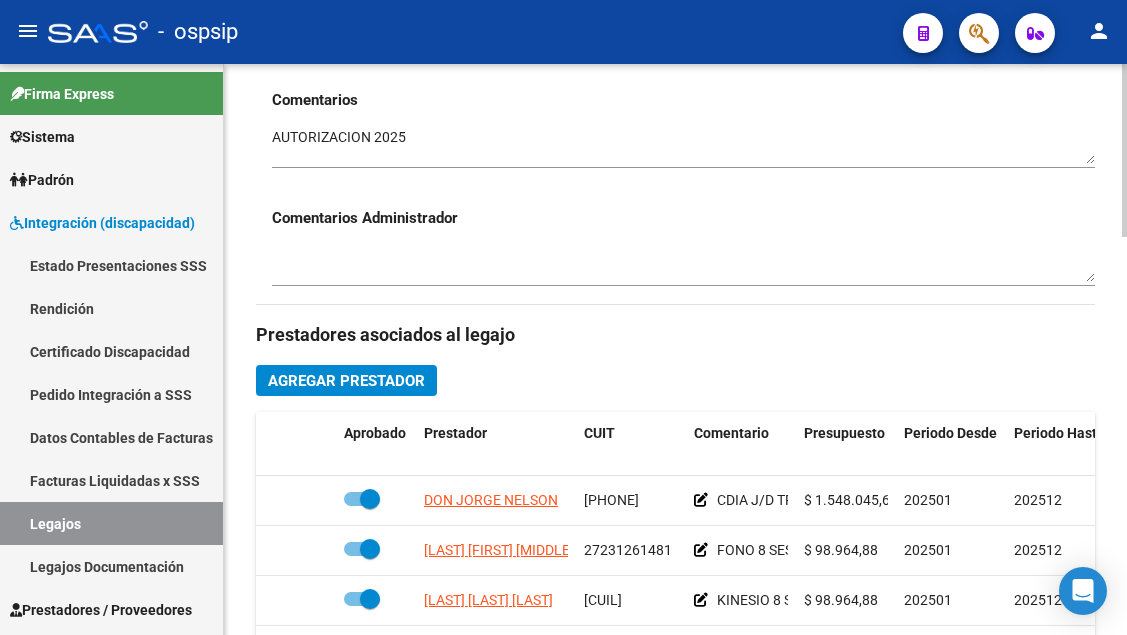 scroll, scrollTop: 700, scrollLeft: 0, axis: vertical 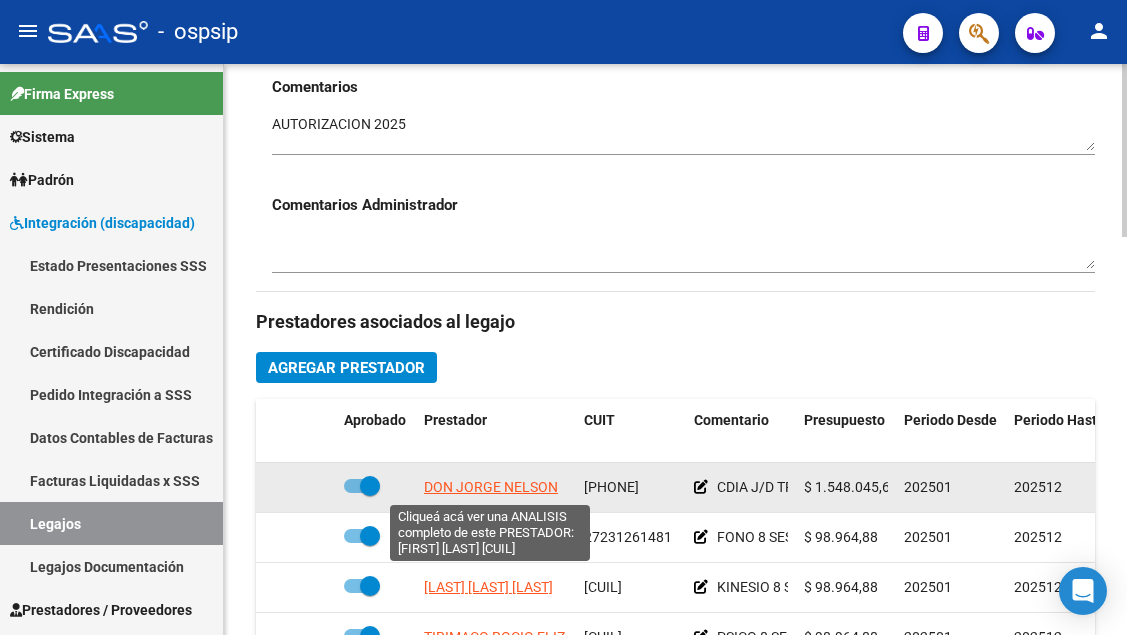 click on "DON JORGE NELSON" 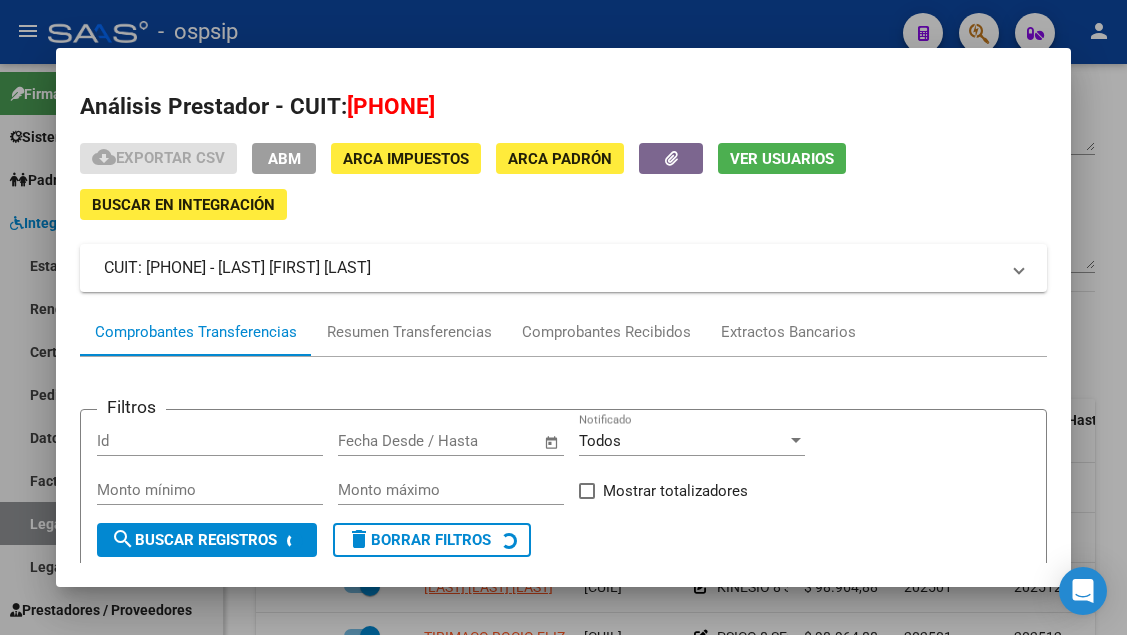 scroll, scrollTop: 185, scrollLeft: 0, axis: vertical 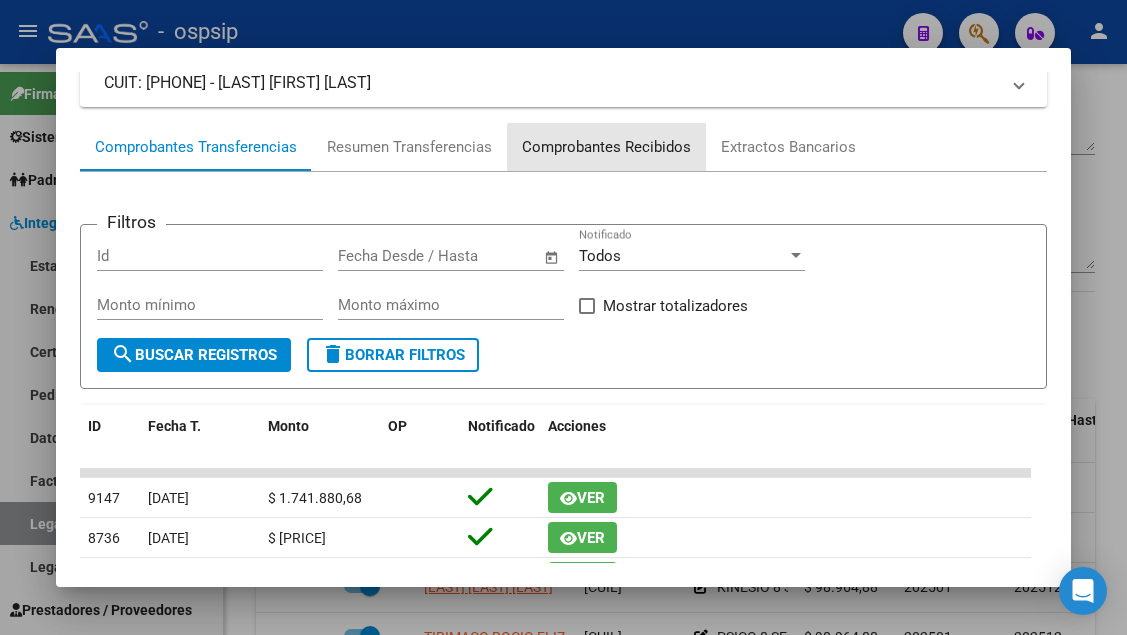click on "Comprobantes Recibidos" at bounding box center (606, 147) 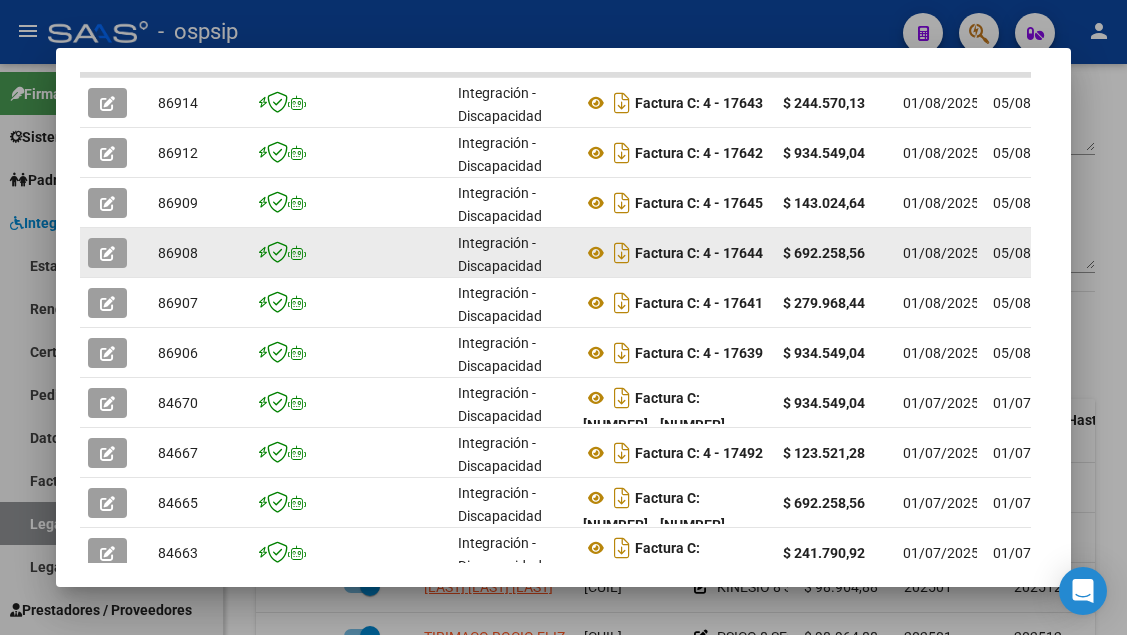 scroll, scrollTop: 485, scrollLeft: 0, axis: vertical 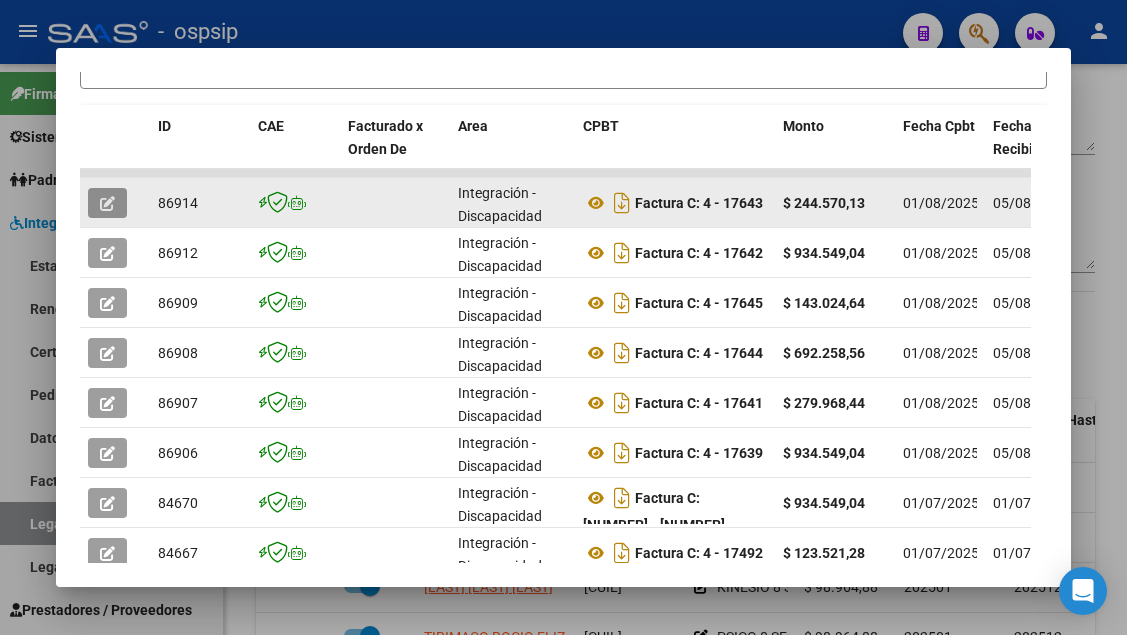 click 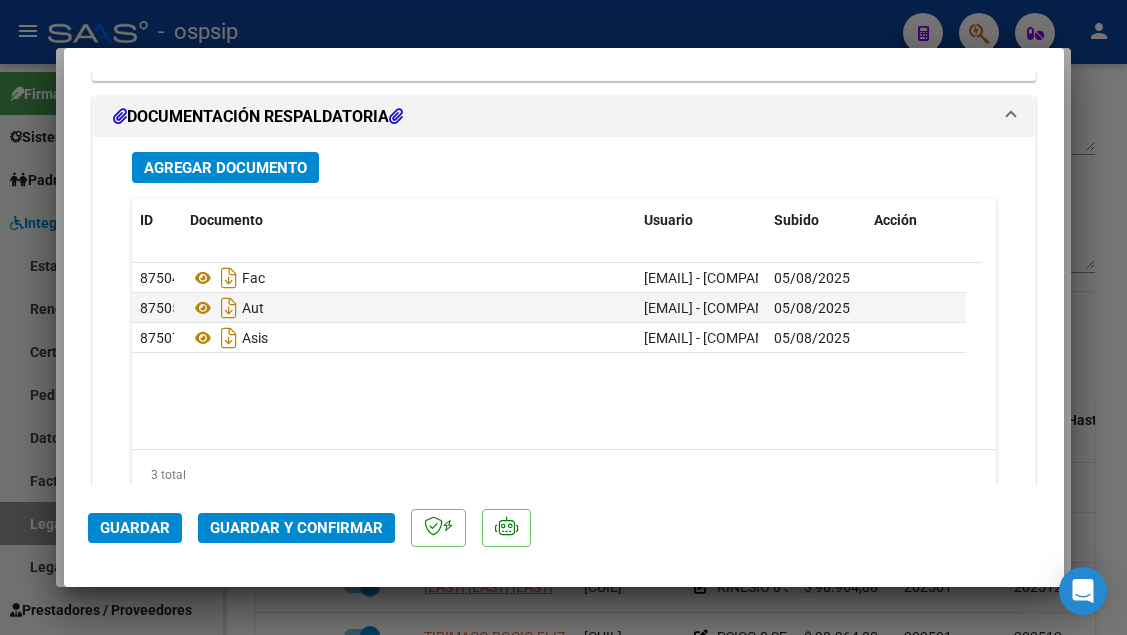 scroll, scrollTop: 2515, scrollLeft: 0, axis: vertical 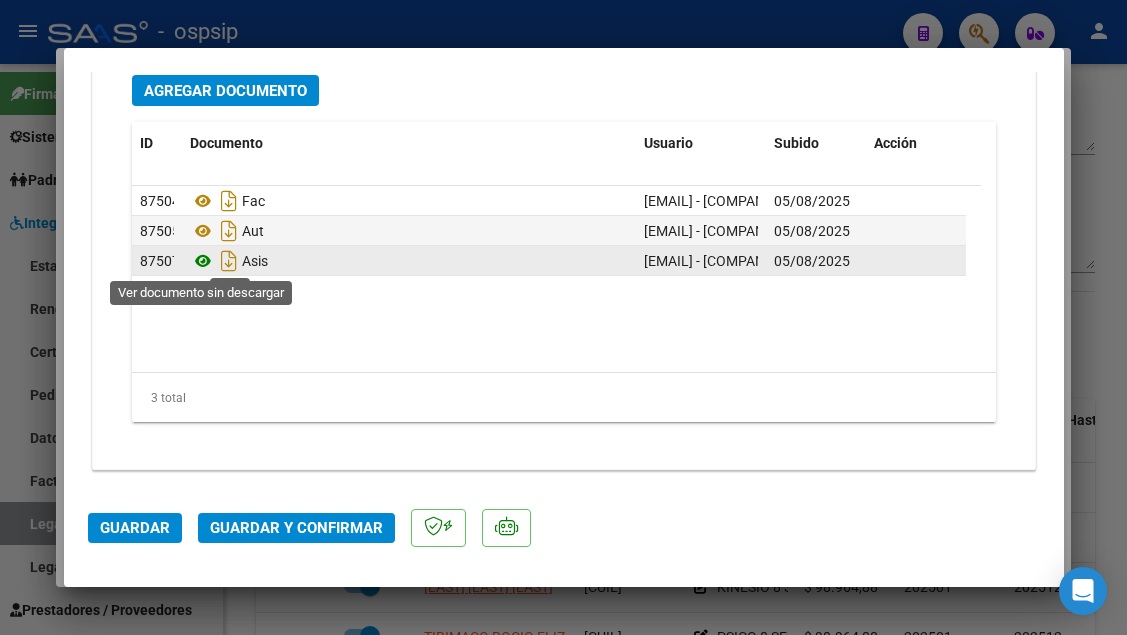 click 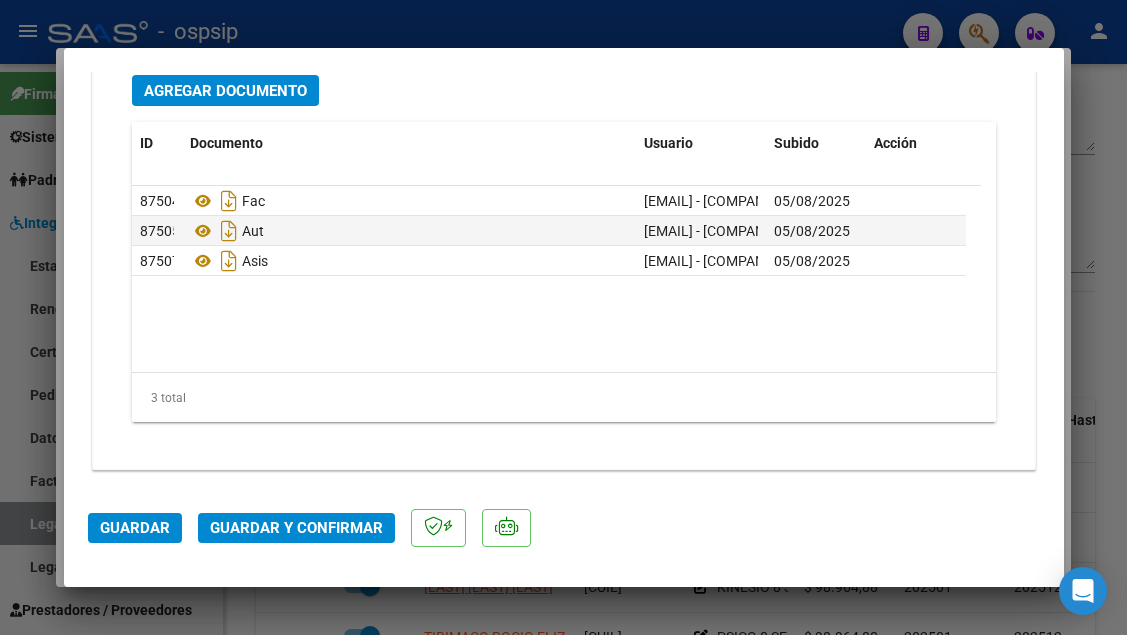 click on "Guardar y Confirmar" 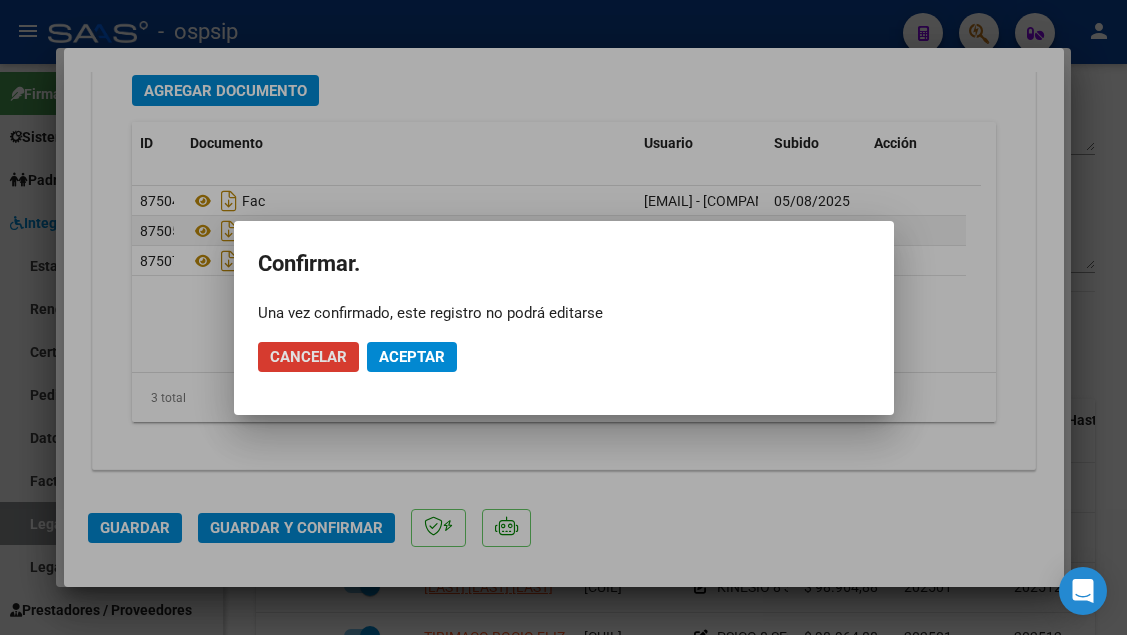click on "Aceptar" 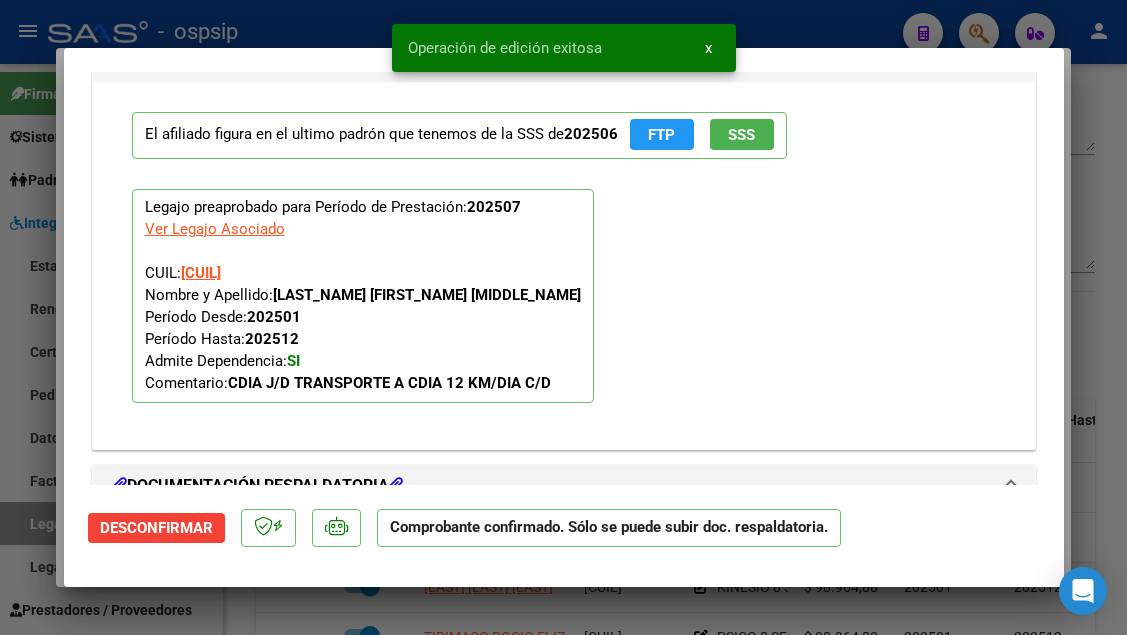 scroll, scrollTop: 1788, scrollLeft: 0, axis: vertical 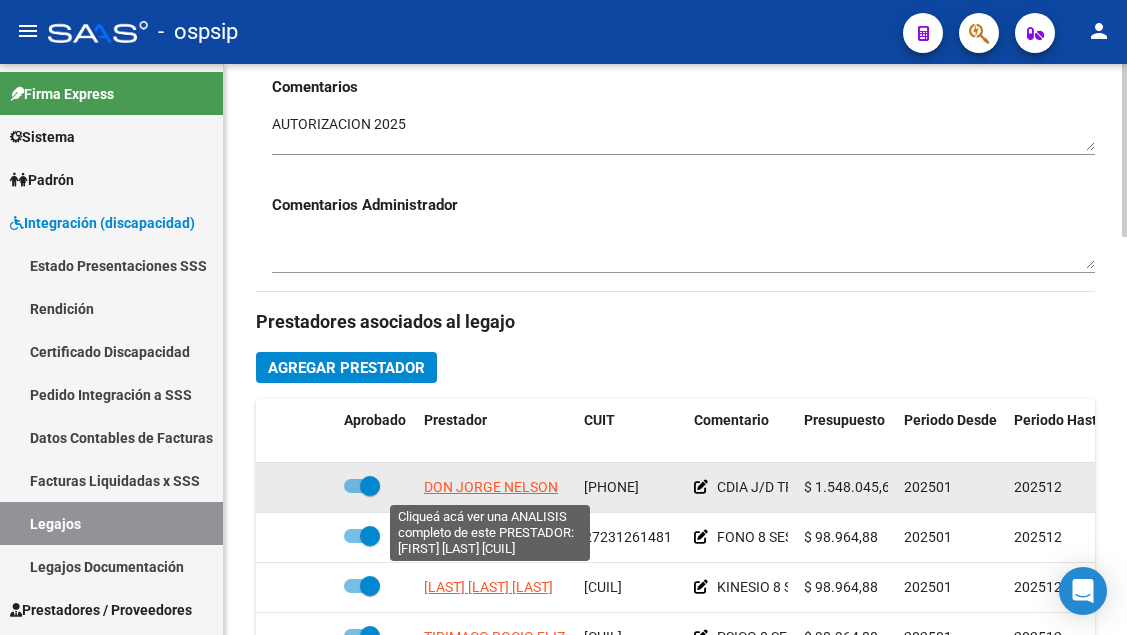 click on "DON JORGE NELSON" 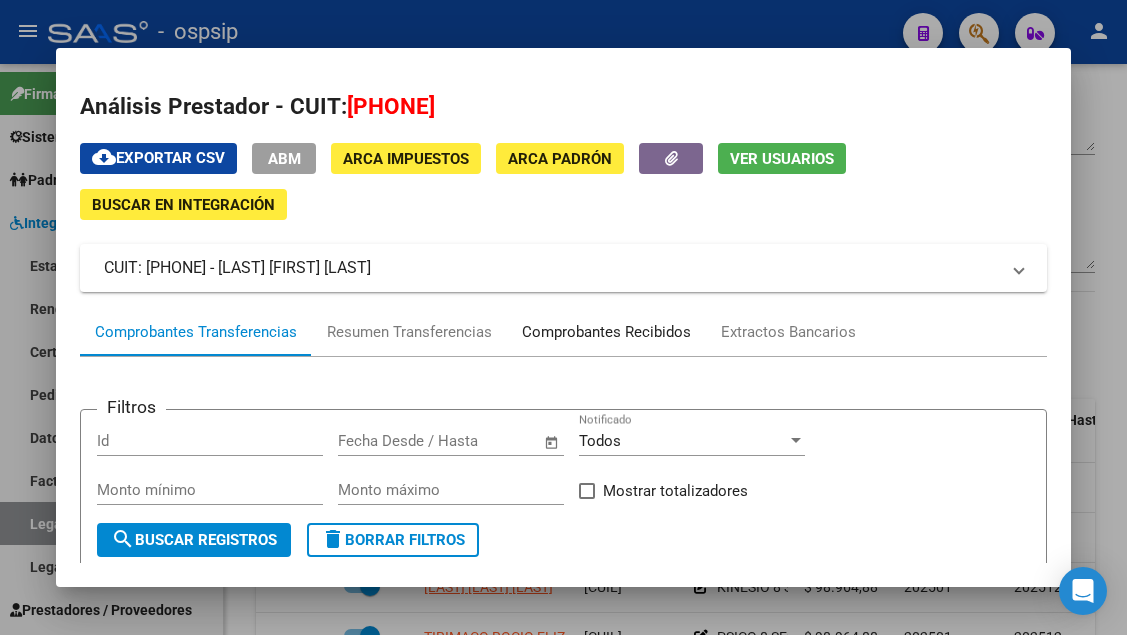 click on "Comprobantes Recibidos" at bounding box center (606, 332) 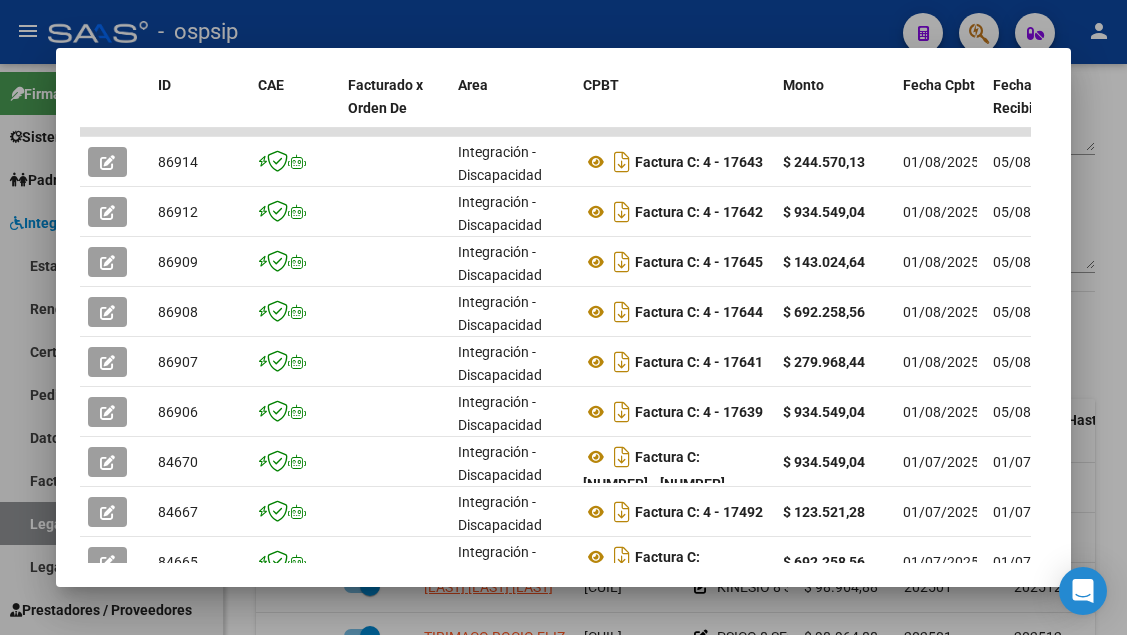 scroll, scrollTop: 511, scrollLeft: 0, axis: vertical 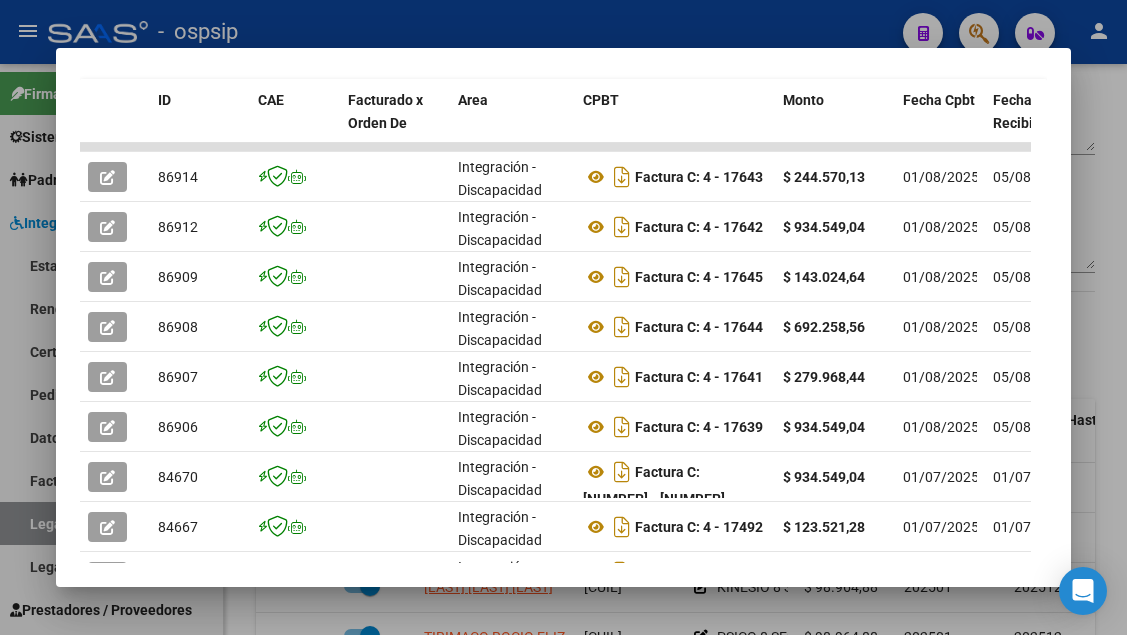 click at bounding box center [563, 317] 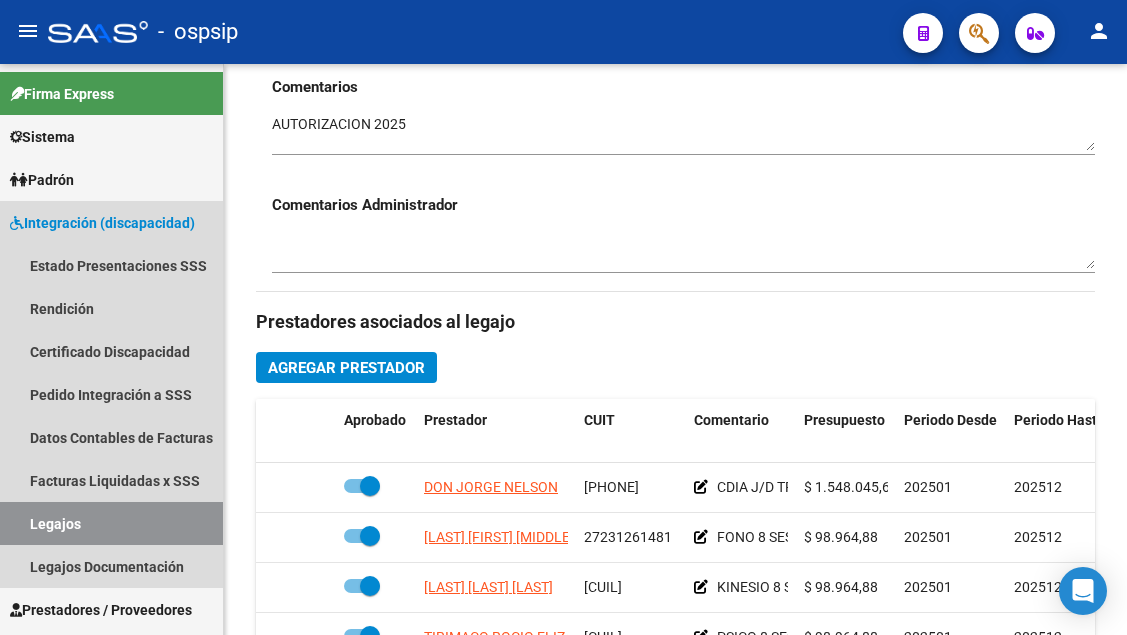 click on "Legajos" at bounding box center (111, 523) 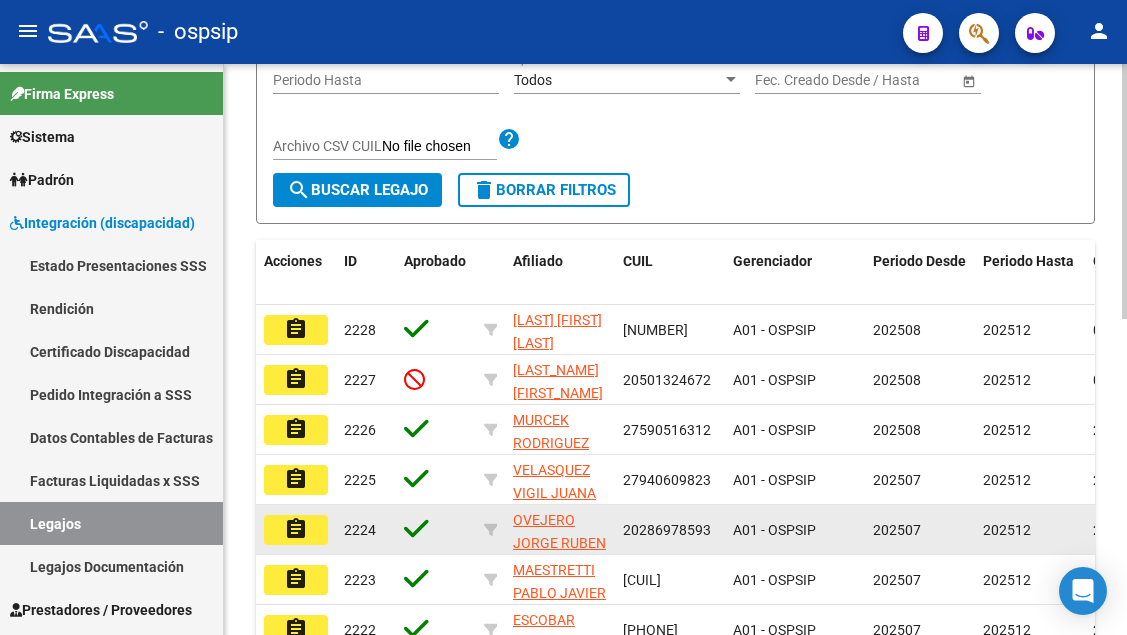 scroll, scrollTop: 200, scrollLeft: 0, axis: vertical 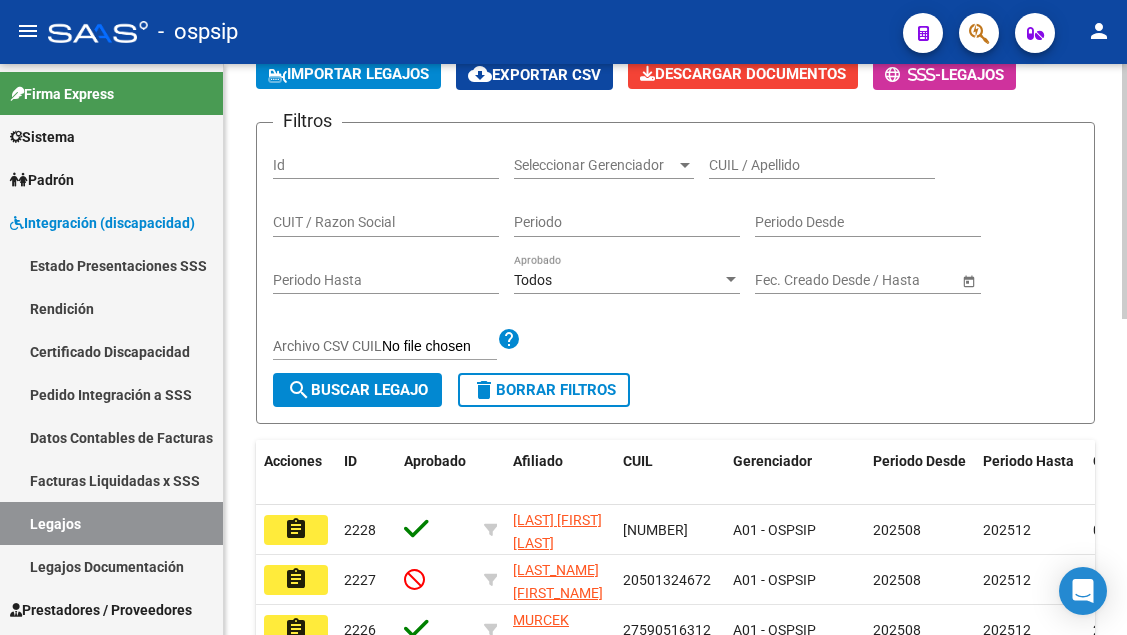 click on "CUIL / Apellido" at bounding box center [822, 165] 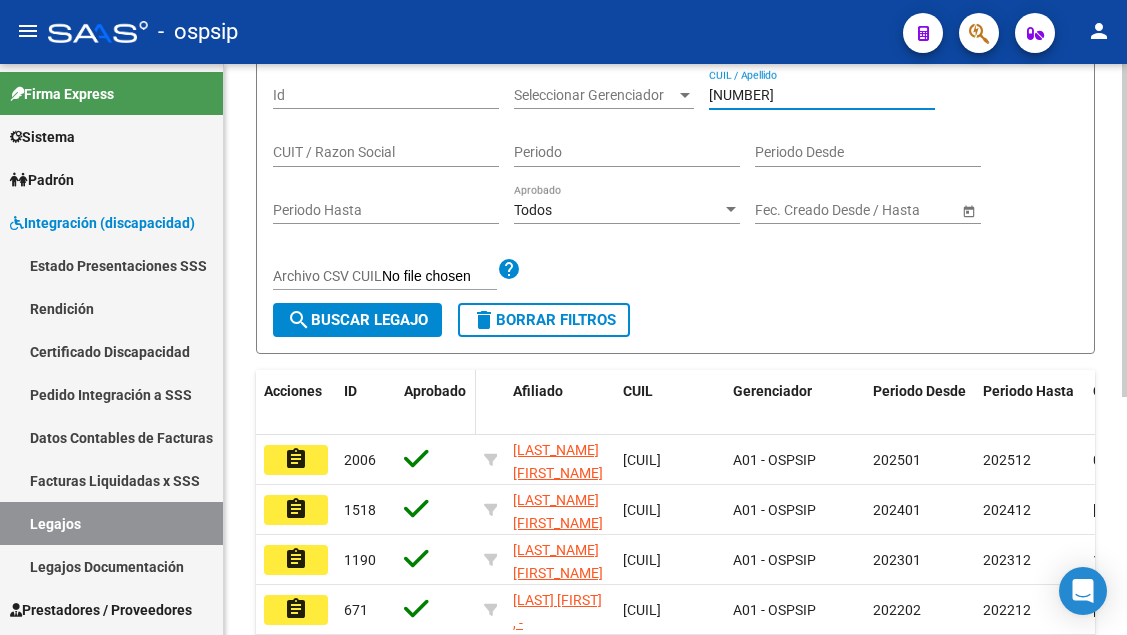 scroll, scrollTop: 300, scrollLeft: 0, axis: vertical 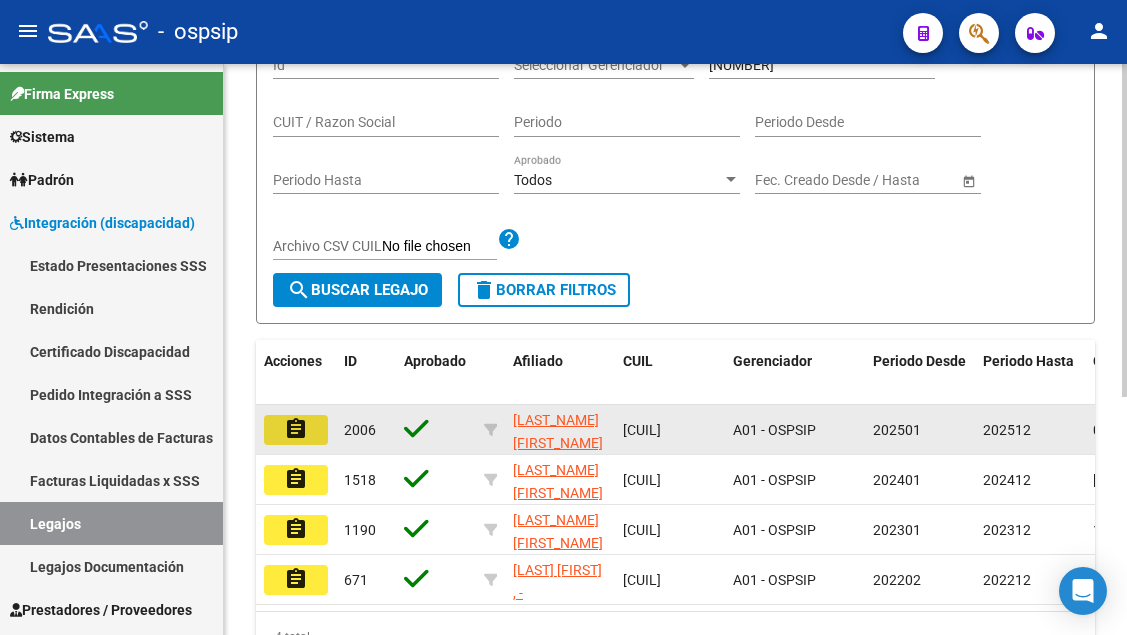 click on "assignment" 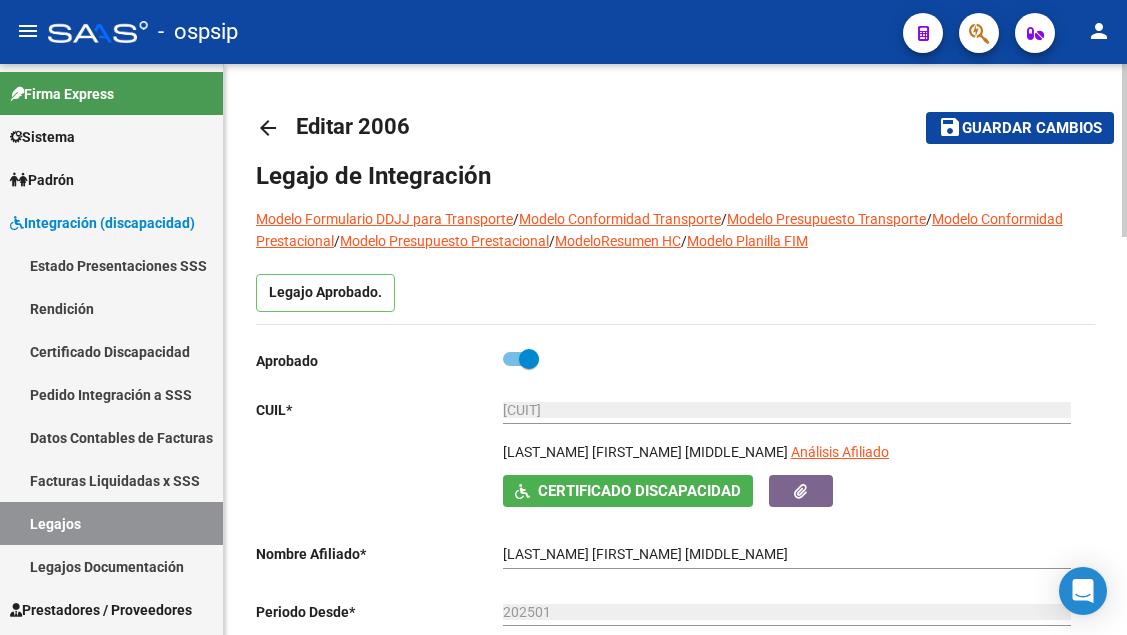 click on "[CUIL] Ingresar CUIL" 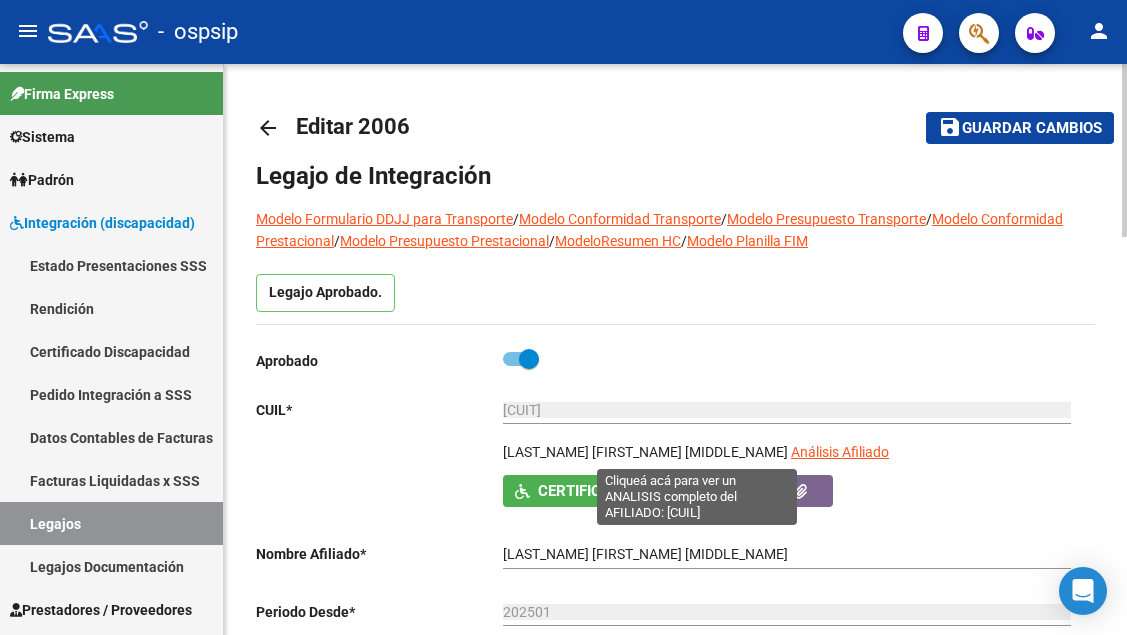 click on "Análisis Afiliado" 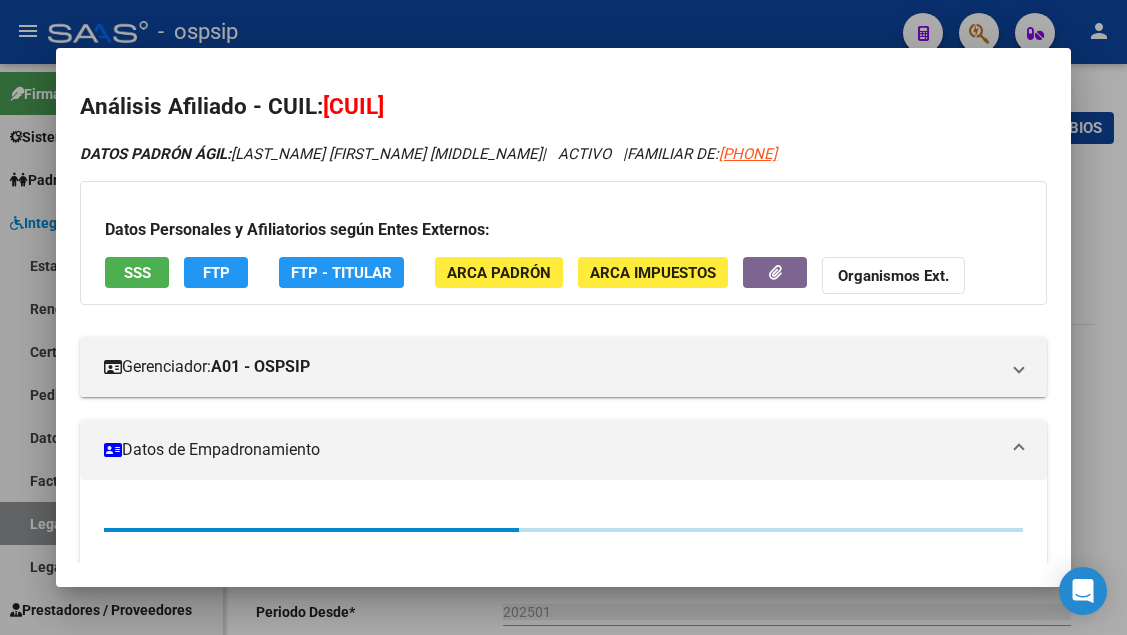 click on "SSS" at bounding box center (137, 273) 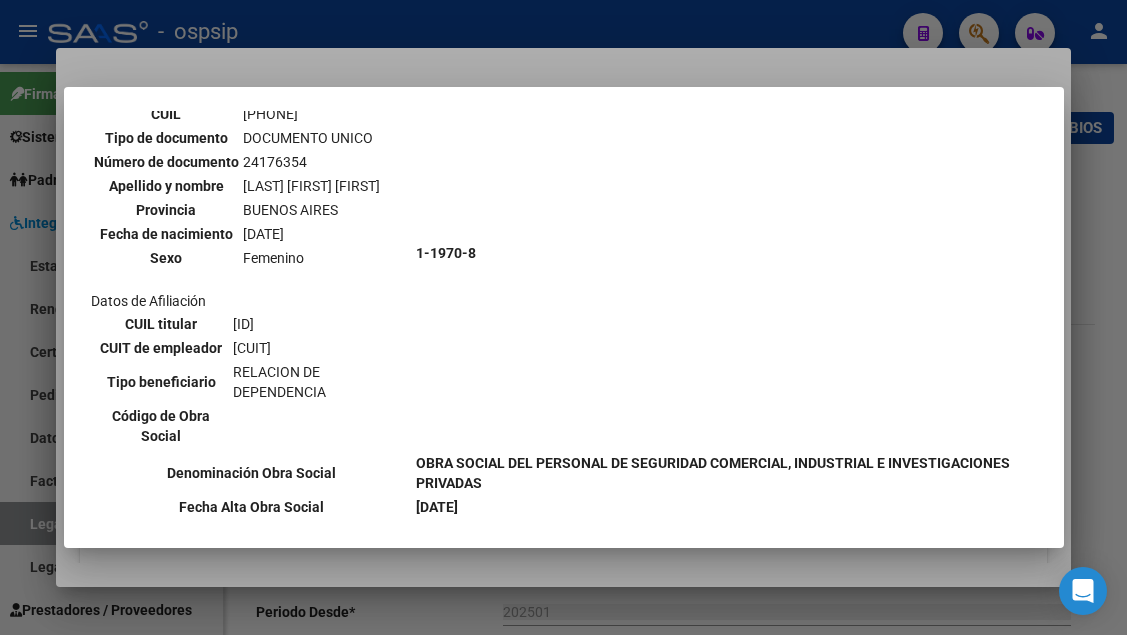 scroll, scrollTop: 1000, scrollLeft: 0, axis: vertical 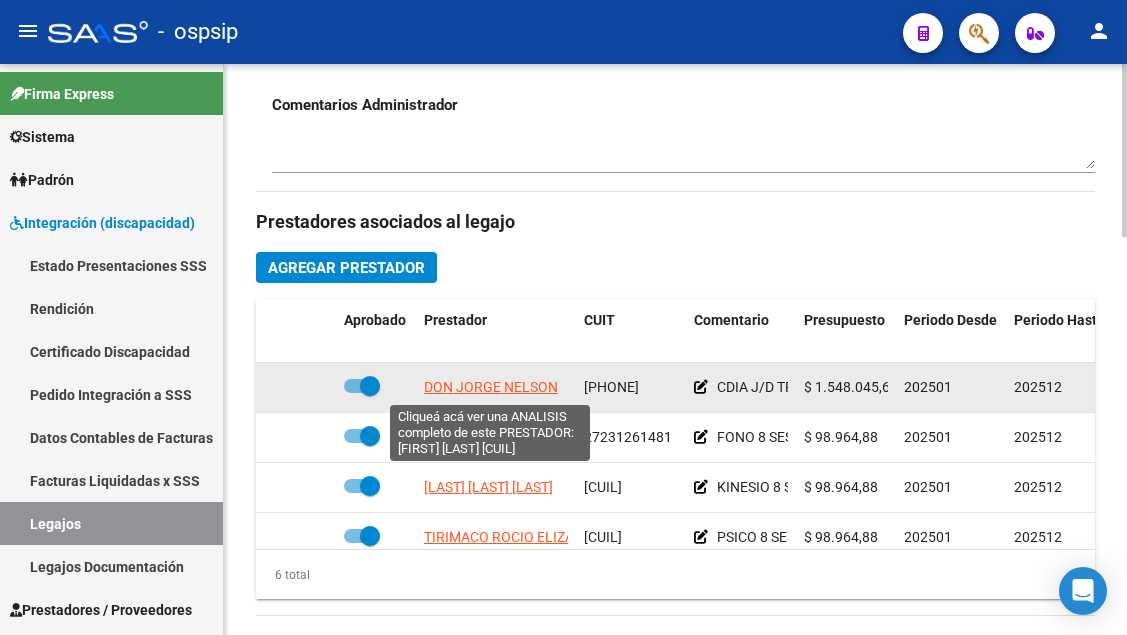 click on "DON JORGE NELSON" 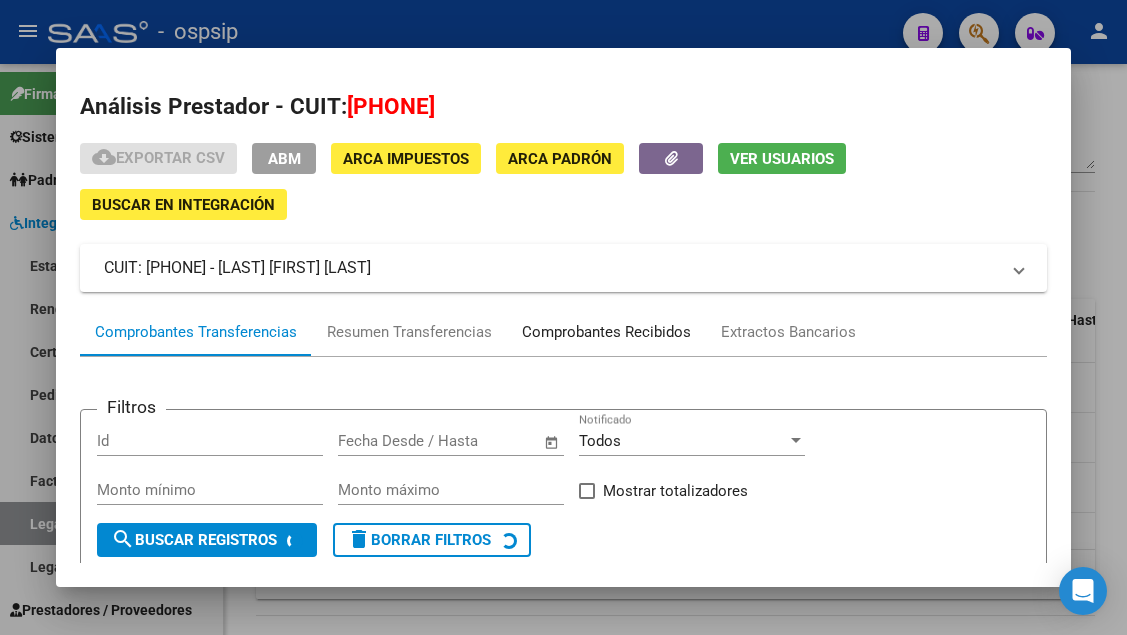 click on "Comprobantes Recibidos" at bounding box center (606, 332) 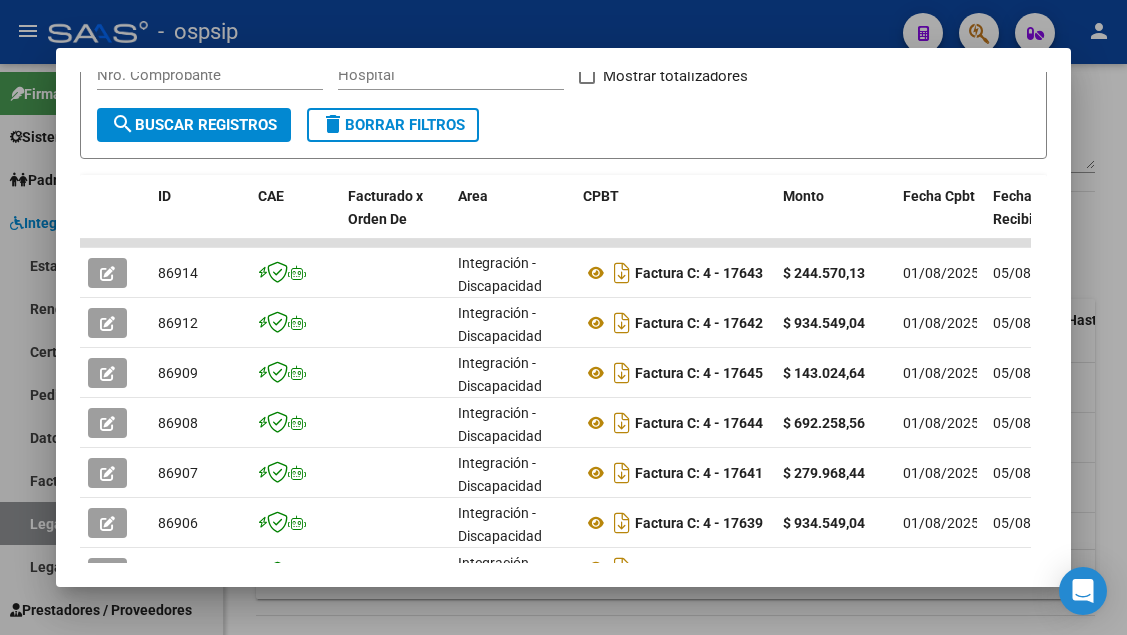 scroll, scrollTop: 430, scrollLeft: 0, axis: vertical 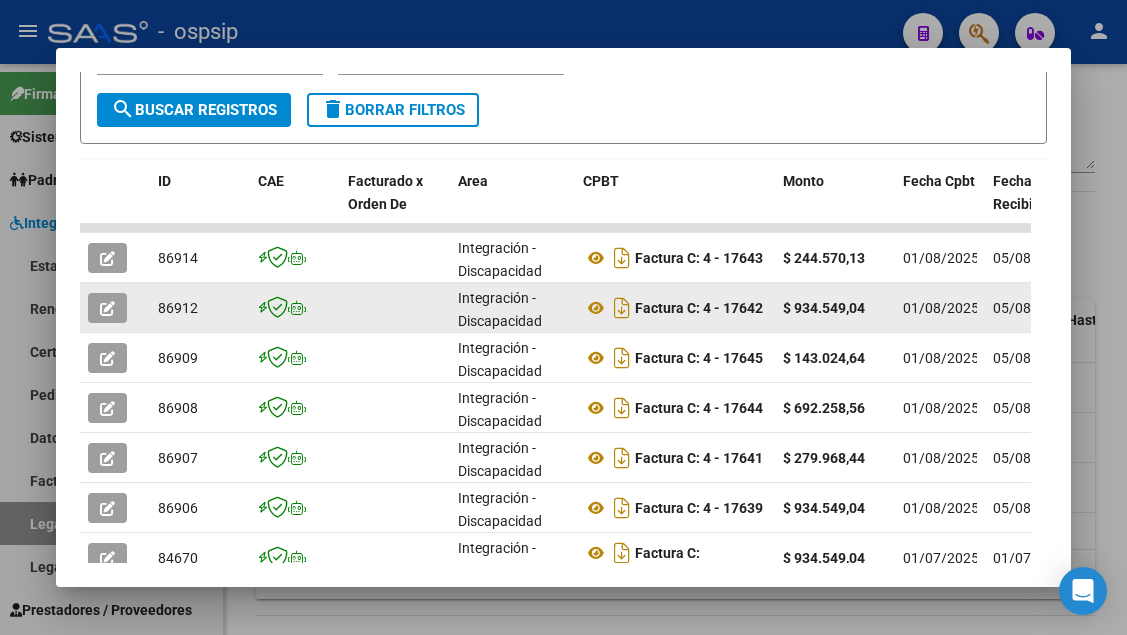 click 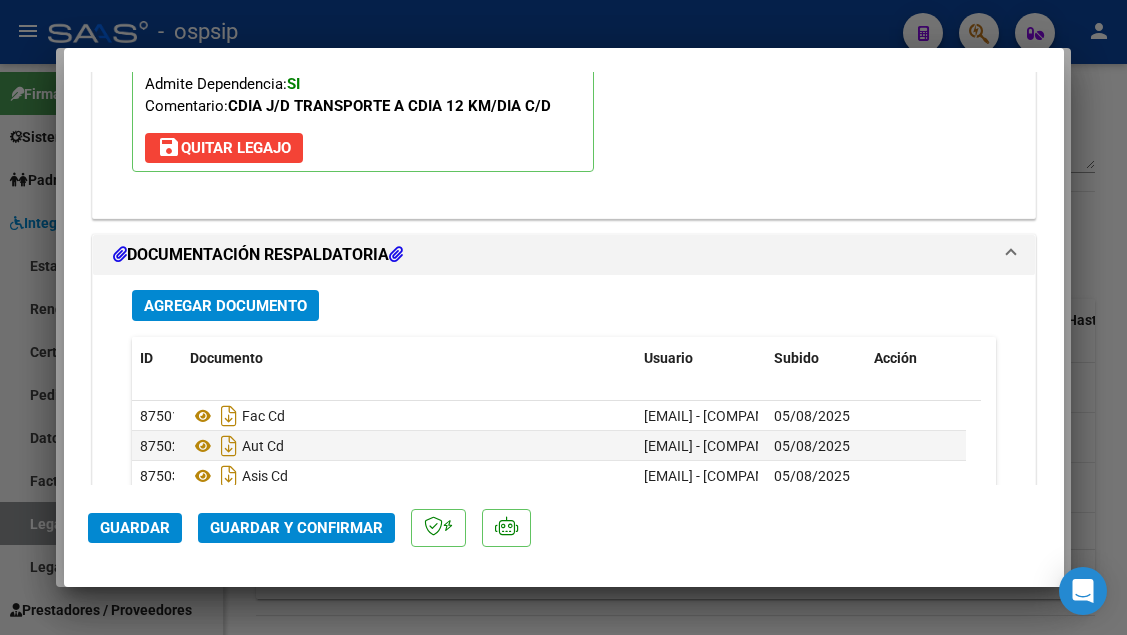 scroll, scrollTop: 2500, scrollLeft: 0, axis: vertical 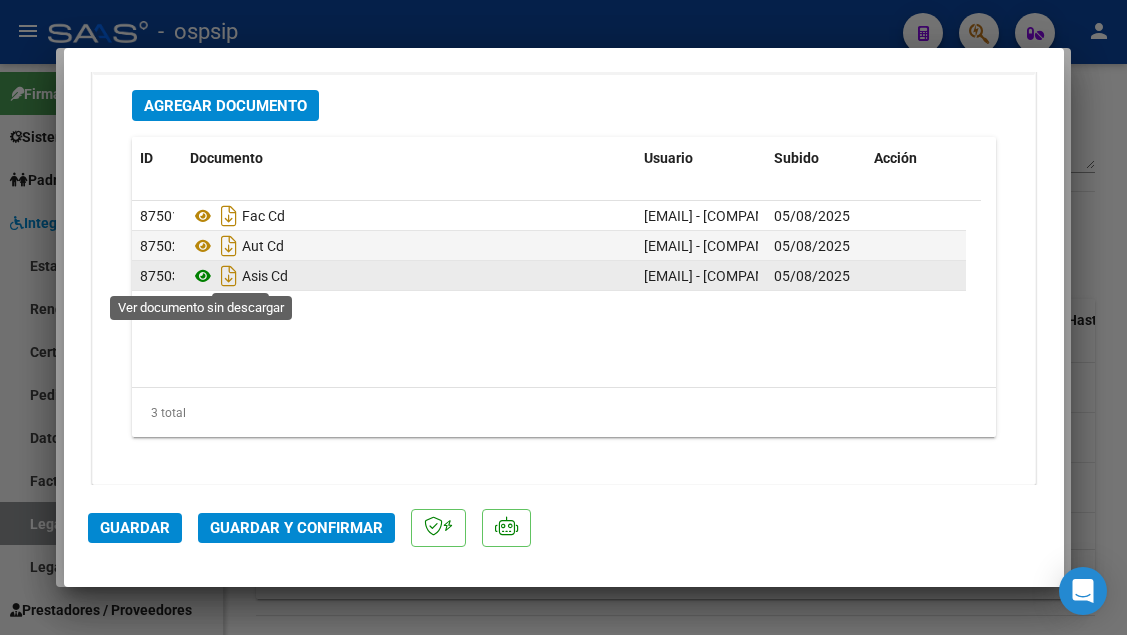 click 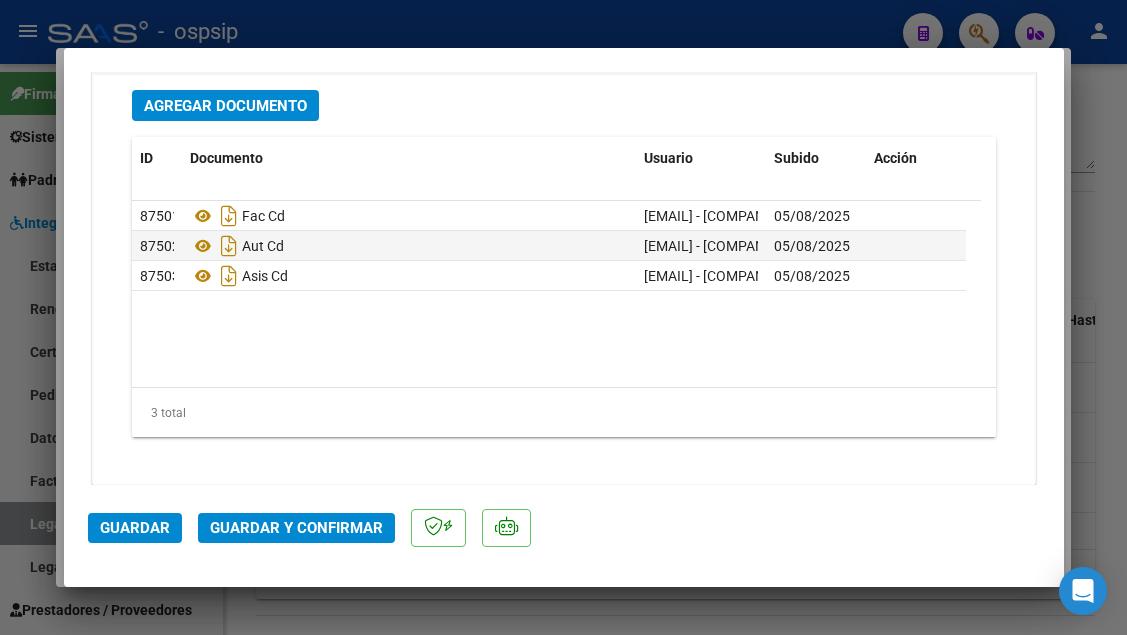 click on "Guardar y Confirmar" 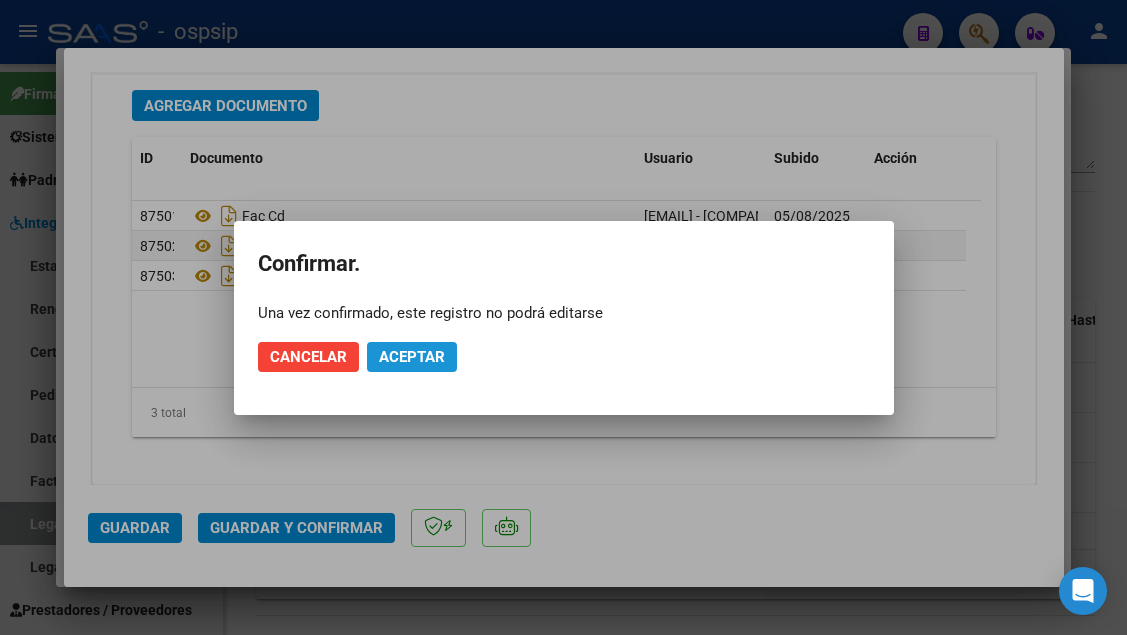 click on "Aceptar" 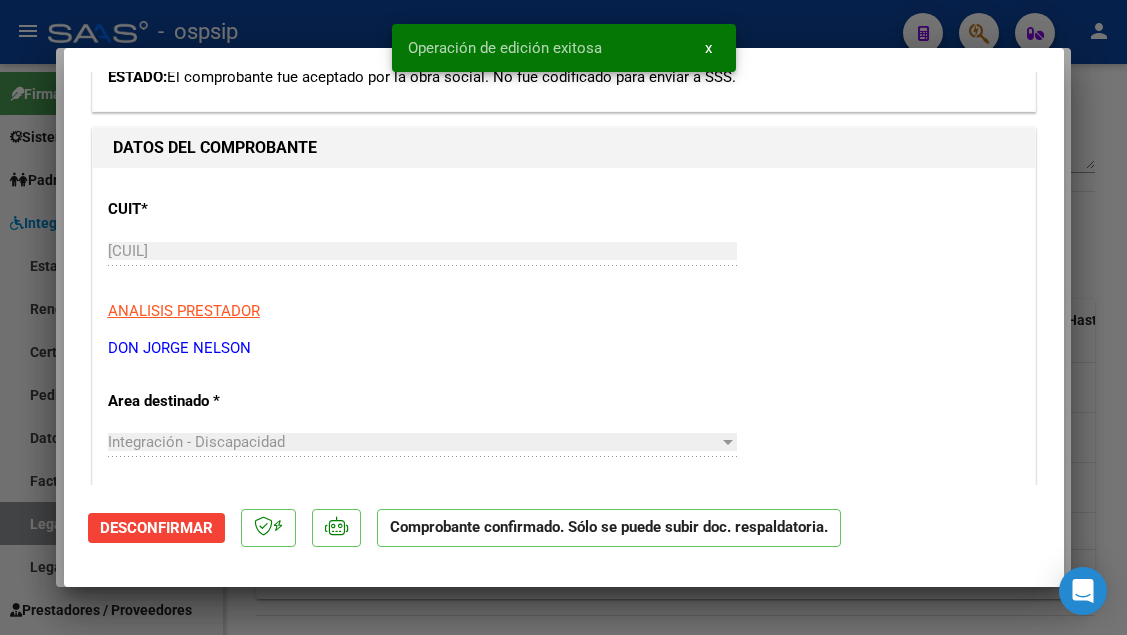 scroll, scrollTop: 0, scrollLeft: 0, axis: both 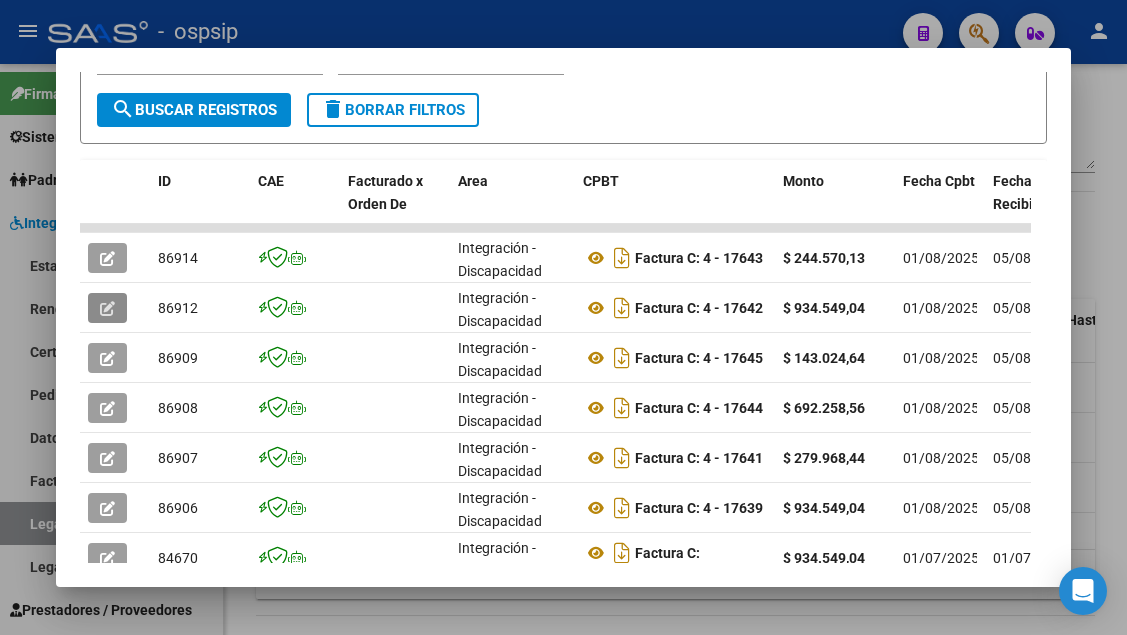 click at bounding box center (563, 317) 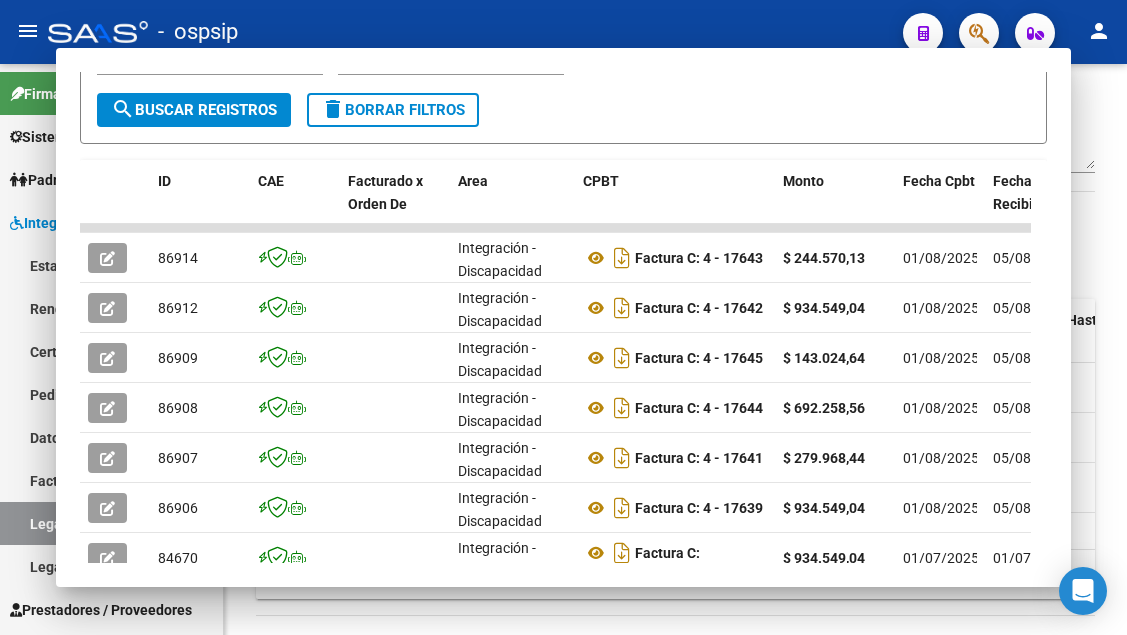 click on "Legajos" at bounding box center [111, 523] 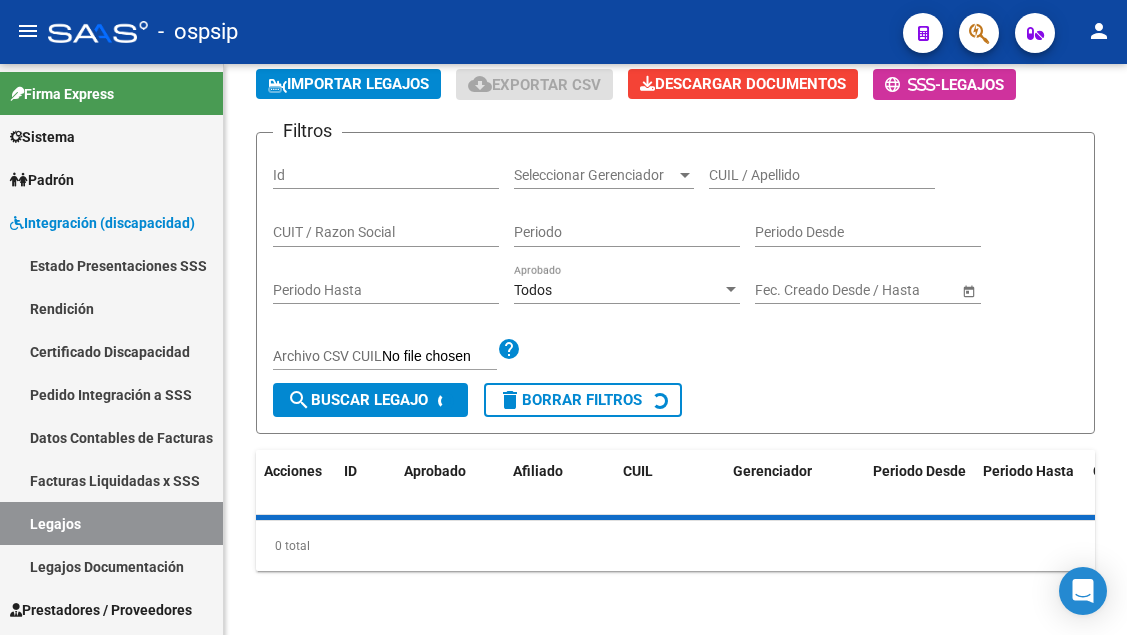 click on "Legajos" at bounding box center (111, 523) 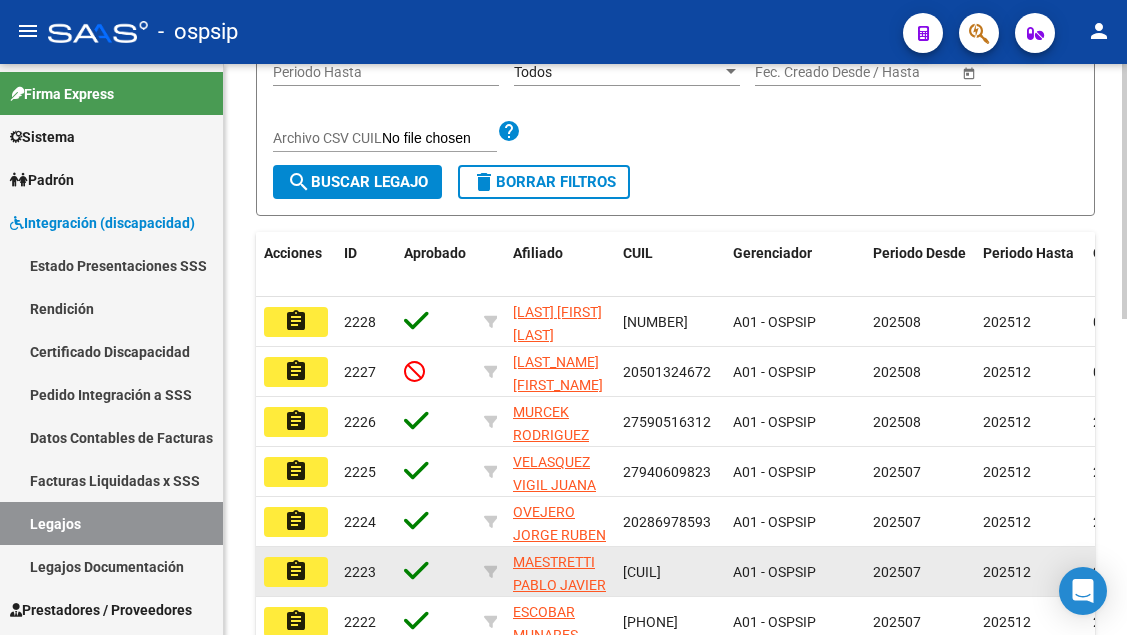 scroll, scrollTop: 308, scrollLeft: 0, axis: vertical 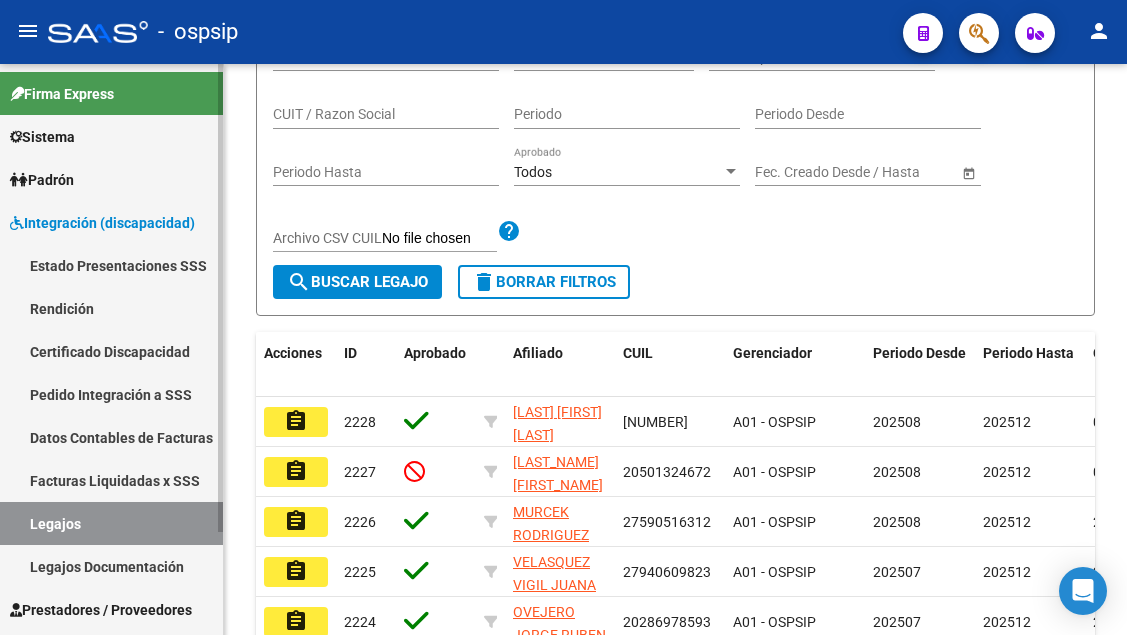 click on "Legajos" at bounding box center [111, 523] 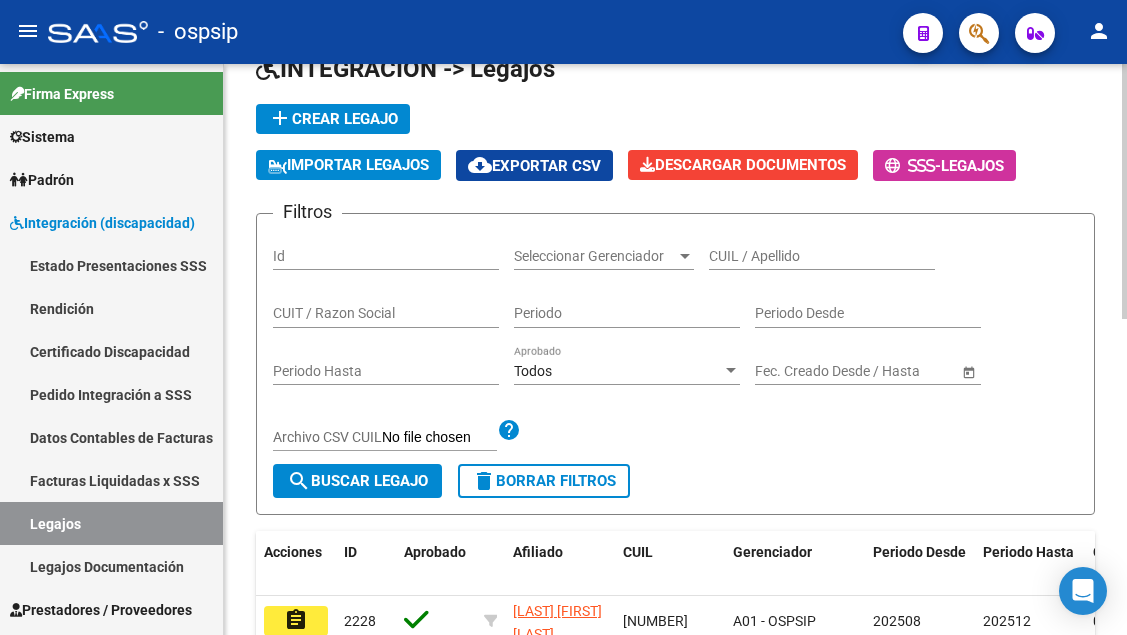 scroll, scrollTop: 108, scrollLeft: 0, axis: vertical 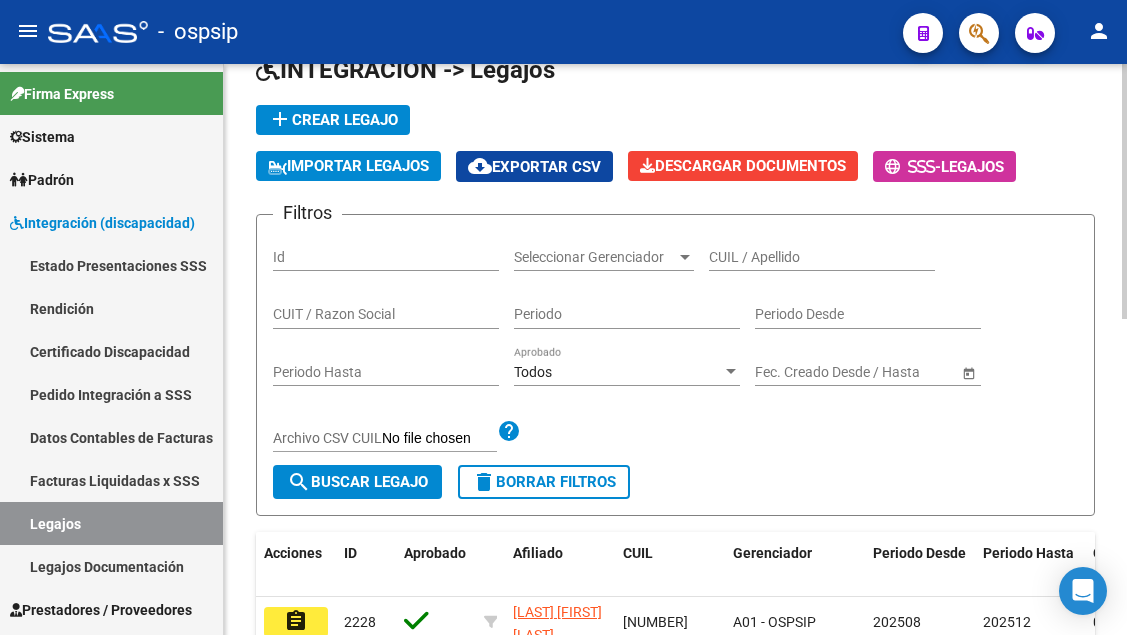 click on "CUIL / Apellido" 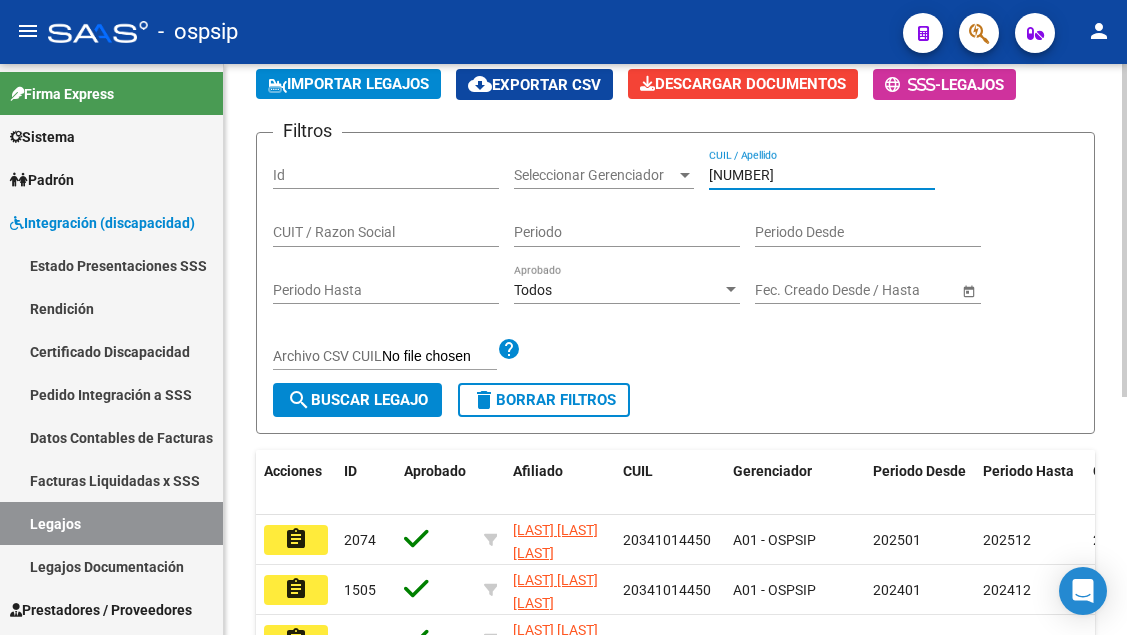 scroll, scrollTop: 308, scrollLeft: 0, axis: vertical 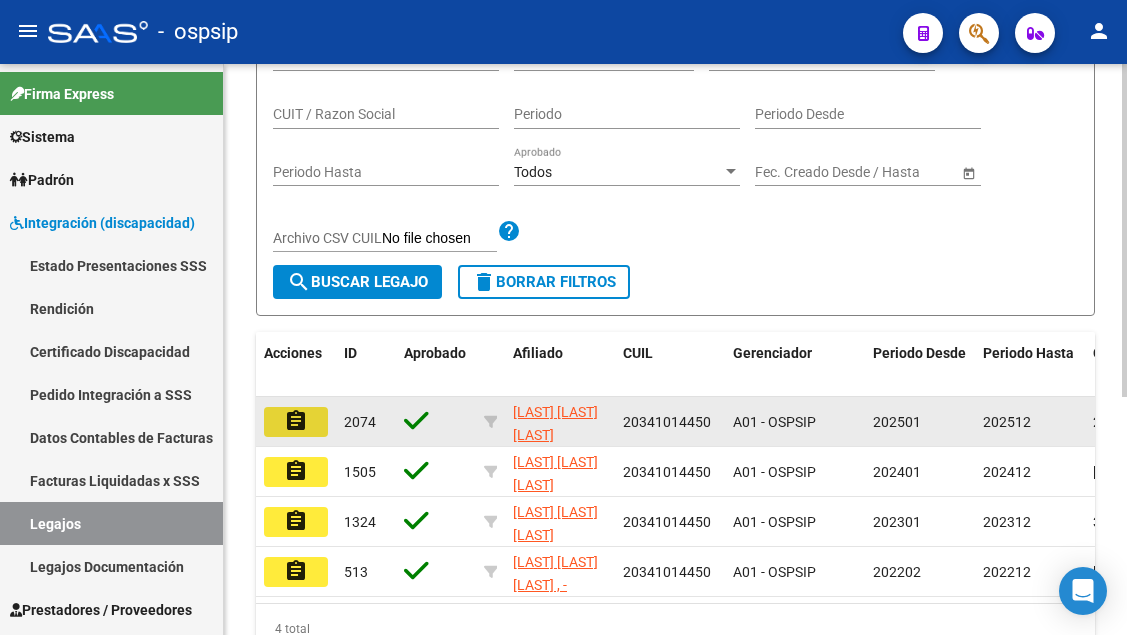 click on "assignment" 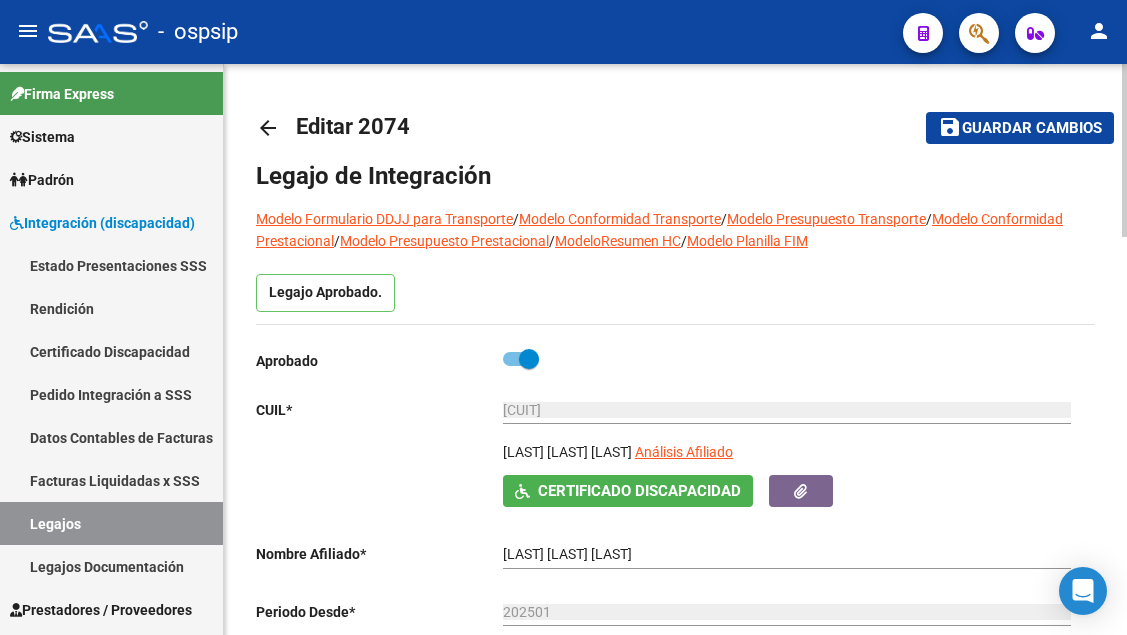 click on "[CUIT] Ingresar CUIL" 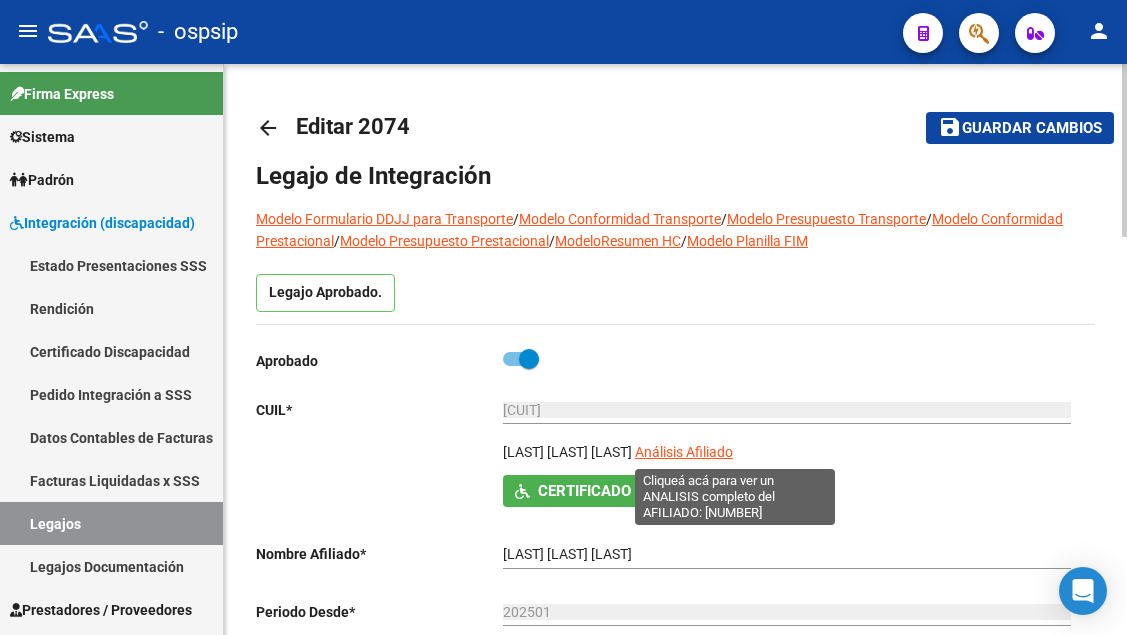click on "Análisis Afiliado" 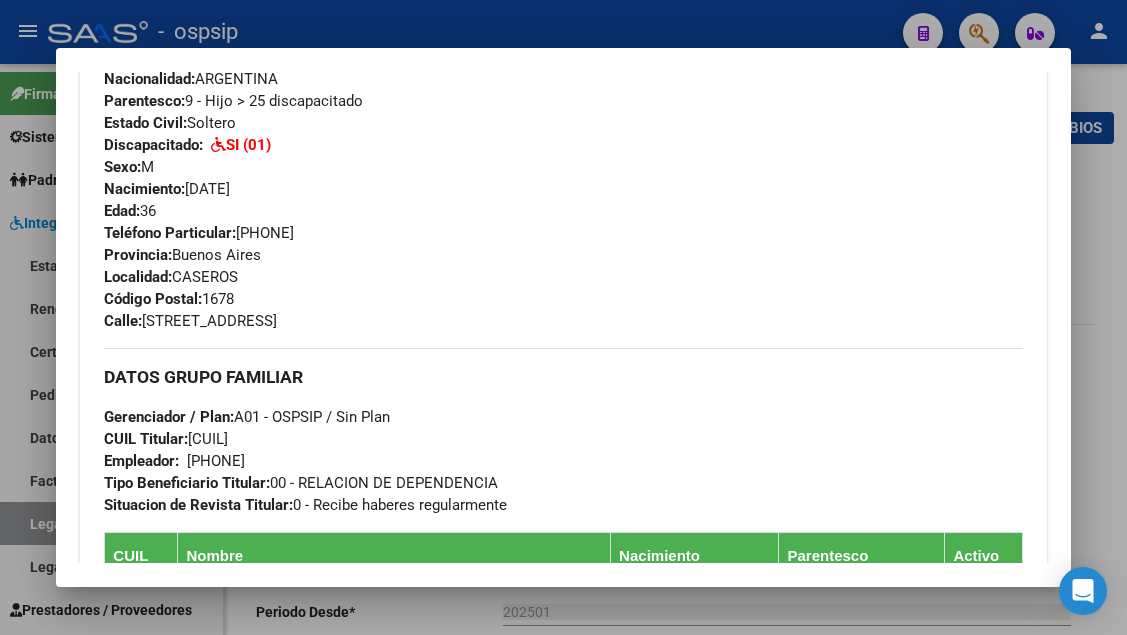 scroll, scrollTop: 609, scrollLeft: 0, axis: vertical 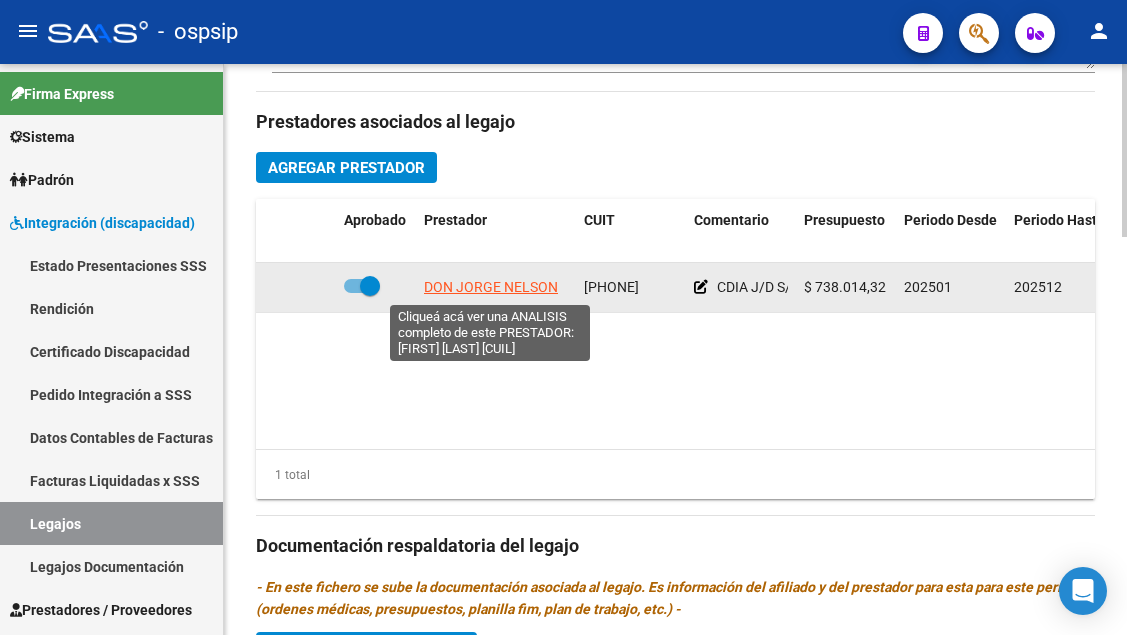 click on "DON JORGE NELSON" 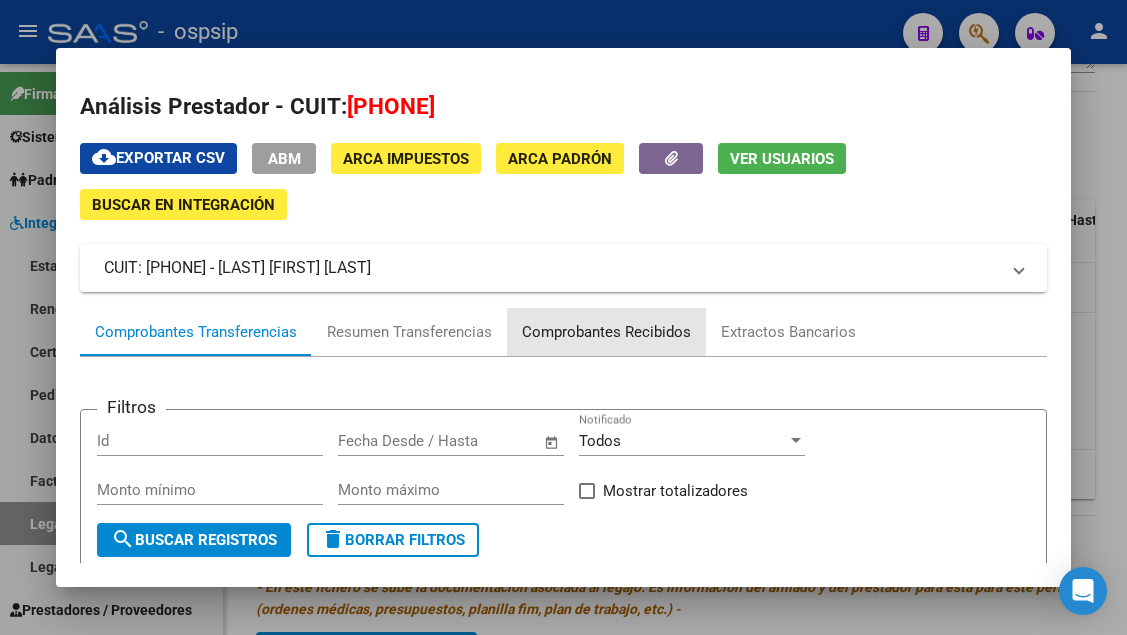 click on "Comprobantes Recibidos" at bounding box center (606, 332) 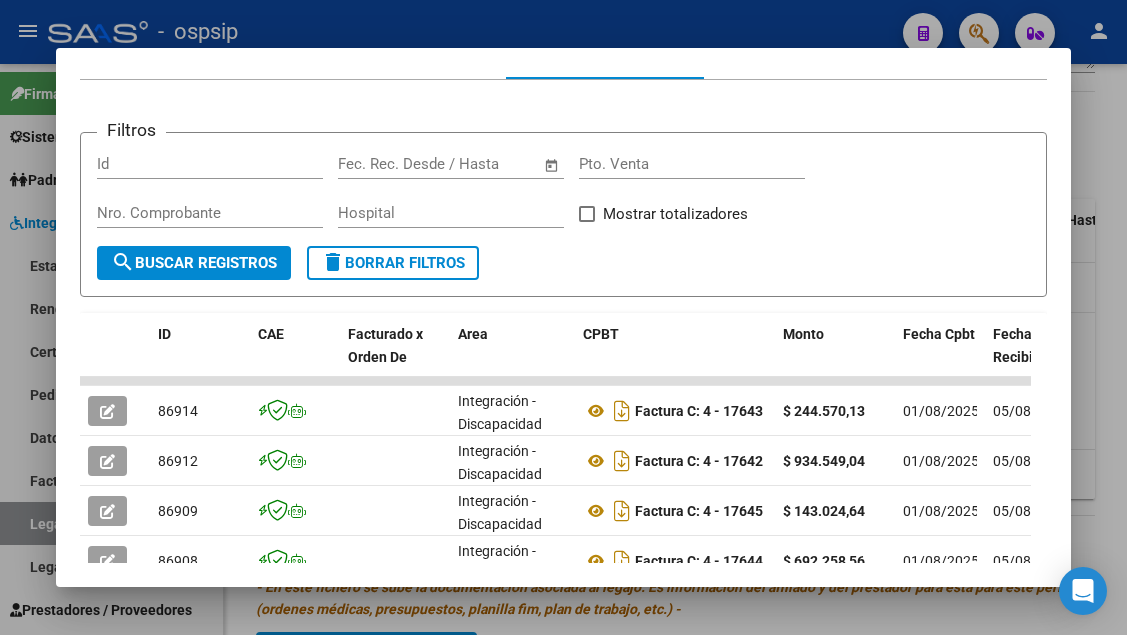 scroll, scrollTop: 385, scrollLeft: 0, axis: vertical 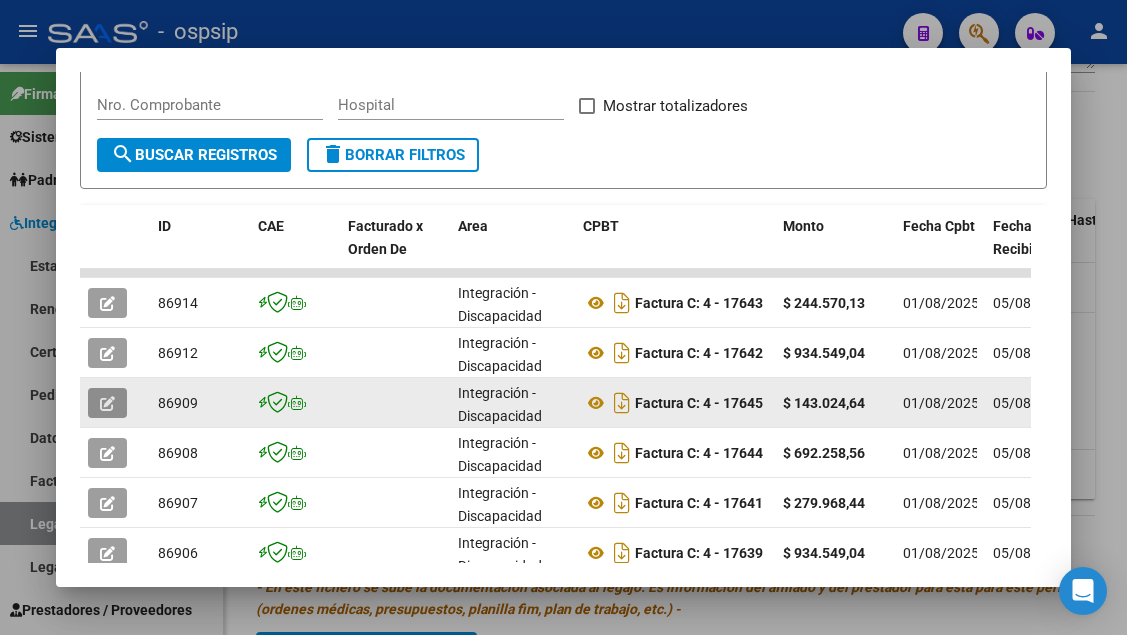 click 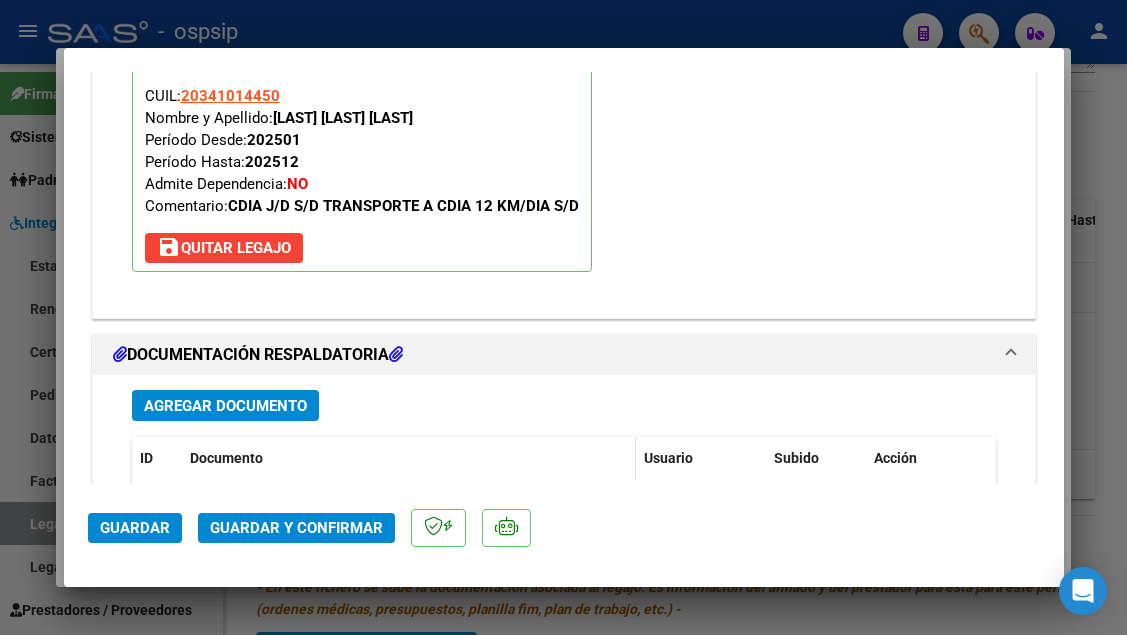 scroll, scrollTop: 2400, scrollLeft: 0, axis: vertical 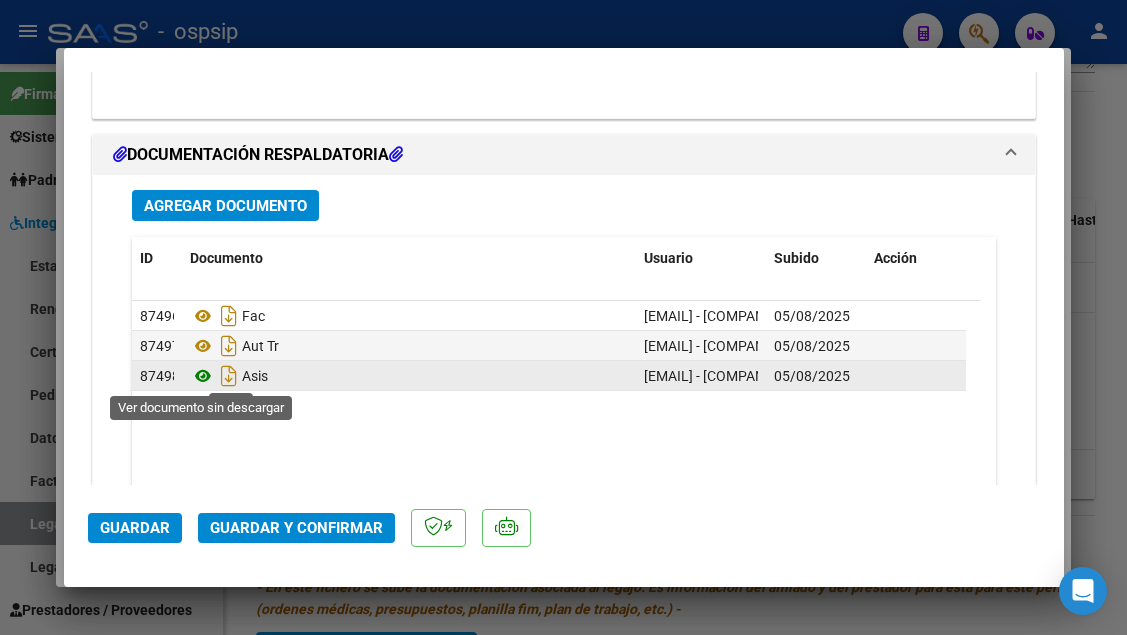 click 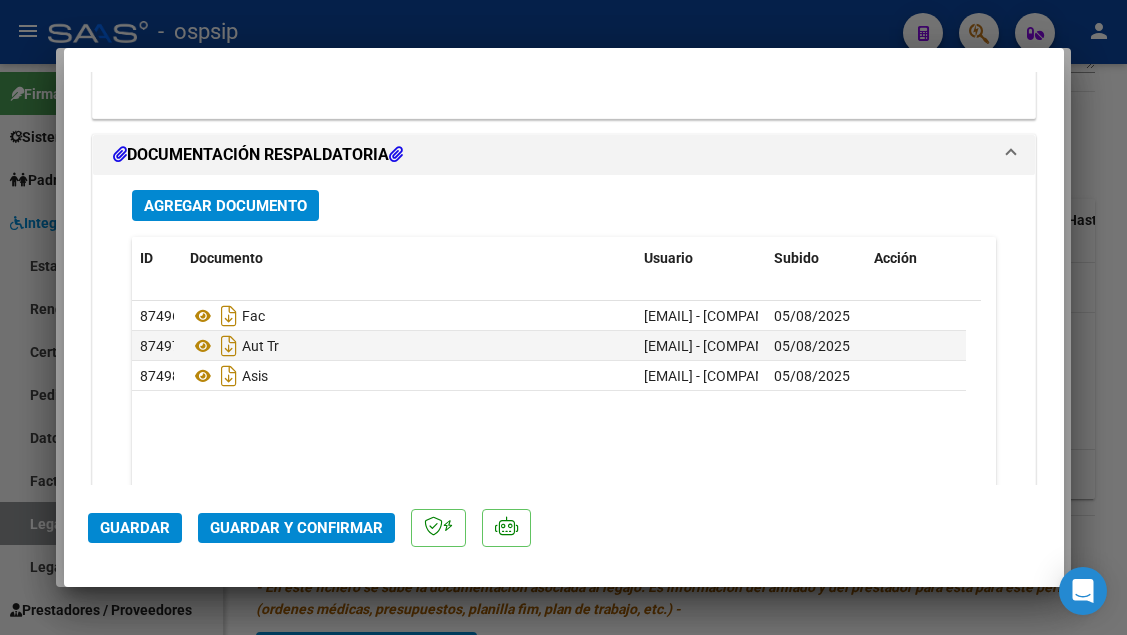 click on "Guardar y Confirmar" 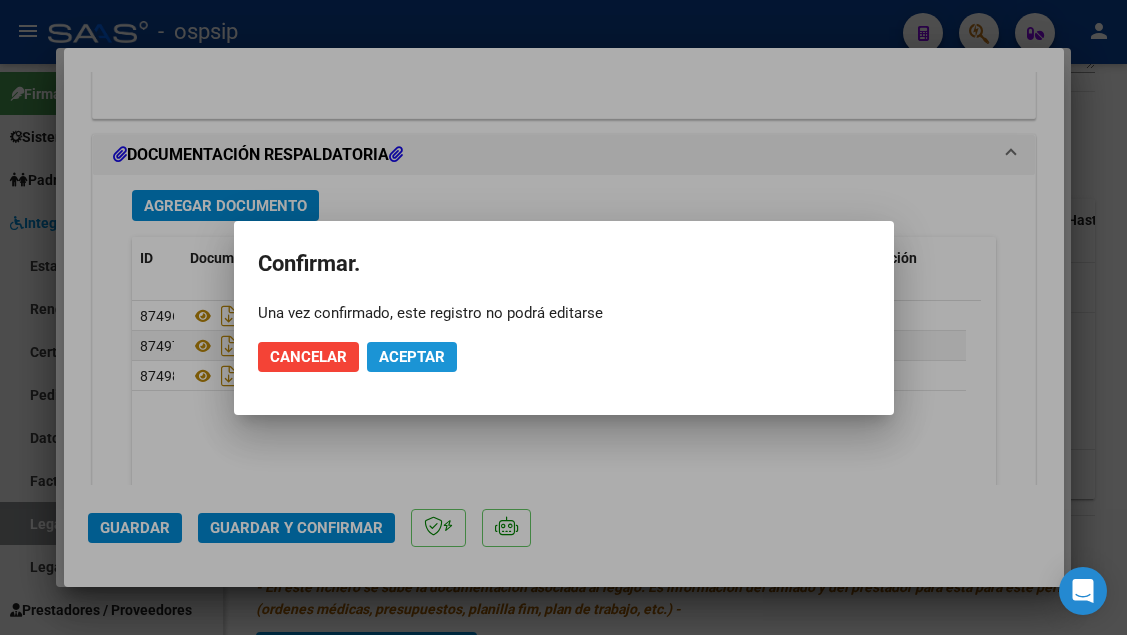 click on "Aceptar" 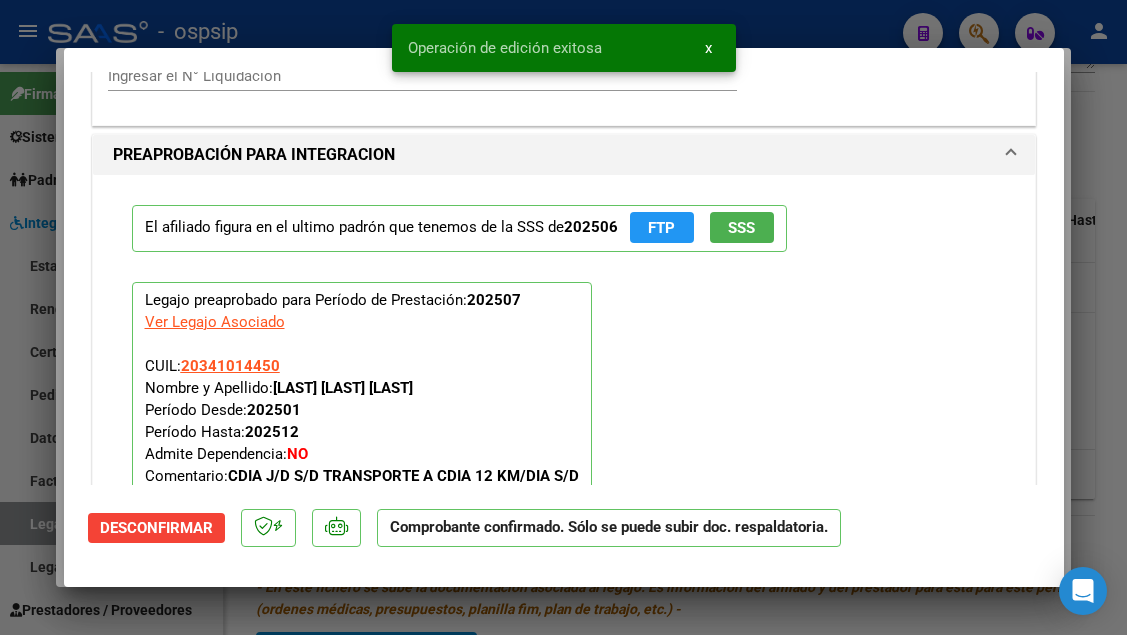 scroll, scrollTop: 1719, scrollLeft: 0, axis: vertical 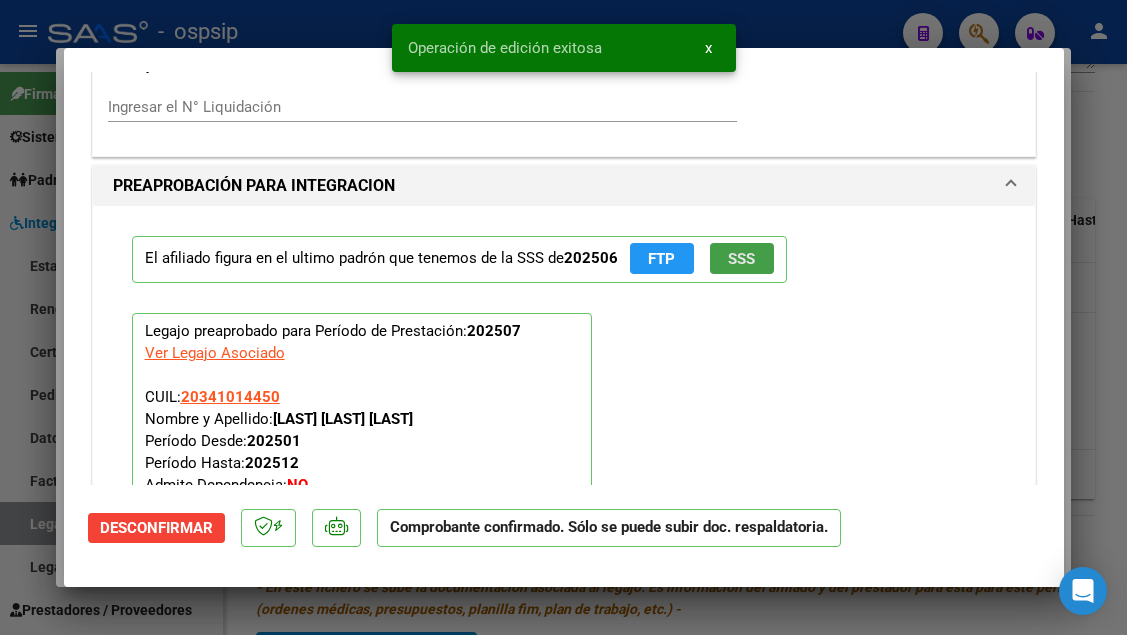 click on "SSS" 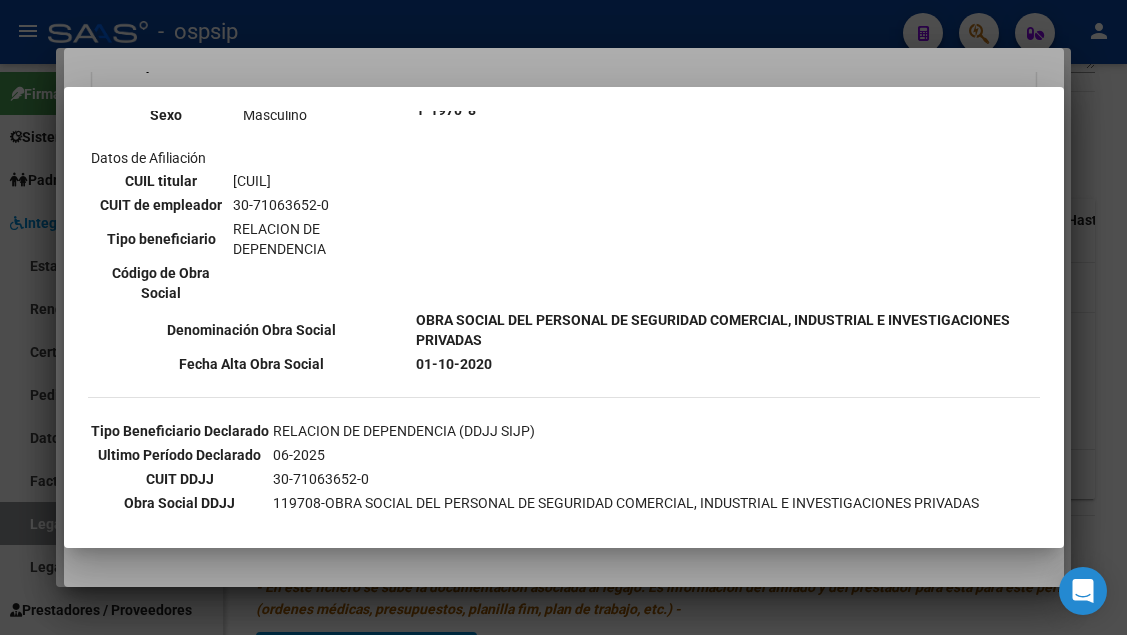 scroll, scrollTop: 700, scrollLeft: 0, axis: vertical 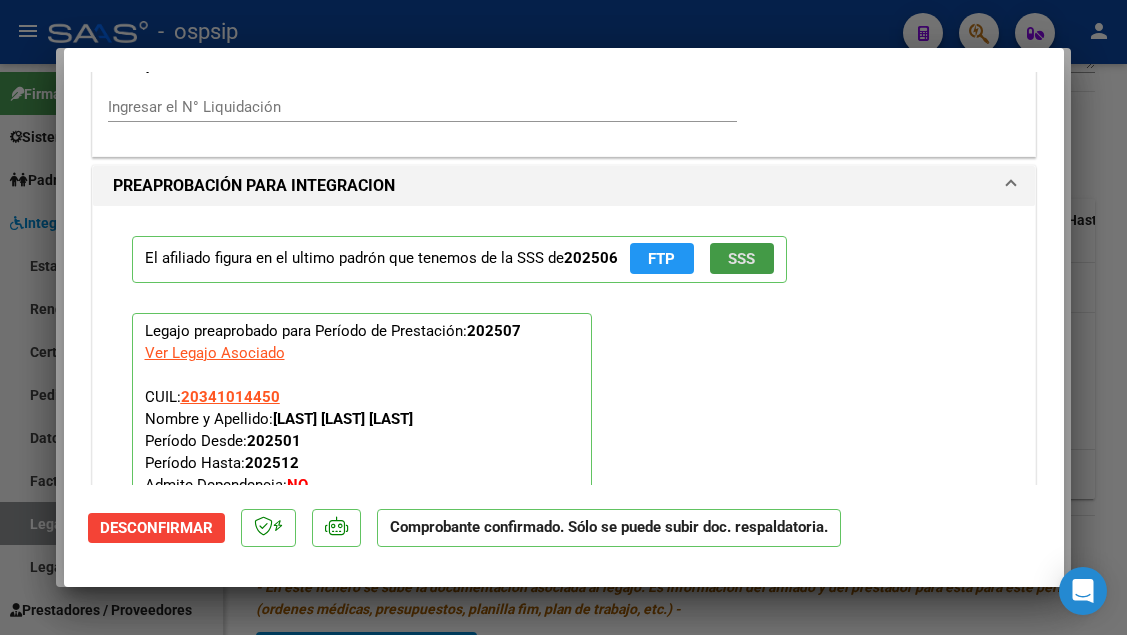 click at bounding box center (563, 317) 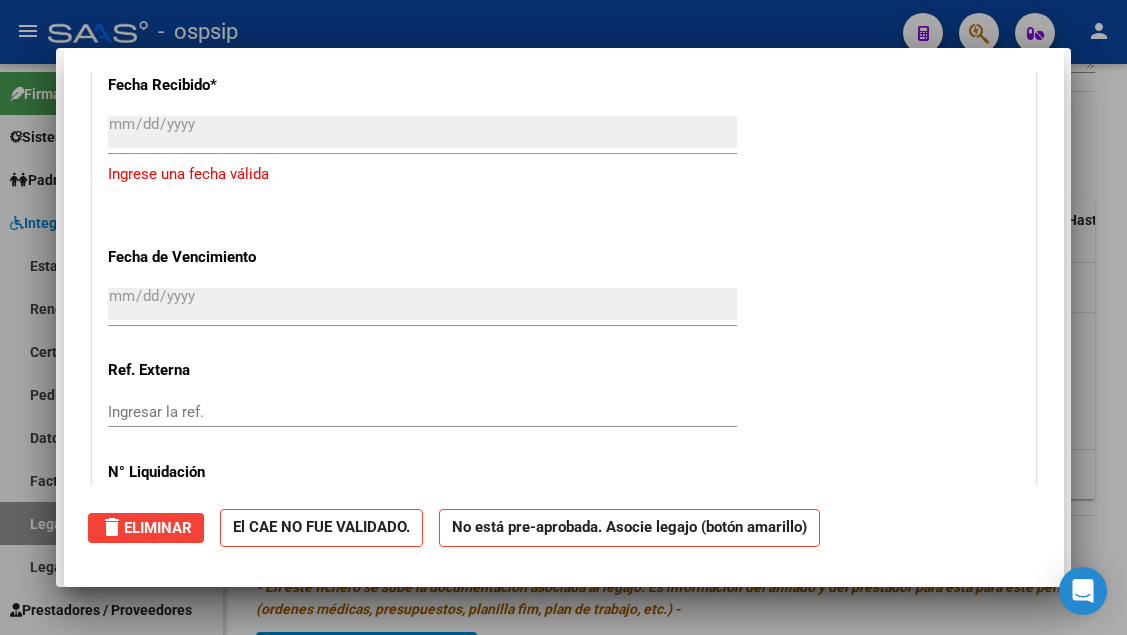 scroll, scrollTop: 2125, scrollLeft: 0, axis: vertical 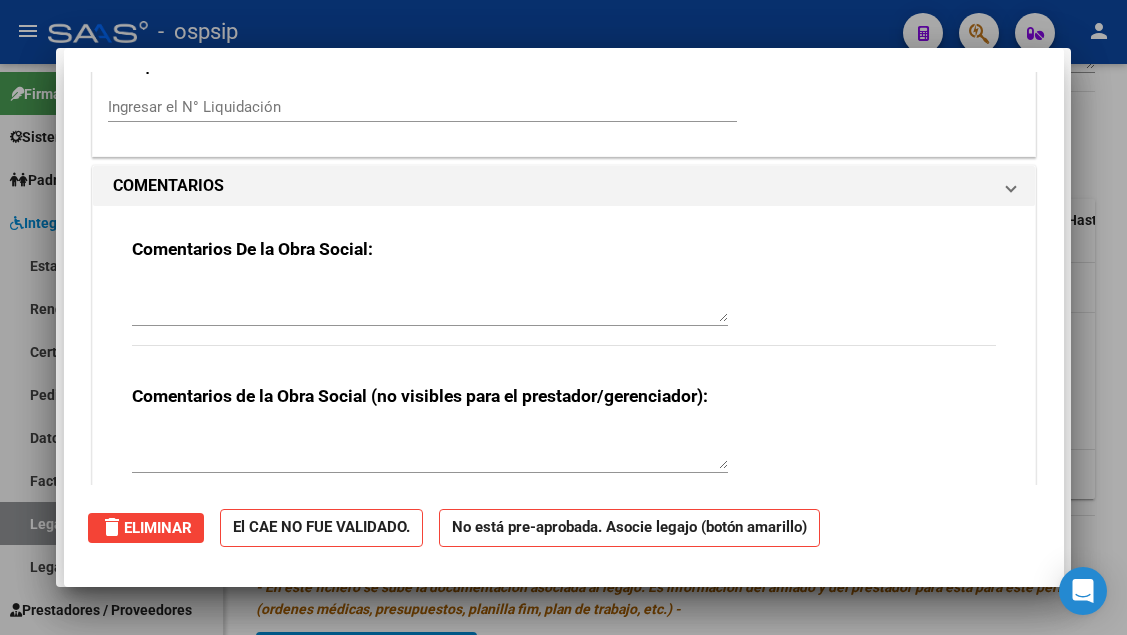 click at bounding box center [563, 317] 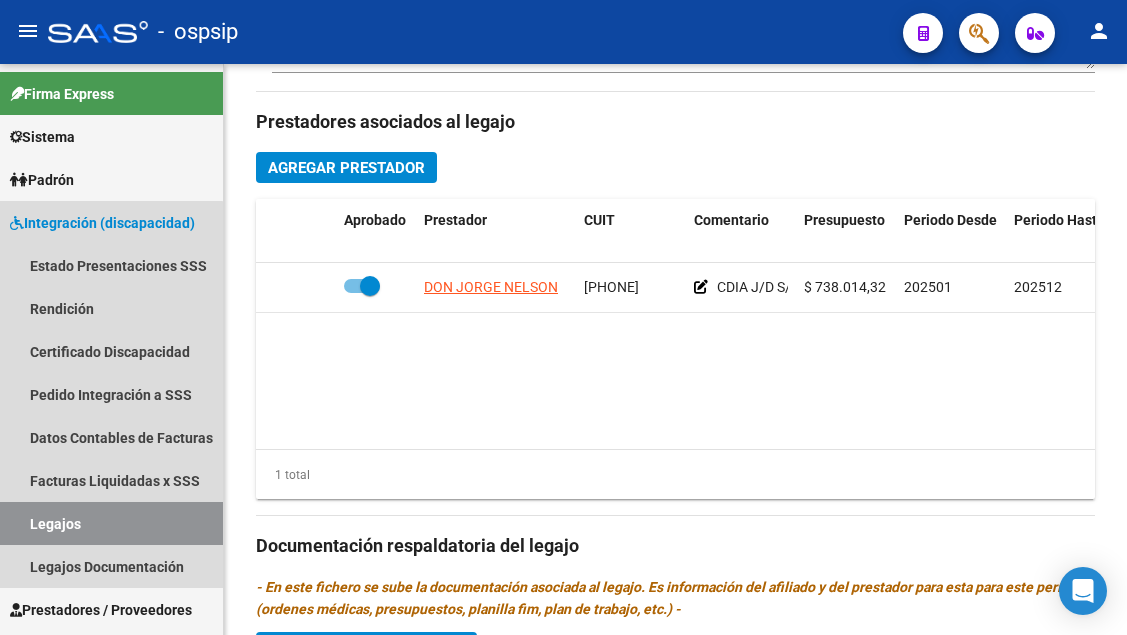 click on "Legajos" at bounding box center [111, 523] 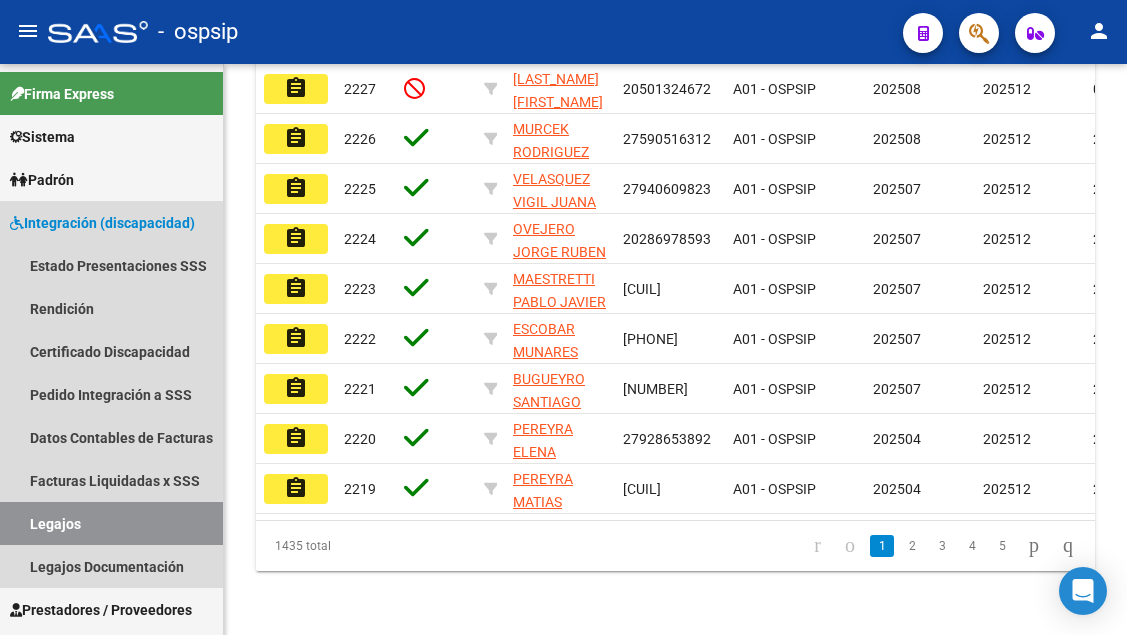 click on "Legajos" at bounding box center [111, 523] 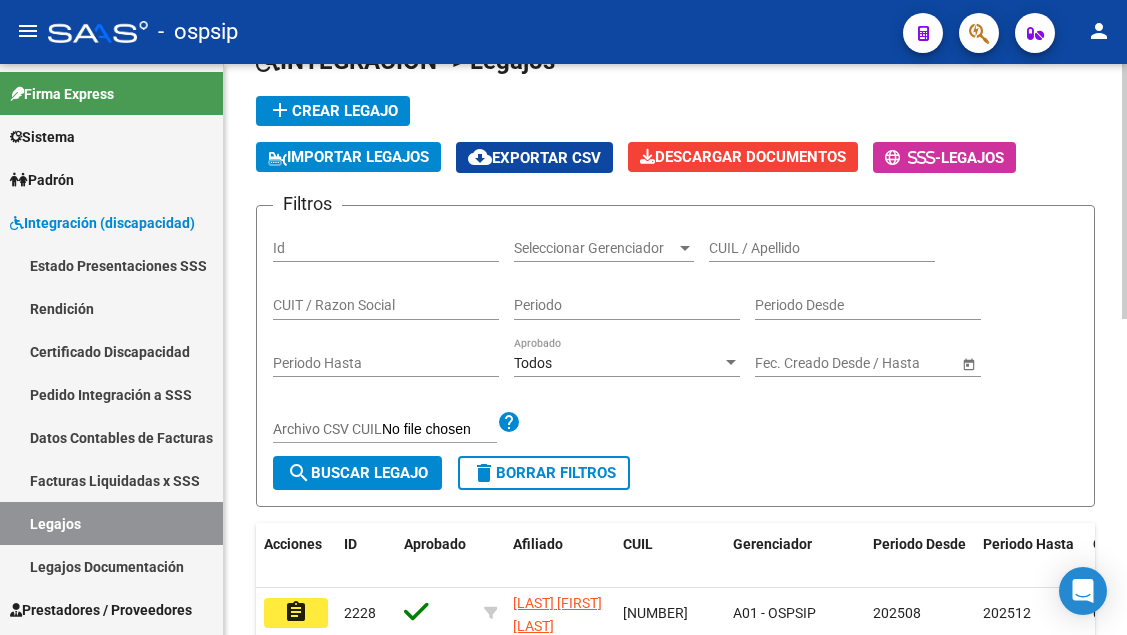 scroll, scrollTop: 8, scrollLeft: 0, axis: vertical 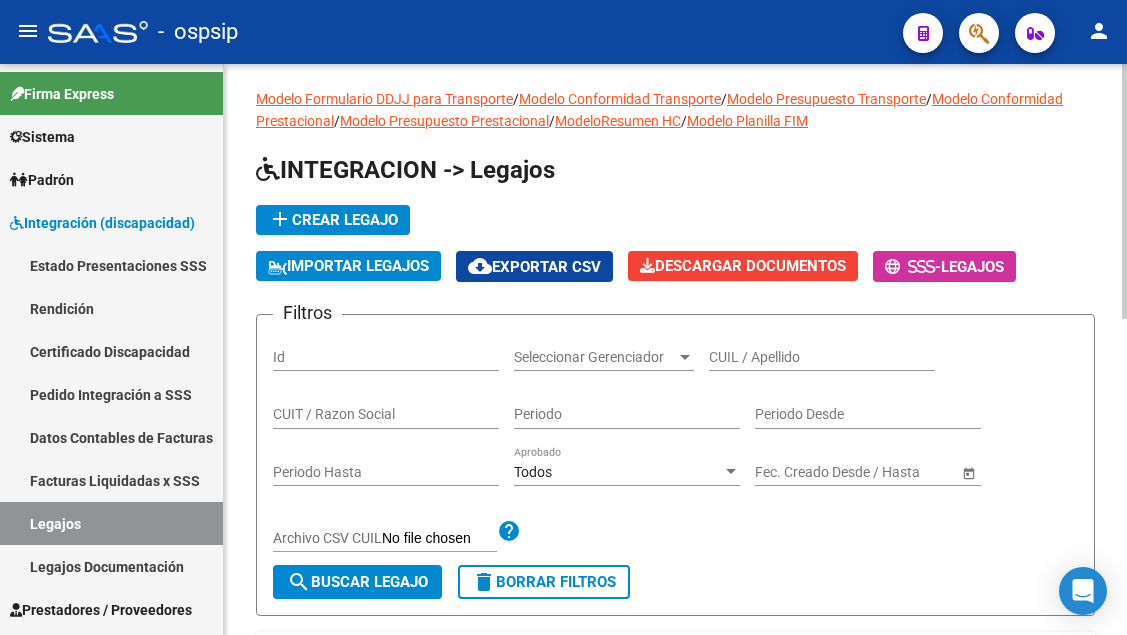 click on "CUIL / Apellido" at bounding box center (822, 357) 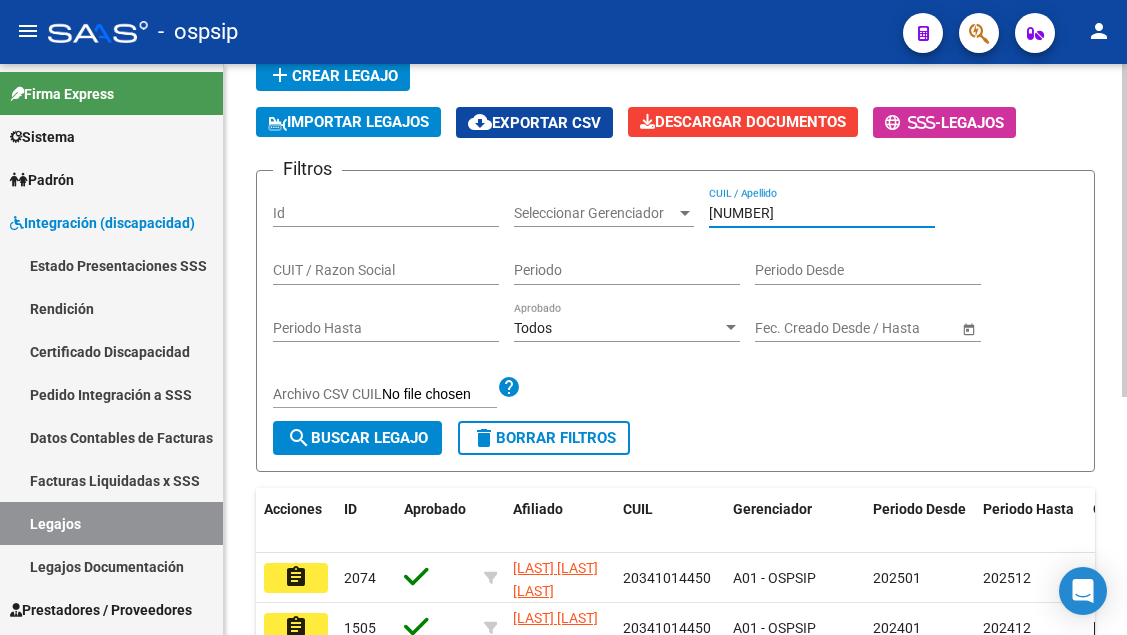 scroll, scrollTop: 308, scrollLeft: 0, axis: vertical 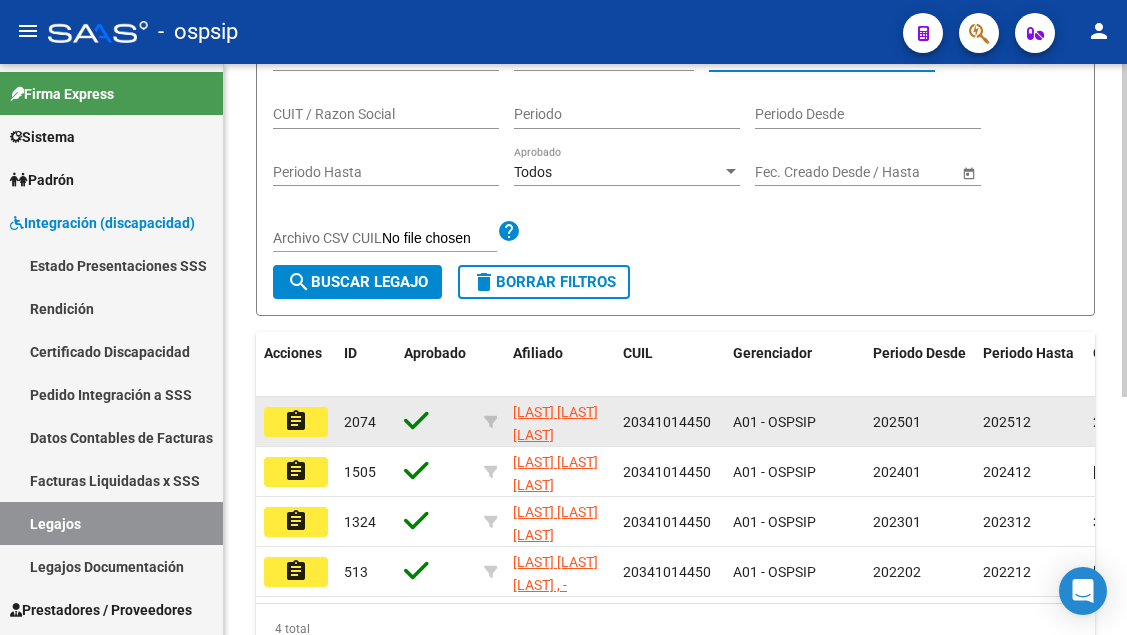 click on "assignment" 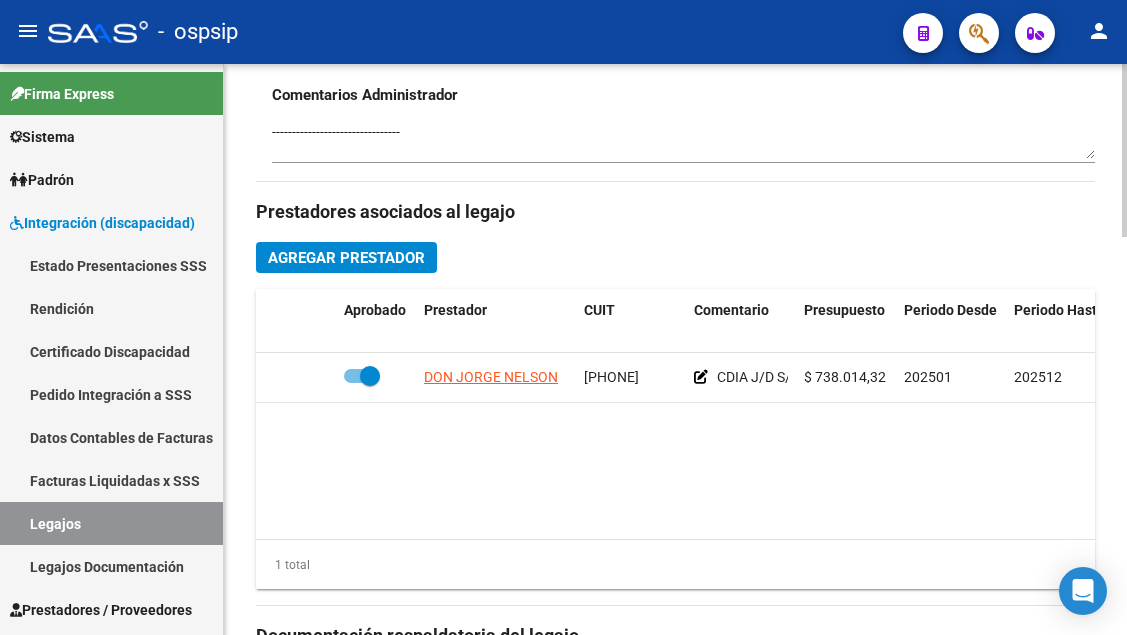 scroll, scrollTop: 1000, scrollLeft: 0, axis: vertical 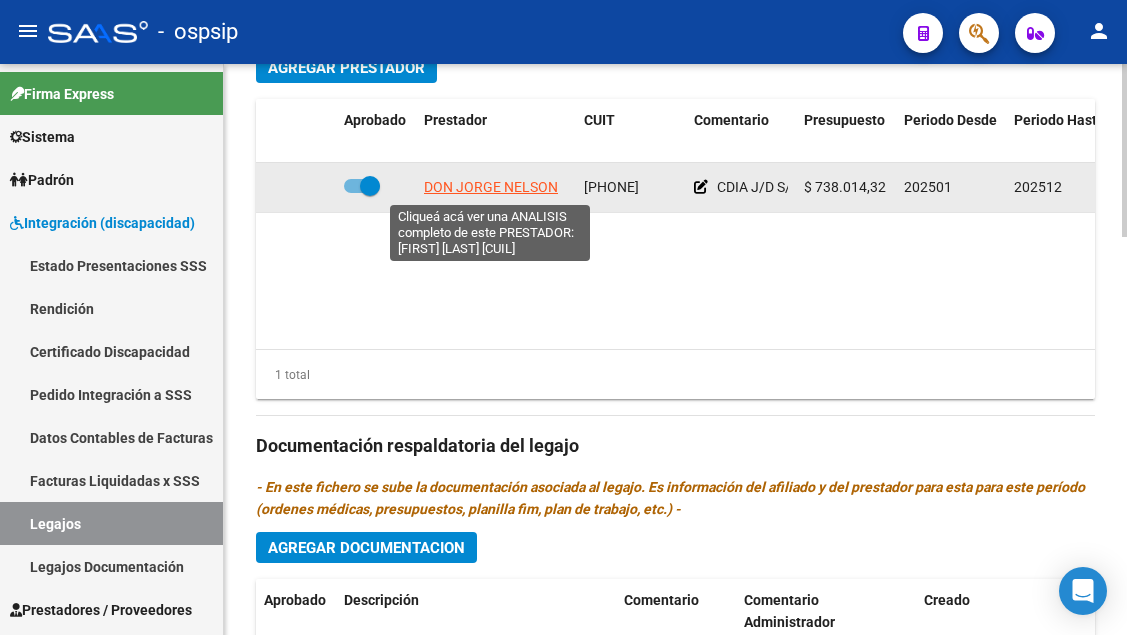 click on "DON JORGE NELSON" 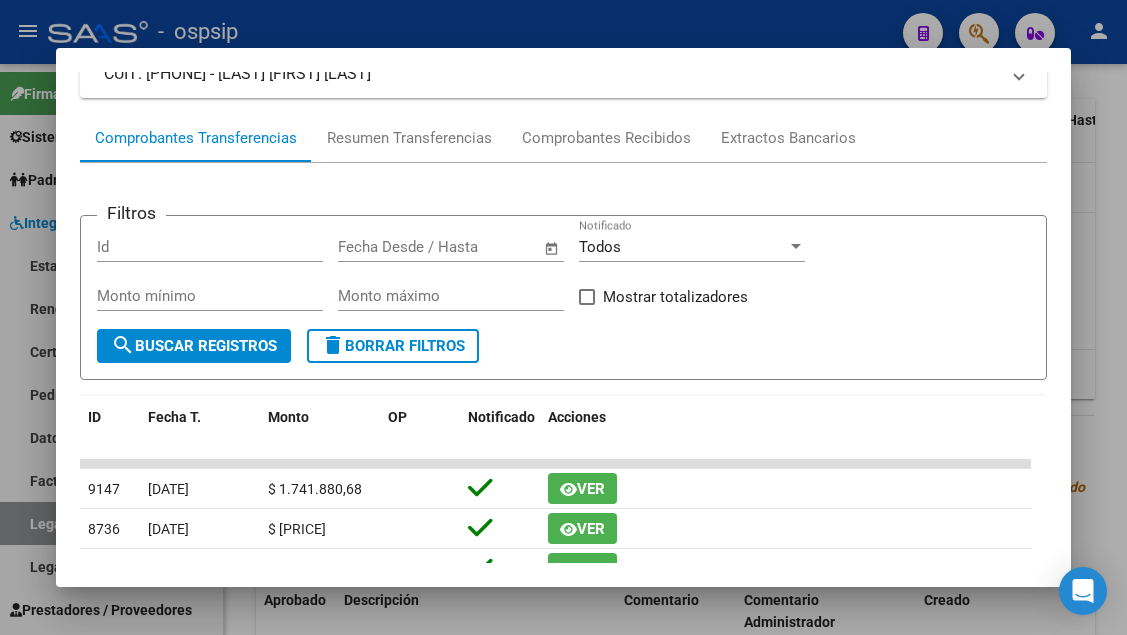 scroll, scrollTop: 0, scrollLeft: 0, axis: both 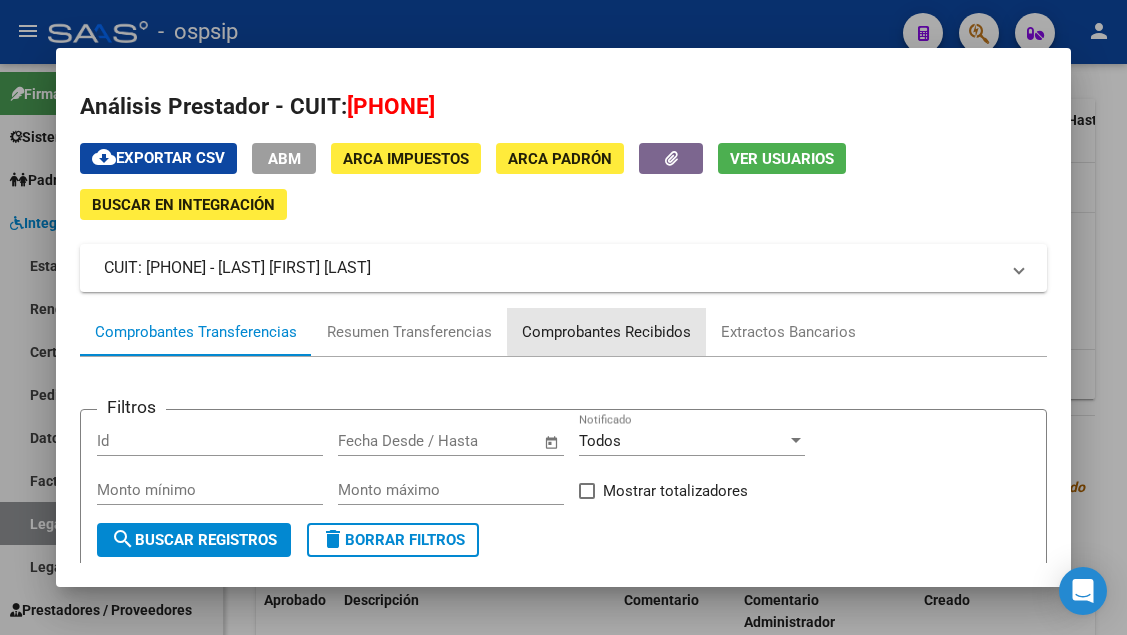 click on "Comprobantes Recibidos" at bounding box center [606, 332] 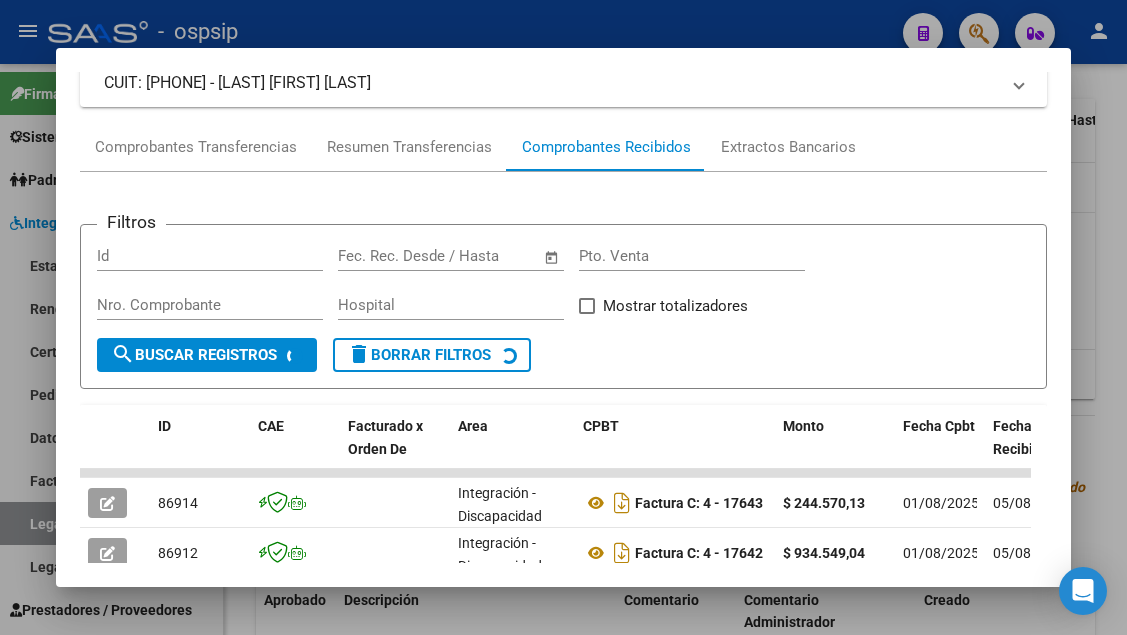 scroll, scrollTop: 385, scrollLeft: 0, axis: vertical 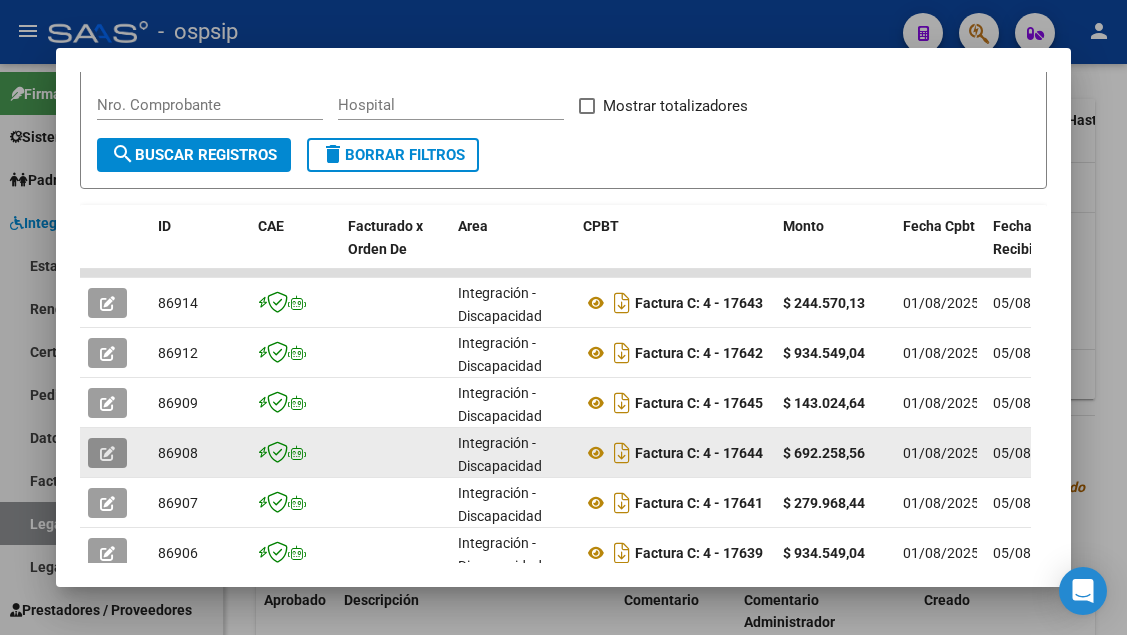 click 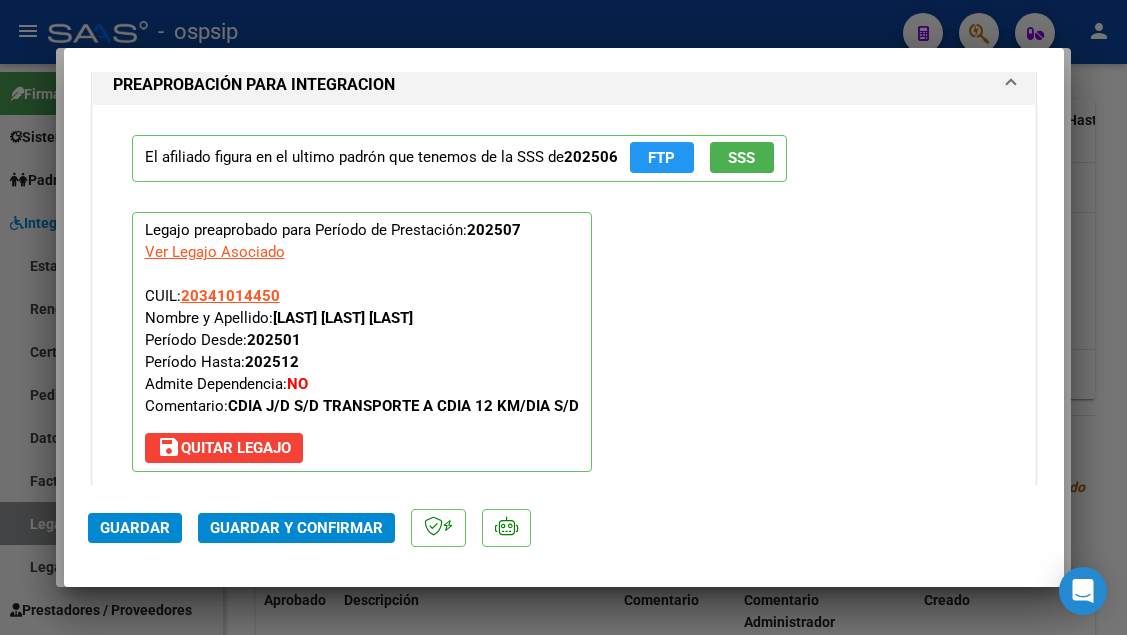 scroll, scrollTop: 2500, scrollLeft: 0, axis: vertical 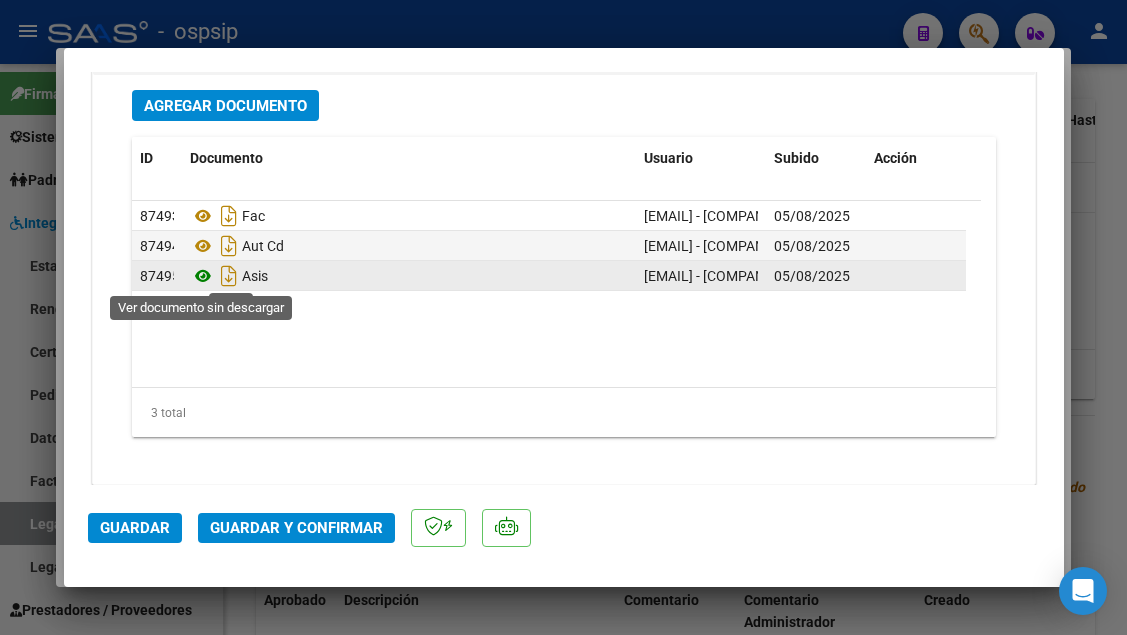 click 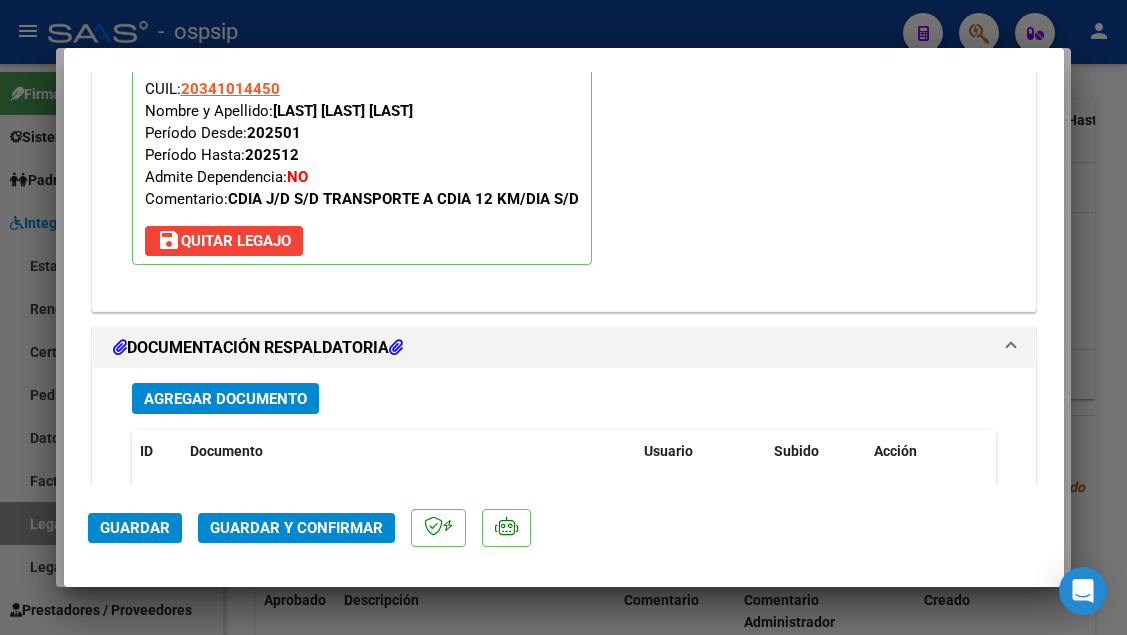 scroll, scrollTop: 2200, scrollLeft: 0, axis: vertical 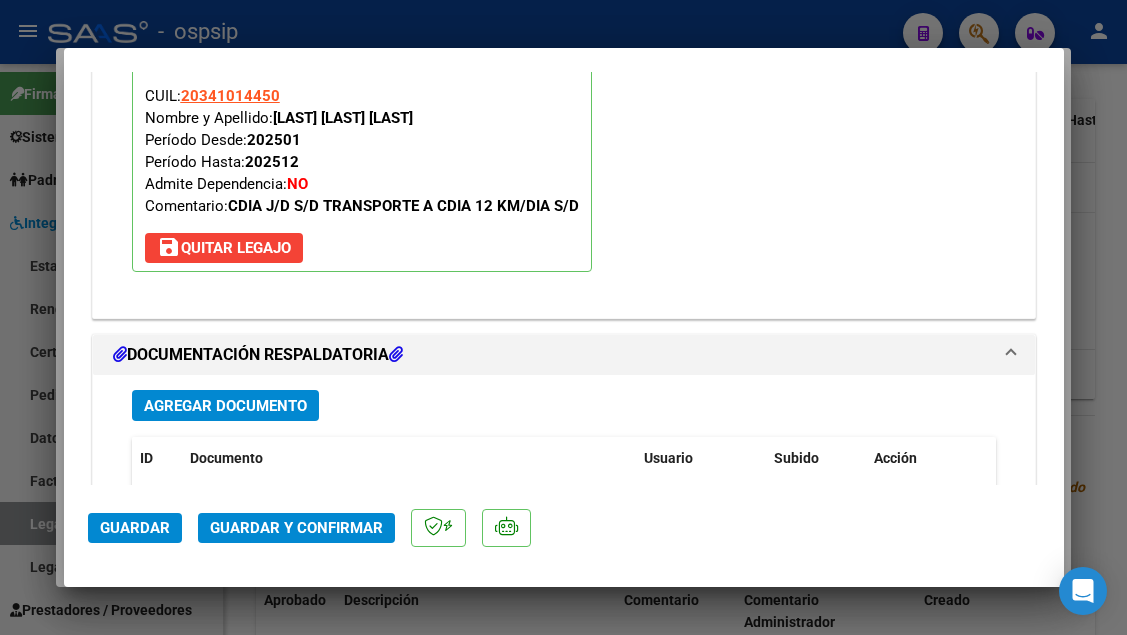 click on "Guardar y Confirmar" 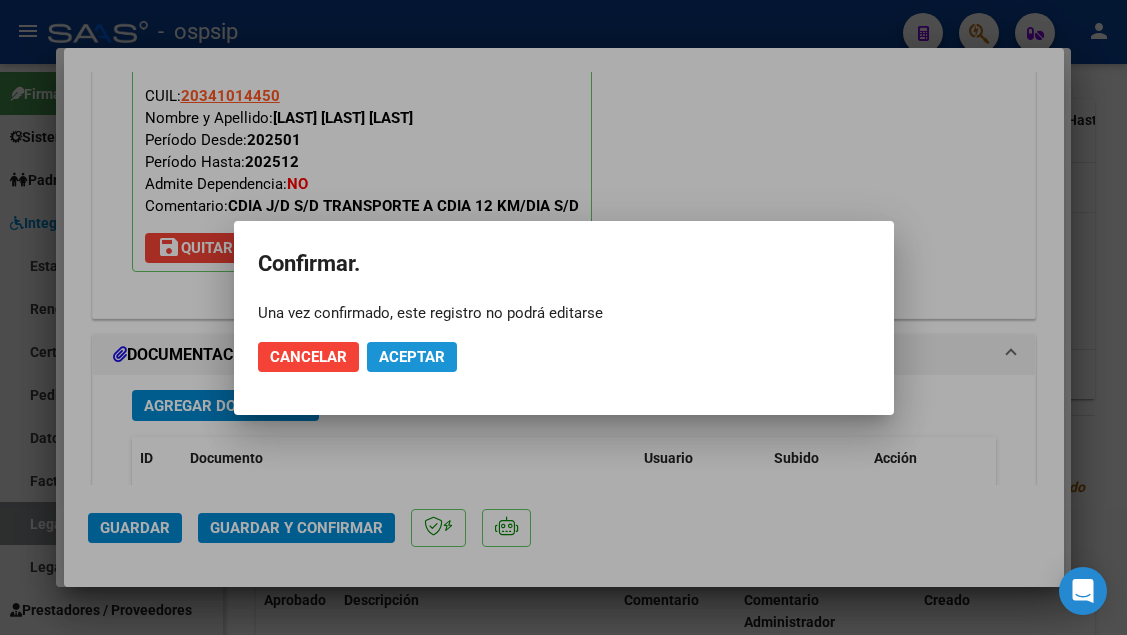 click on "Aceptar" 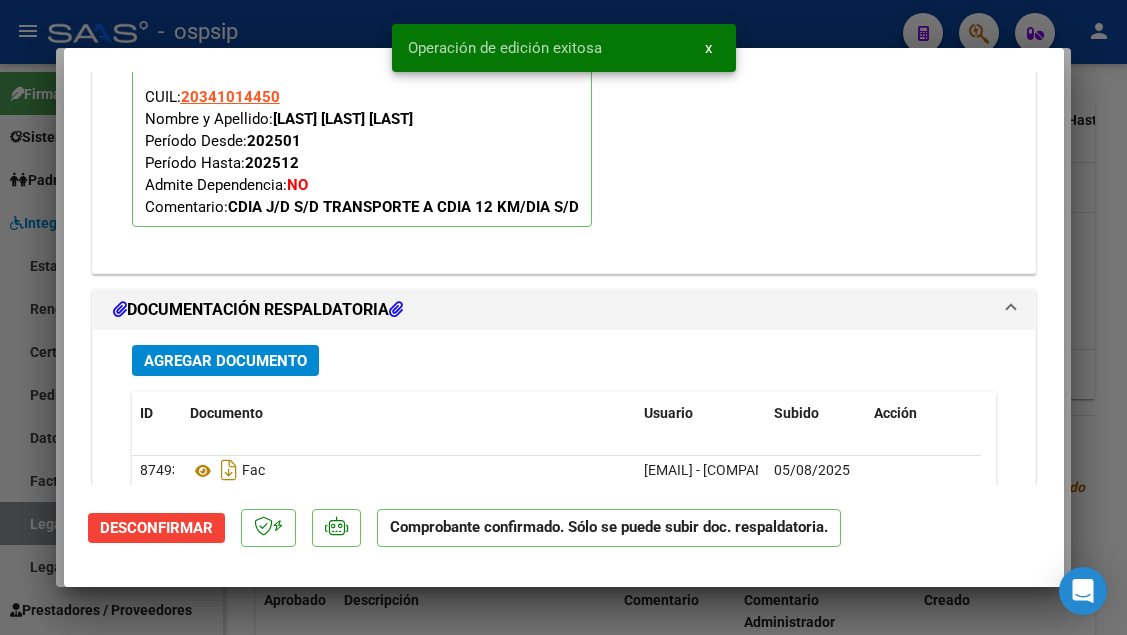 click at bounding box center [563, 317] 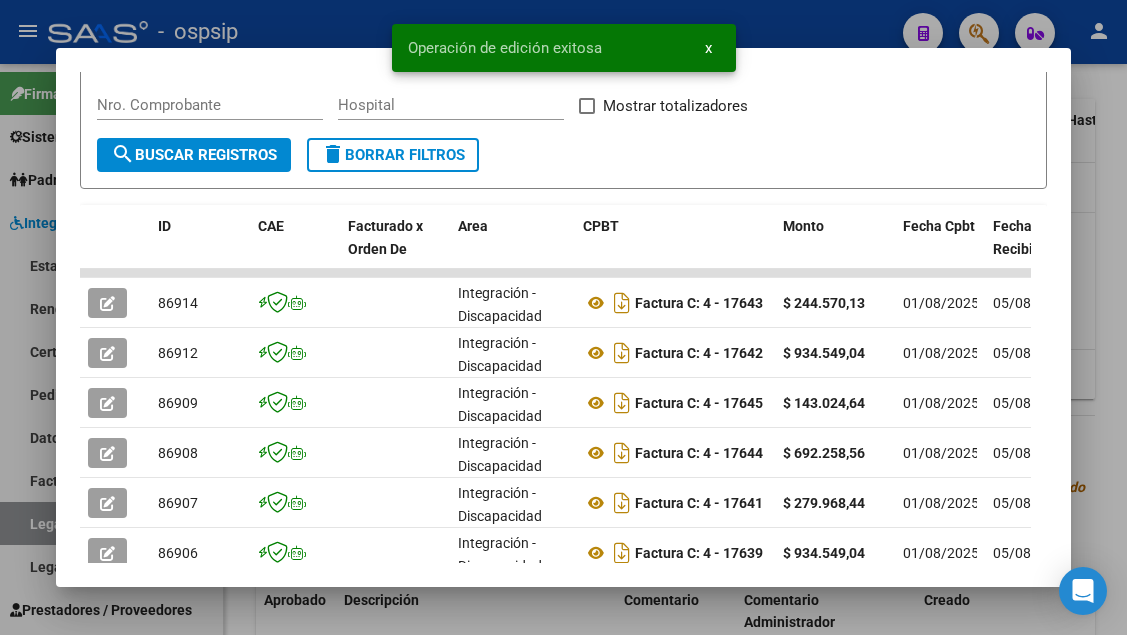 click at bounding box center (563, 317) 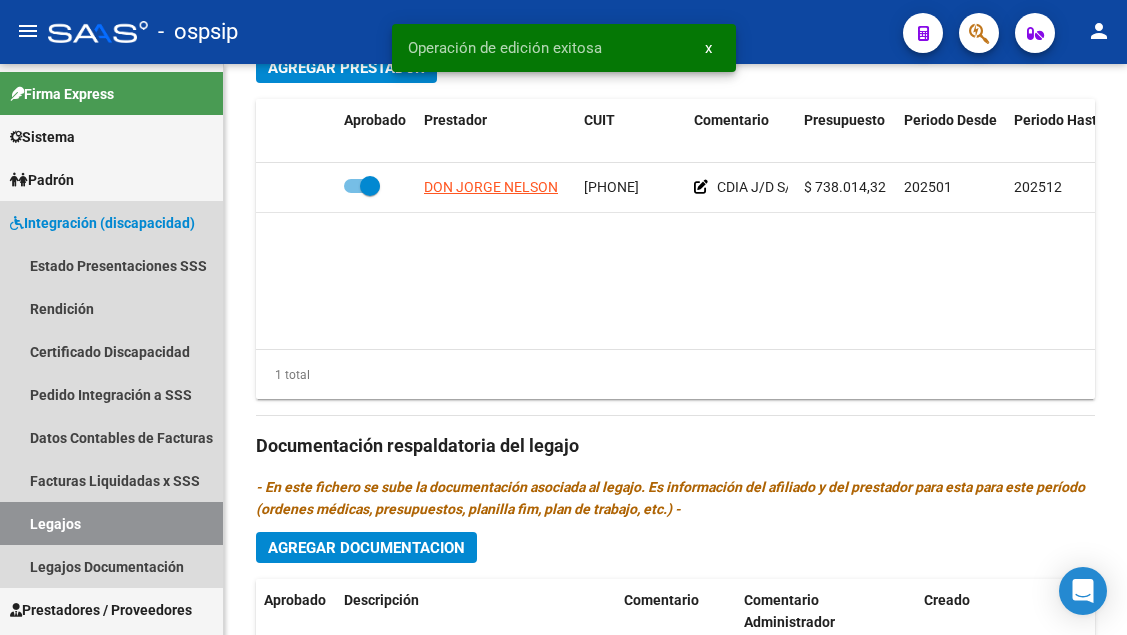 click on "Legajos" at bounding box center [111, 523] 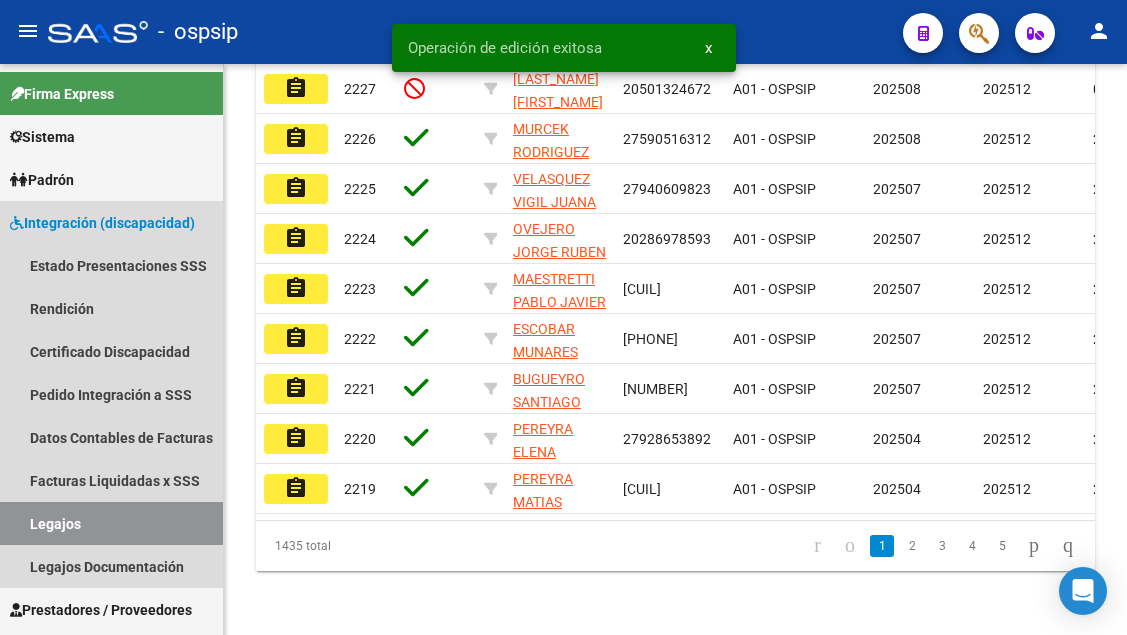 click on "Legajos" at bounding box center [111, 523] 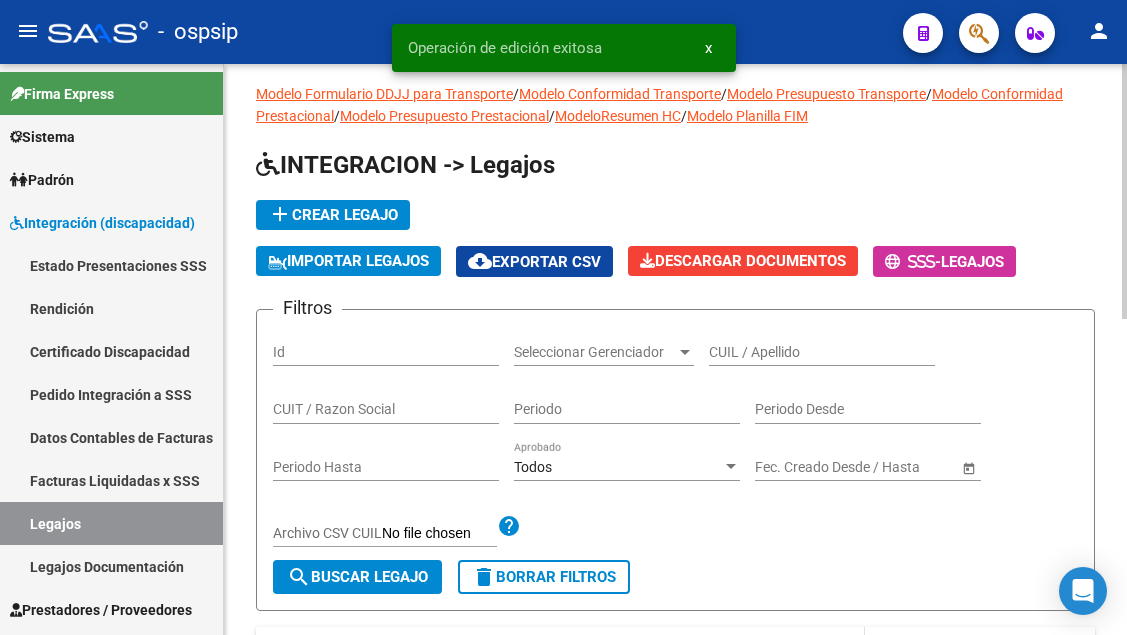 scroll, scrollTop: 0, scrollLeft: 0, axis: both 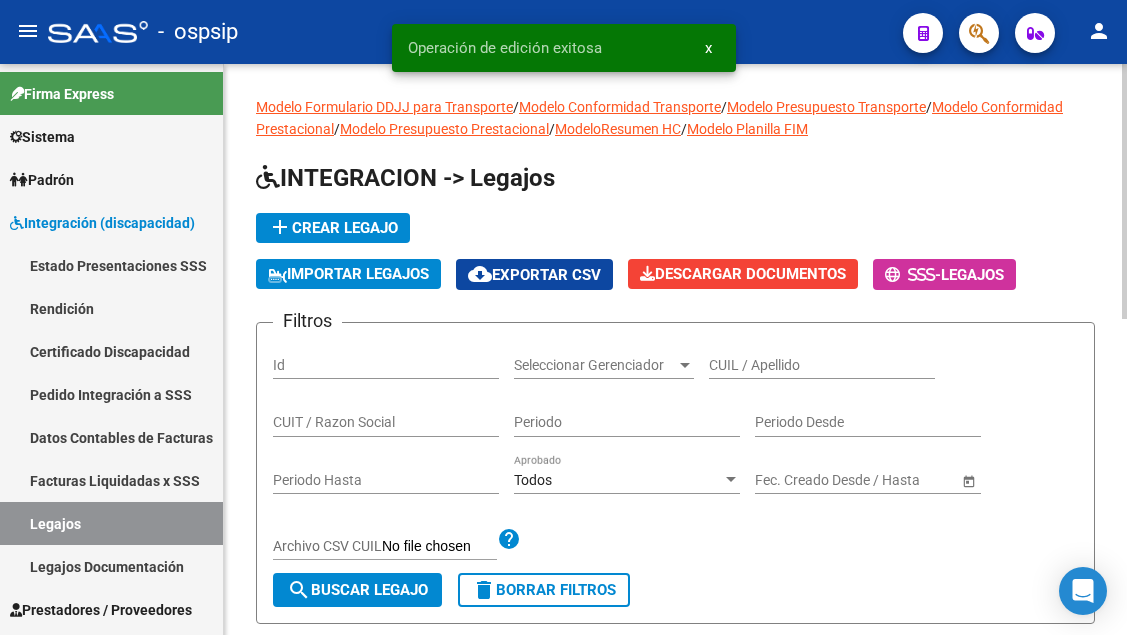 click on "CUIL / Apellido" at bounding box center [822, 365] 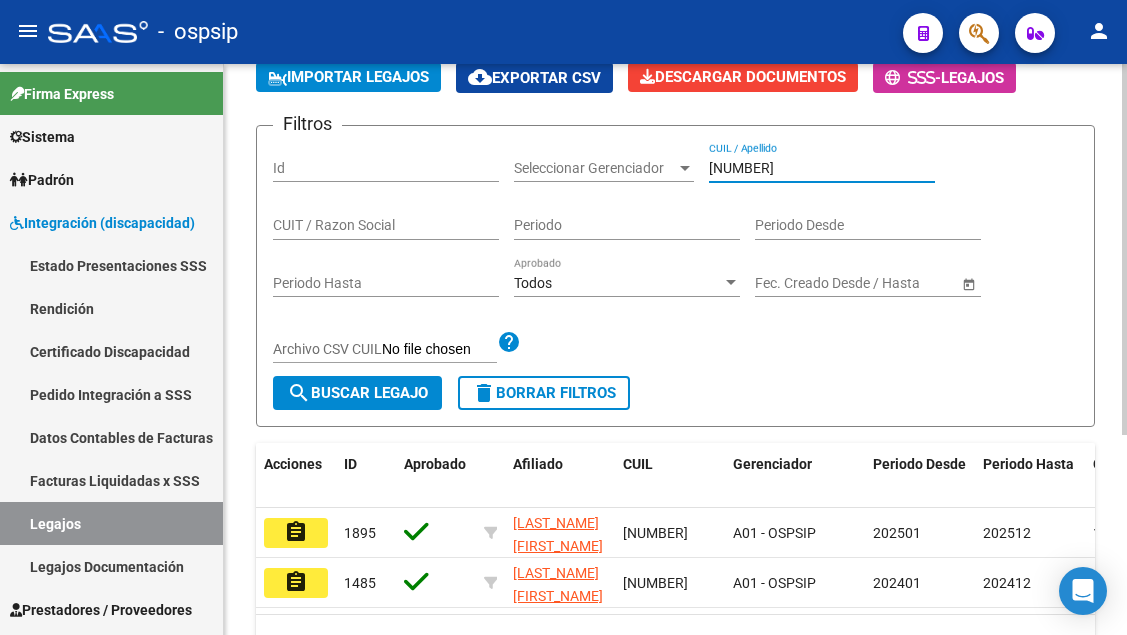 scroll, scrollTop: 200, scrollLeft: 0, axis: vertical 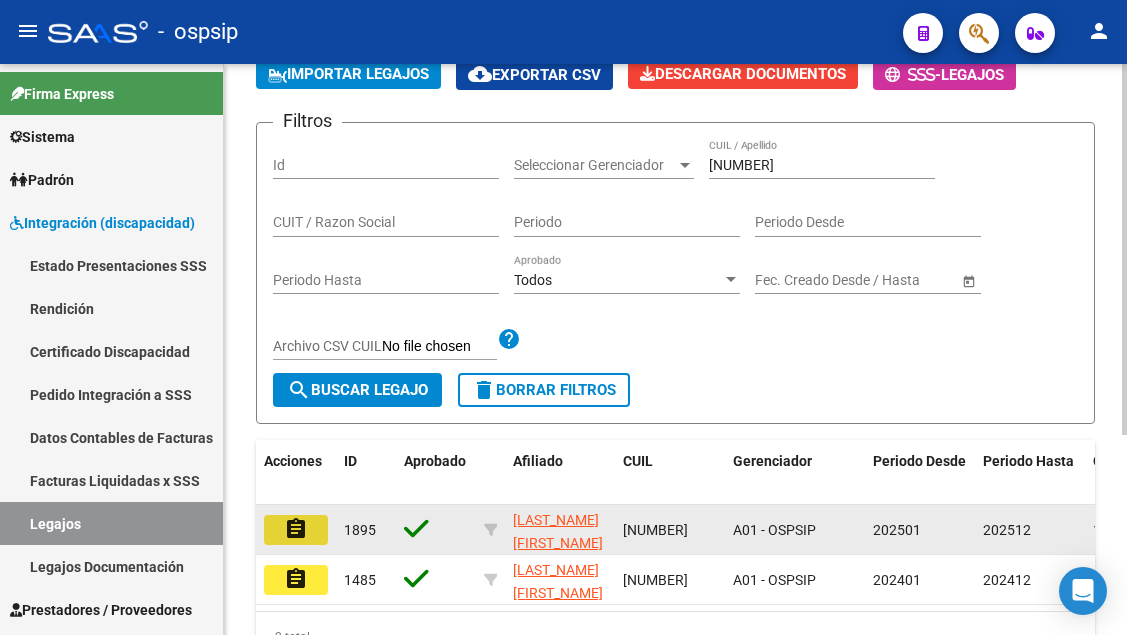 click on "assignment" 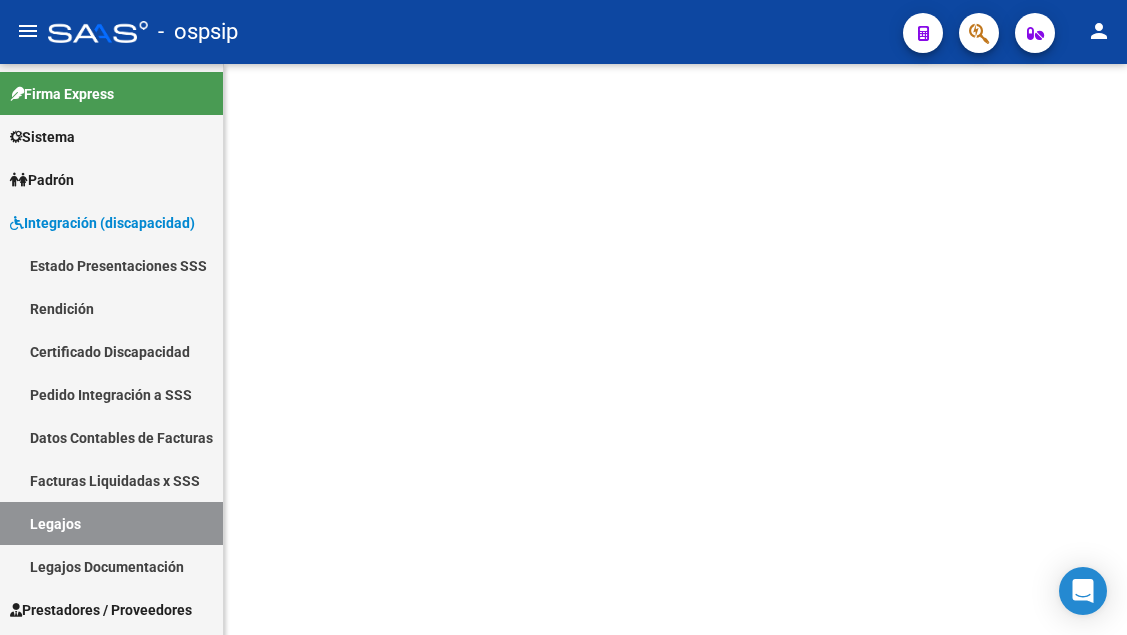 scroll, scrollTop: 0, scrollLeft: 0, axis: both 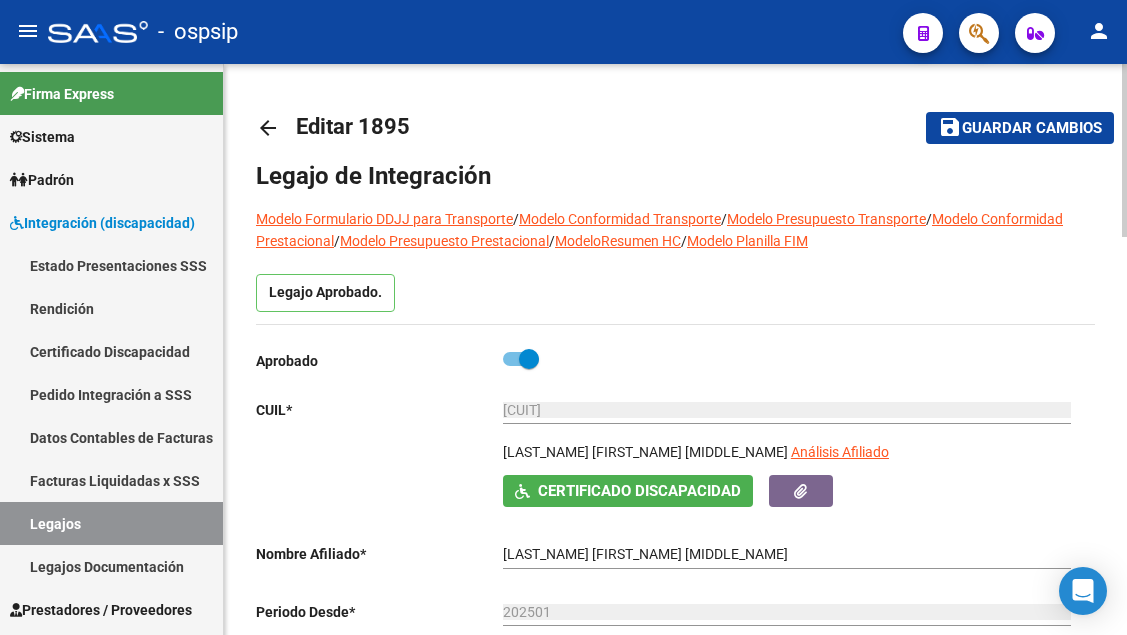 click on "[NUMBER] Ingresar CUIL" 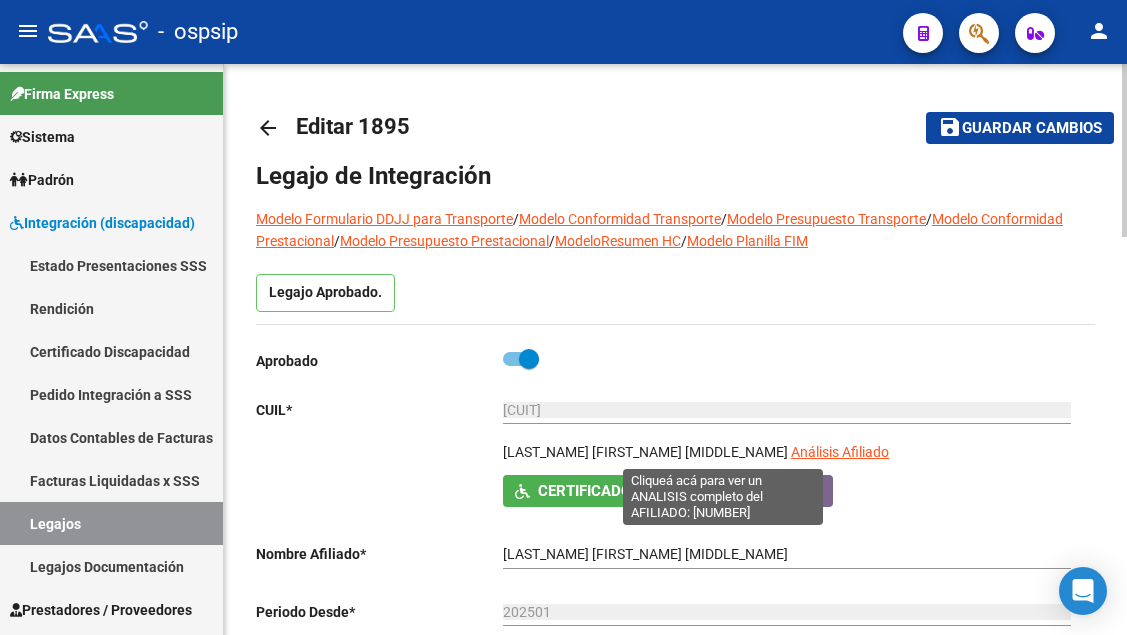 click on "Análisis Afiliado" 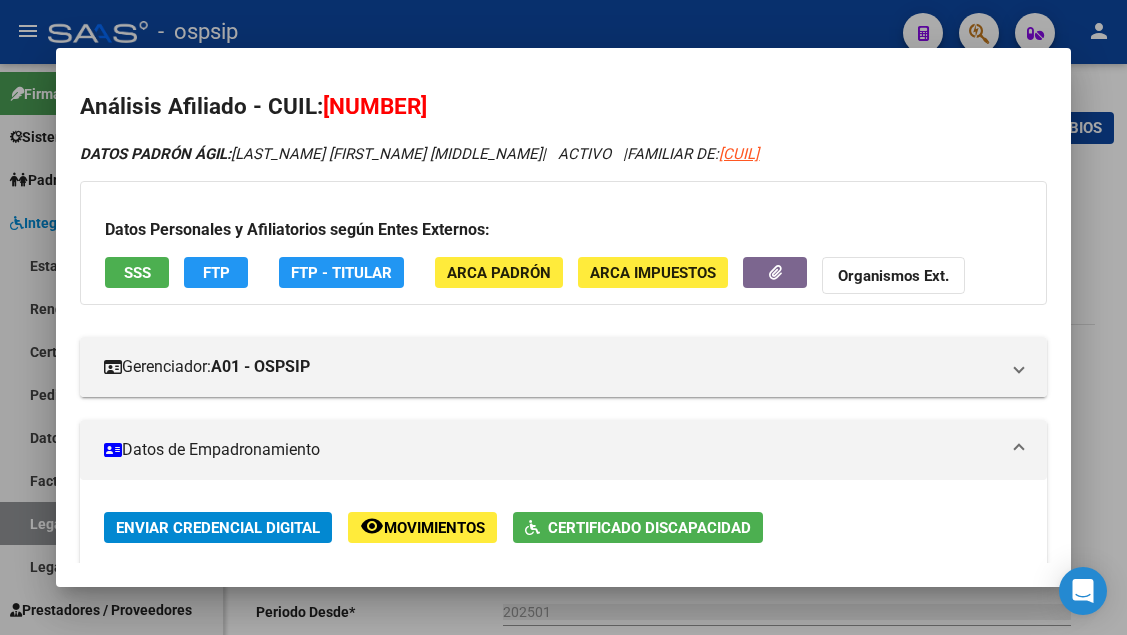 click on "SSS" at bounding box center [137, 272] 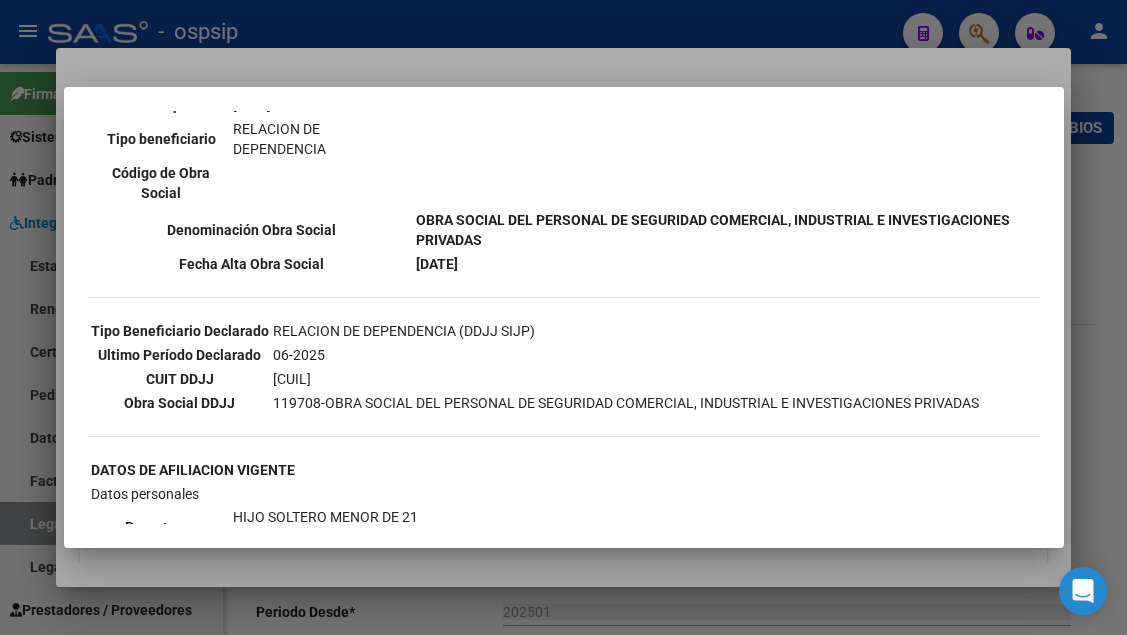 scroll, scrollTop: 800, scrollLeft: 0, axis: vertical 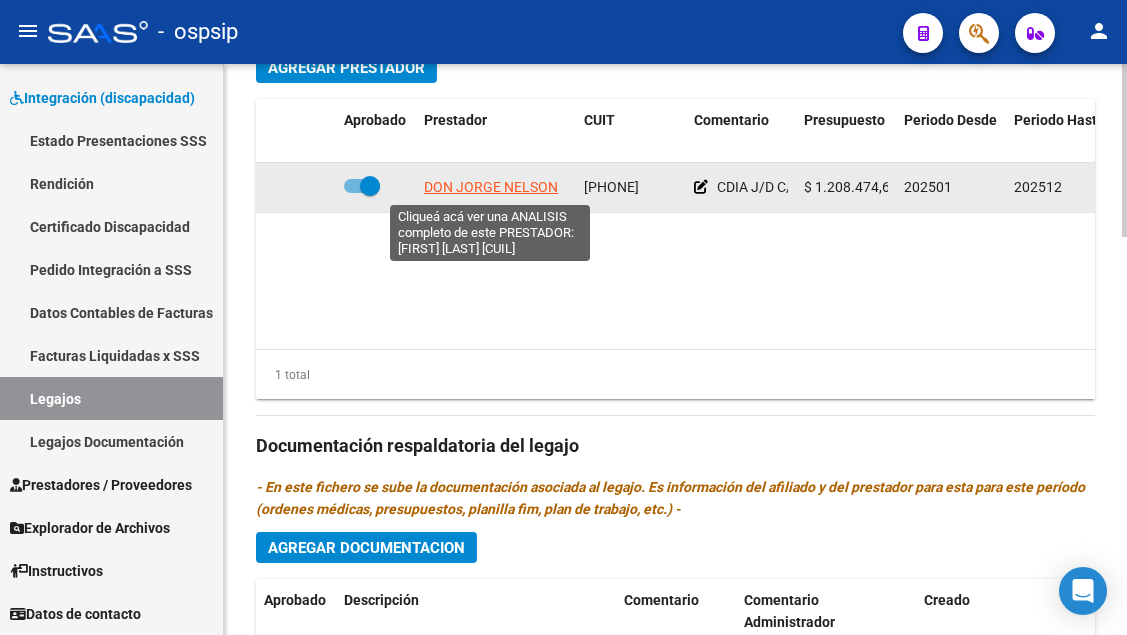 click on "DON JORGE NELSON" 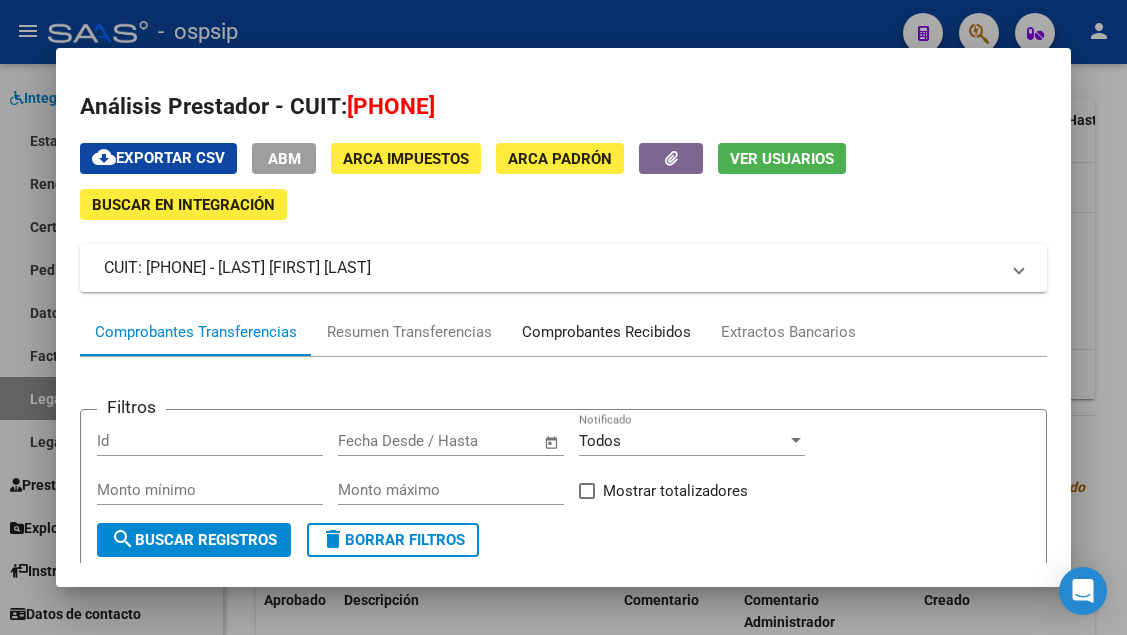click on "Comprobantes Recibidos" at bounding box center (606, 332) 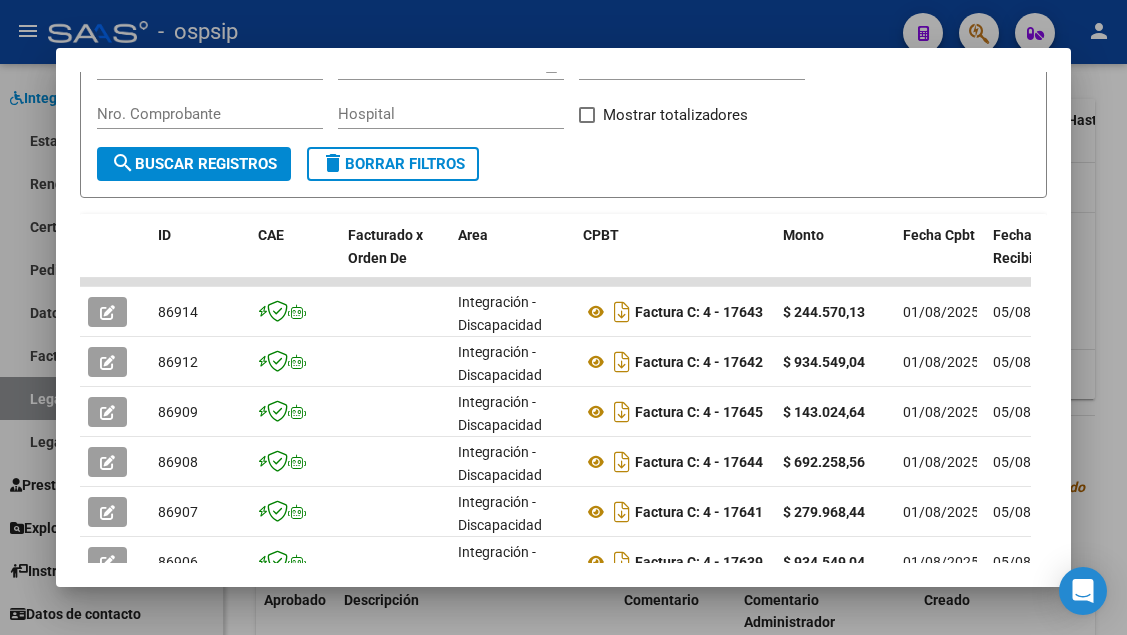 scroll, scrollTop: 386, scrollLeft: 0, axis: vertical 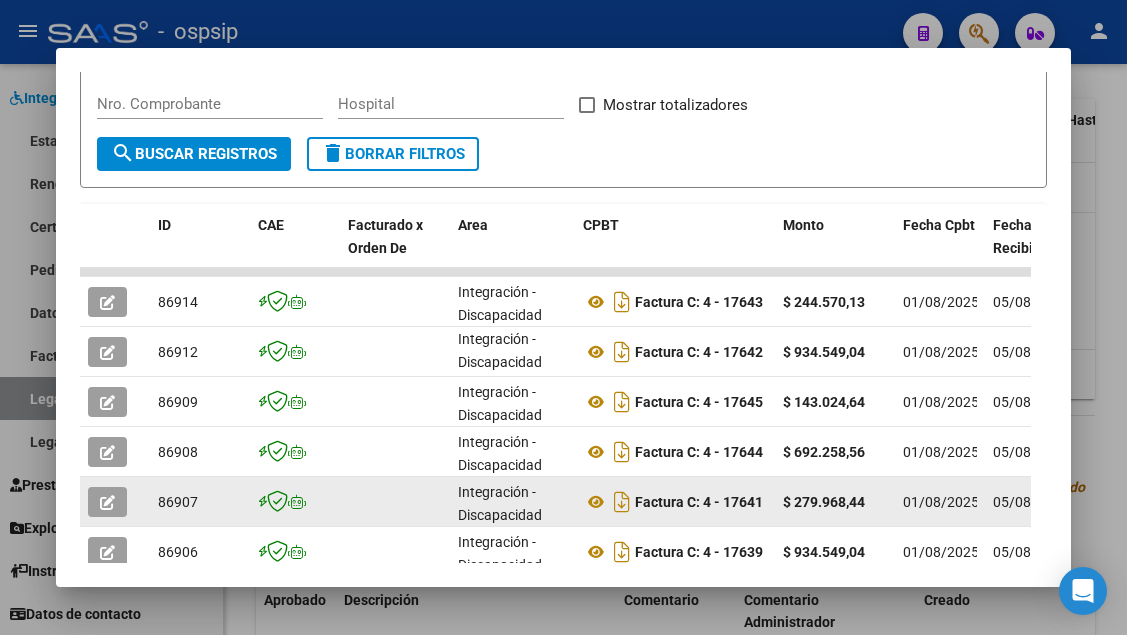 click 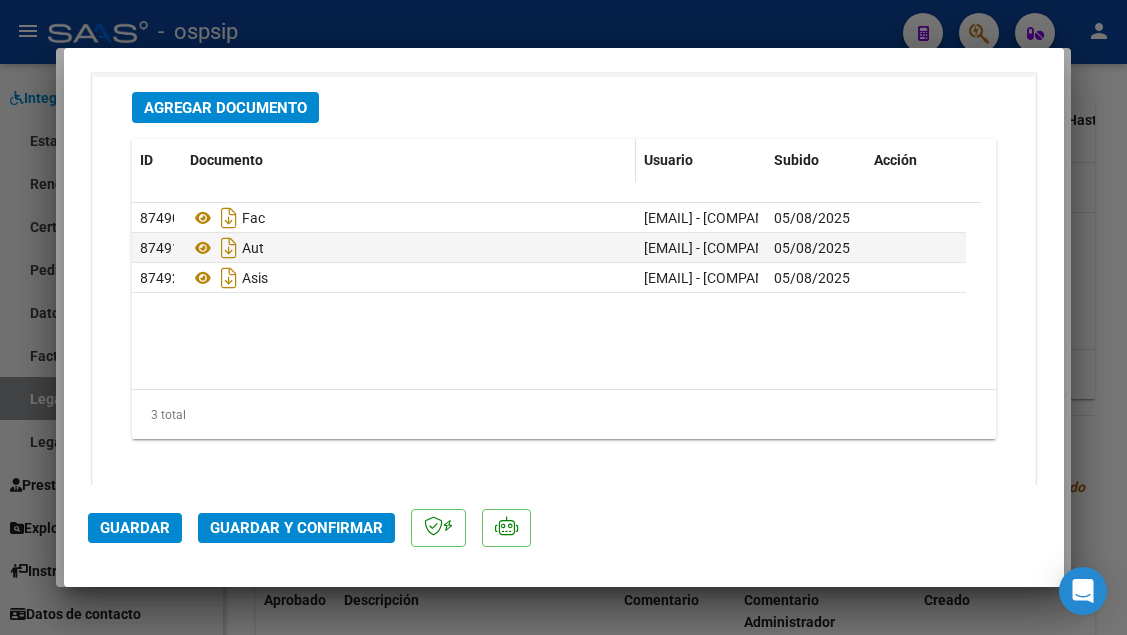 scroll, scrollTop: 2500, scrollLeft: 0, axis: vertical 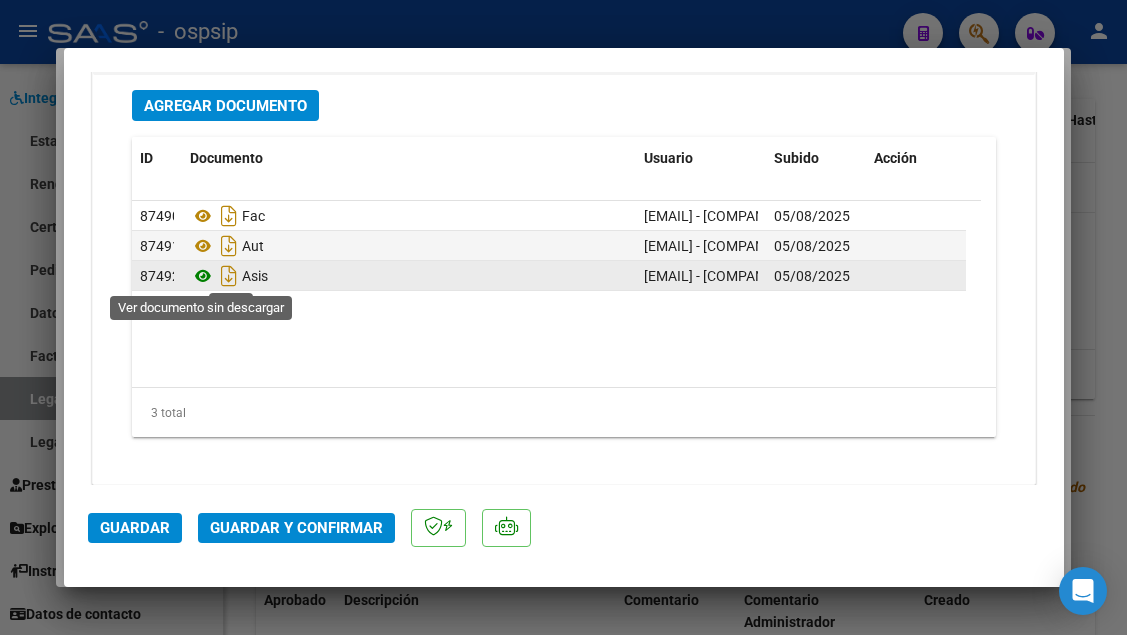 click 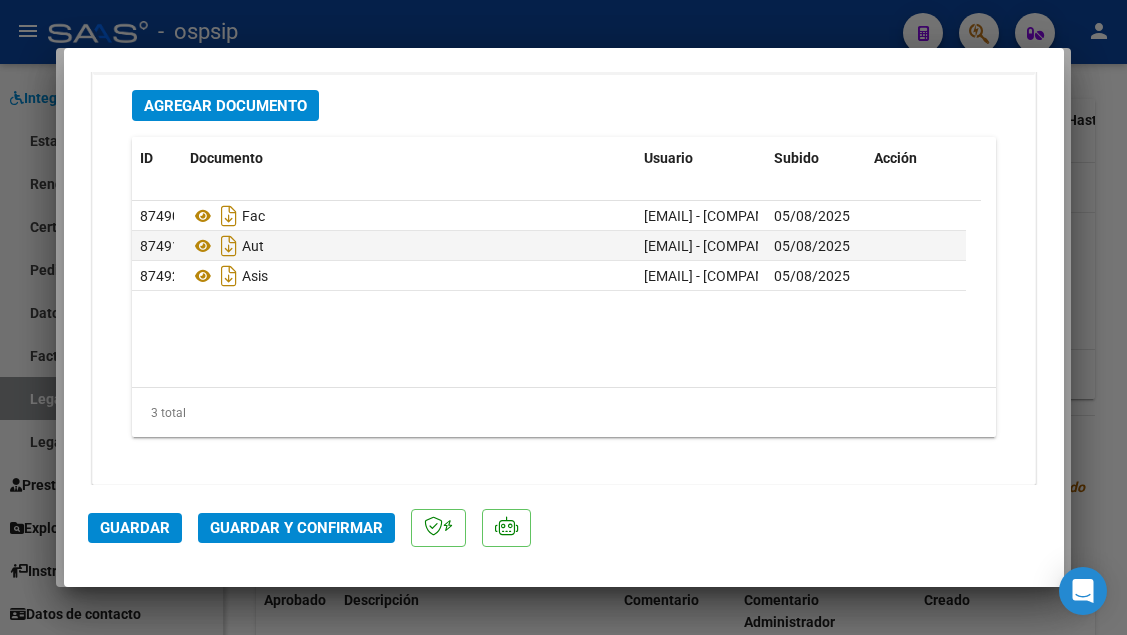 click on "Guardar y Confirmar" 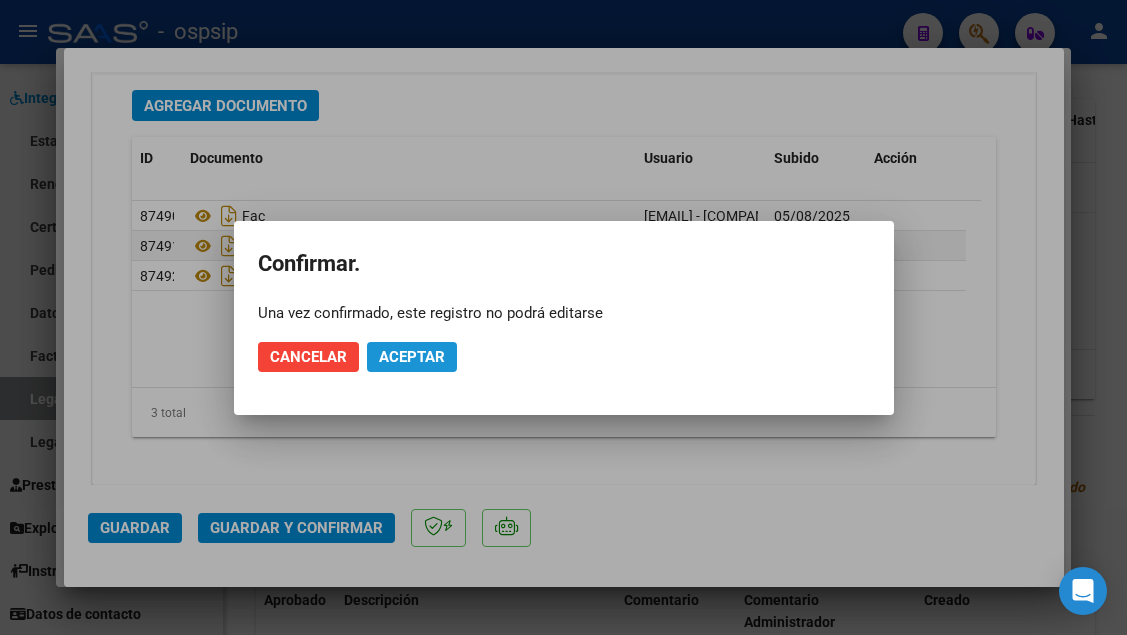 click on "Aceptar" 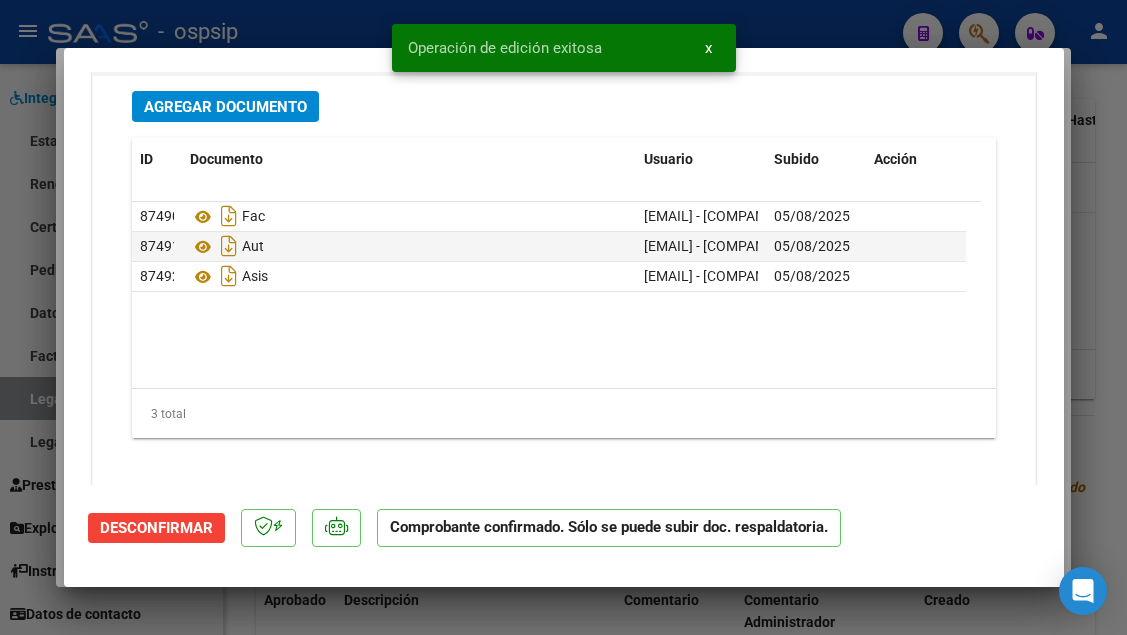 scroll, scrollTop: 2289, scrollLeft: 0, axis: vertical 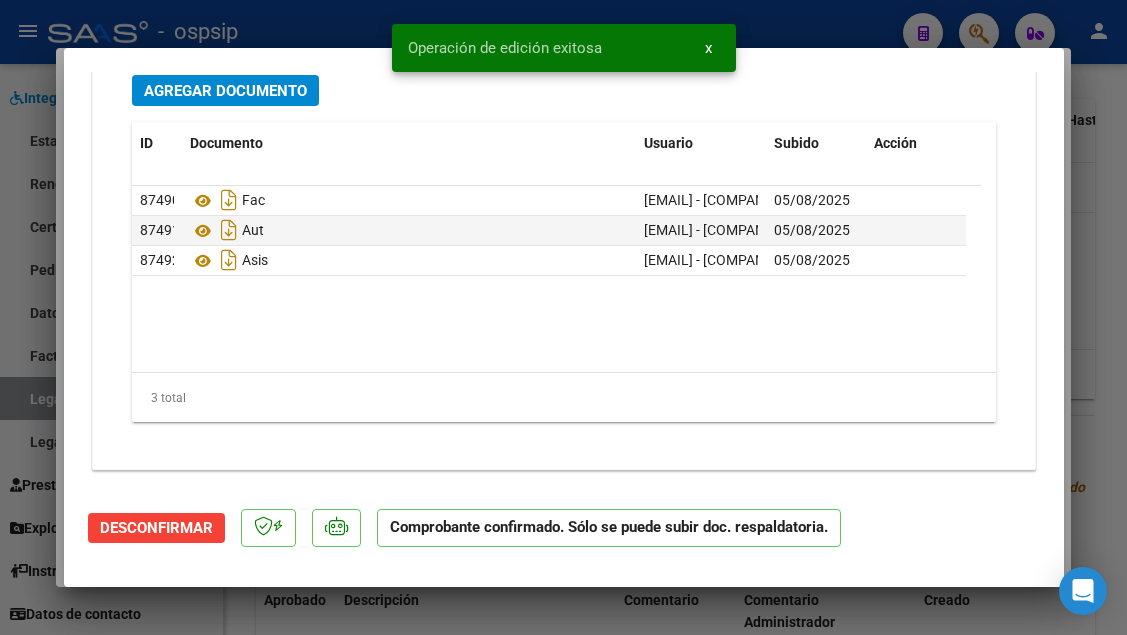 click at bounding box center (563, 317) 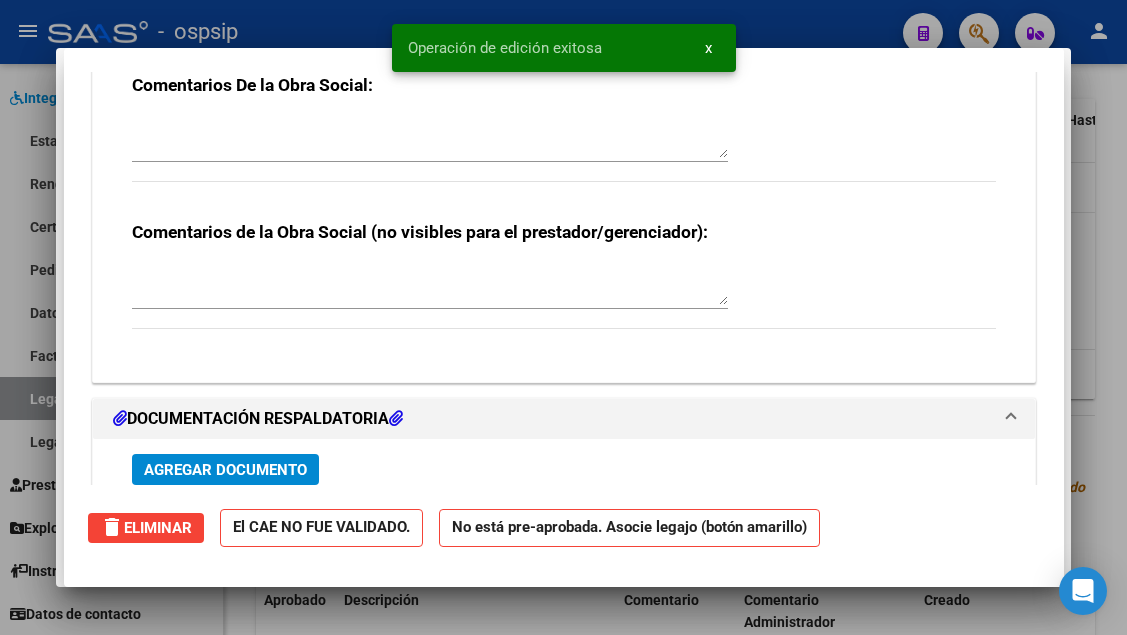scroll, scrollTop: 0, scrollLeft: 0, axis: both 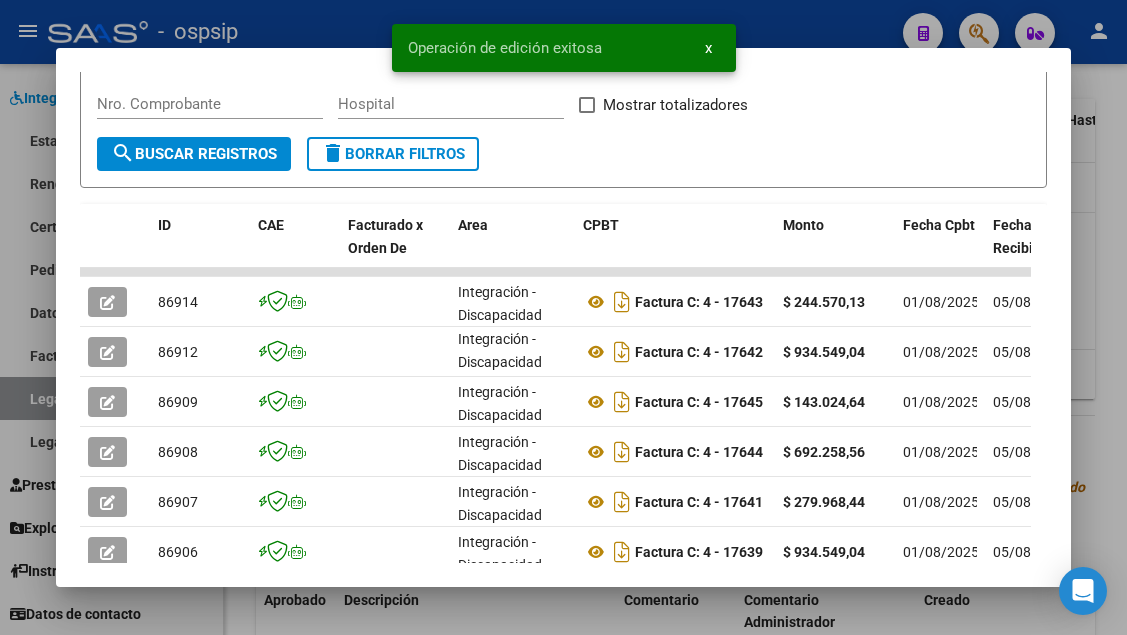 click at bounding box center [563, 317] 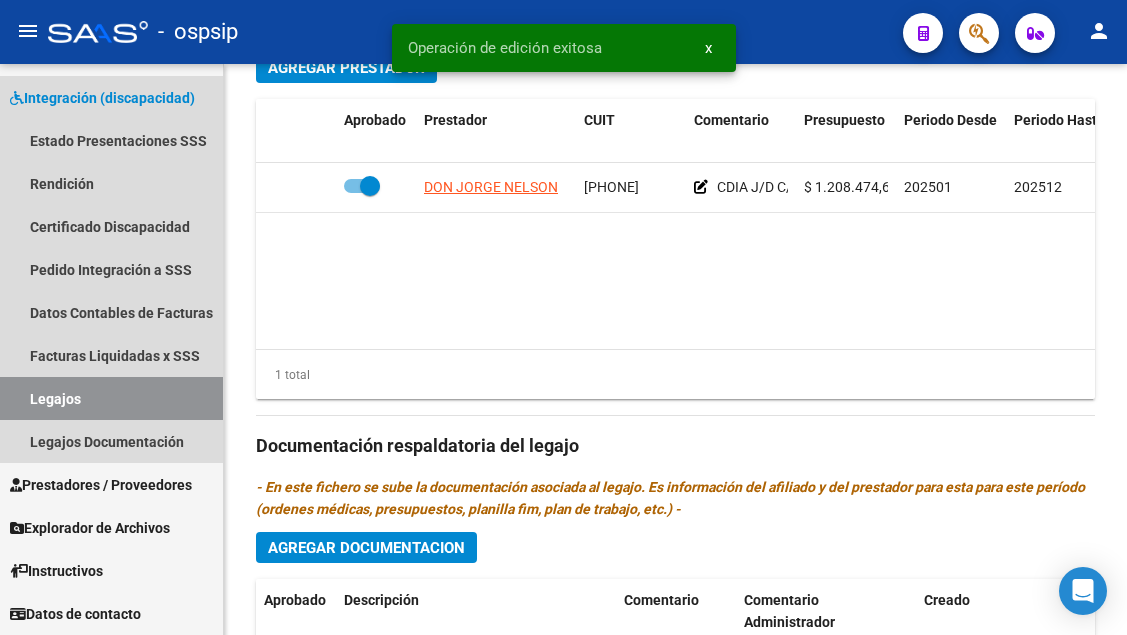 click on "Legajos" at bounding box center [111, 398] 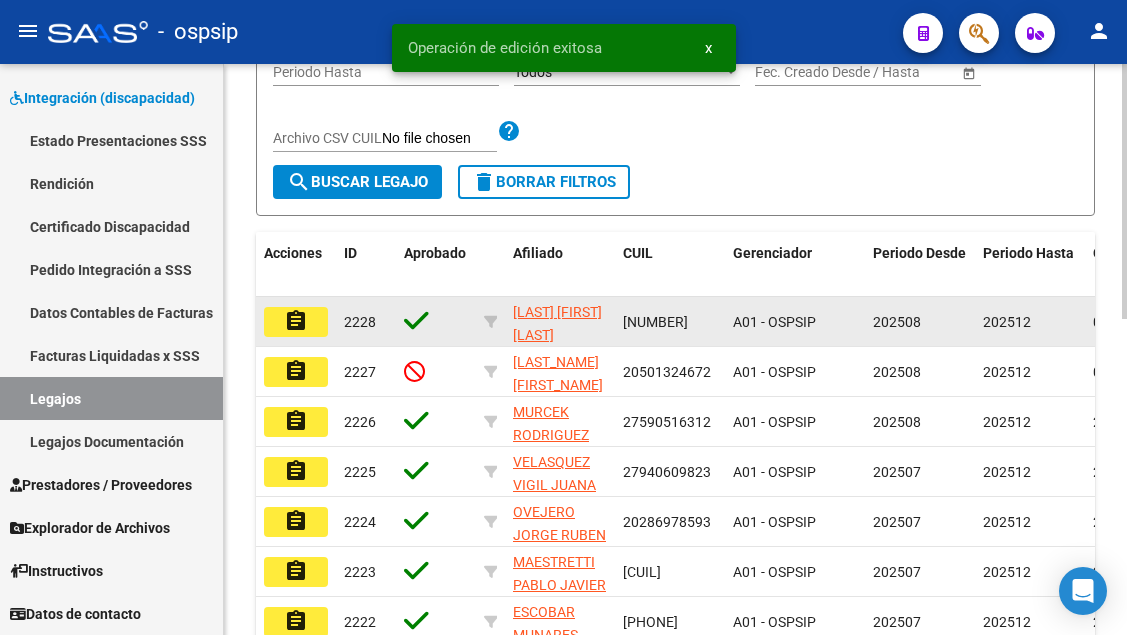 scroll, scrollTop: 208, scrollLeft: 0, axis: vertical 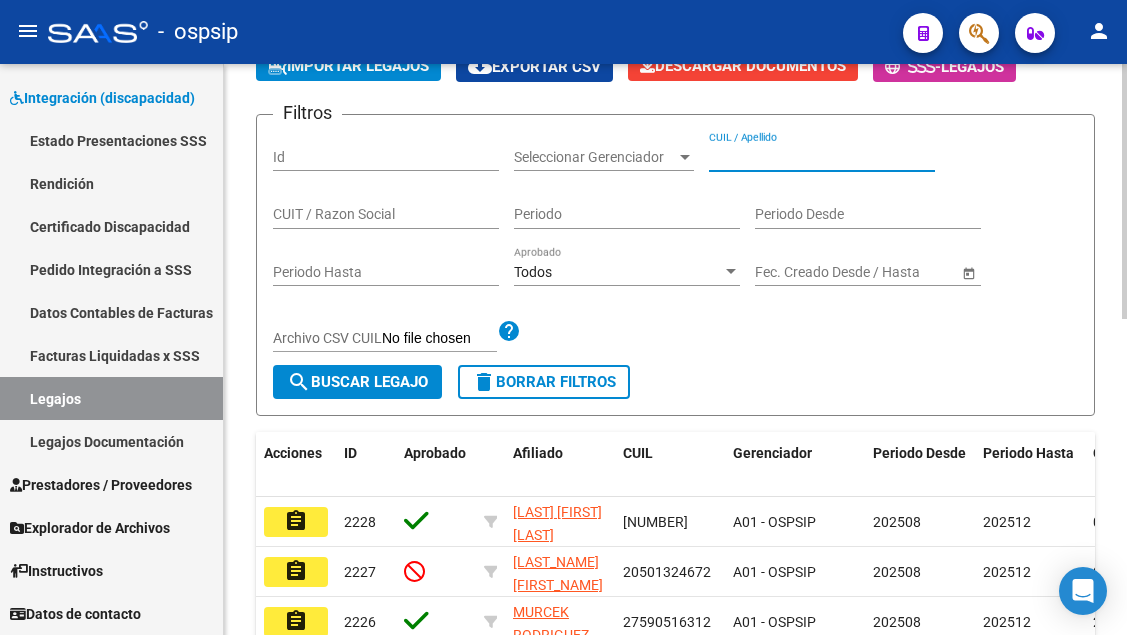 click on "CUIL / Apellido" at bounding box center (822, 157) 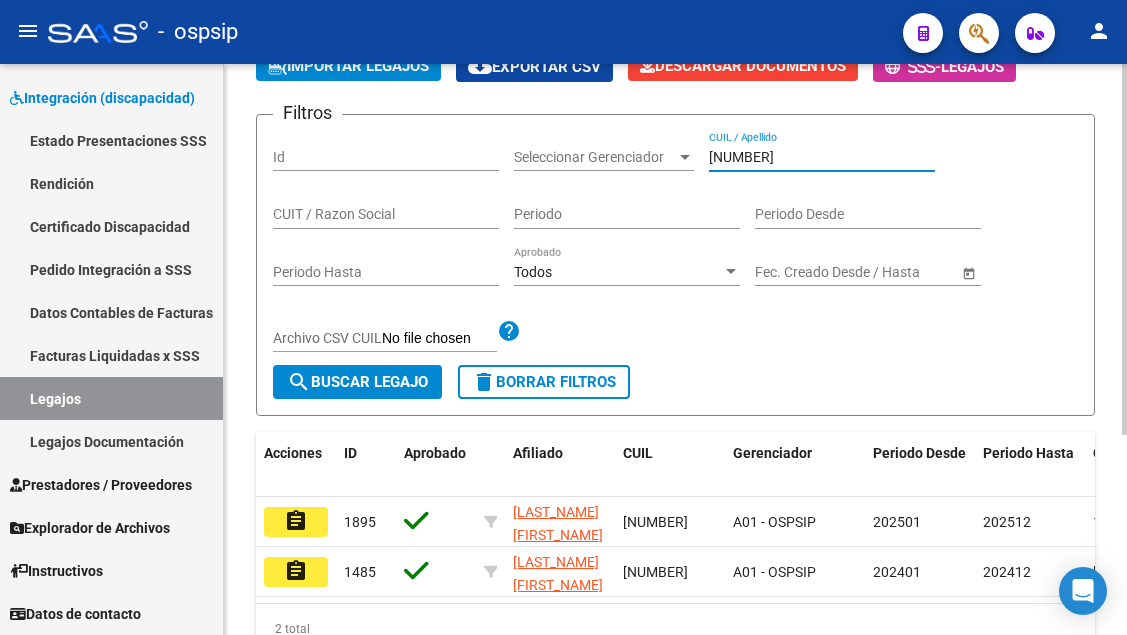 scroll, scrollTop: 308, scrollLeft: 0, axis: vertical 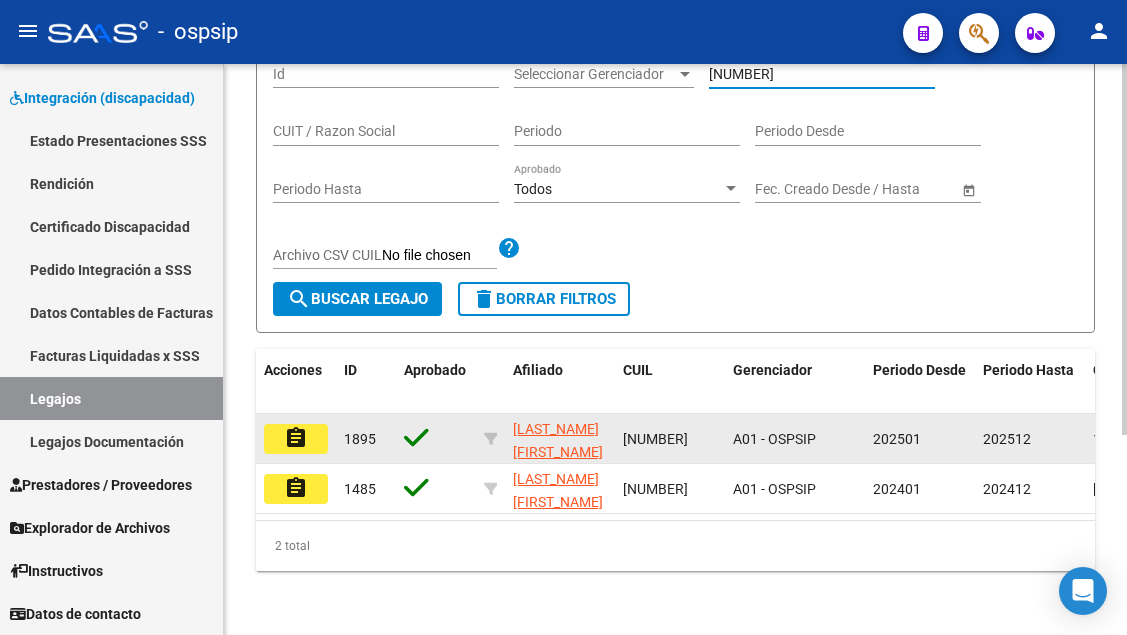 click on "assignment" 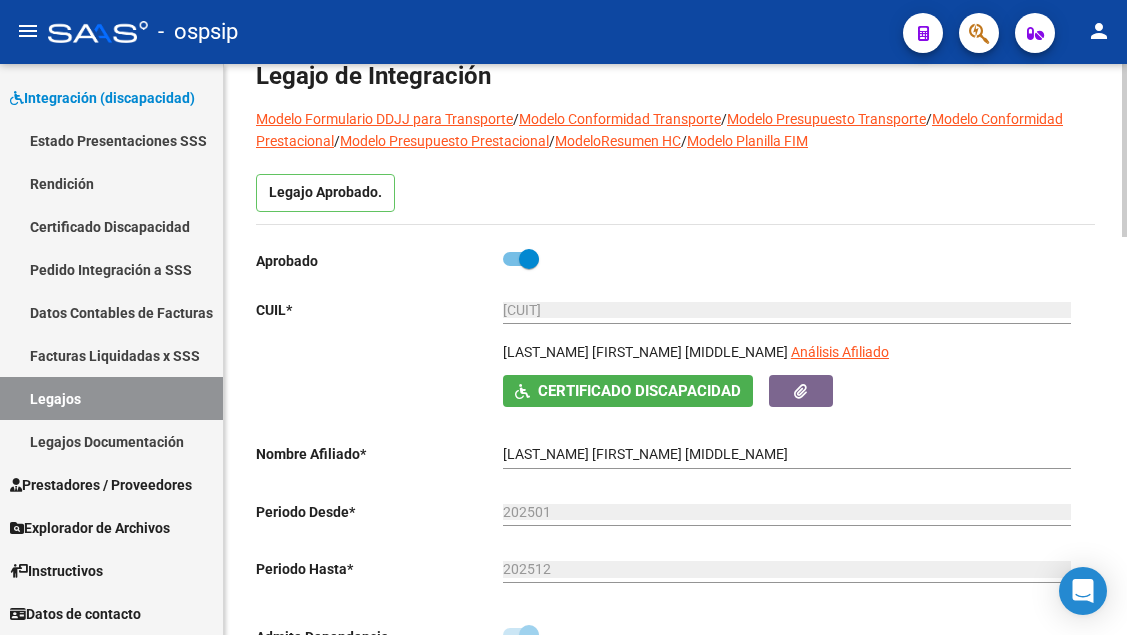 scroll, scrollTop: 200, scrollLeft: 0, axis: vertical 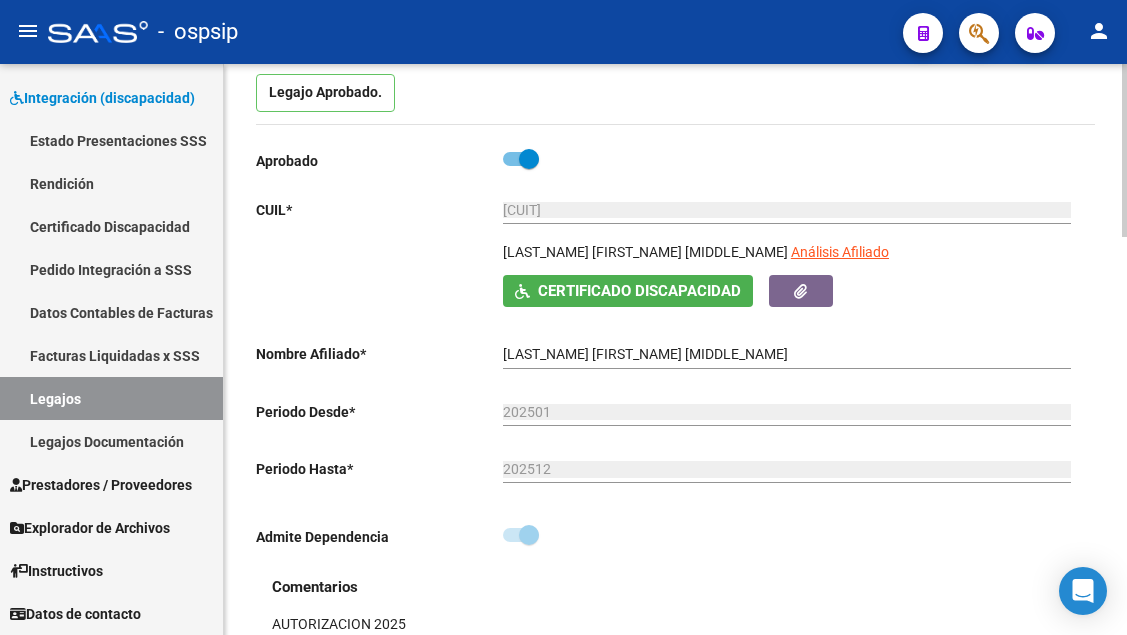 click on "[NUMBER] Ingresar CUIL" 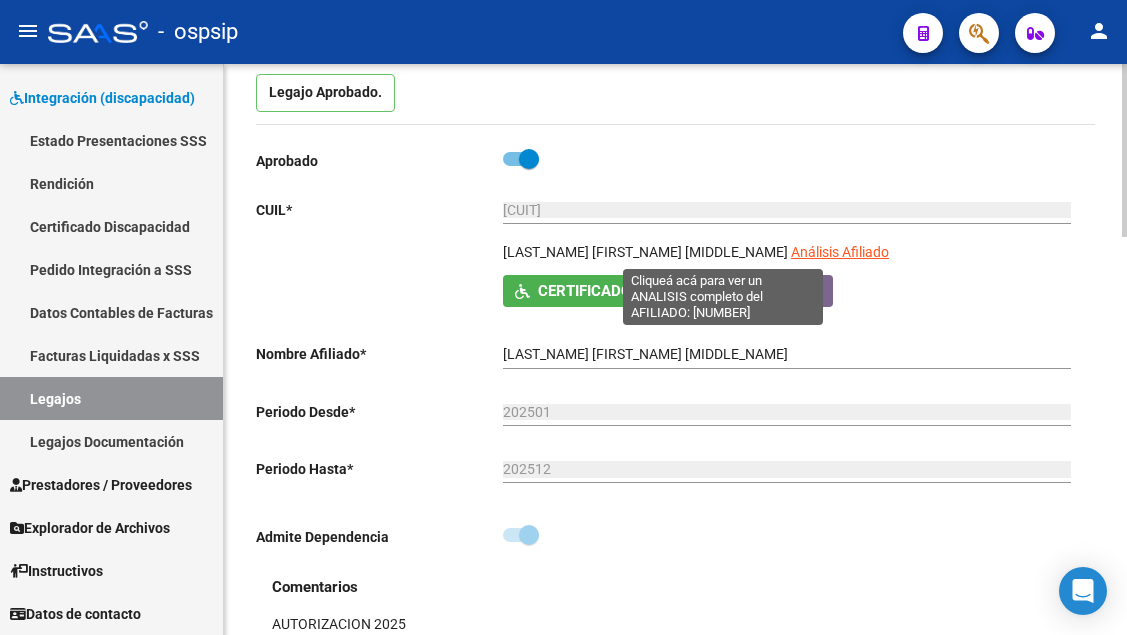 click on "Análisis Afiliado" 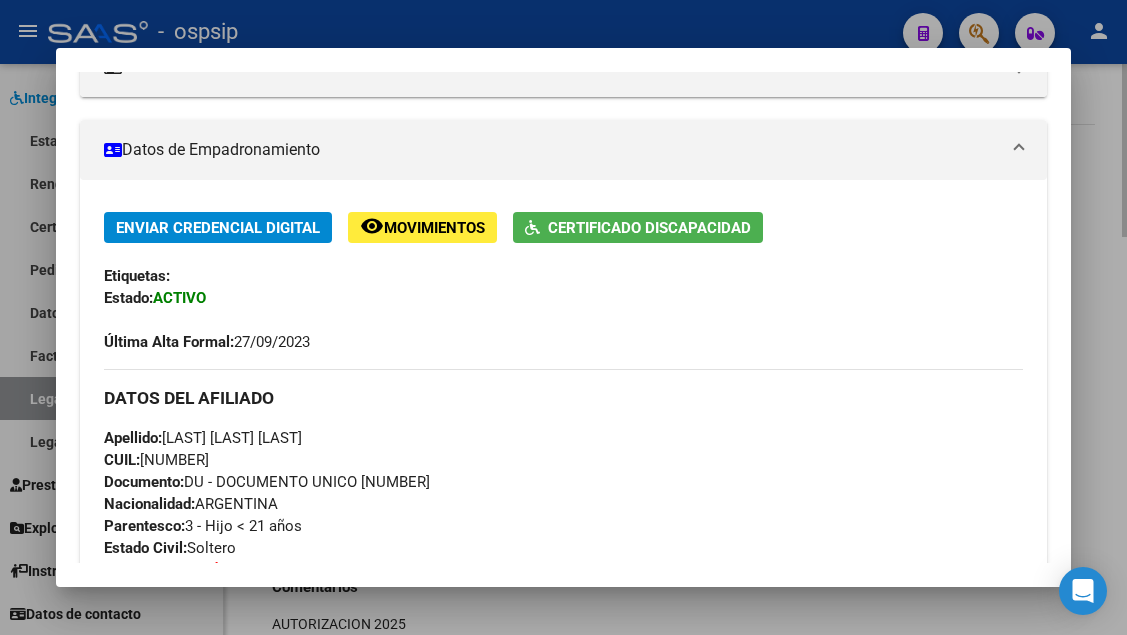 scroll, scrollTop: 600, scrollLeft: 0, axis: vertical 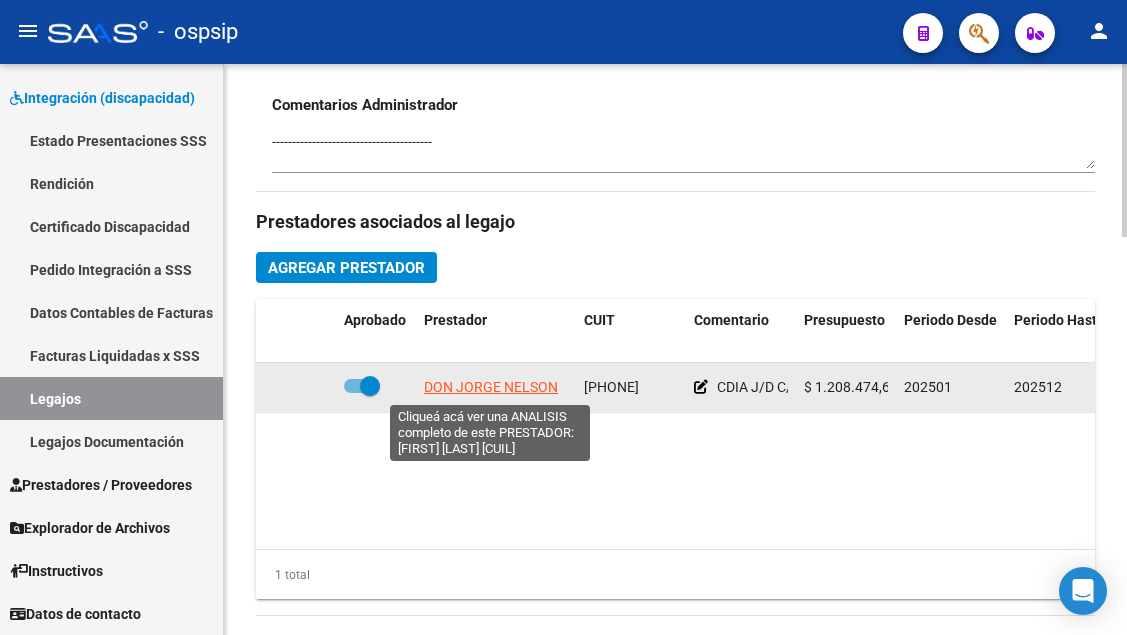 click on "DON JORGE NELSON" 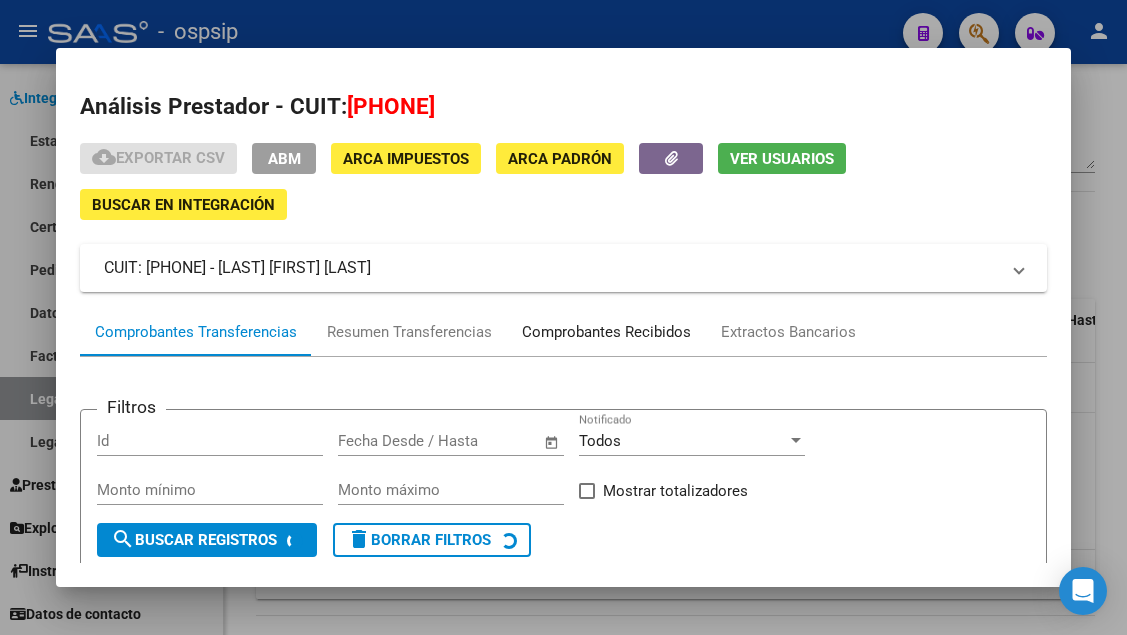 click on "Comprobantes Recibidos" at bounding box center (606, 332) 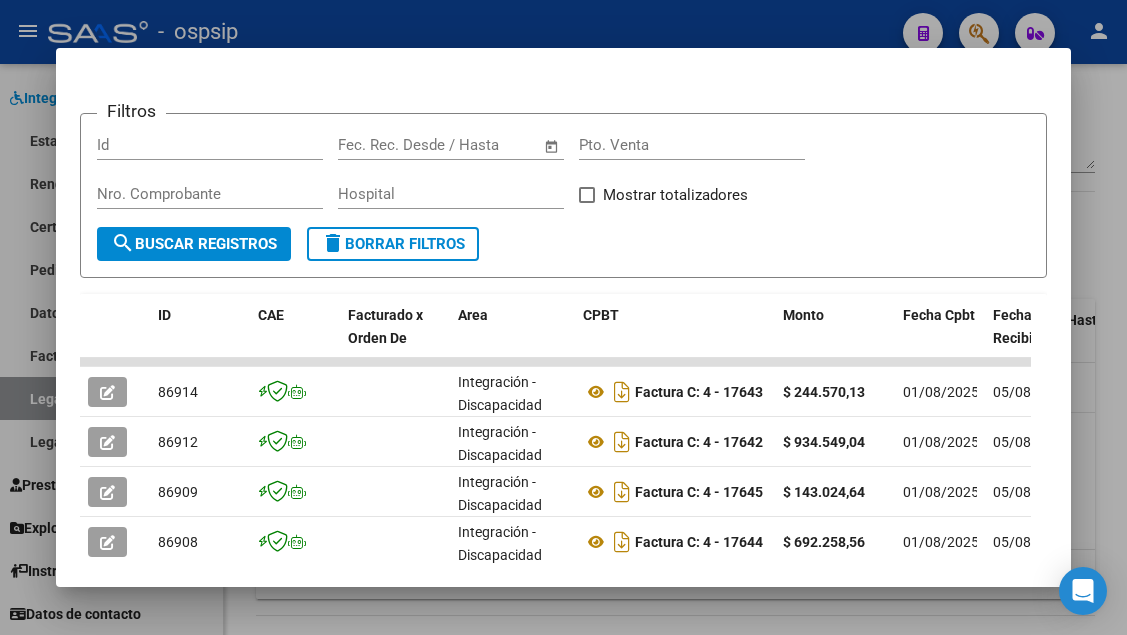 scroll, scrollTop: 331, scrollLeft: 0, axis: vertical 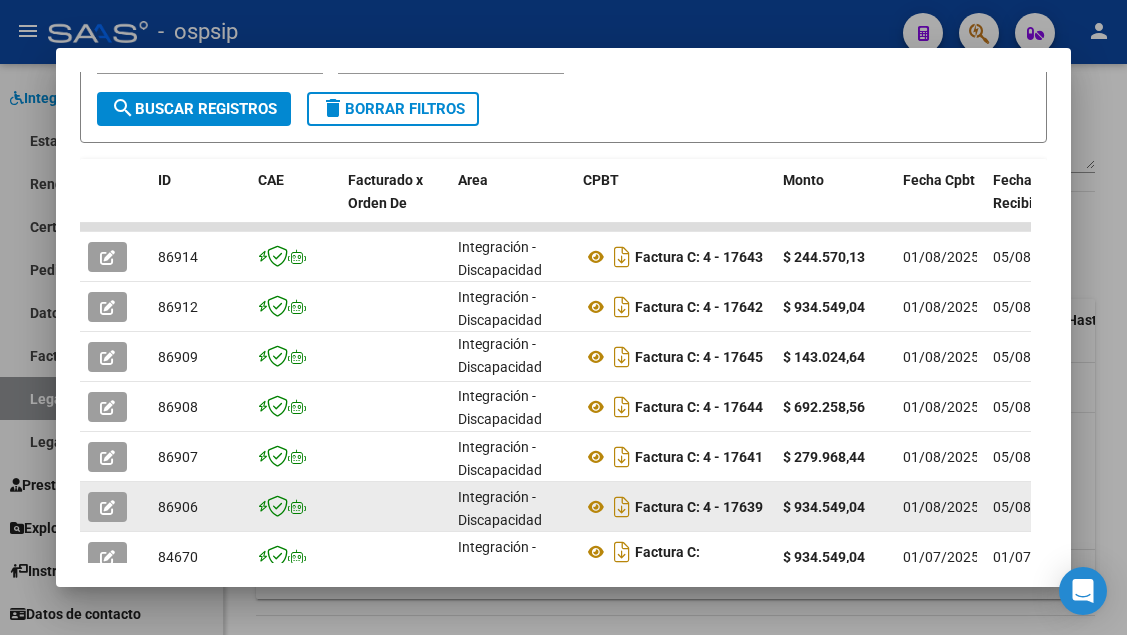 click 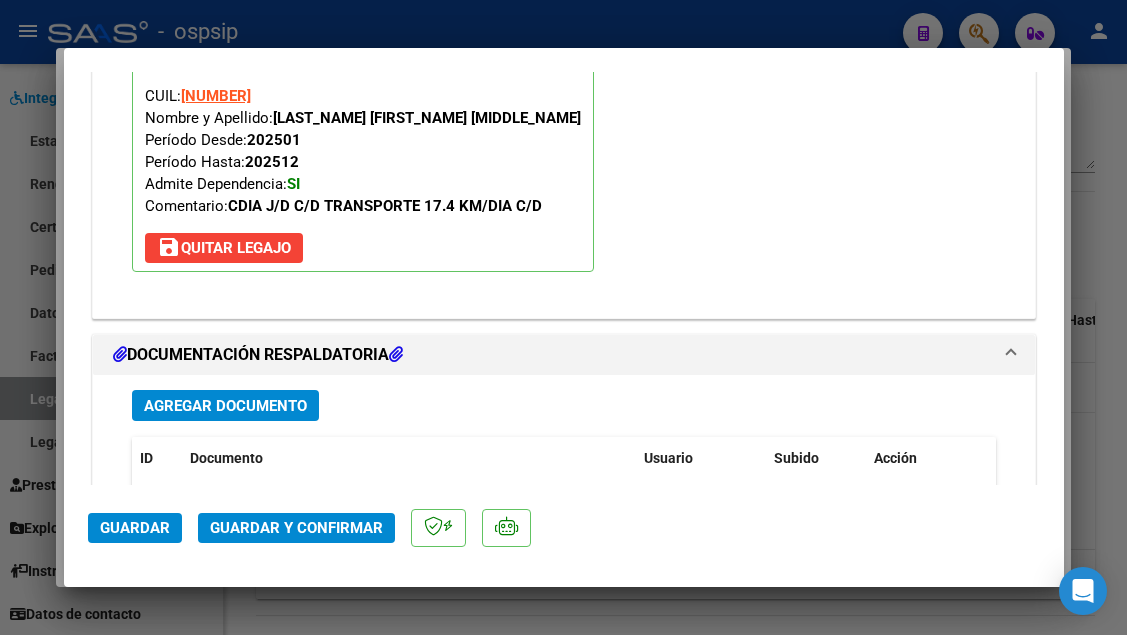 scroll, scrollTop: 2500, scrollLeft: 0, axis: vertical 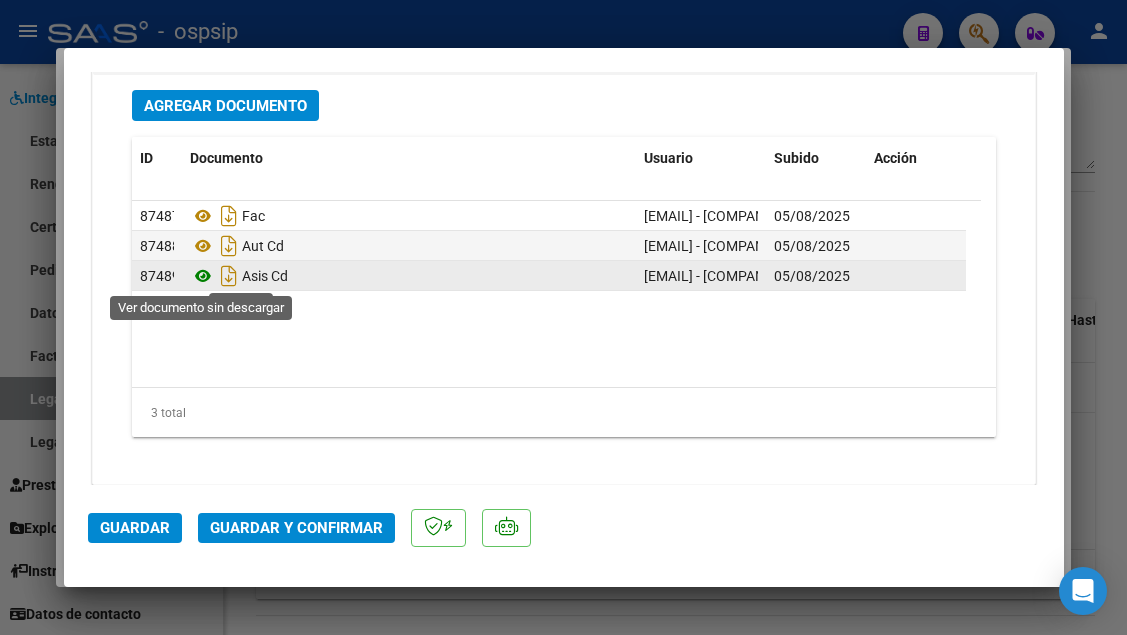 click 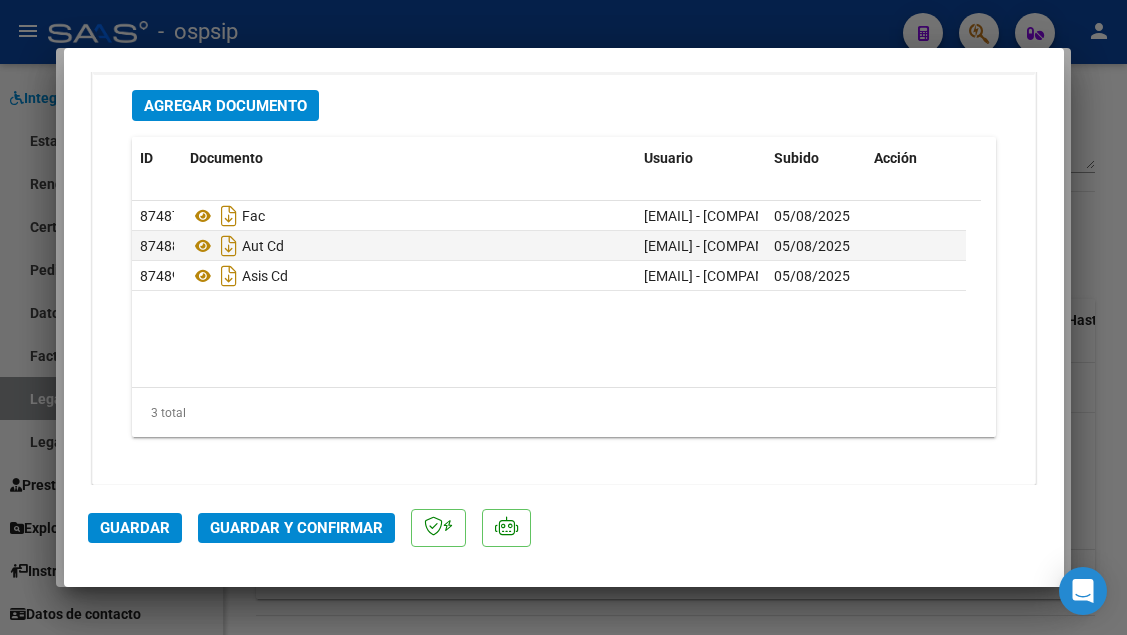 click on "Guardar y Confirmar" 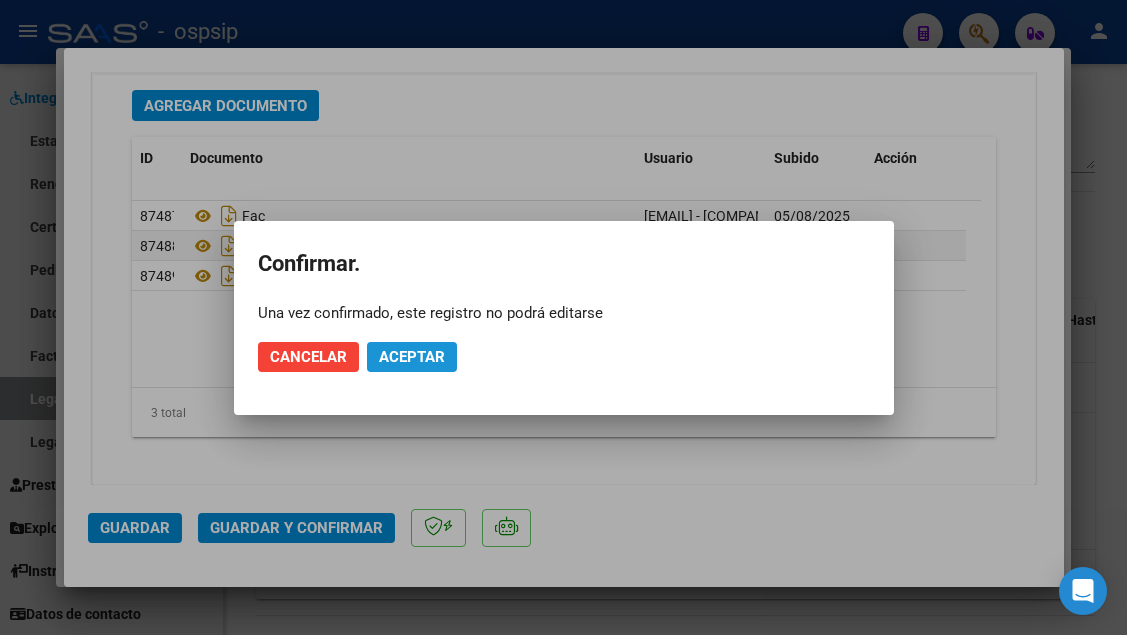 click on "Aceptar" 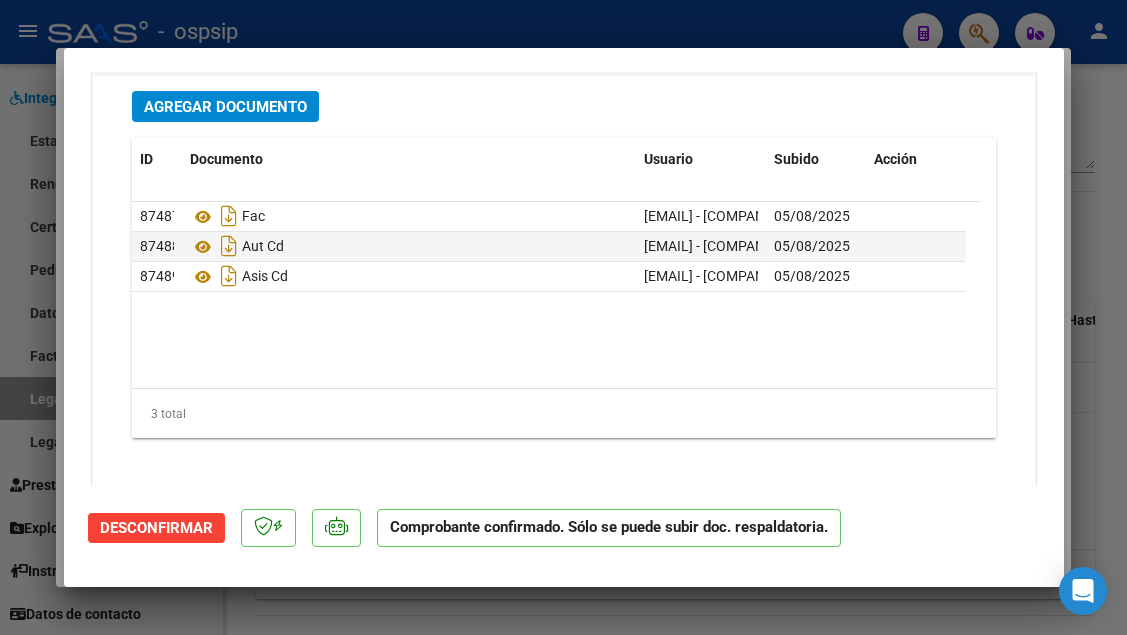 click at bounding box center [563, 317] 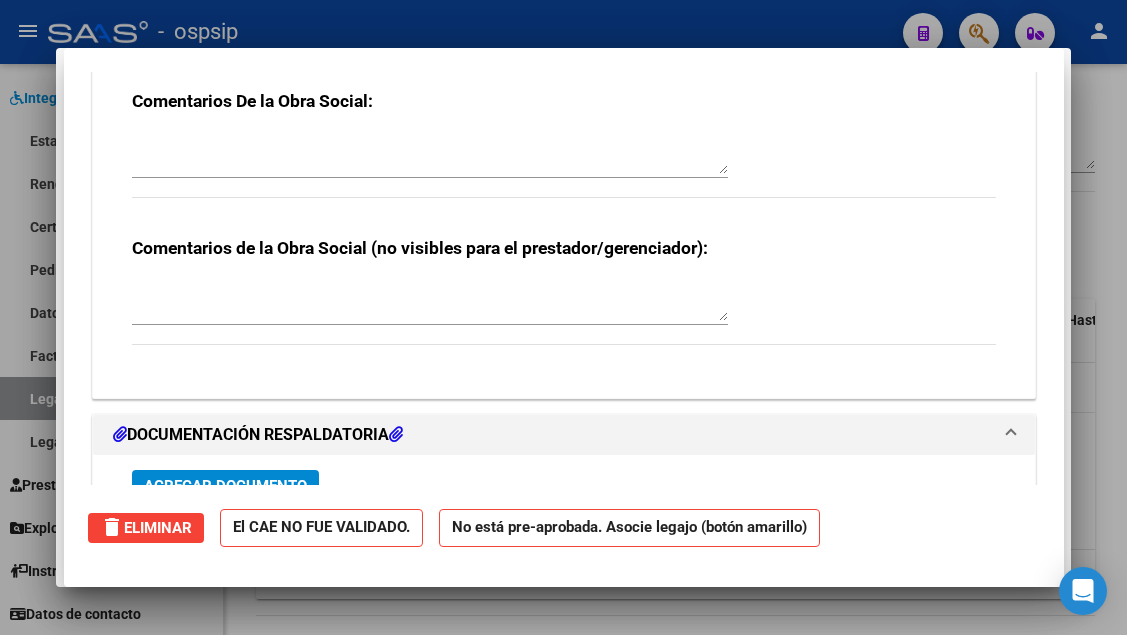 scroll, scrollTop: 0, scrollLeft: 0, axis: both 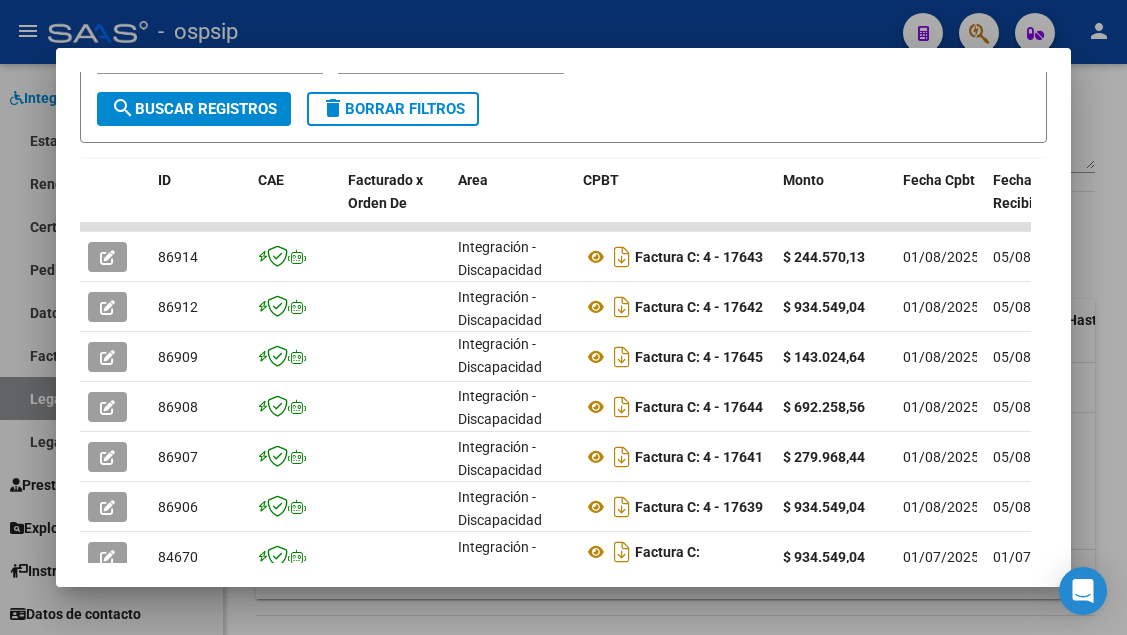 click at bounding box center (563, 317) 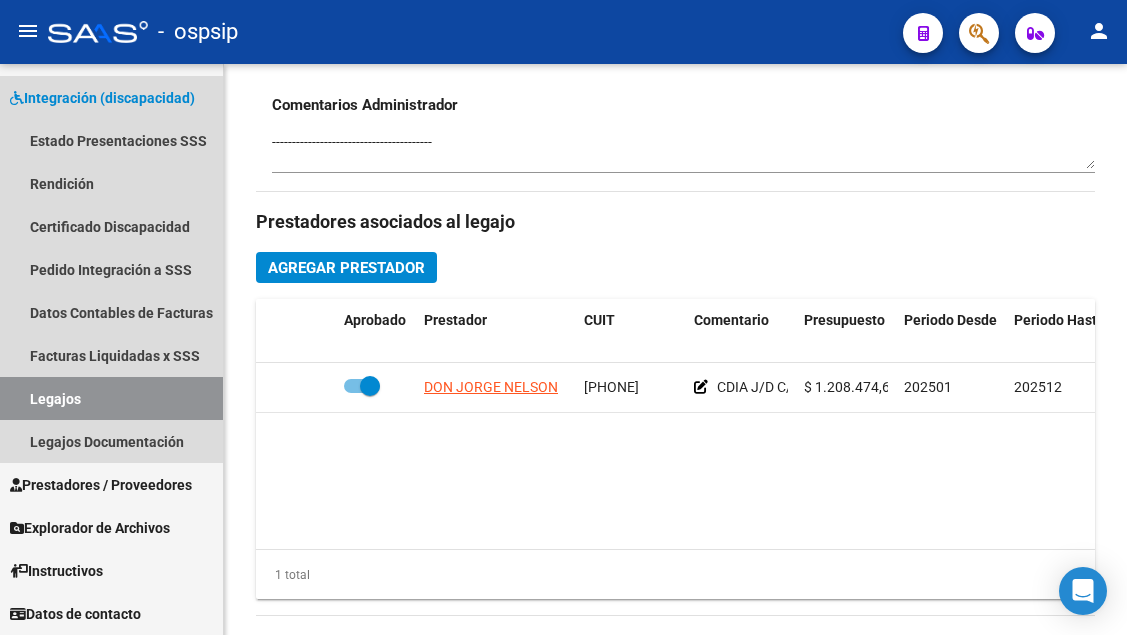 click on "Legajos" at bounding box center (111, 398) 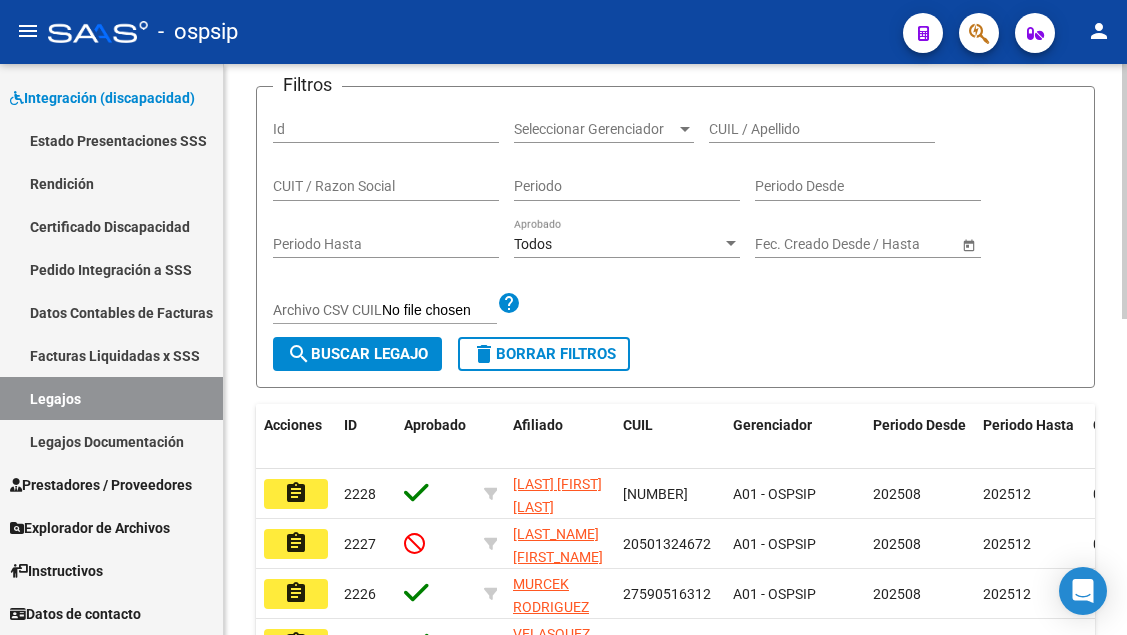 scroll, scrollTop: 208, scrollLeft: 0, axis: vertical 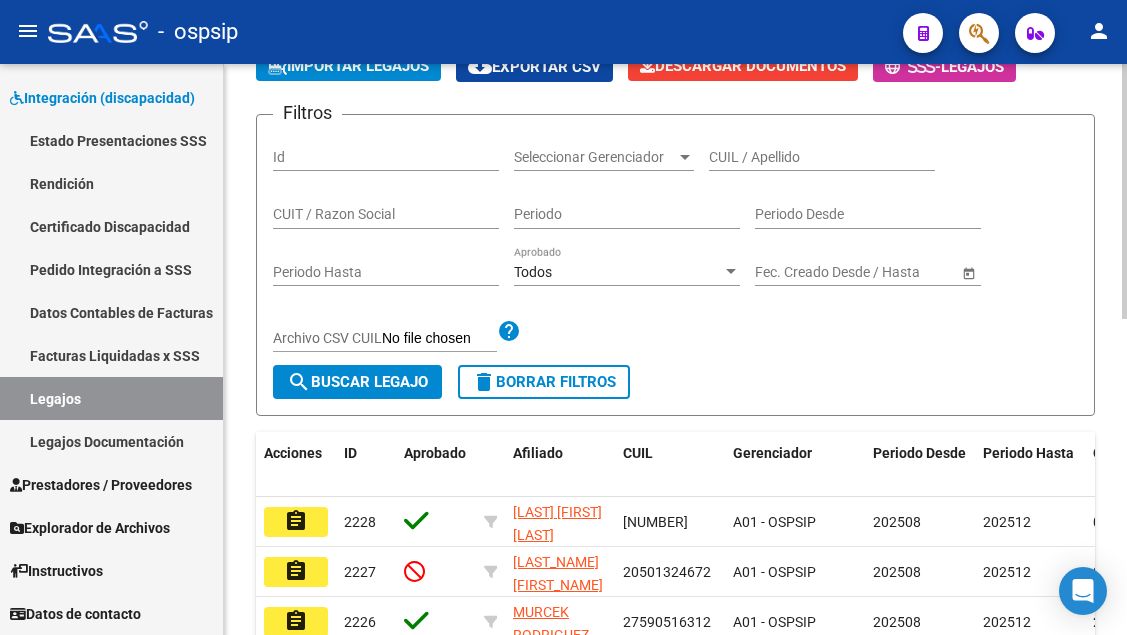 click on "CUIL / Apellido" at bounding box center [822, 157] 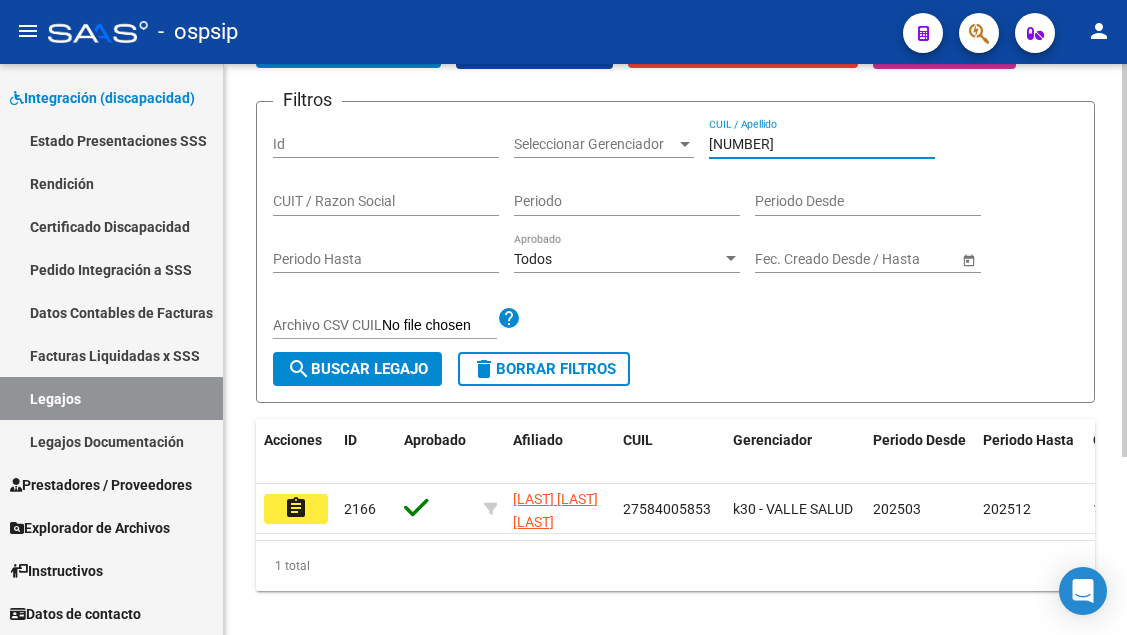 scroll, scrollTop: 258, scrollLeft: 0, axis: vertical 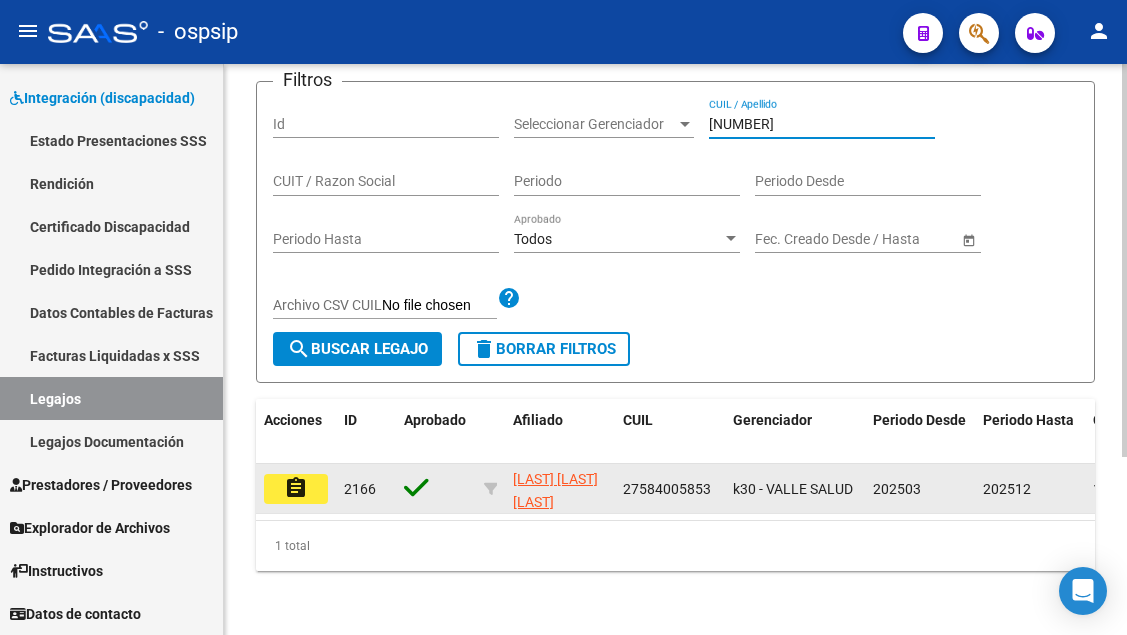 click on "assignment" 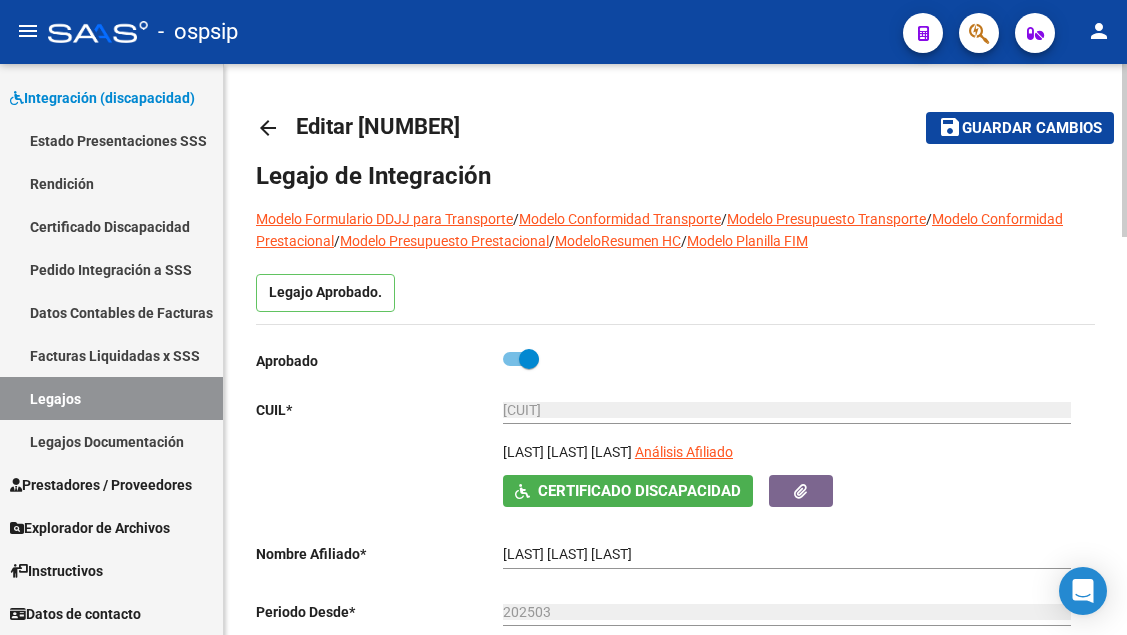 scroll, scrollTop: 200, scrollLeft: 0, axis: vertical 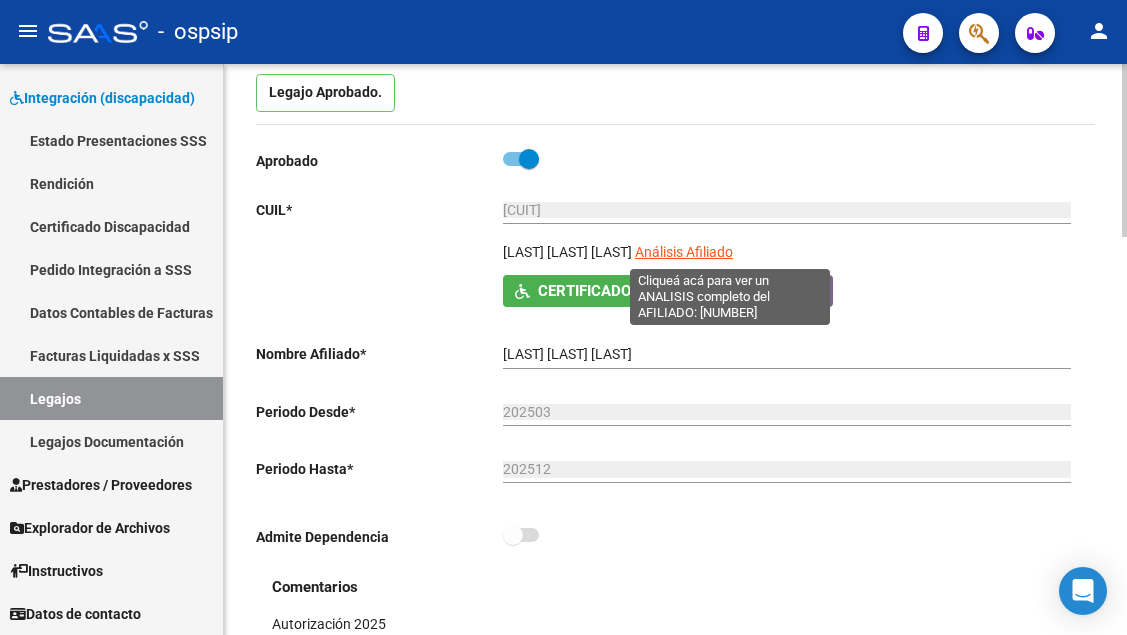 click on "Análisis Afiliado" 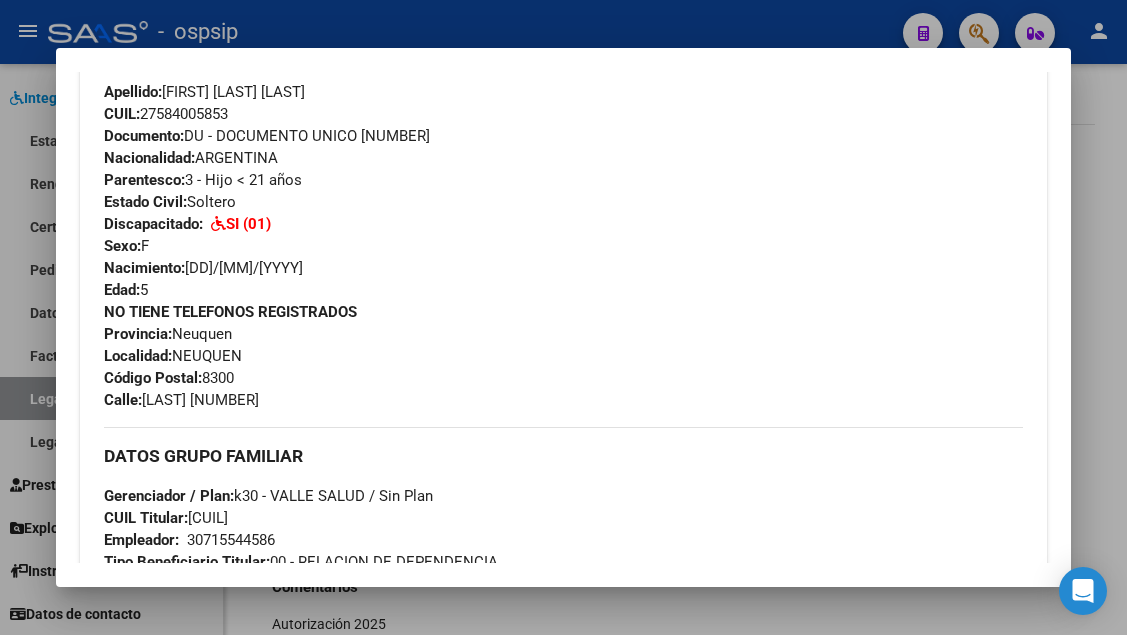 scroll, scrollTop: 600, scrollLeft: 0, axis: vertical 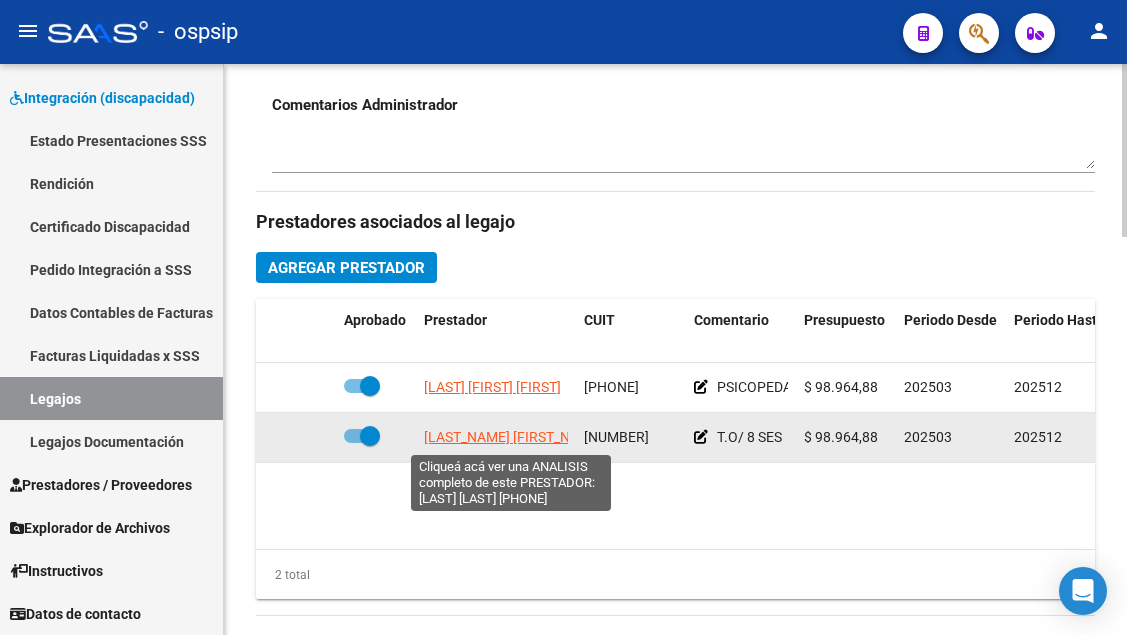 click on "[LAST_NAME] [FIRST_NAME] [MIDDLE_NAME]" 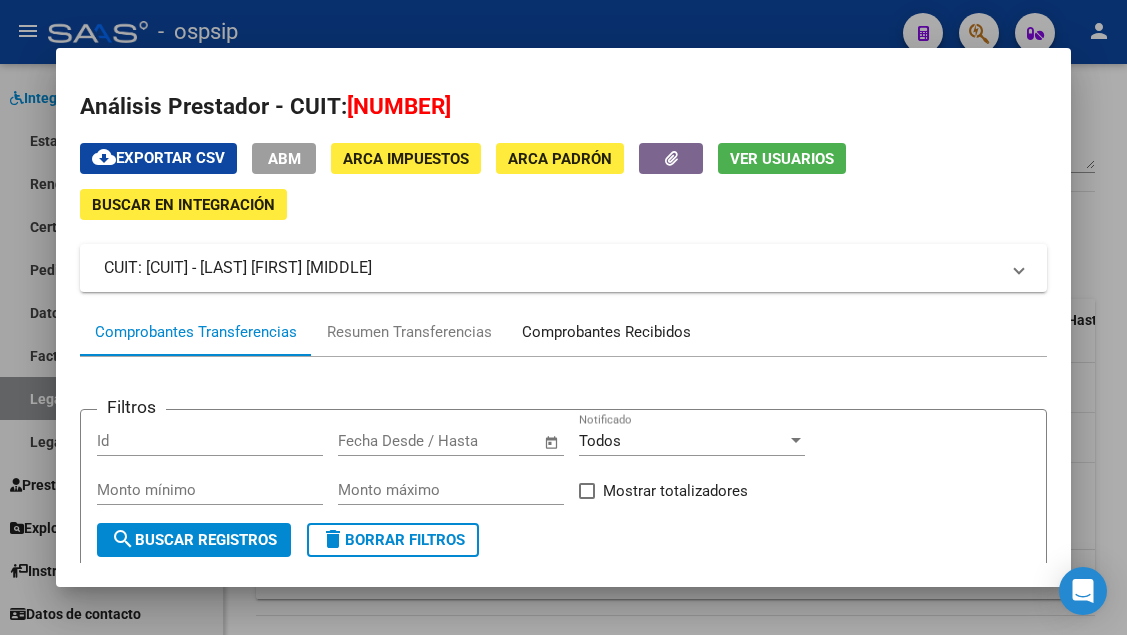 click on "Comprobantes Recibidos" at bounding box center [606, 332] 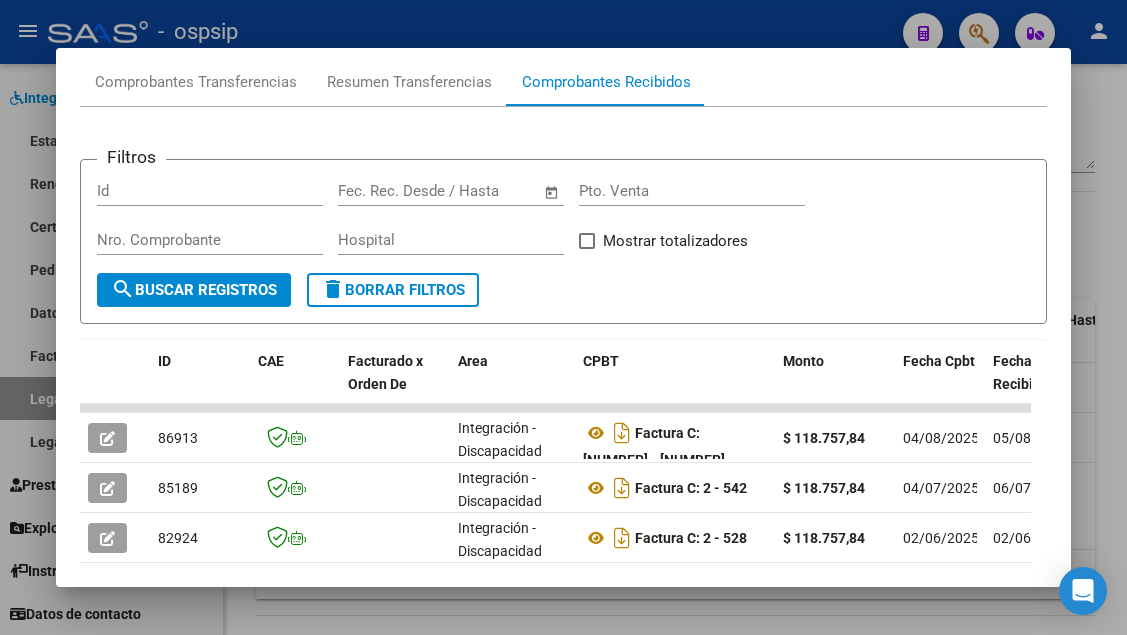 scroll, scrollTop: 285, scrollLeft: 0, axis: vertical 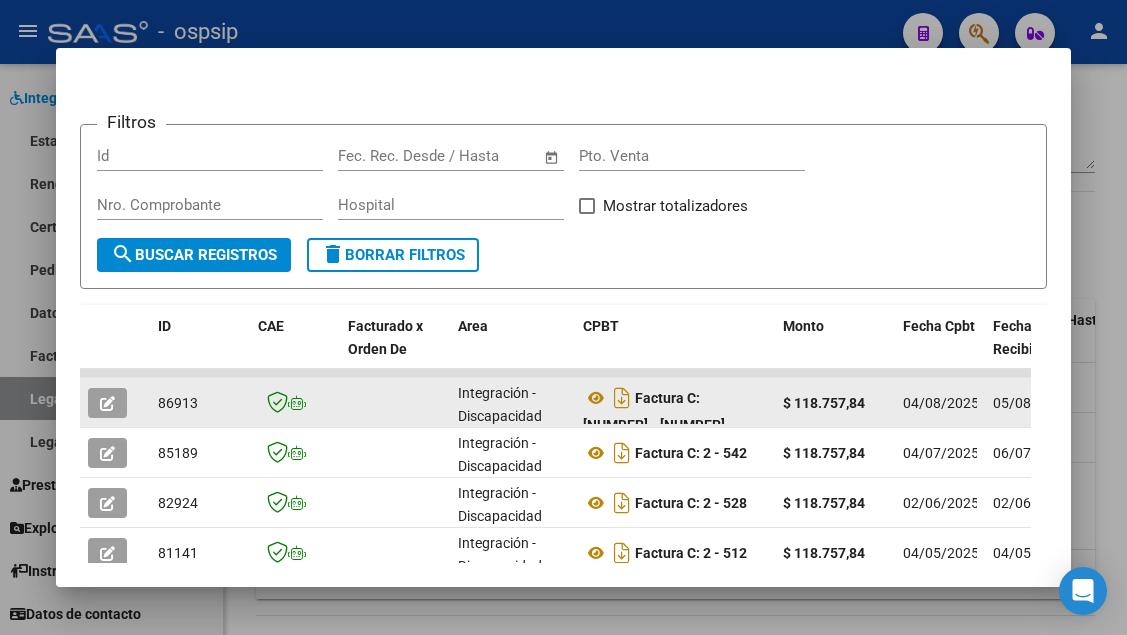 click 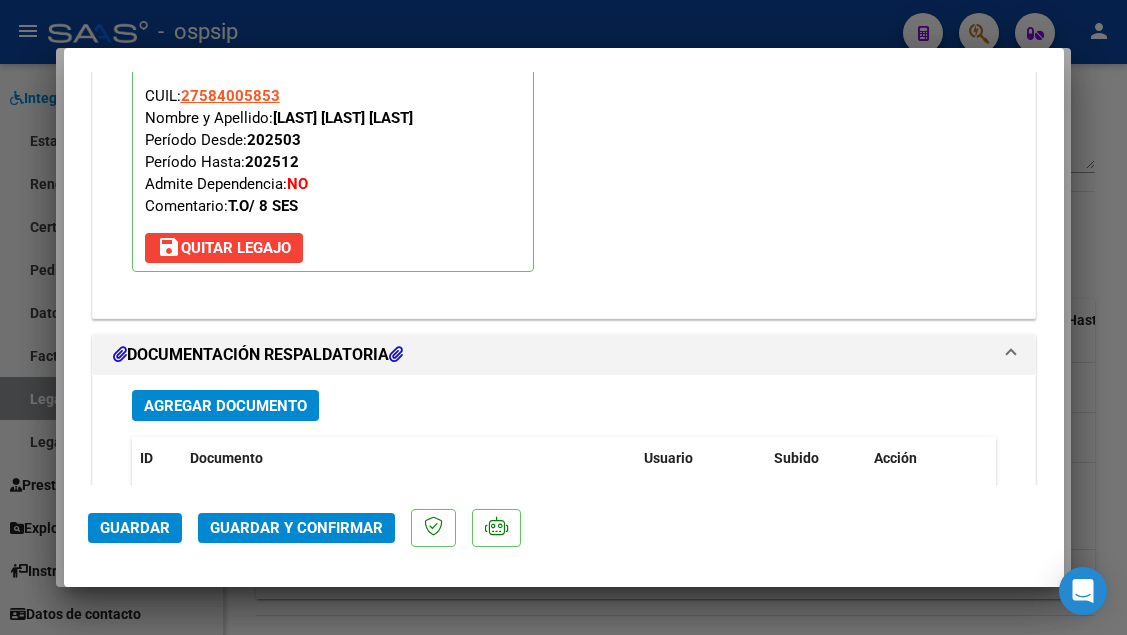 scroll, scrollTop: 2515, scrollLeft: 0, axis: vertical 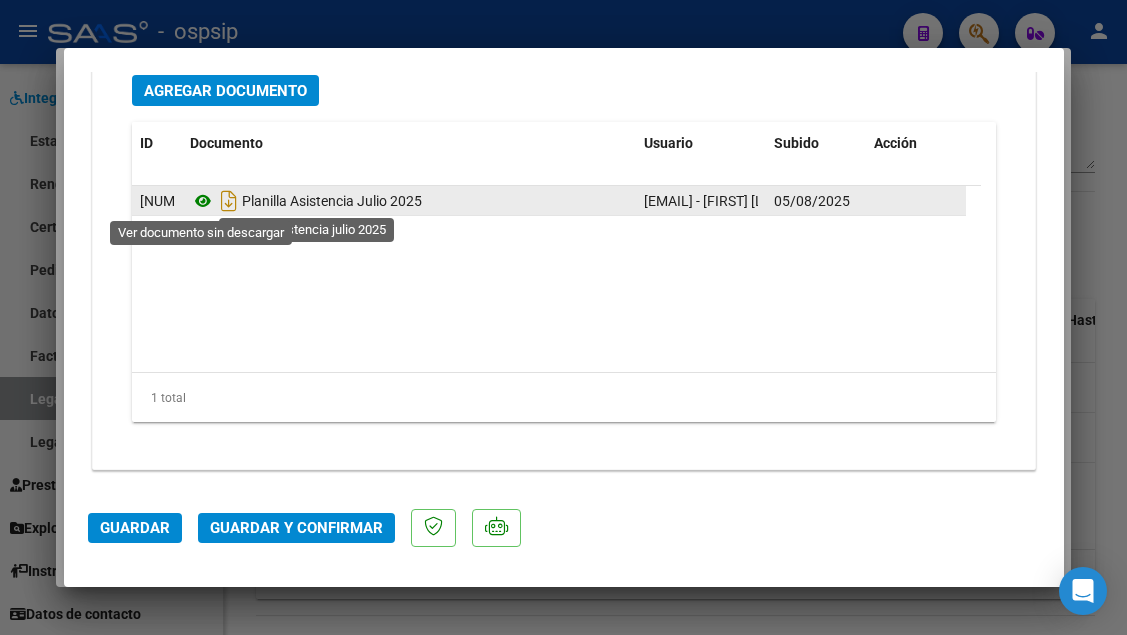 click 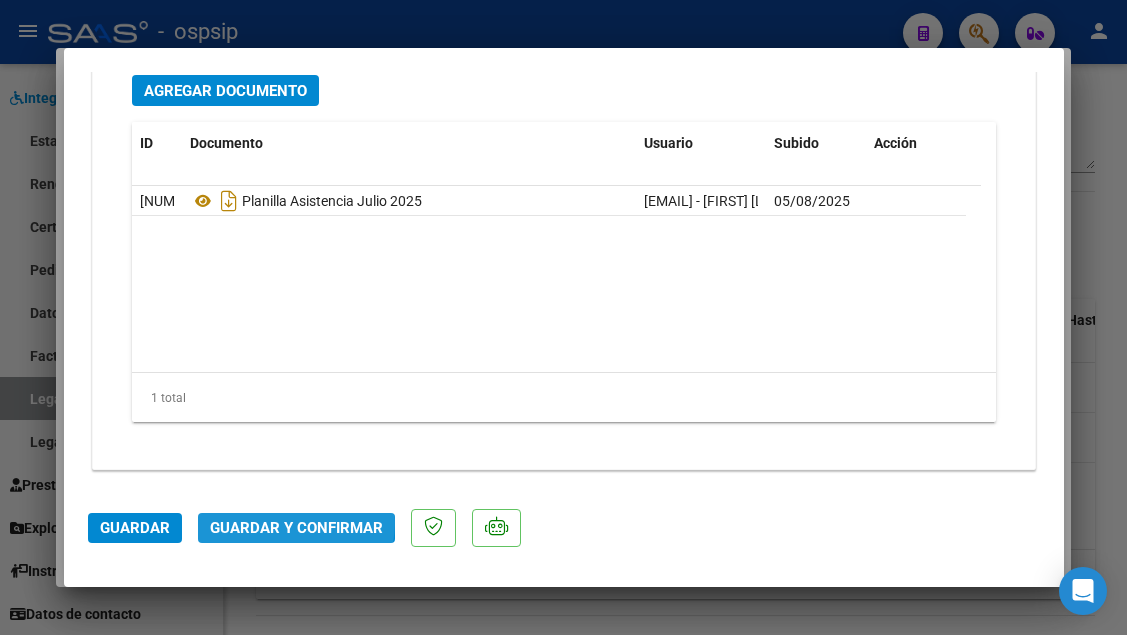 click on "Guardar y Confirmar" 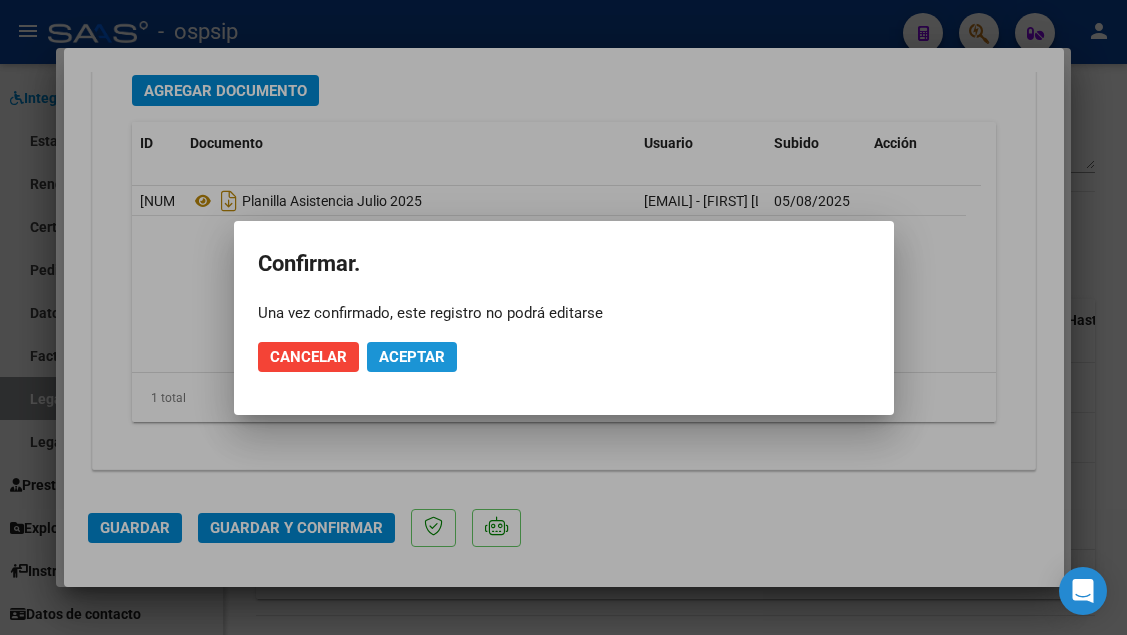 click on "Aceptar" 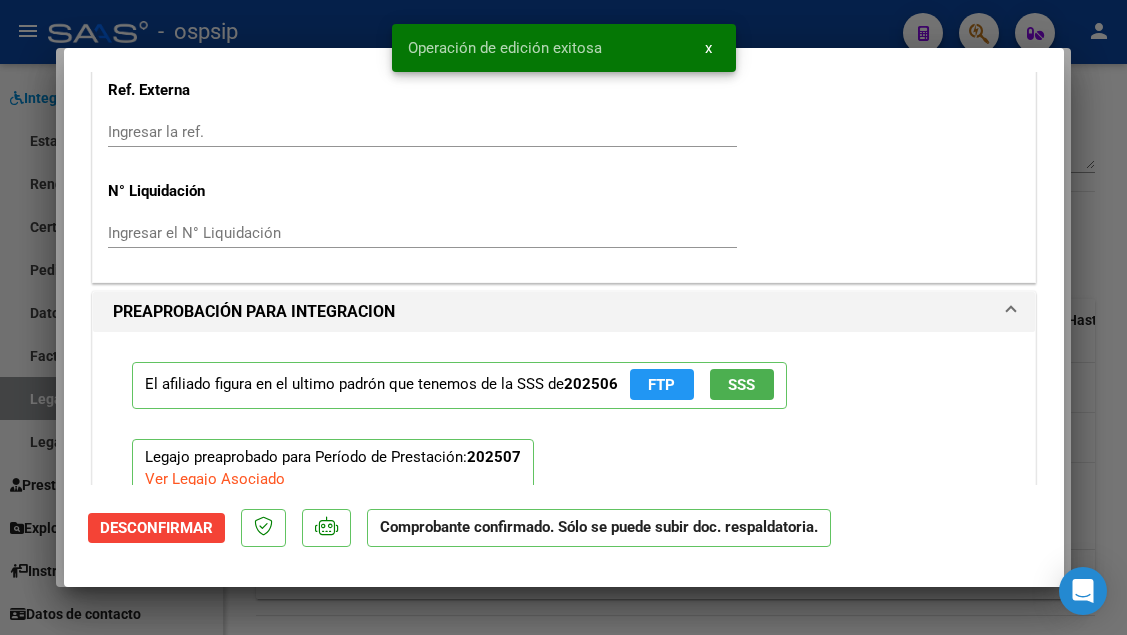 scroll, scrollTop: 1588, scrollLeft: 0, axis: vertical 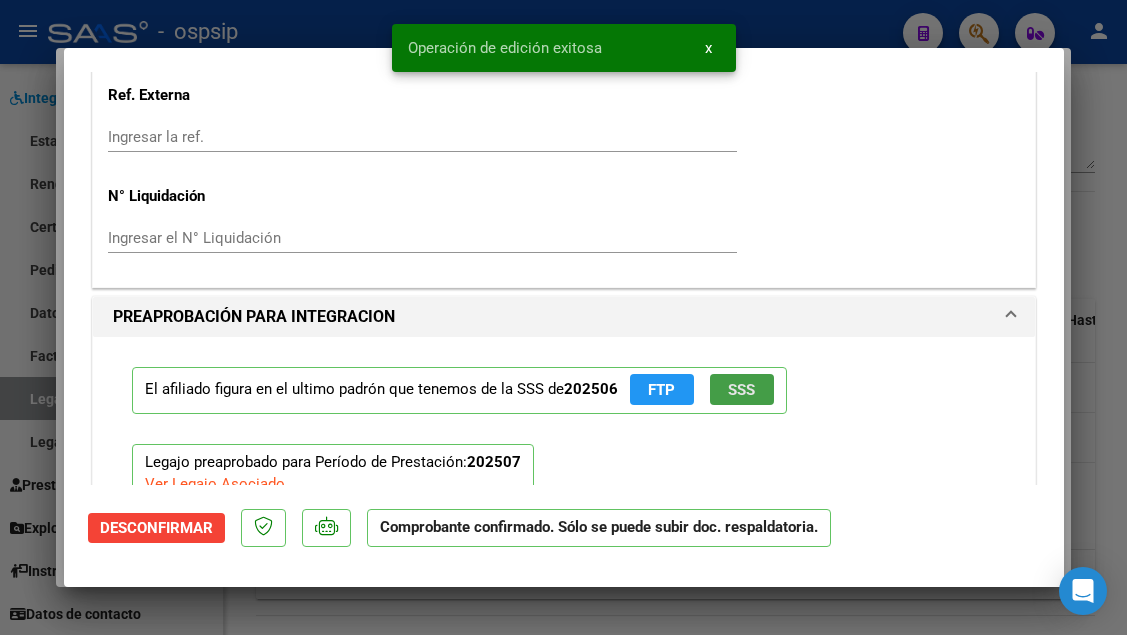click on "SSS" 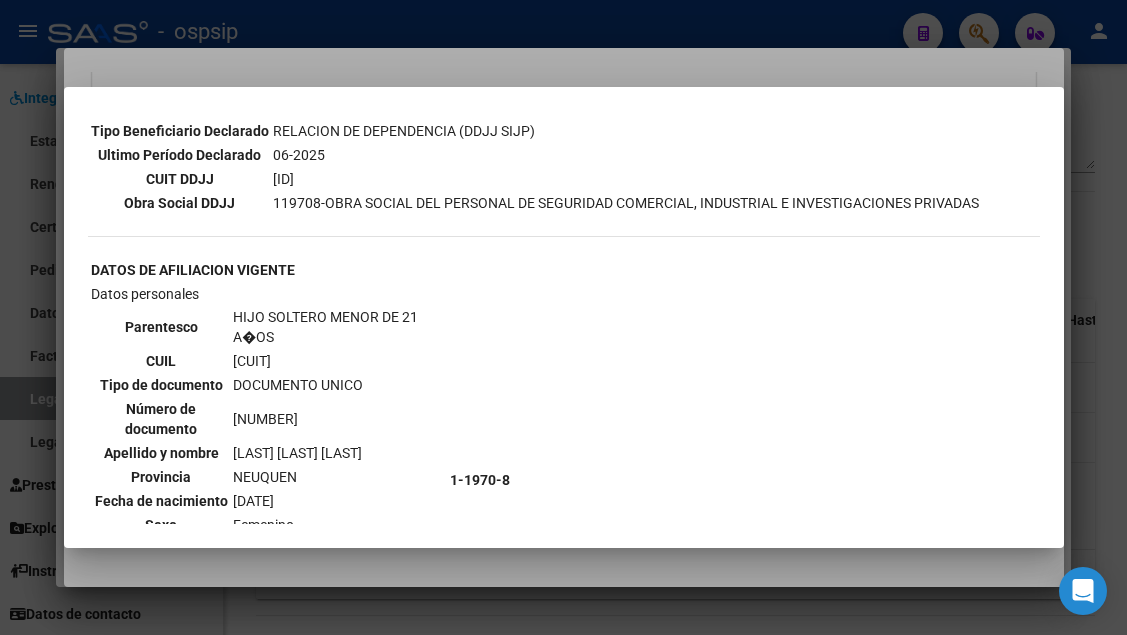 scroll, scrollTop: 904, scrollLeft: 0, axis: vertical 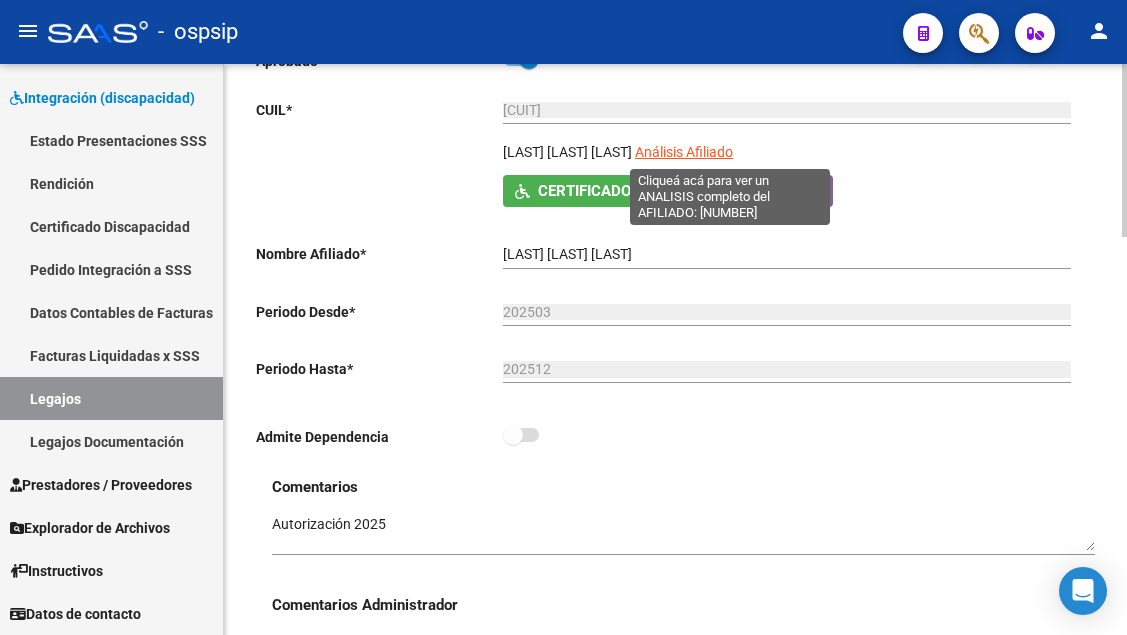 click on "Análisis Afiliado" 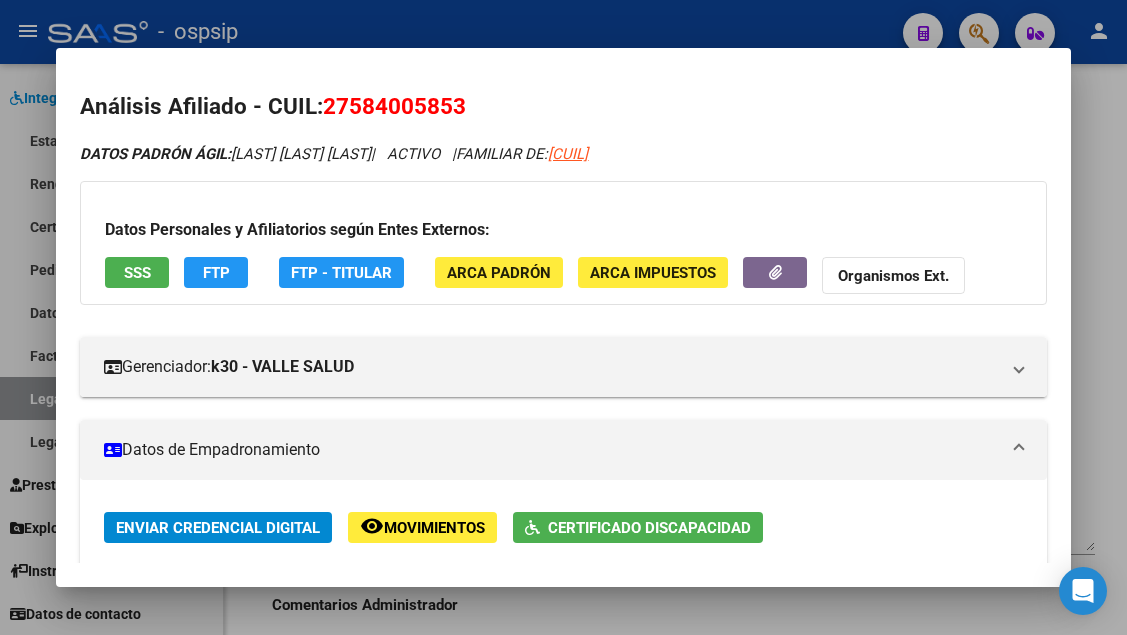 scroll, scrollTop: 400, scrollLeft: 0, axis: vertical 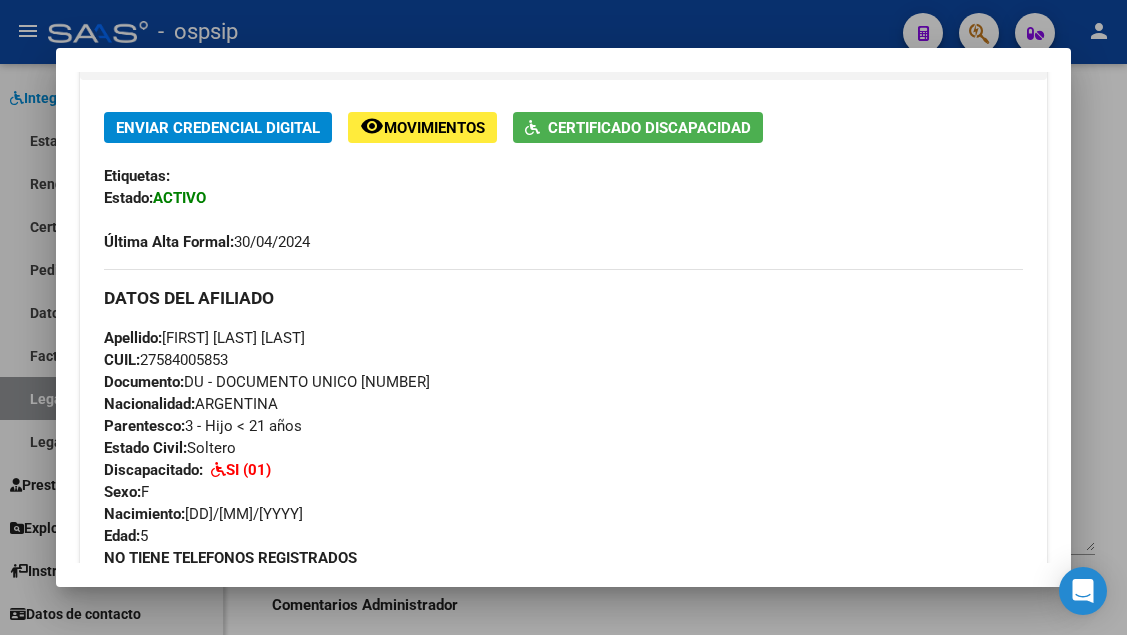 click at bounding box center [563, 317] 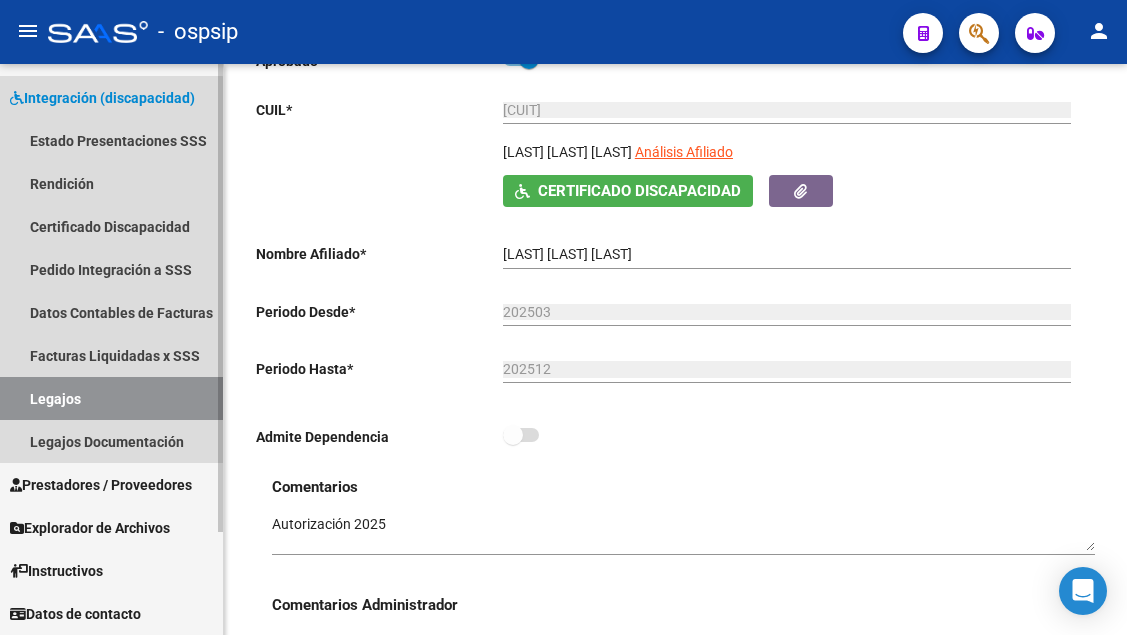 click on "Legajos" at bounding box center (111, 398) 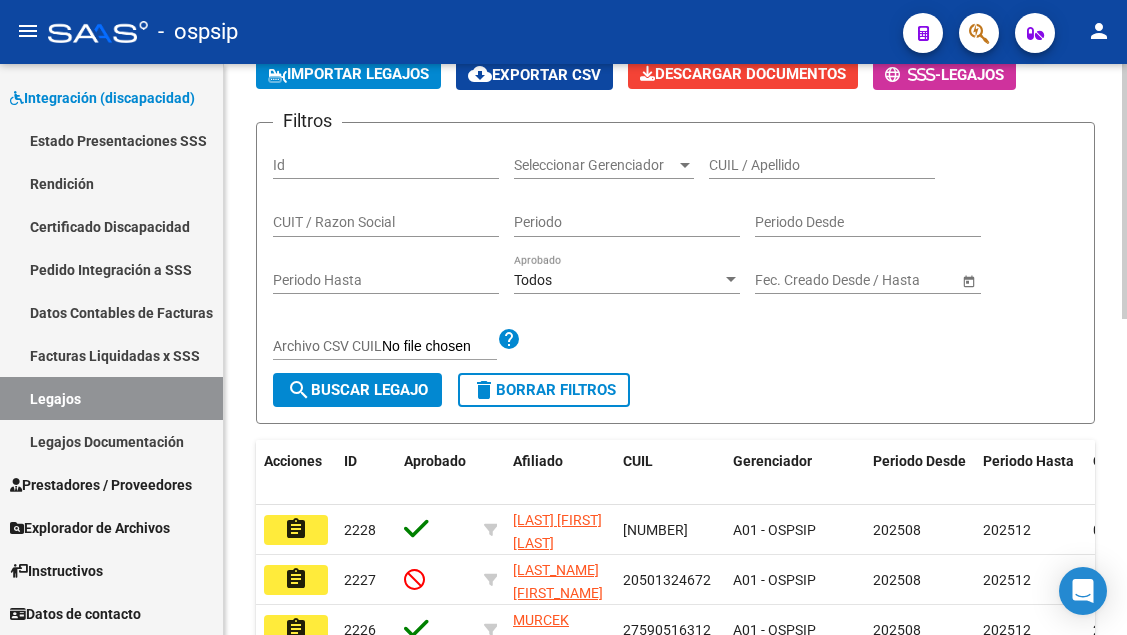 scroll, scrollTop: 100, scrollLeft: 0, axis: vertical 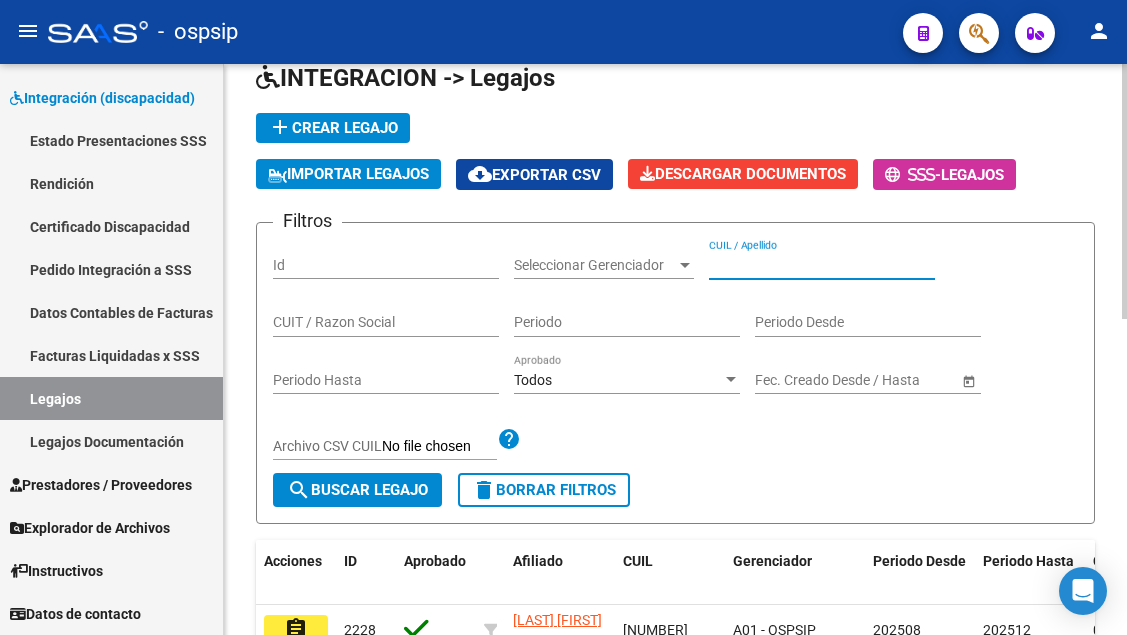 click on "CUIL / Apellido" at bounding box center (822, 265) 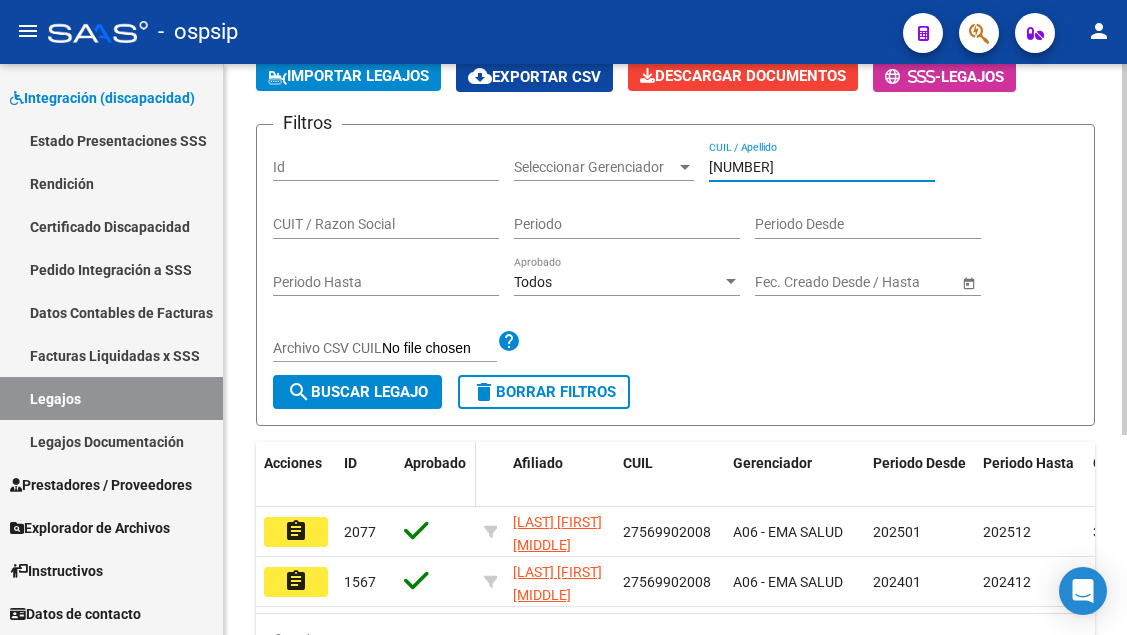 scroll, scrollTop: 300, scrollLeft: 0, axis: vertical 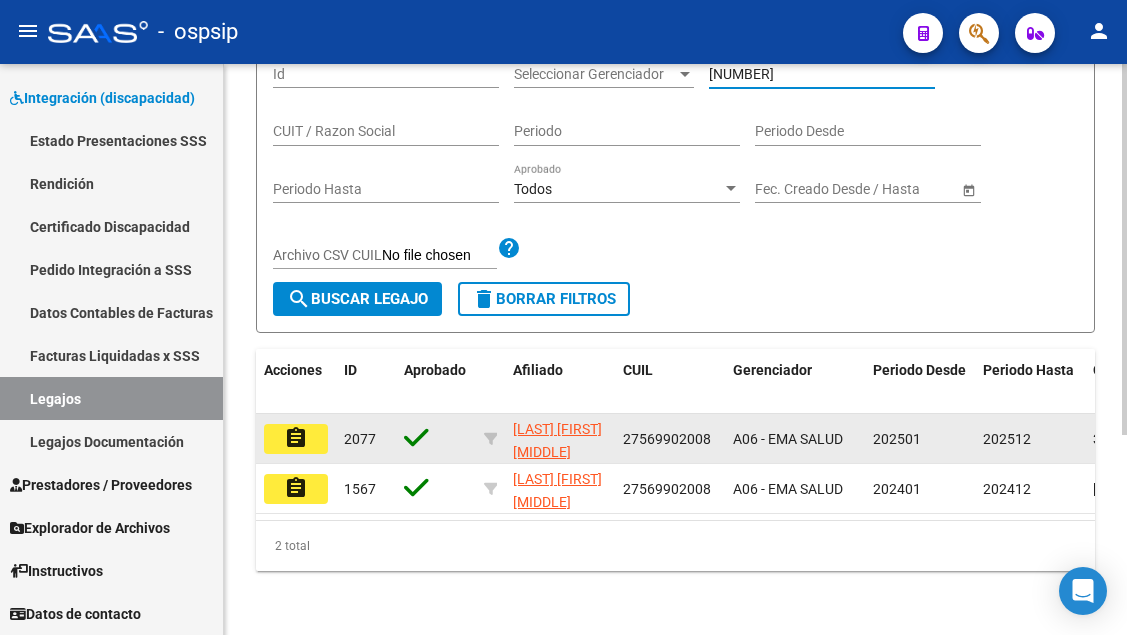 click on "assignment" 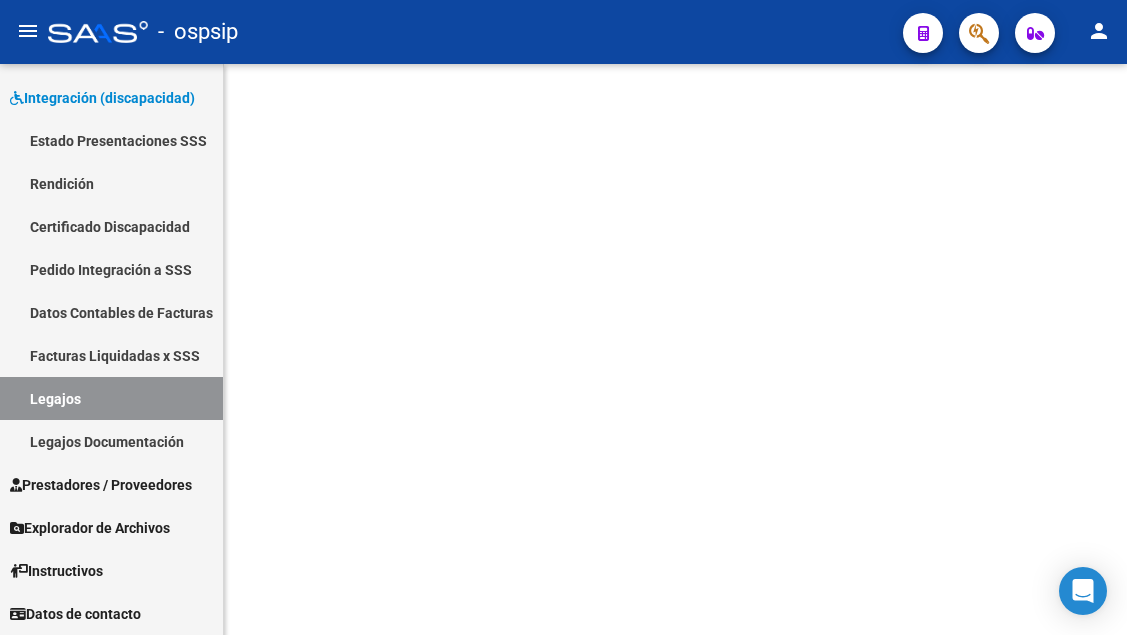 scroll, scrollTop: 0, scrollLeft: 0, axis: both 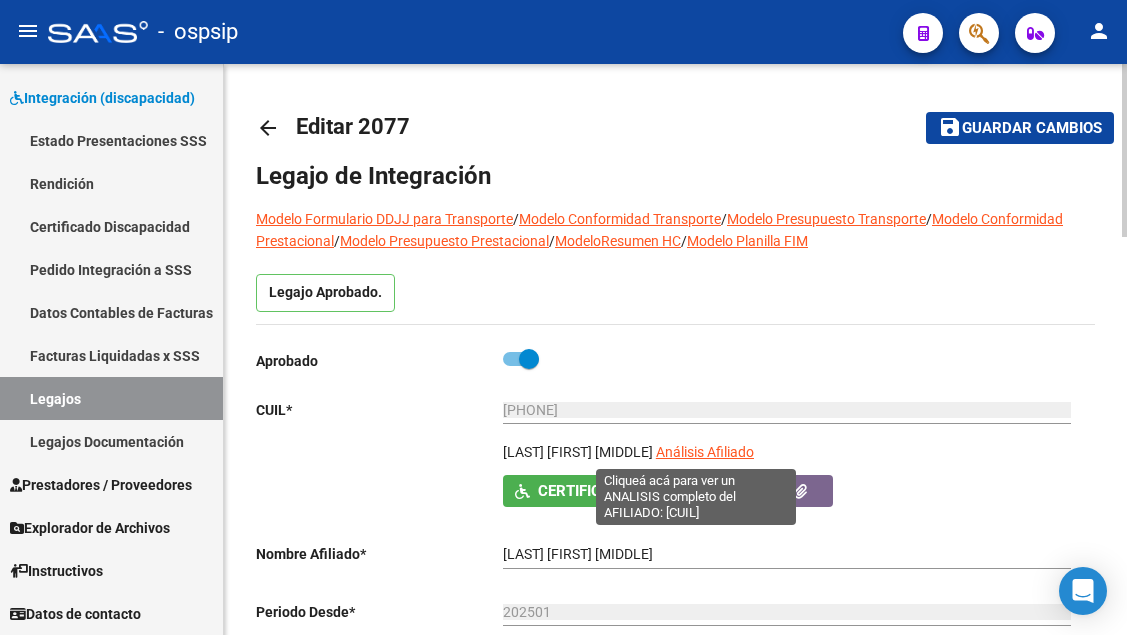 click on "Análisis Afiliado" 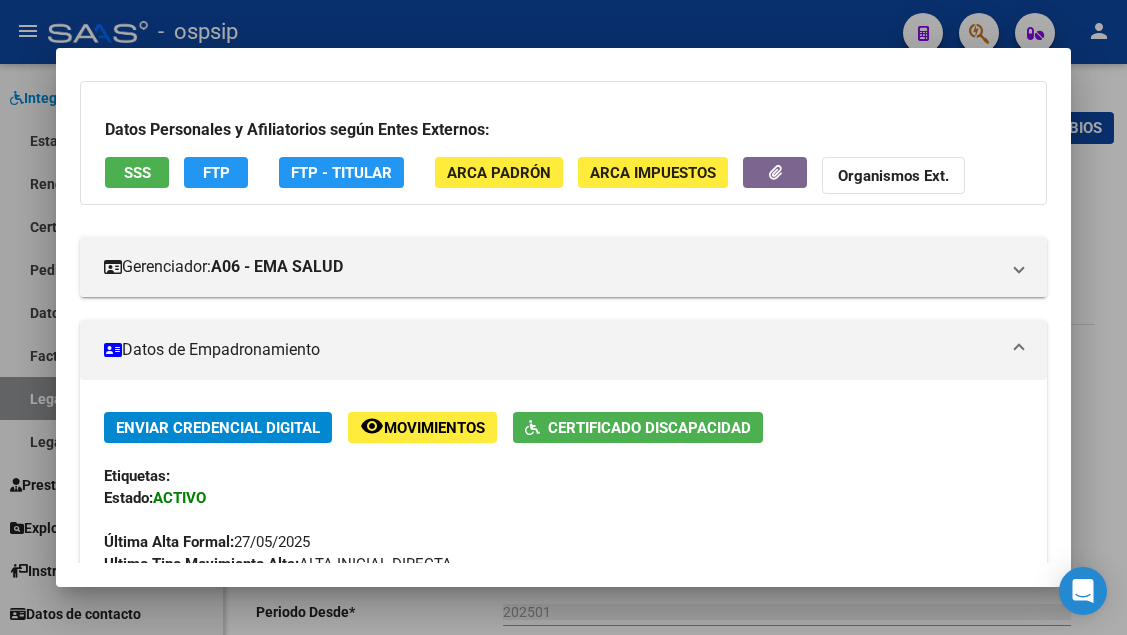 scroll, scrollTop: 0, scrollLeft: 0, axis: both 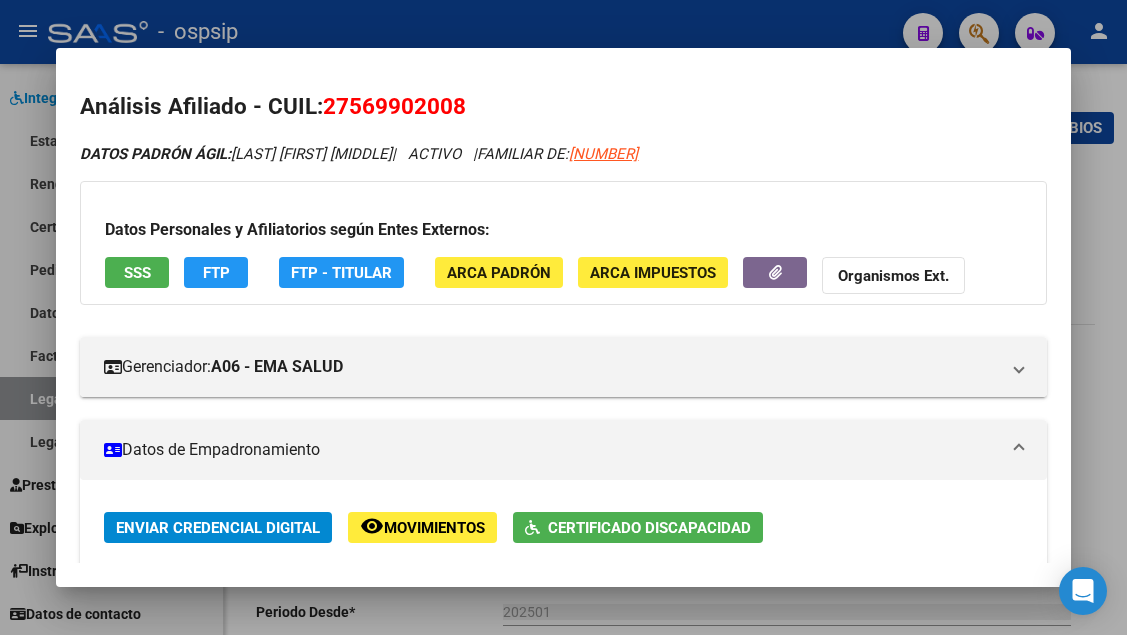 click on "SSS" at bounding box center (137, 273) 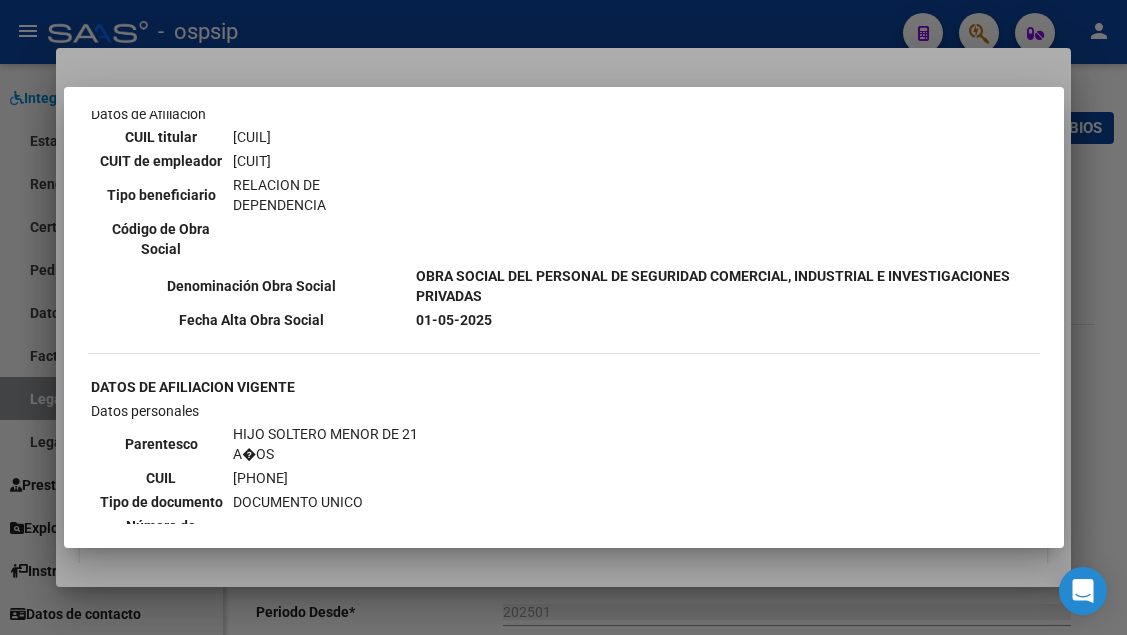 scroll, scrollTop: 1100, scrollLeft: 0, axis: vertical 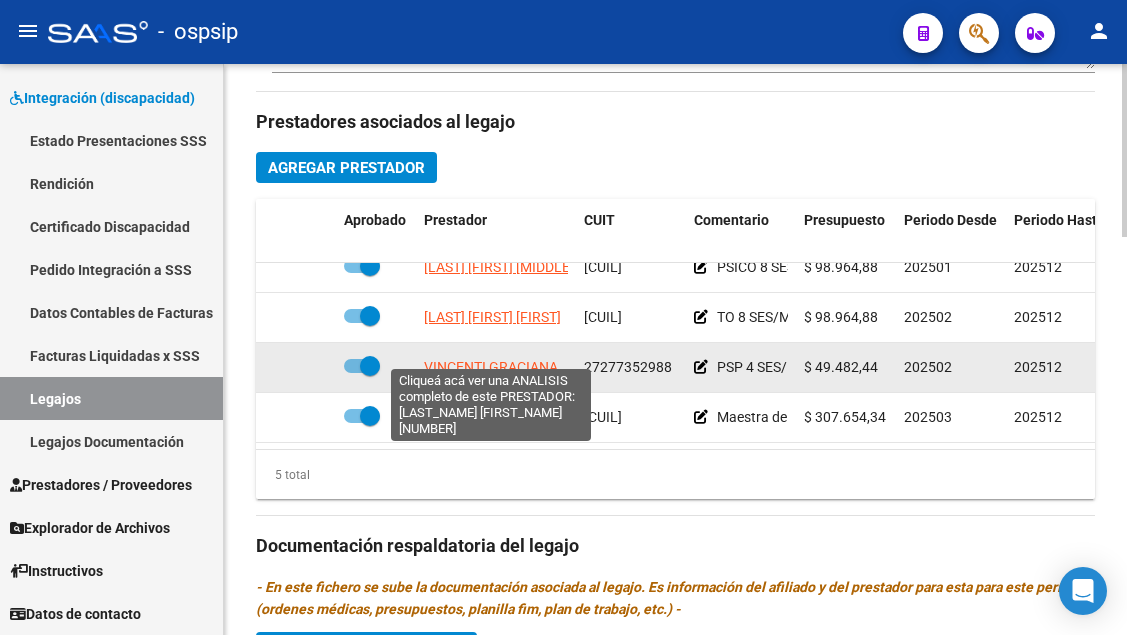 click on "VINCENTI GRACIANA" 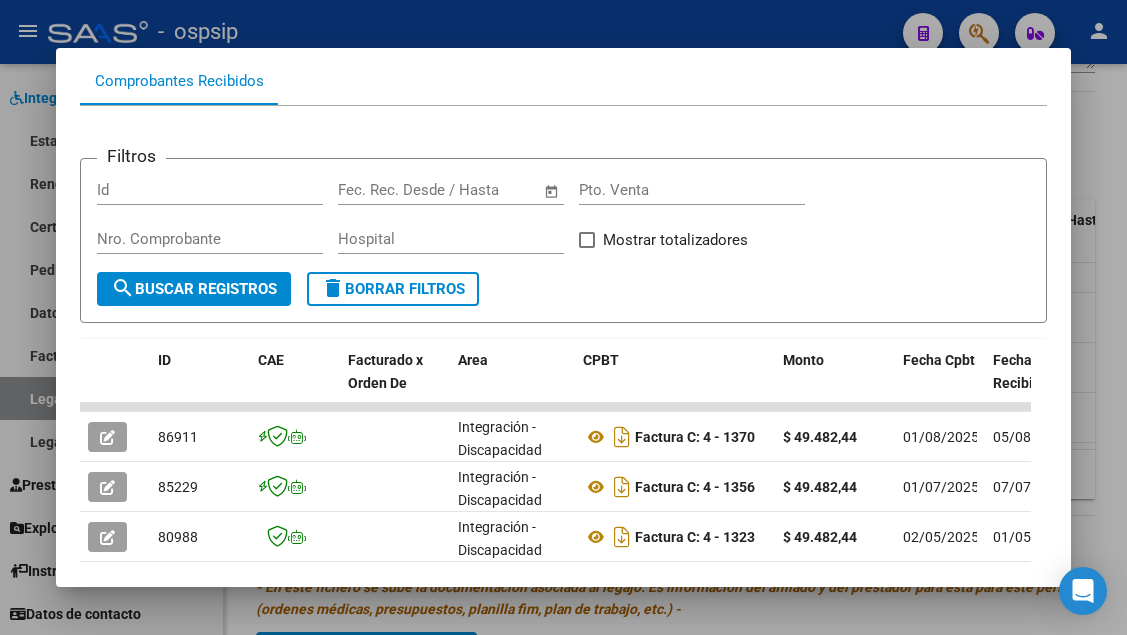scroll, scrollTop: 286, scrollLeft: 0, axis: vertical 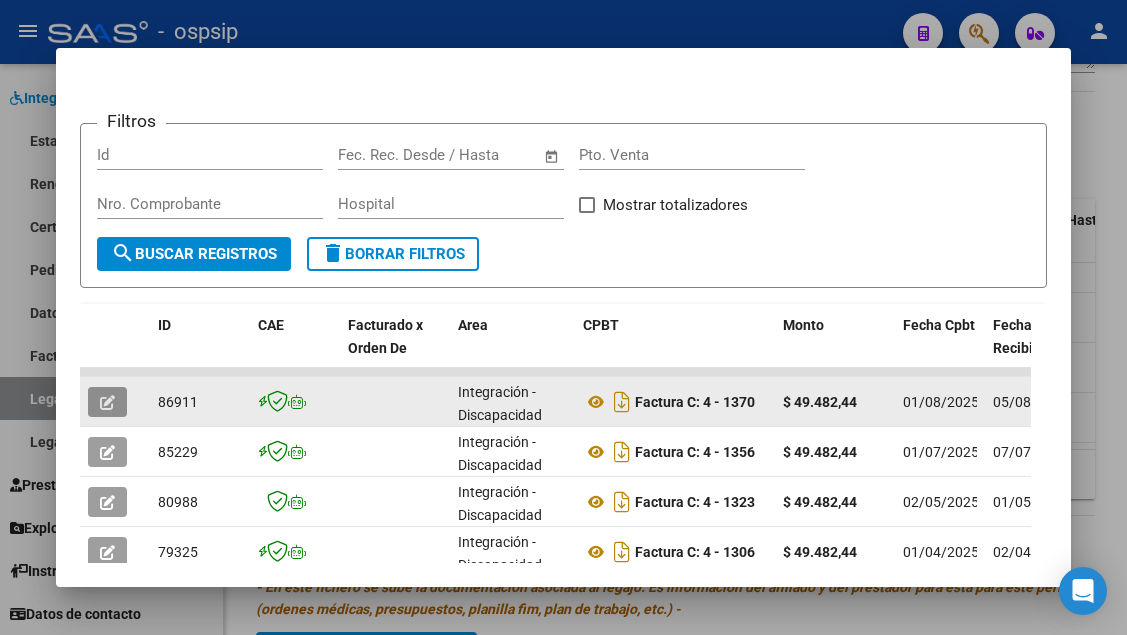 click 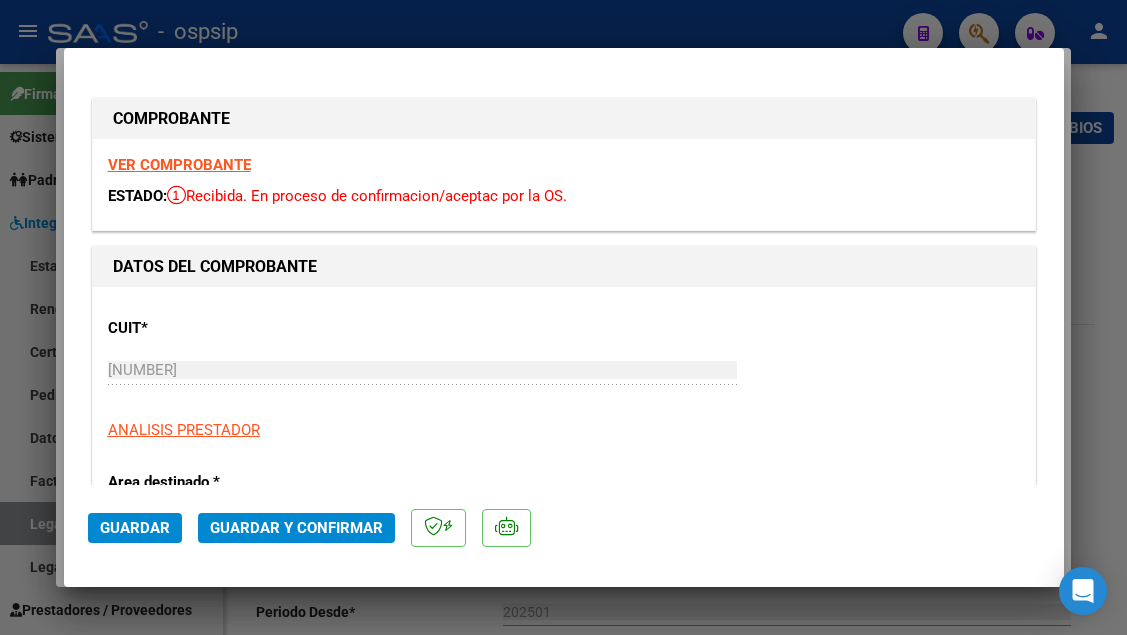 scroll, scrollTop: 0, scrollLeft: 0, axis: both 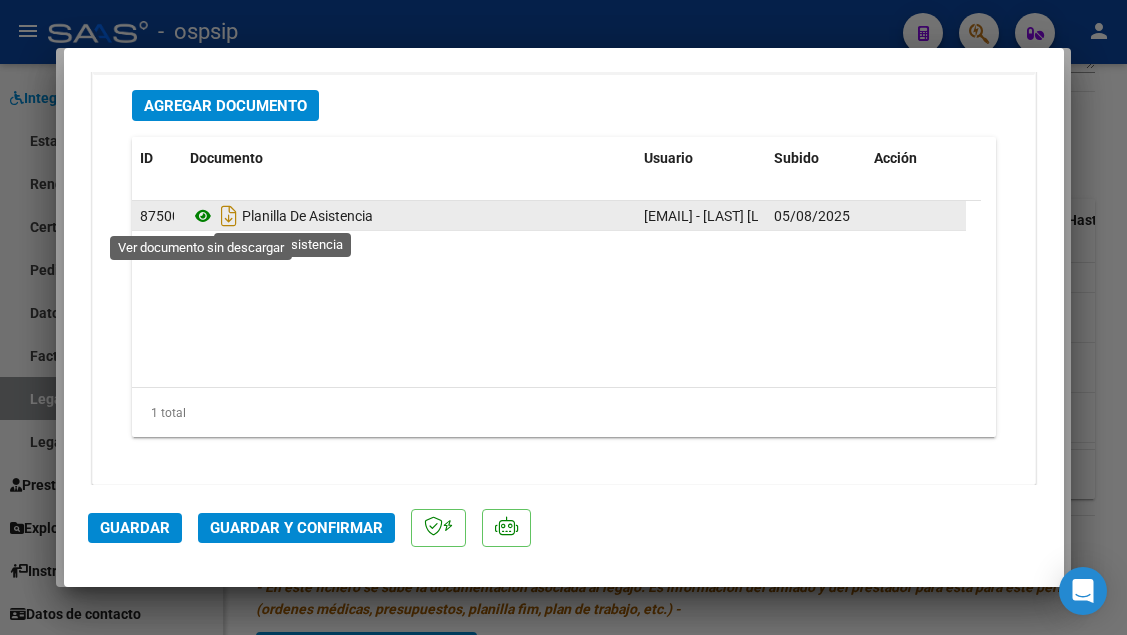 click 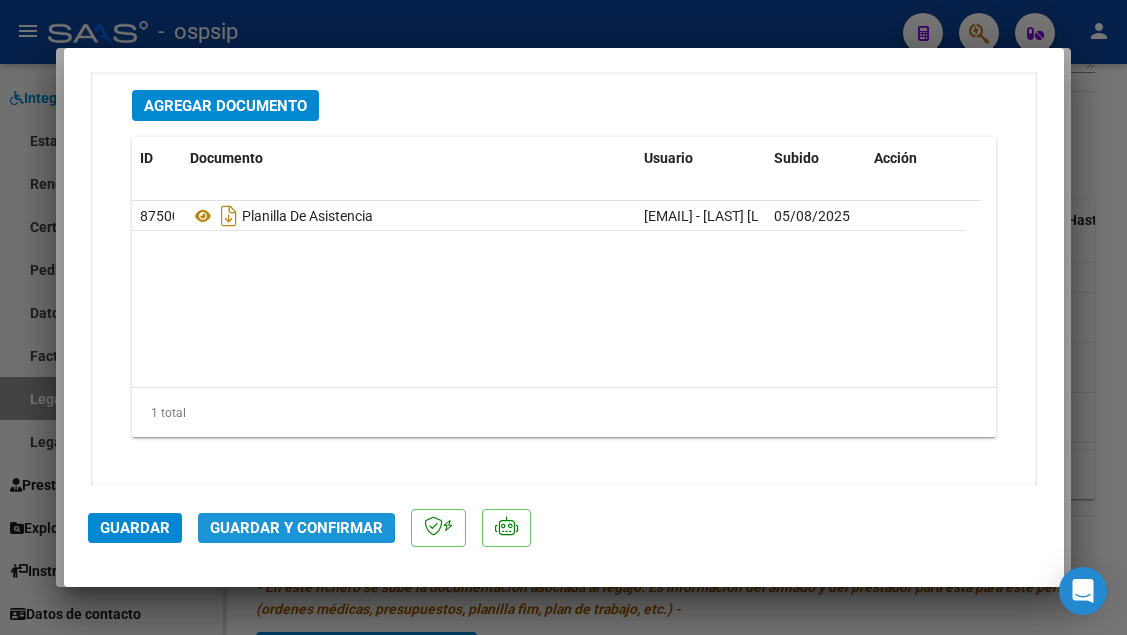 click on "Guardar y Confirmar" 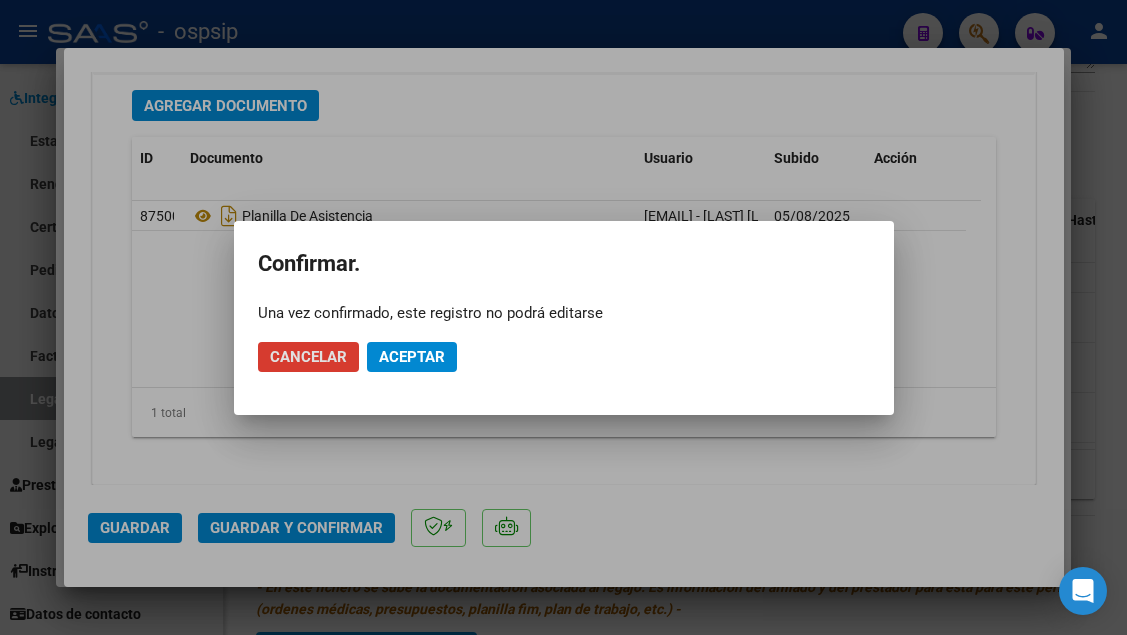 click on "Aceptar" 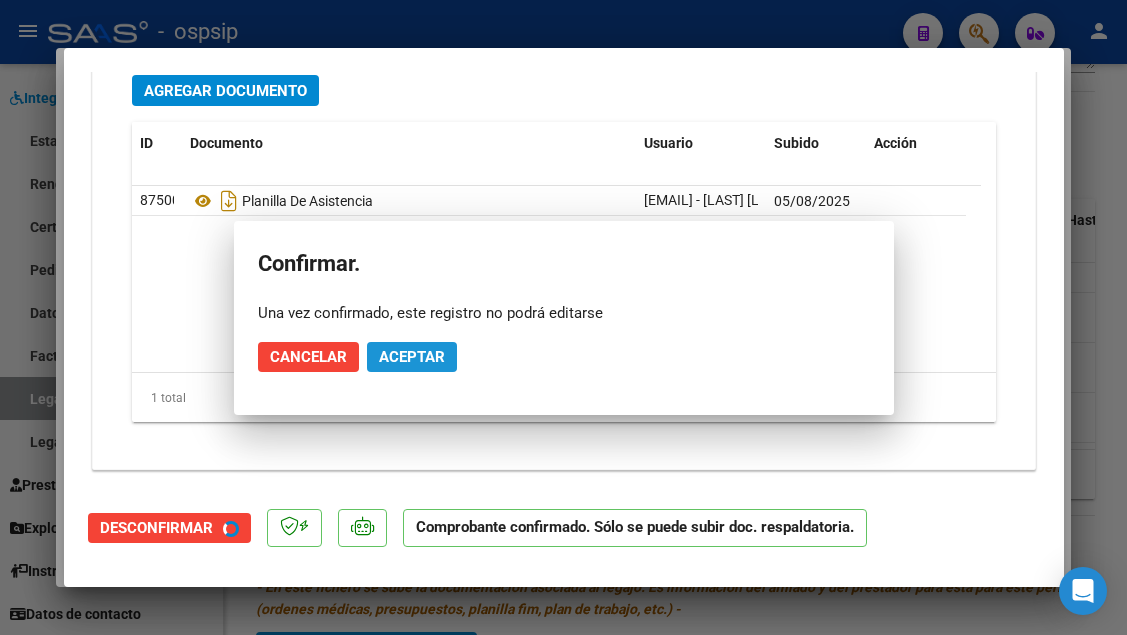 scroll, scrollTop: 2273, scrollLeft: 0, axis: vertical 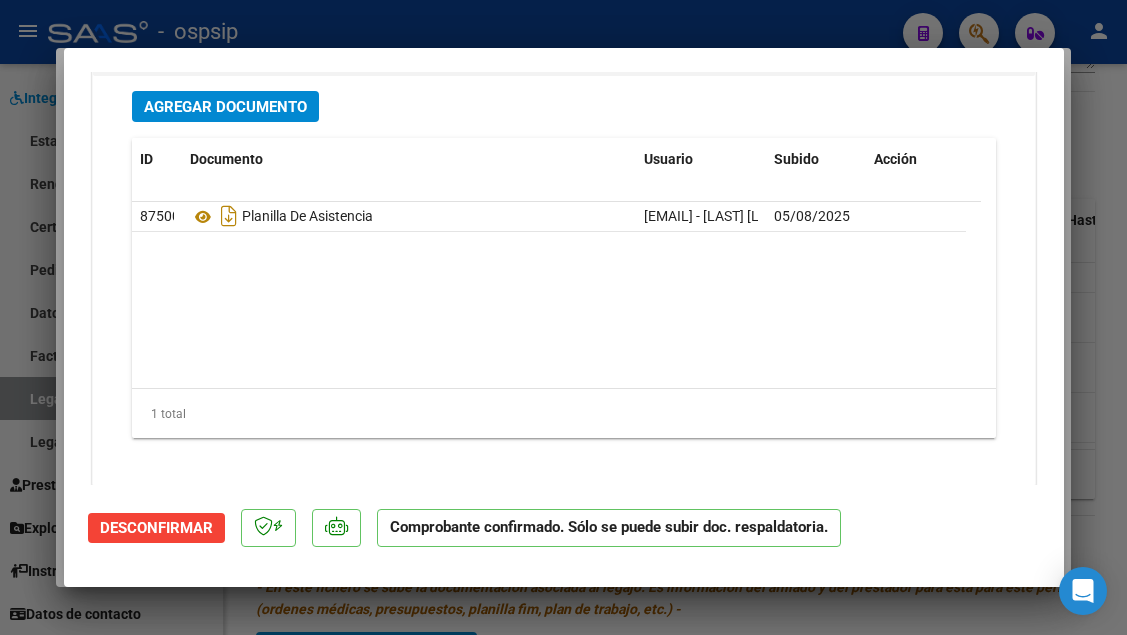 click at bounding box center [563, 317] 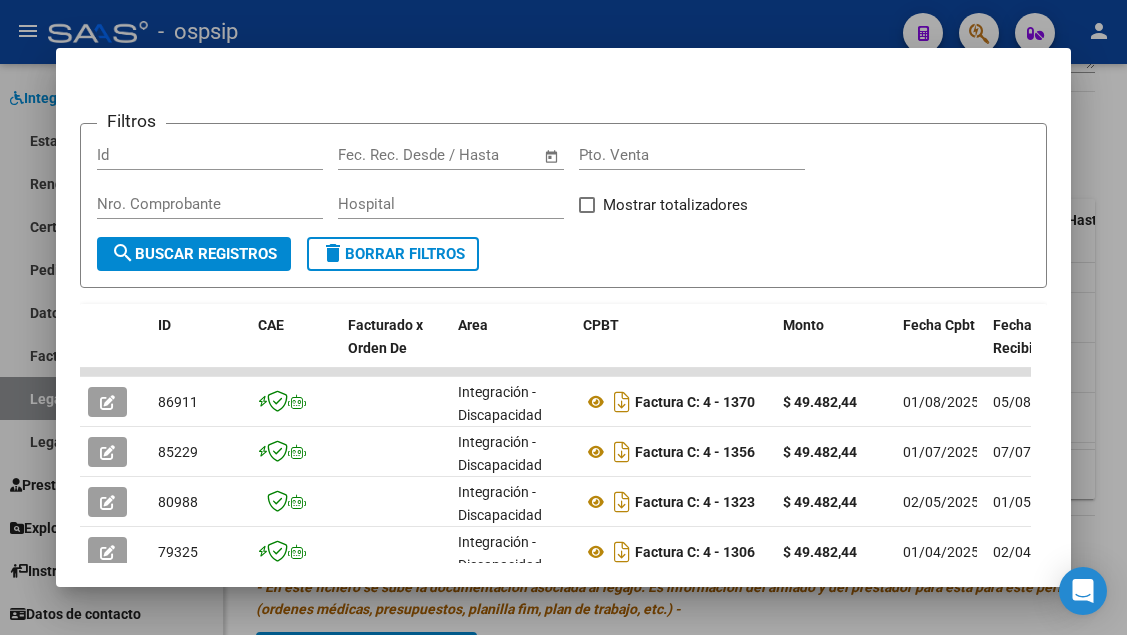 click at bounding box center [563, 317] 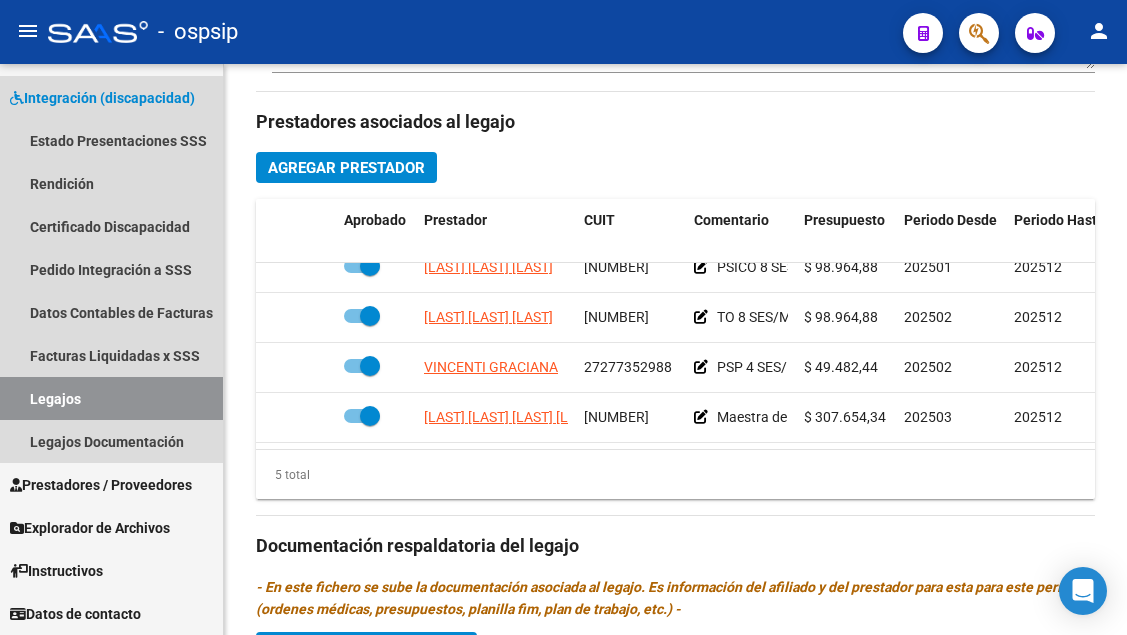 click on "Legajos" at bounding box center (111, 398) 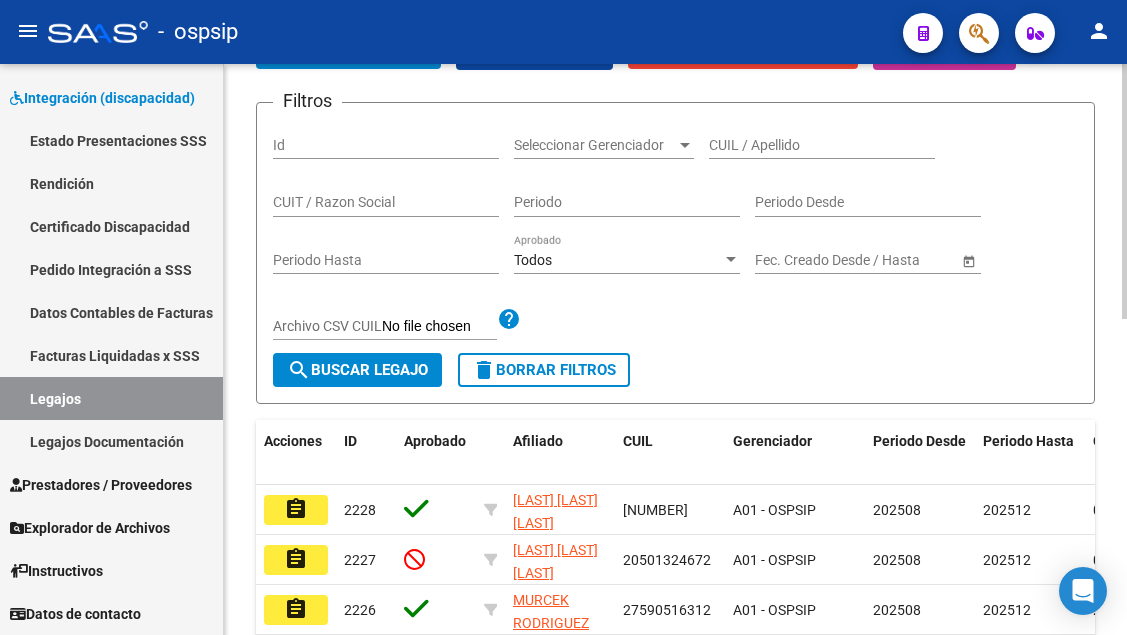 scroll, scrollTop: 108, scrollLeft: 0, axis: vertical 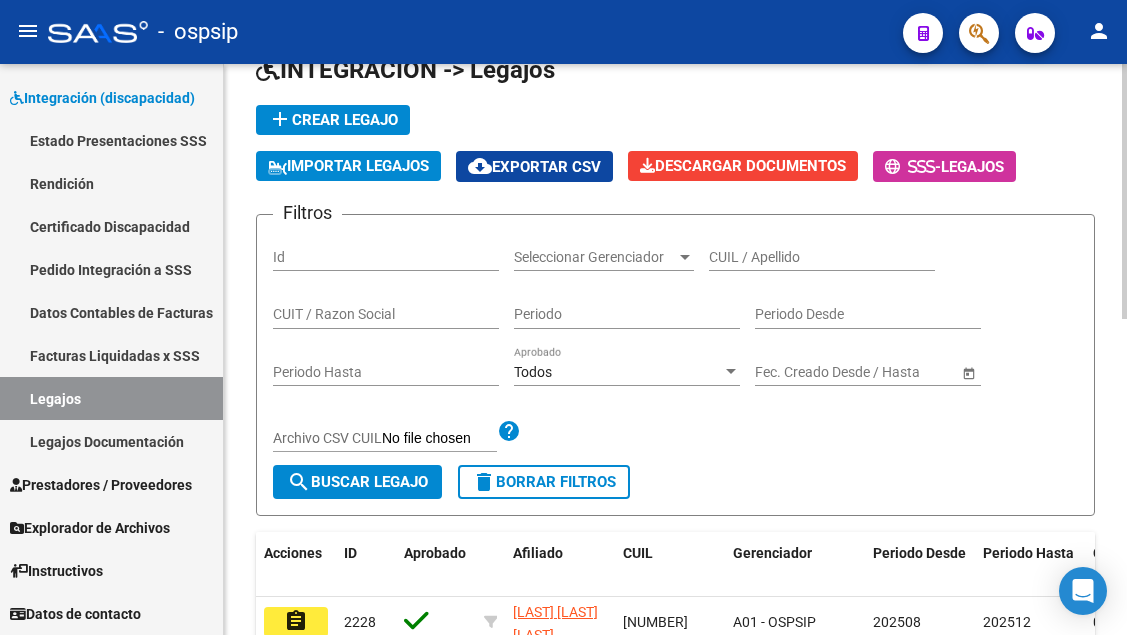 click on "CUIL / Apellido" at bounding box center (822, 257) 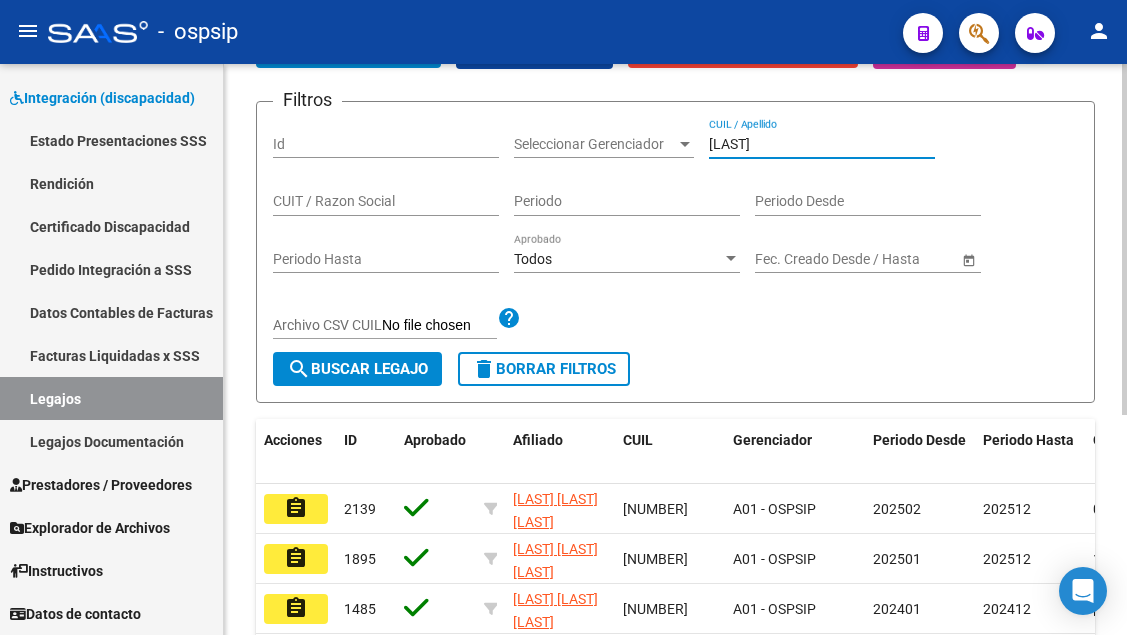 scroll, scrollTop: 358, scrollLeft: 0, axis: vertical 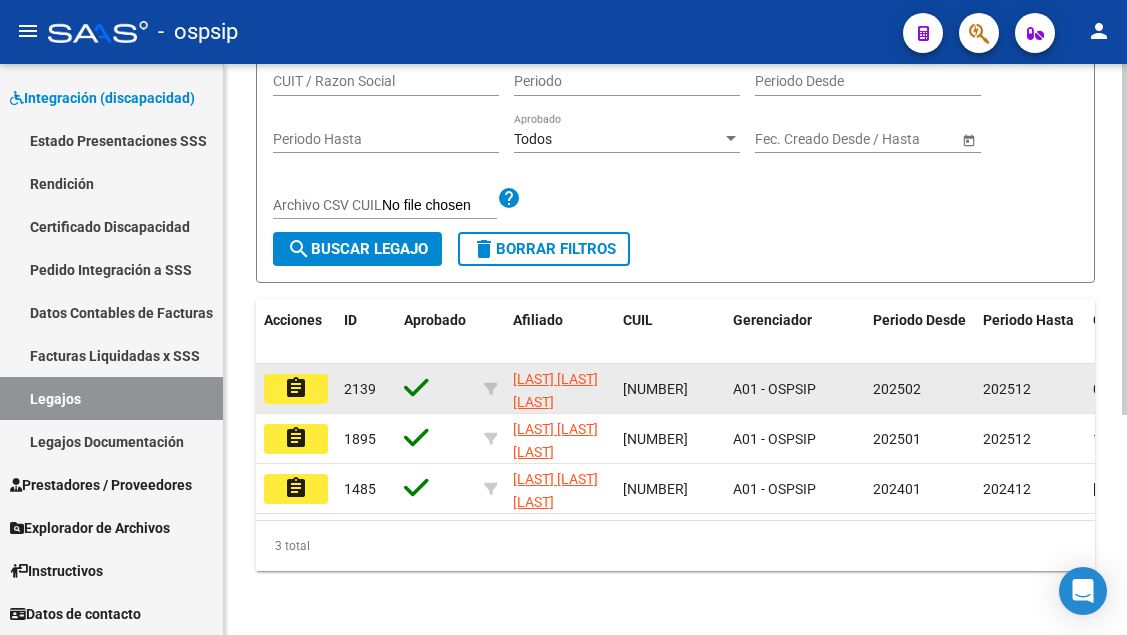 type on "ARGAÑARAZ" 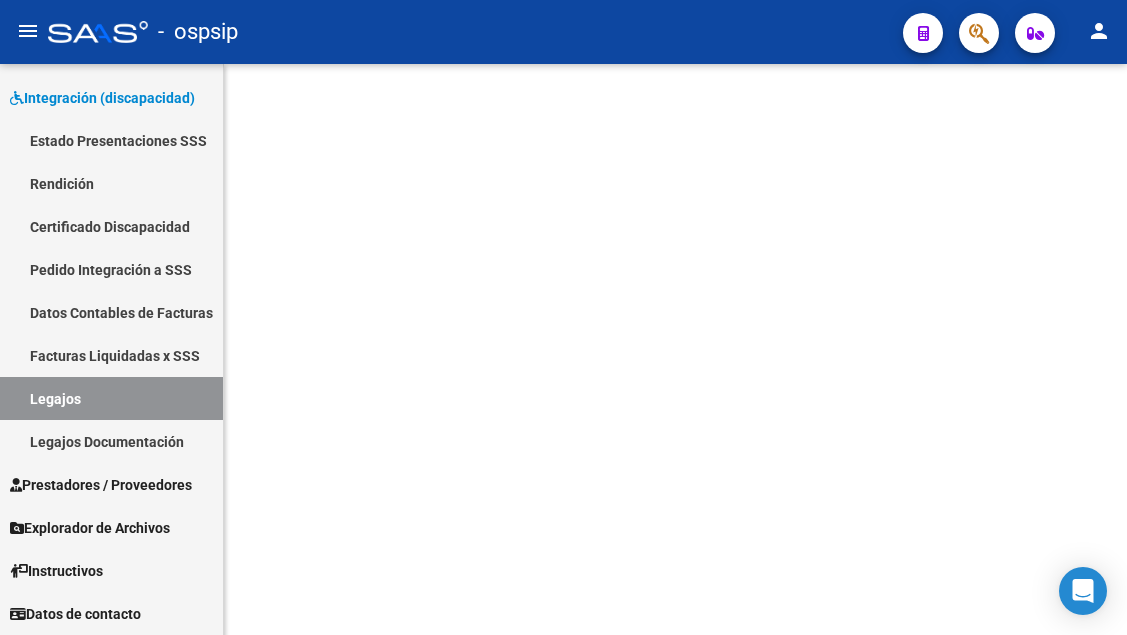 scroll, scrollTop: 0, scrollLeft: 0, axis: both 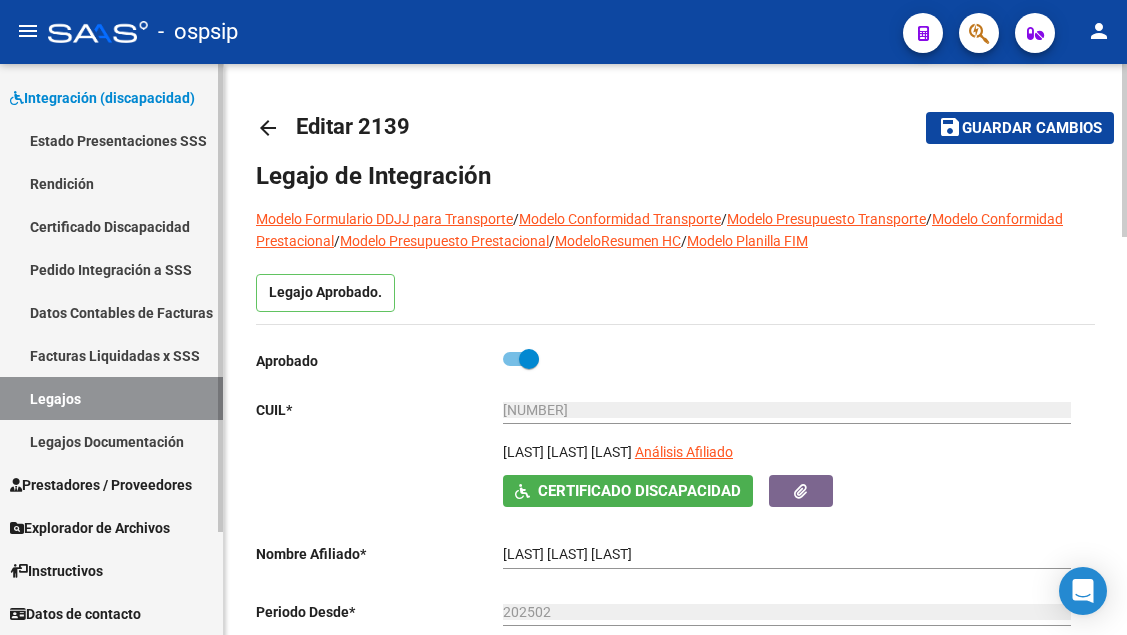 click on "Legajos" at bounding box center (111, 398) 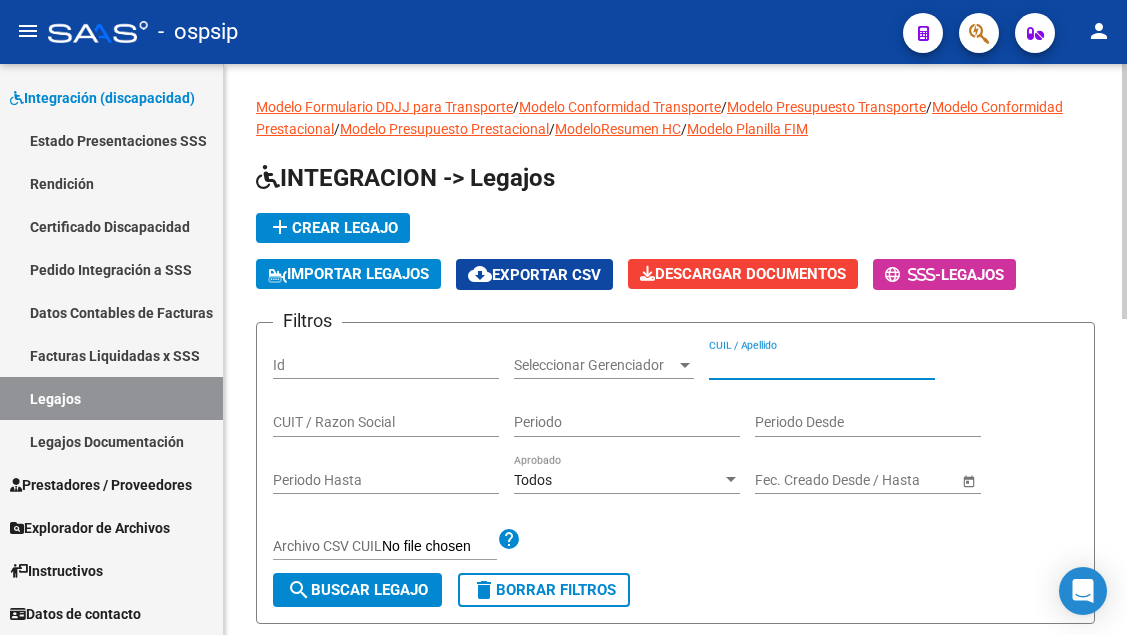 click on "CUIL / Apellido" at bounding box center [822, 365] 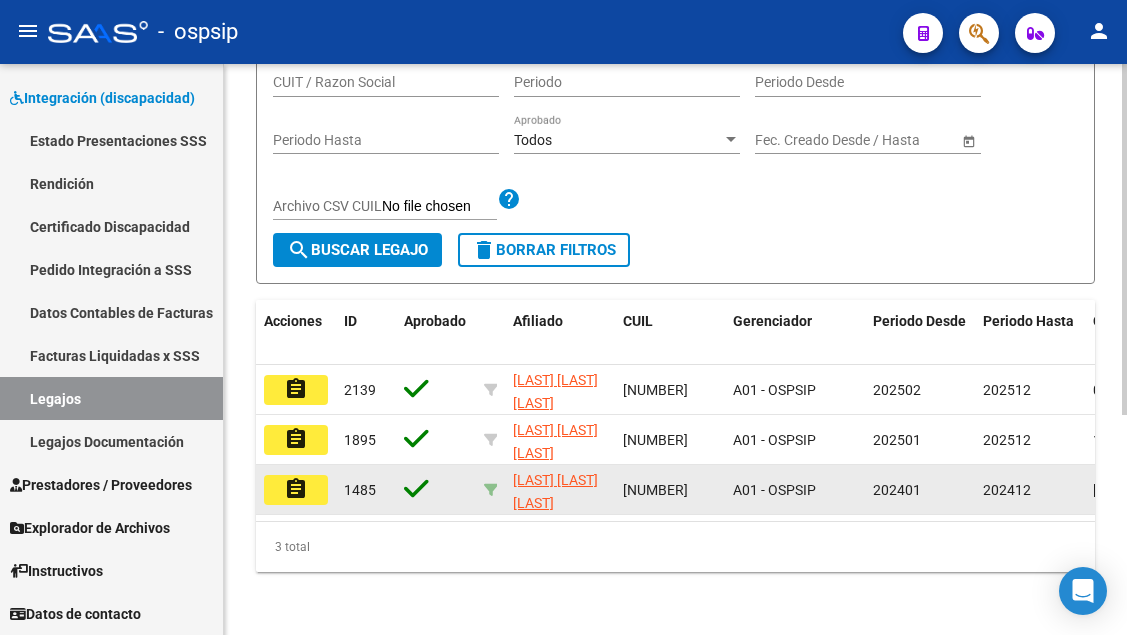 scroll, scrollTop: 358, scrollLeft: 0, axis: vertical 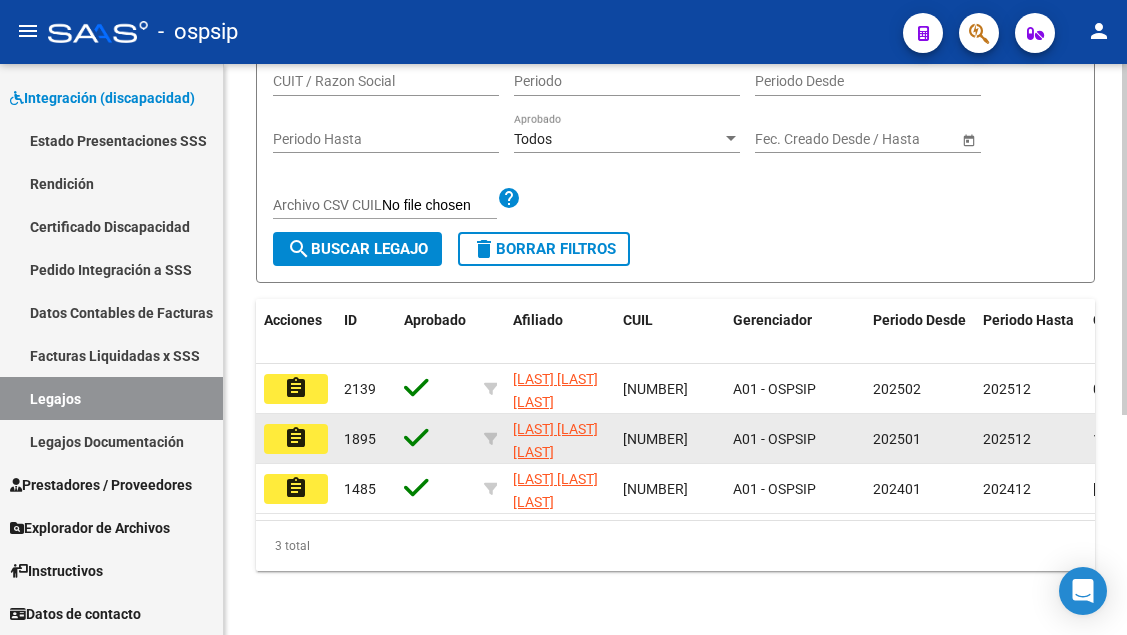type on "ARGAÑARAZ" 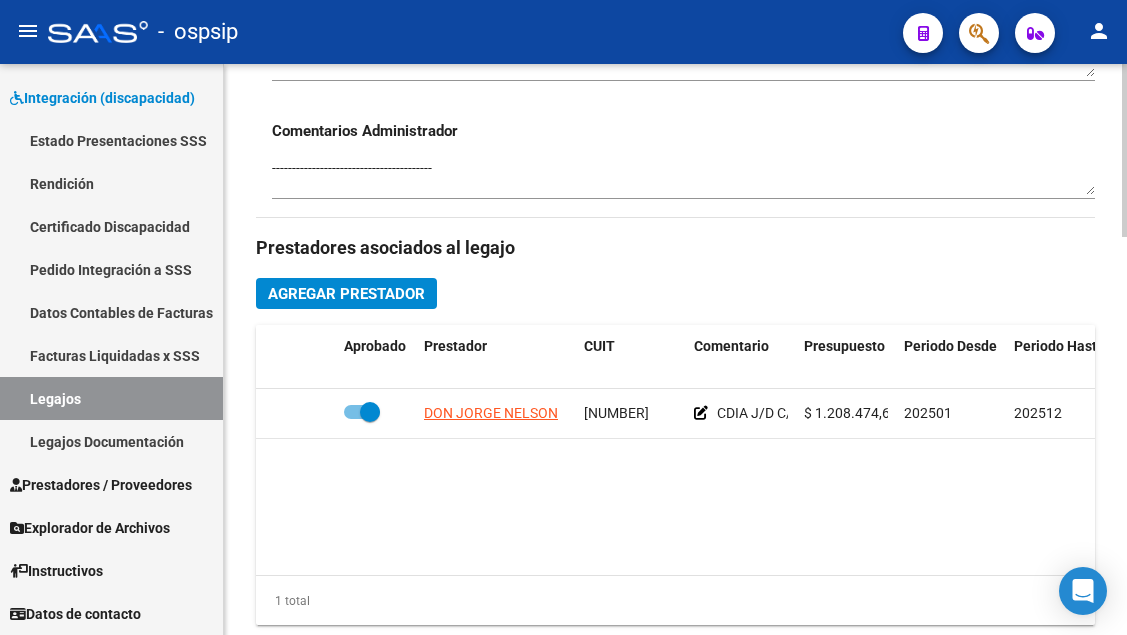 scroll, scrollTop: 900, scrollLeft: 0, axis: vertical 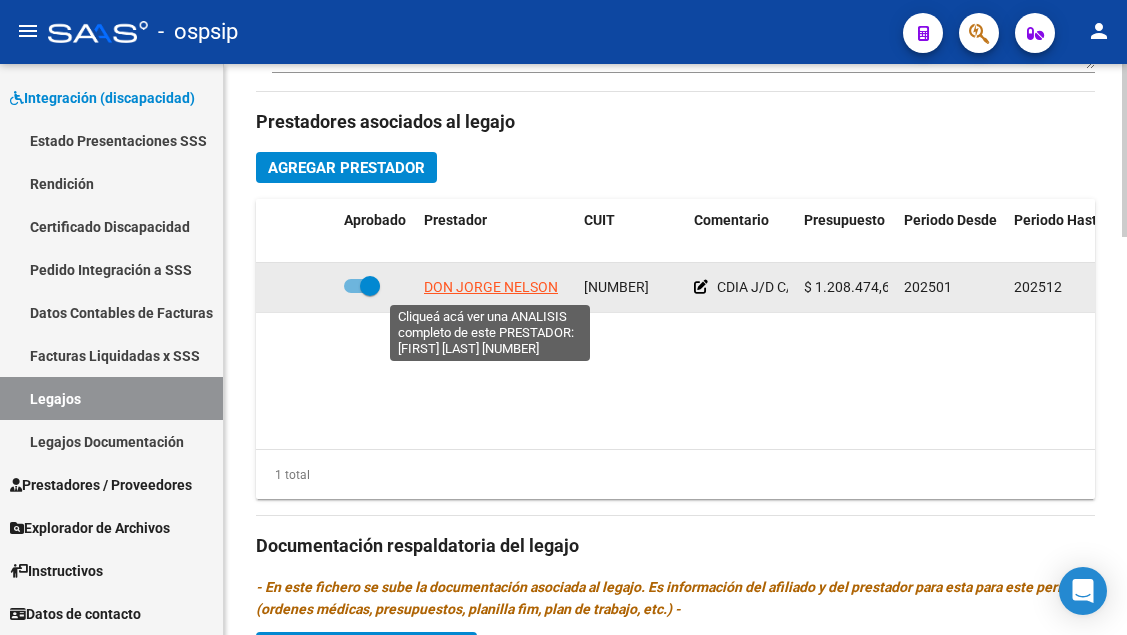 click on "DON JORGE NELSON" 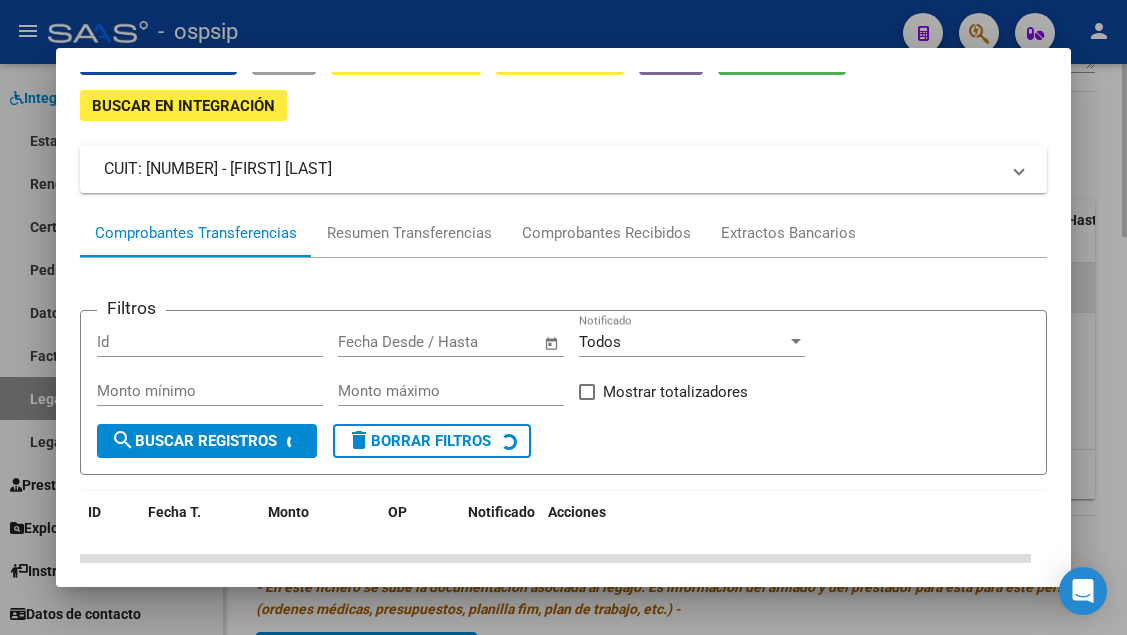 scroll, scrollTop: 100, scrollLeft: 0, axis: vertical 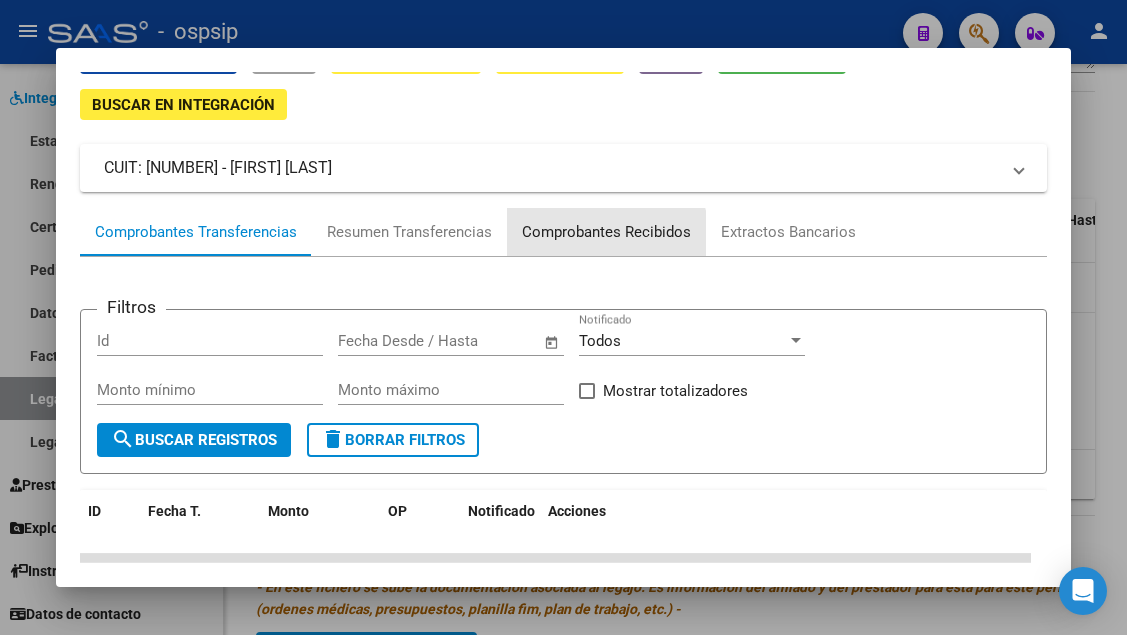 click on "Comprobantes Recibidos" at bounding box center (606, 232) 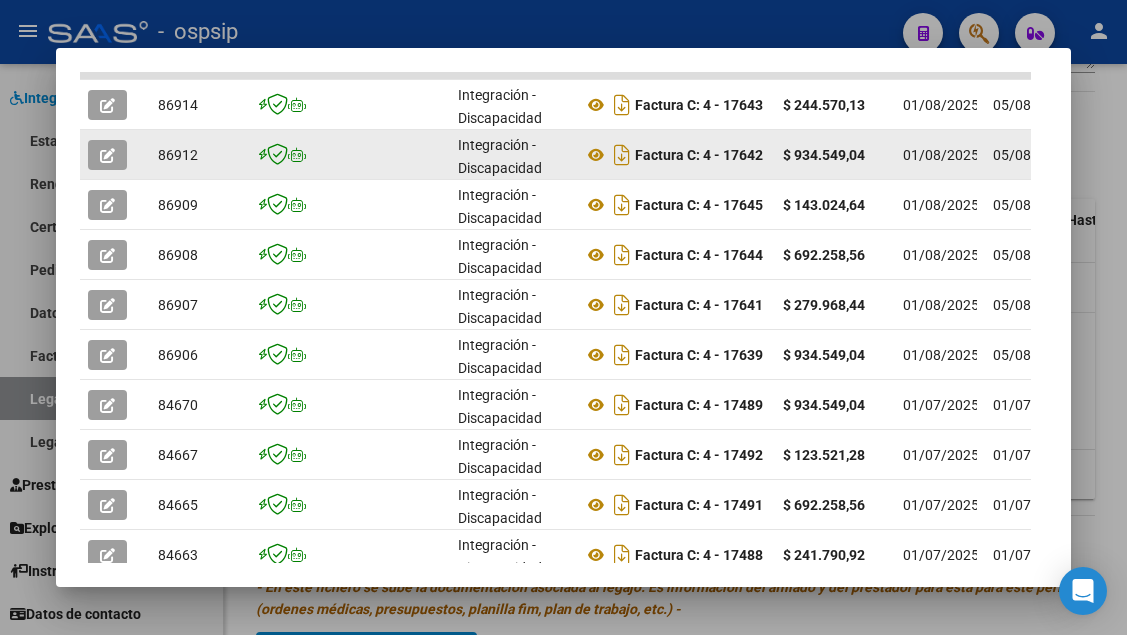 scroll, scrollTop: 585, scrollLeft: 0, axis: vertical 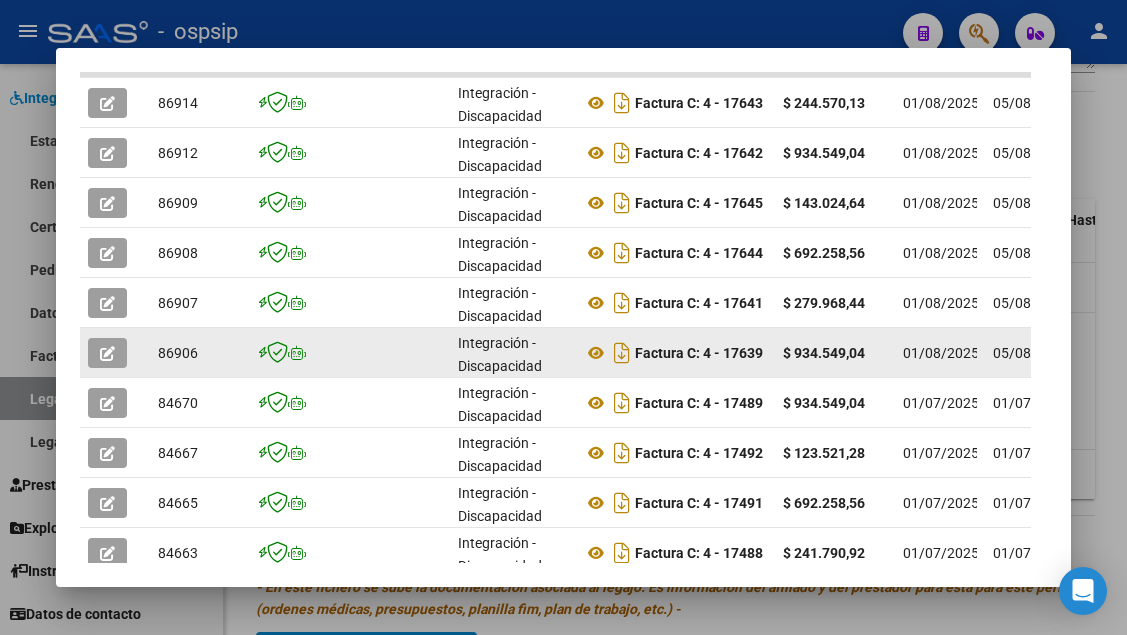 click 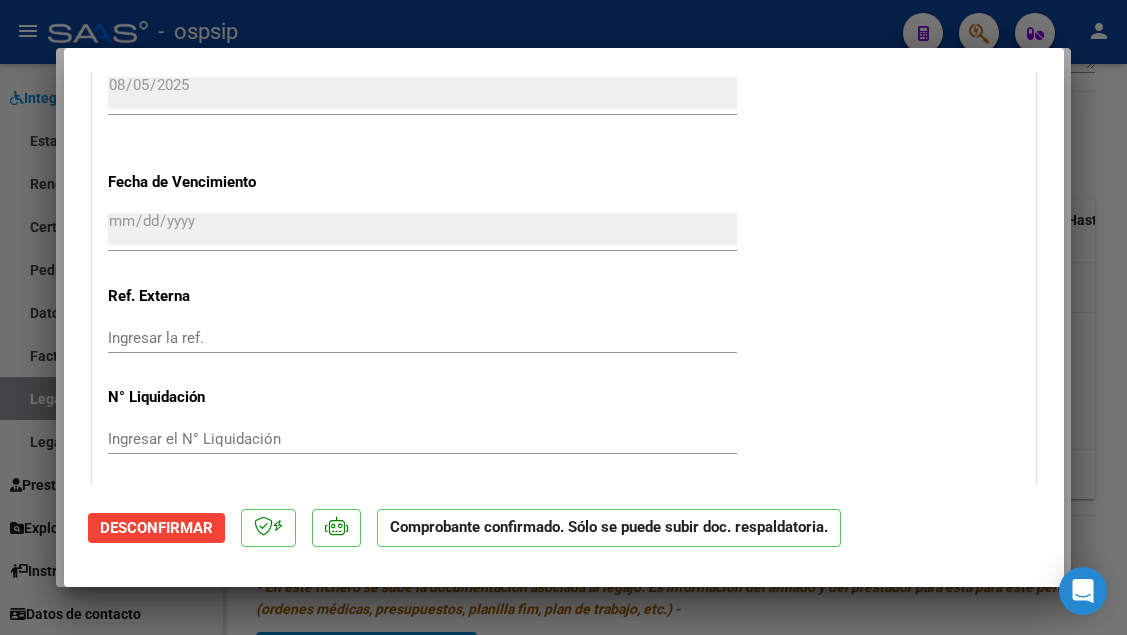 scroll, scrollTop: 1538, scrollLeft: 0, axis: vertical 